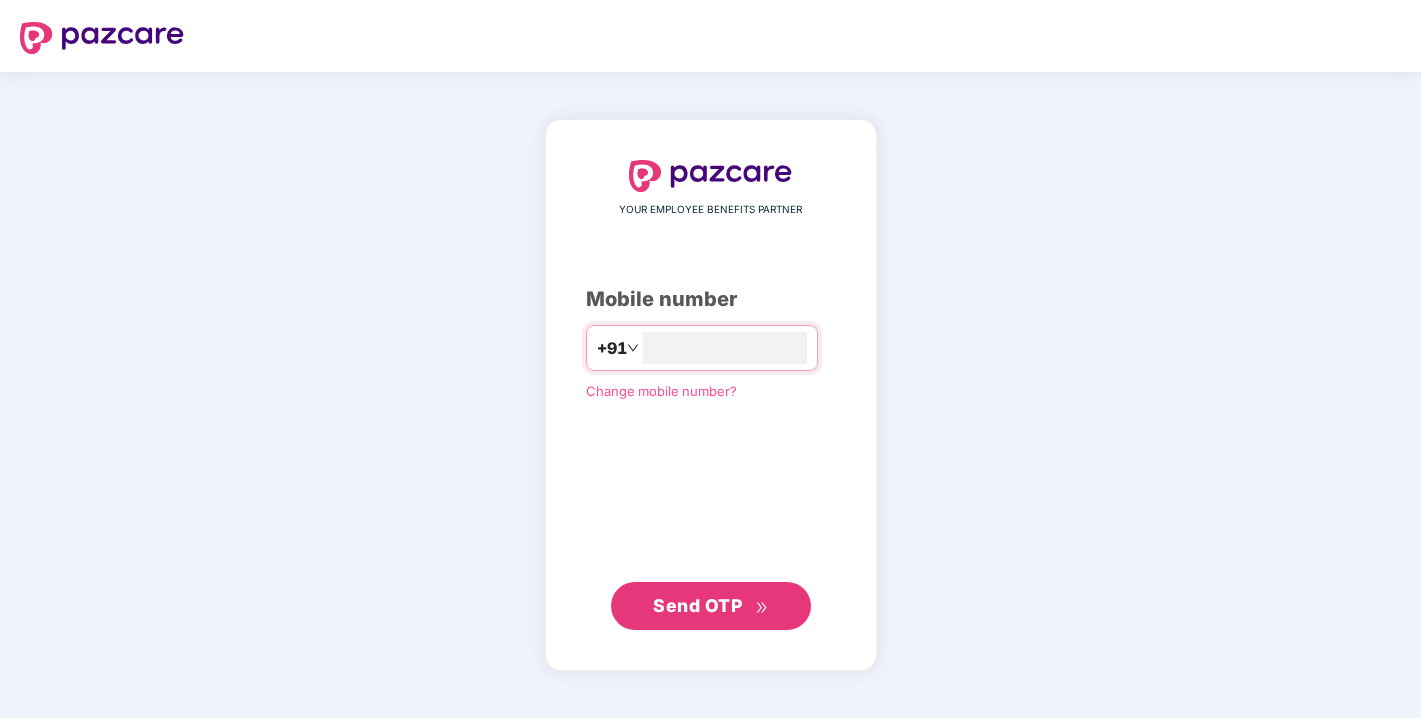 scroll, scrollTop: 0, scrollLeft: 0, axis: both 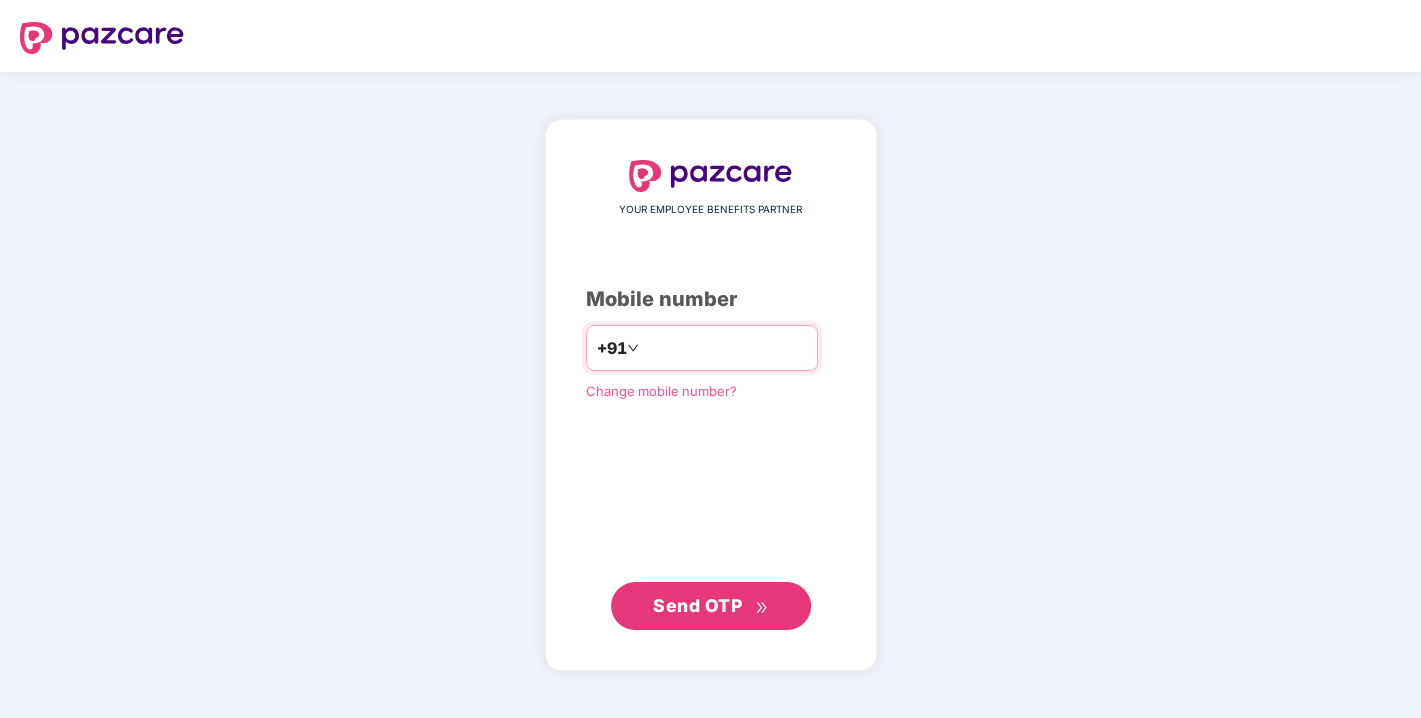 click at bounding box center [725, 348] 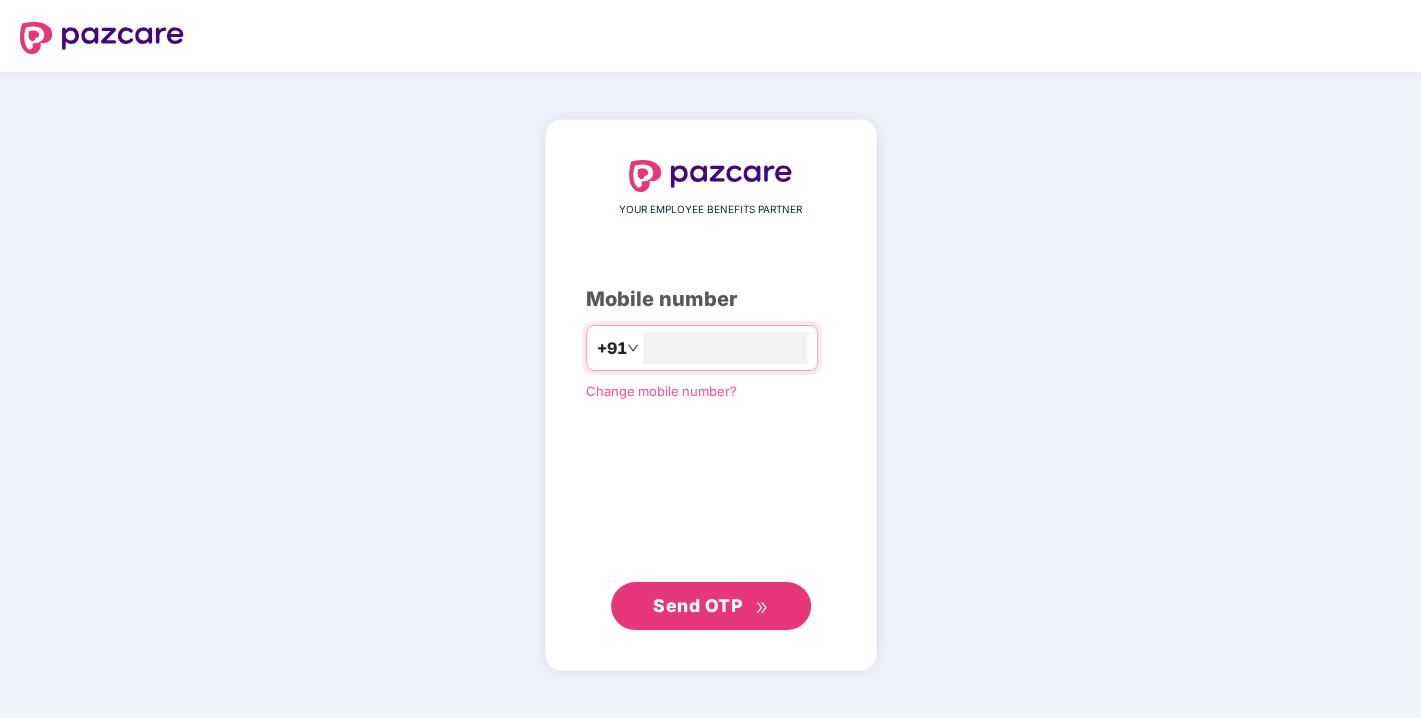 type on "**********" 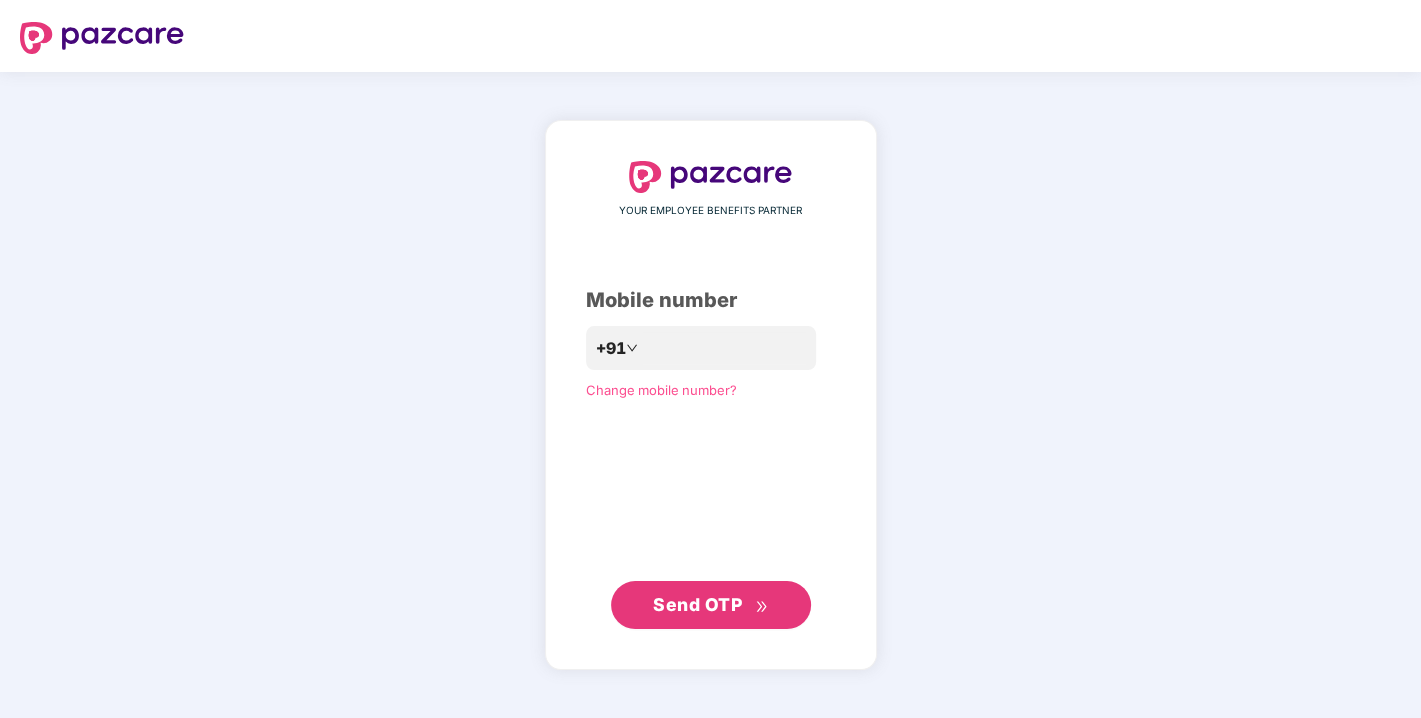 click on "Send OTP" at bounding box center [697, 604] 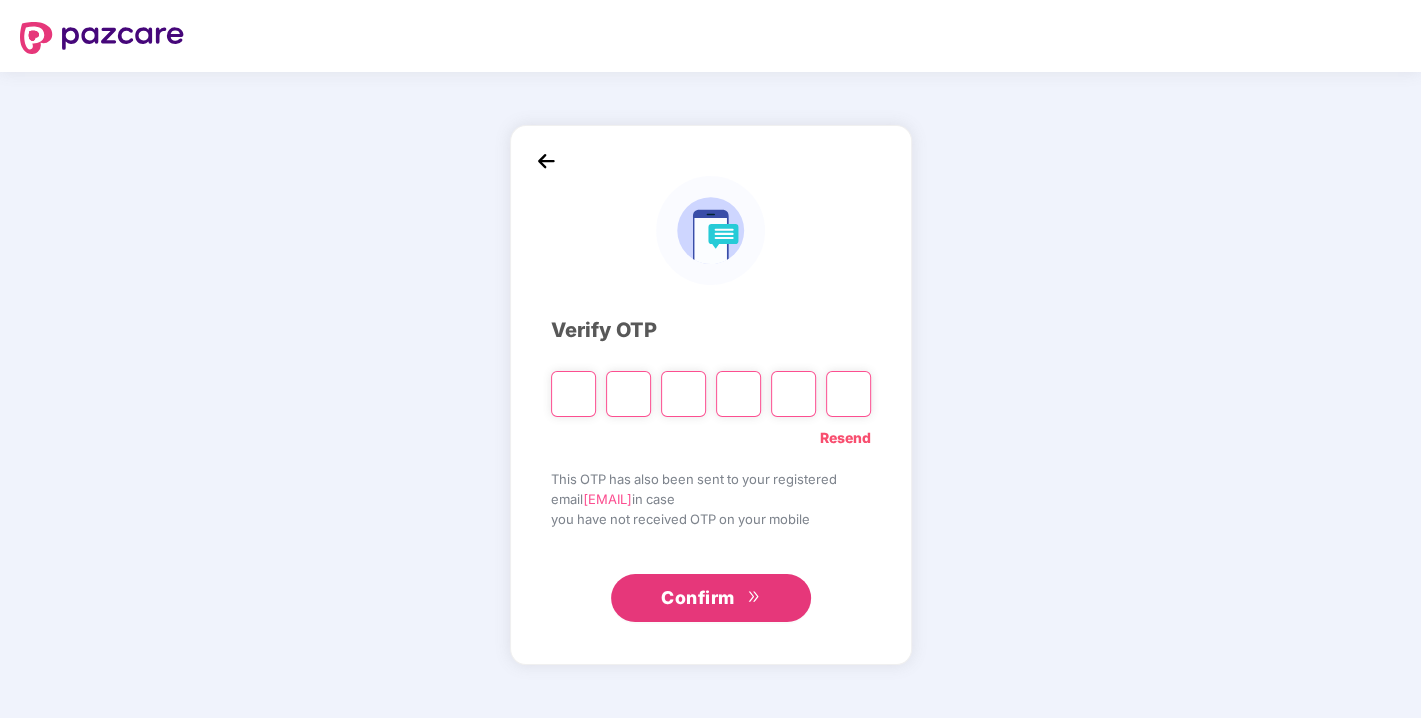 type on "*" 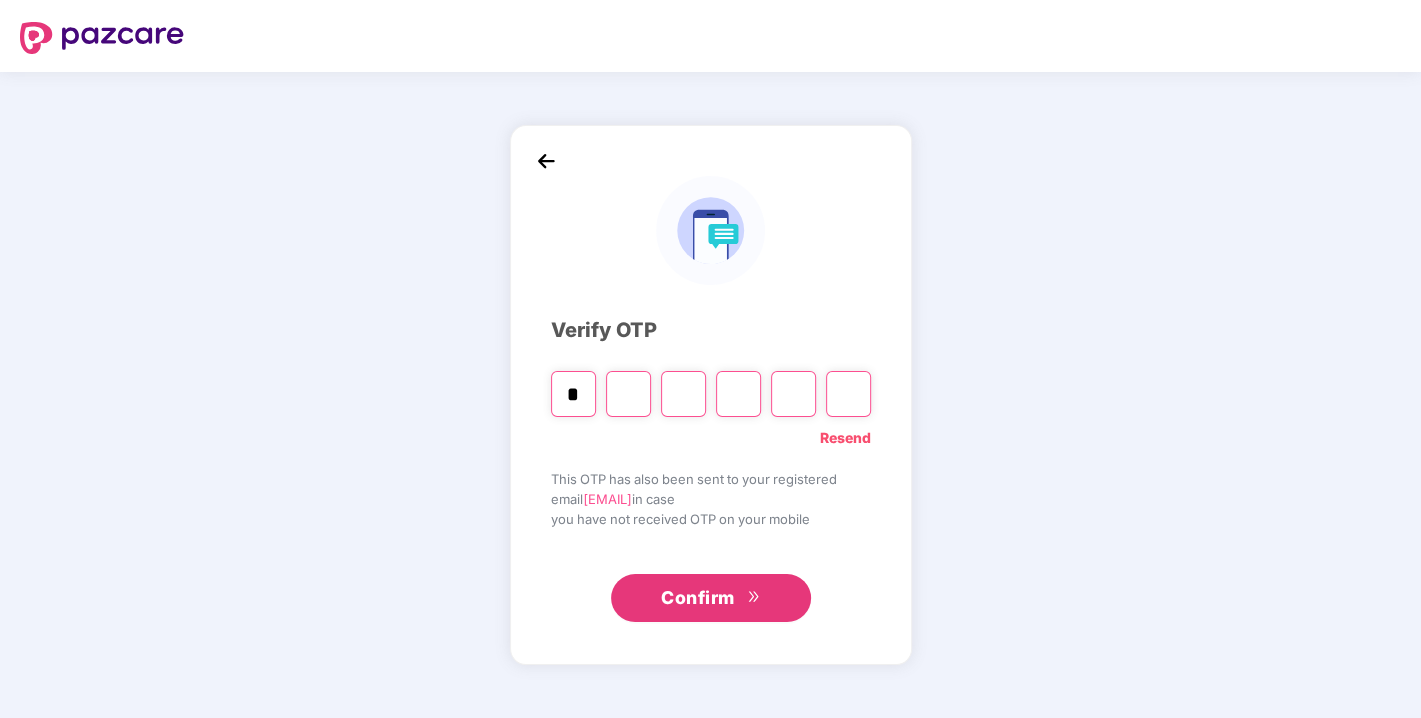 type on "*" 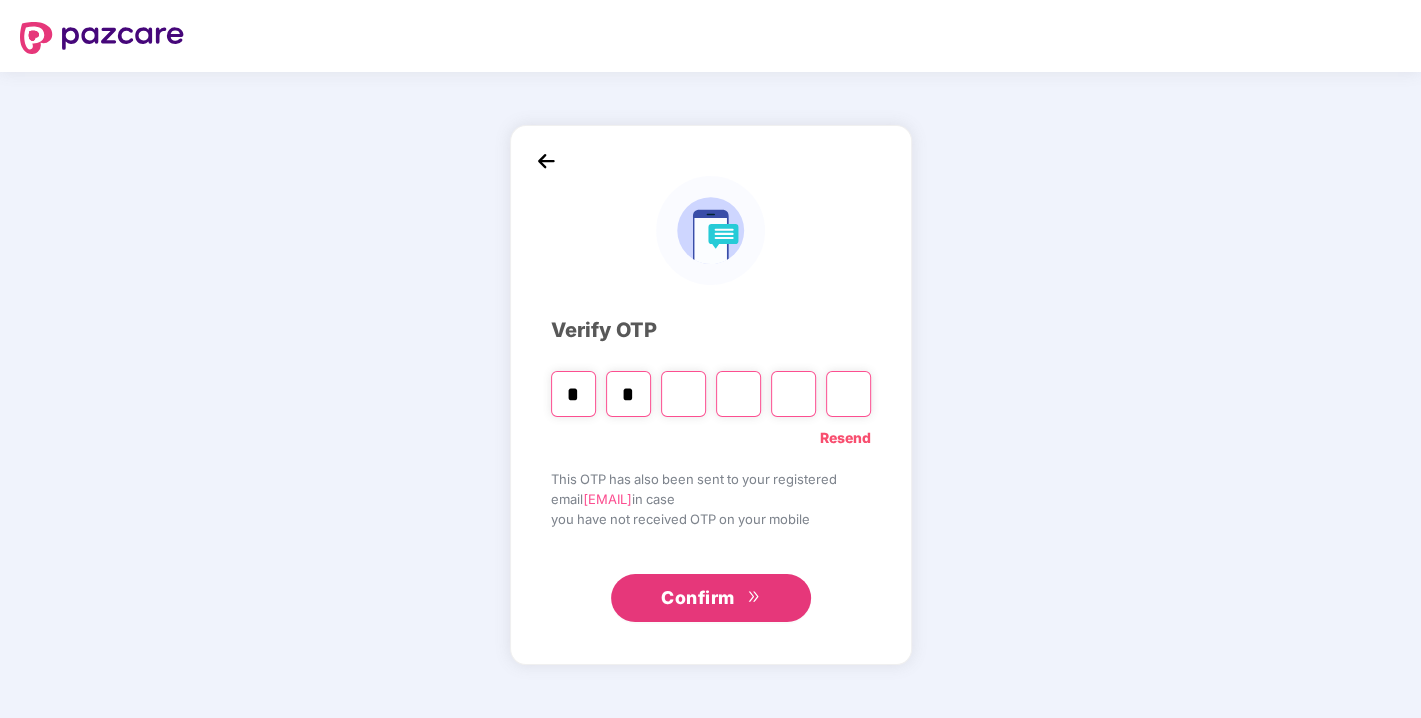 type on "*" 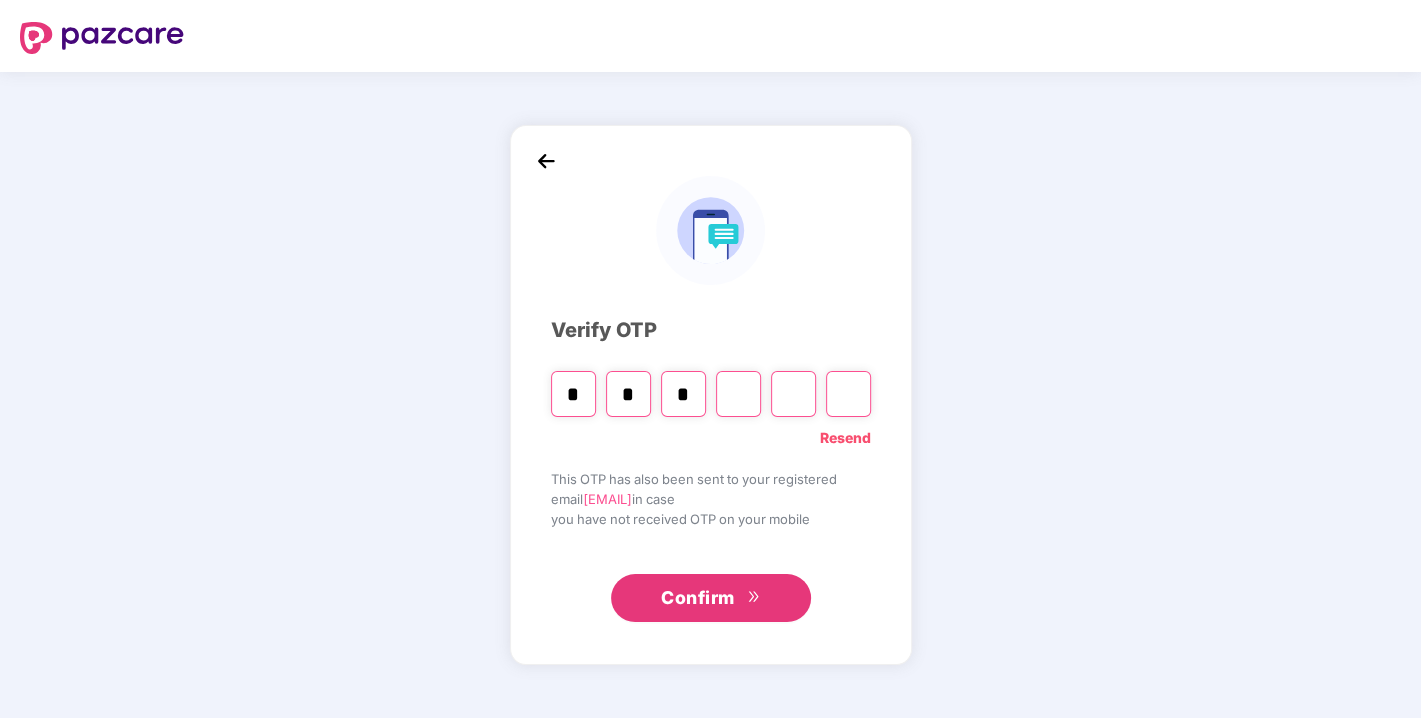 type on "*" 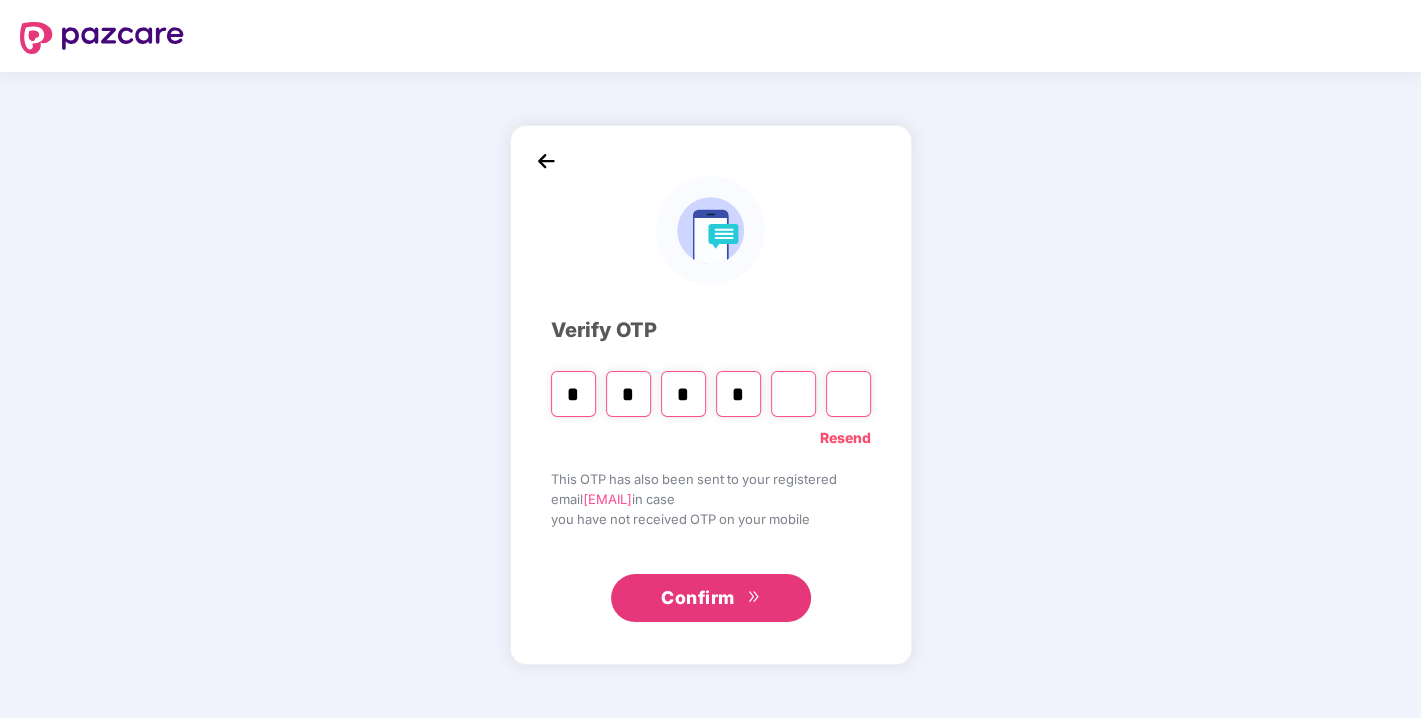 type on "*" 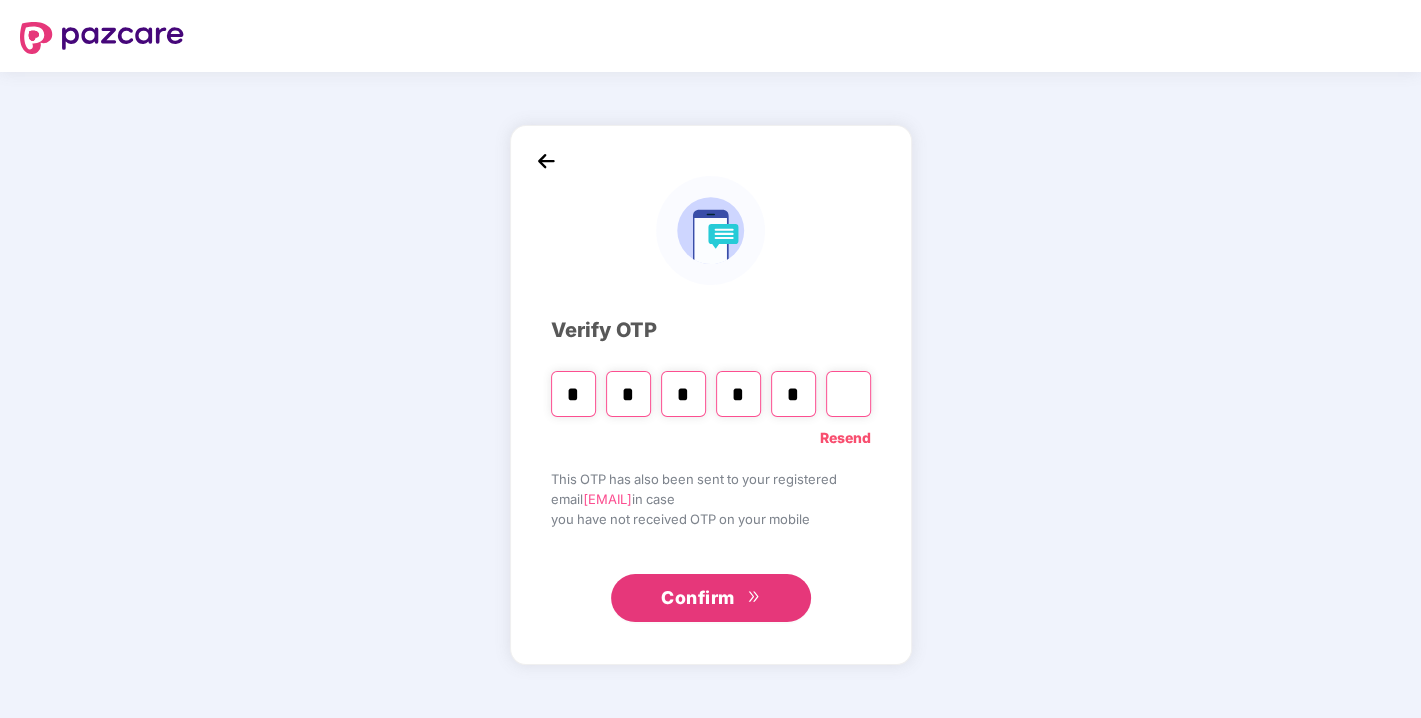 type on "*" 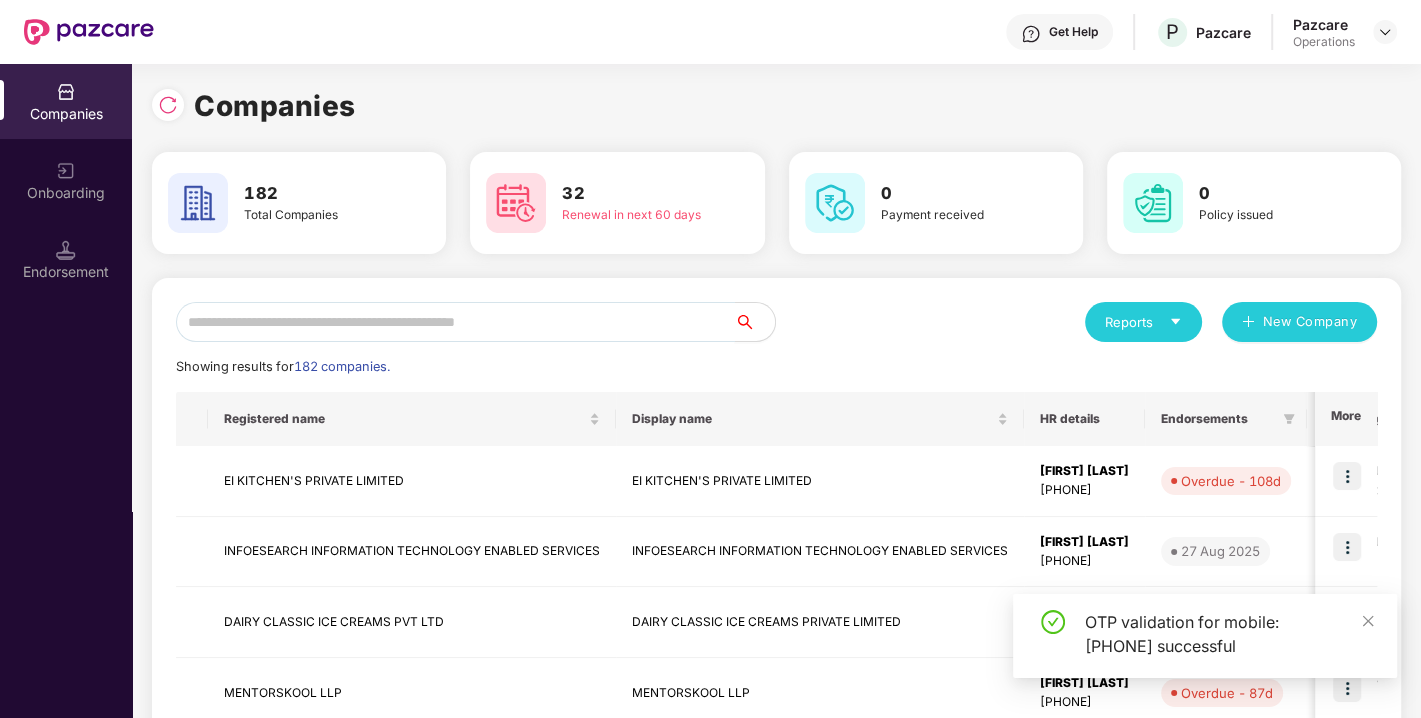 click at bounding box center (455, 322) 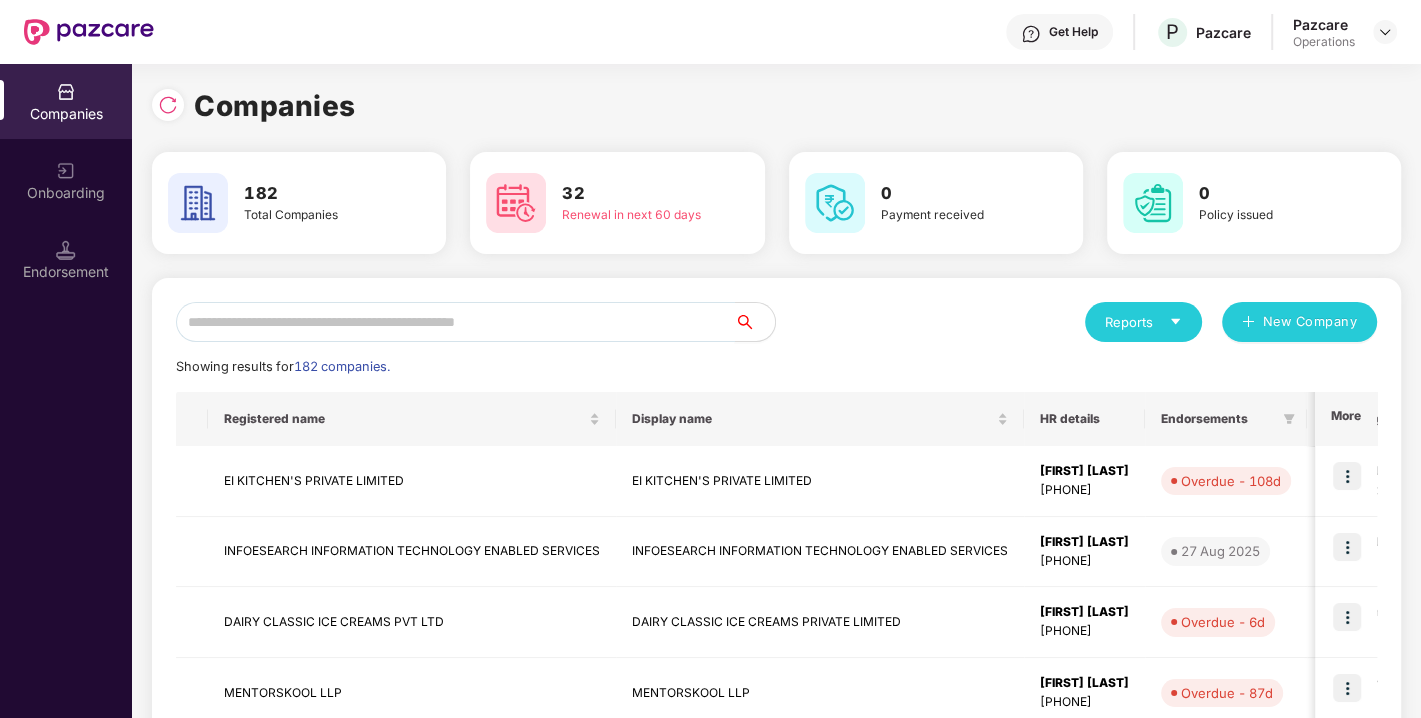 paste on "**********" 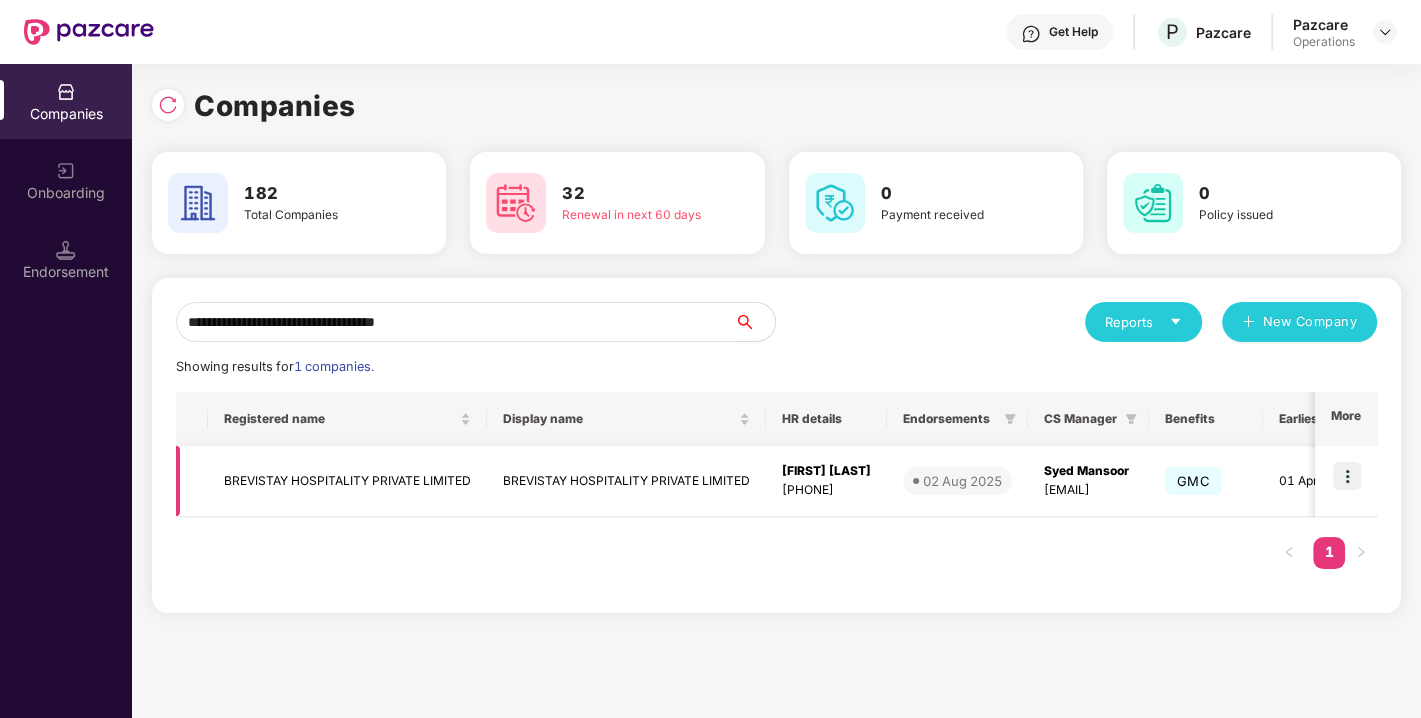 type on "**********" 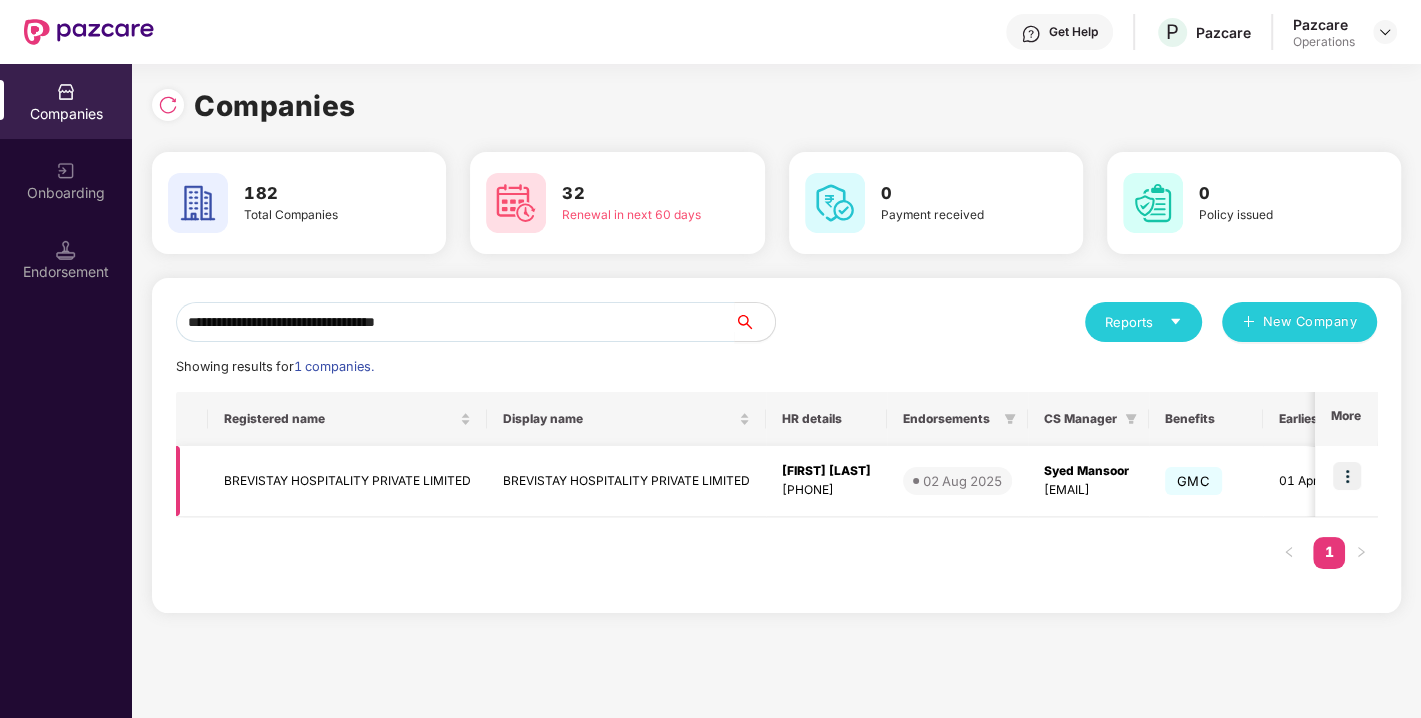 click at bounding box center [1347, 476] 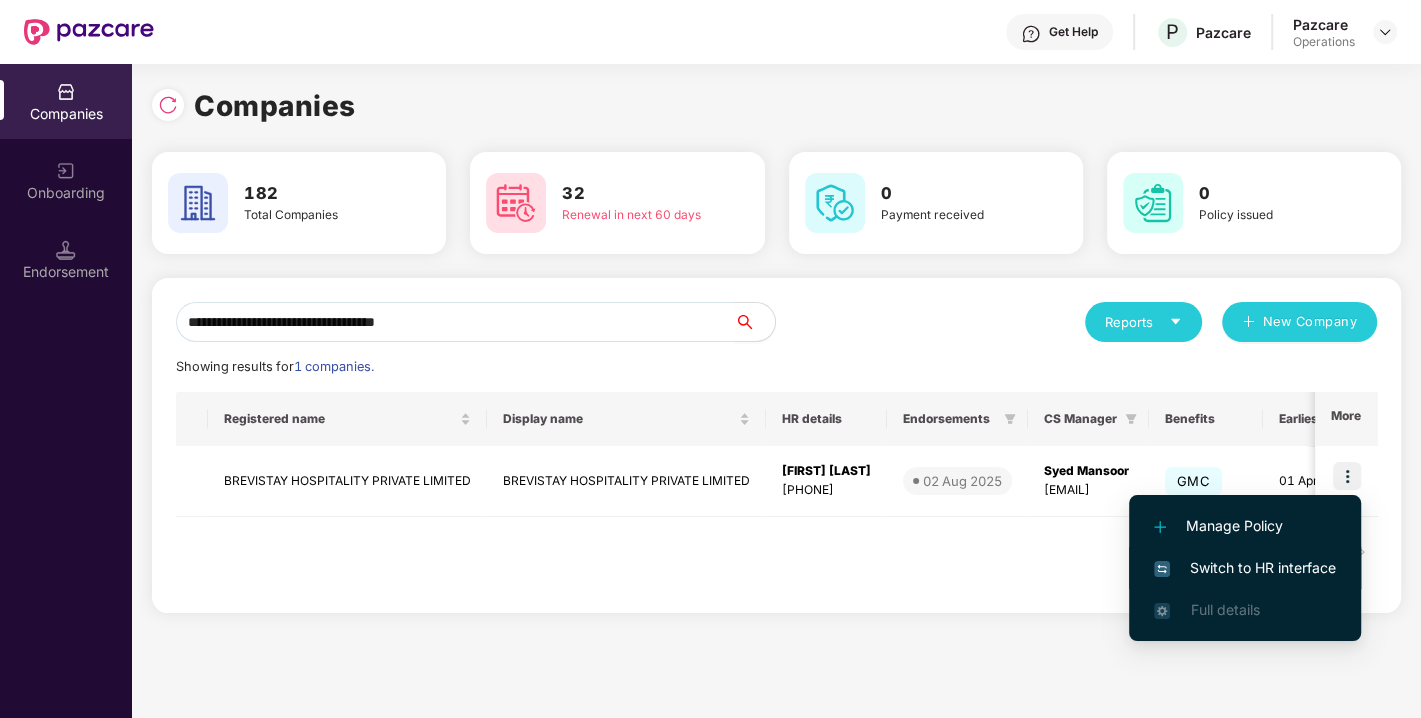 click on "Switch to HR interface" at bounding box center [1245, 568] 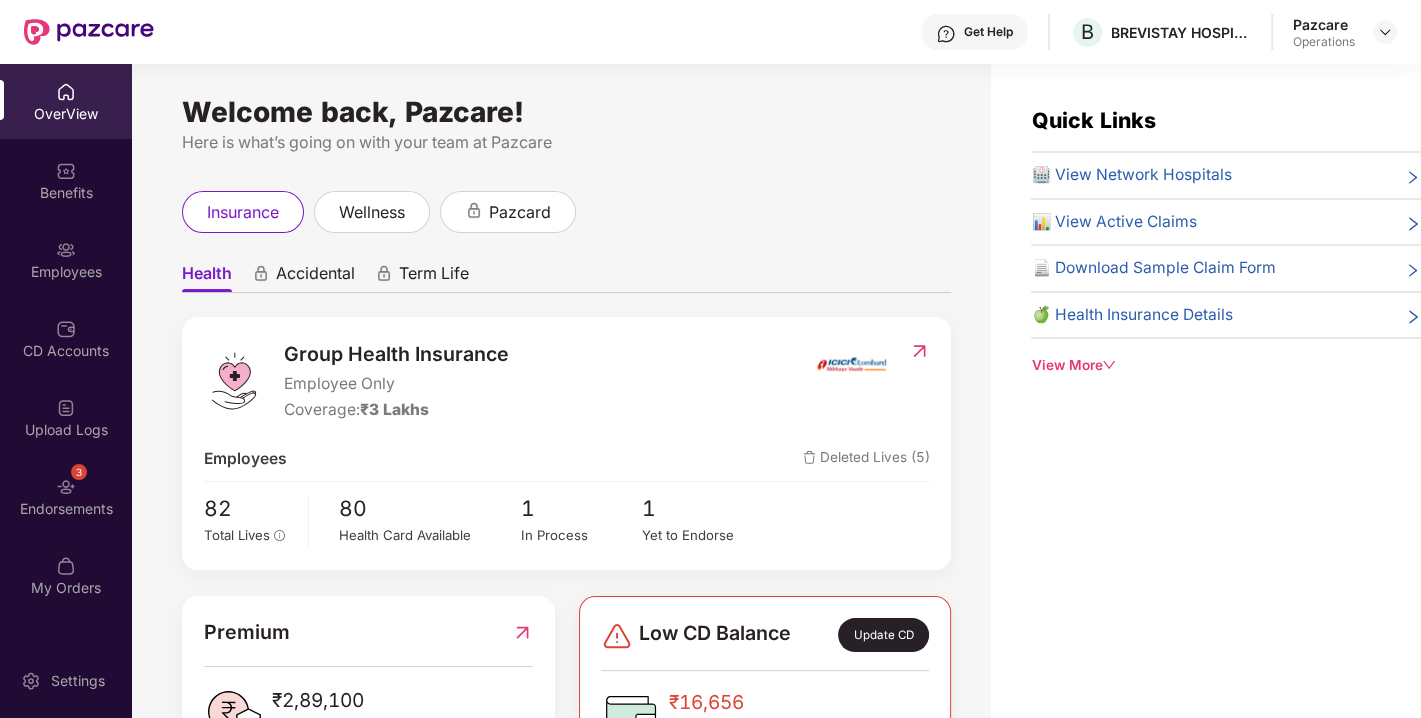 click on "3 Endorsements" at bounding box center [66, 496] 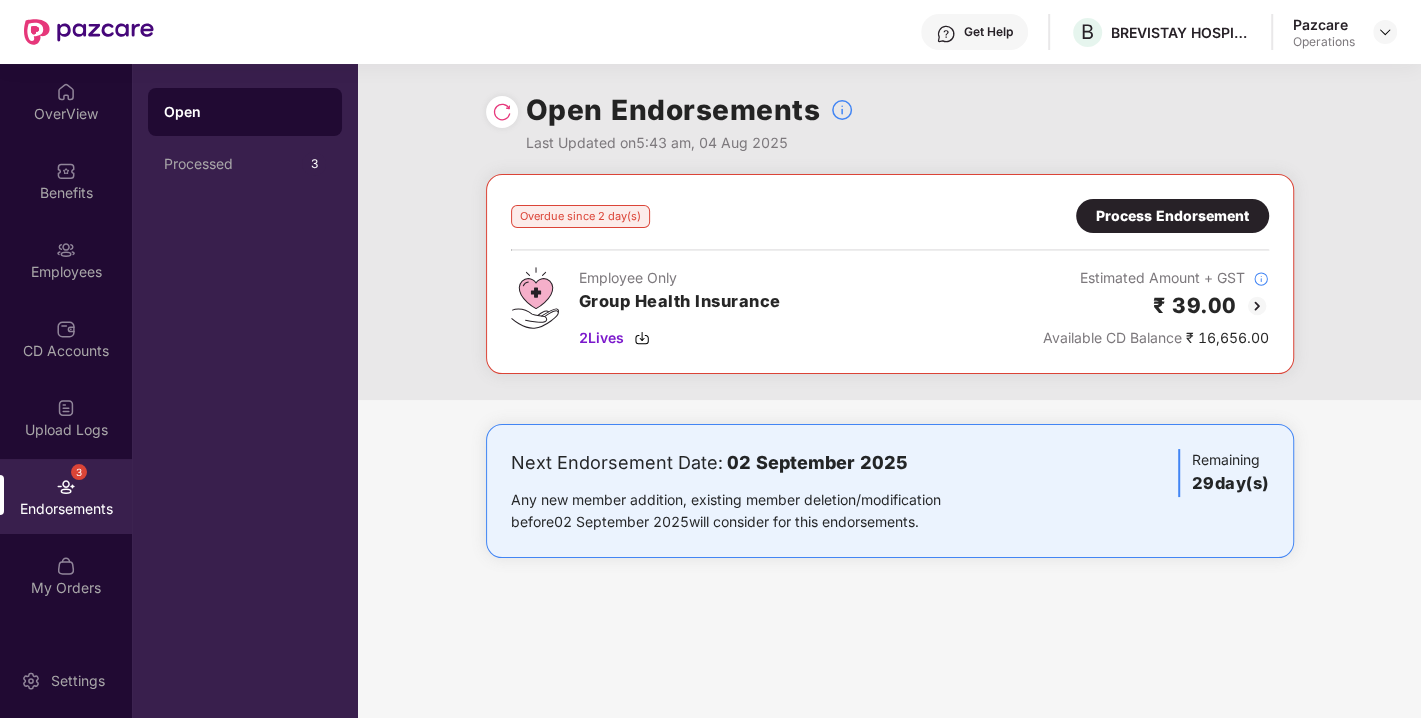 click at bounding box center (502, 112) 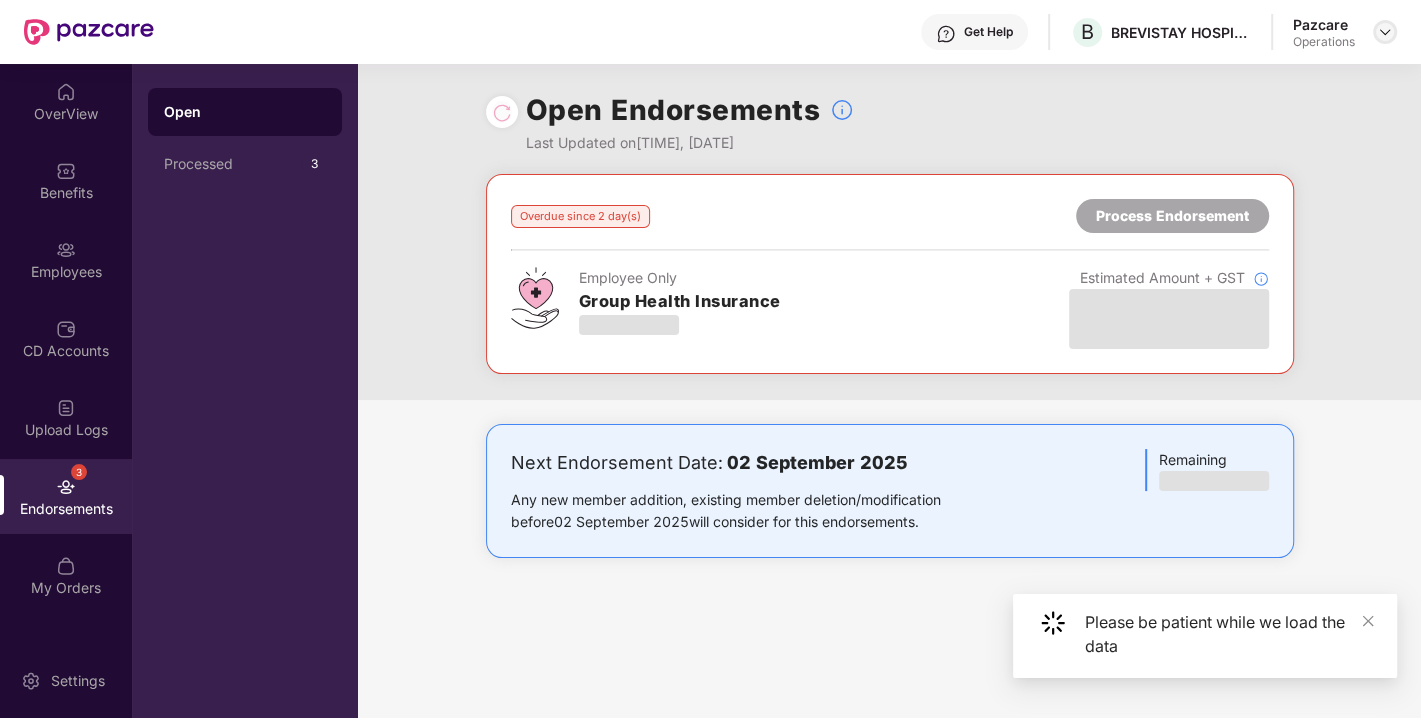 click at bounding box center [1385, 32] 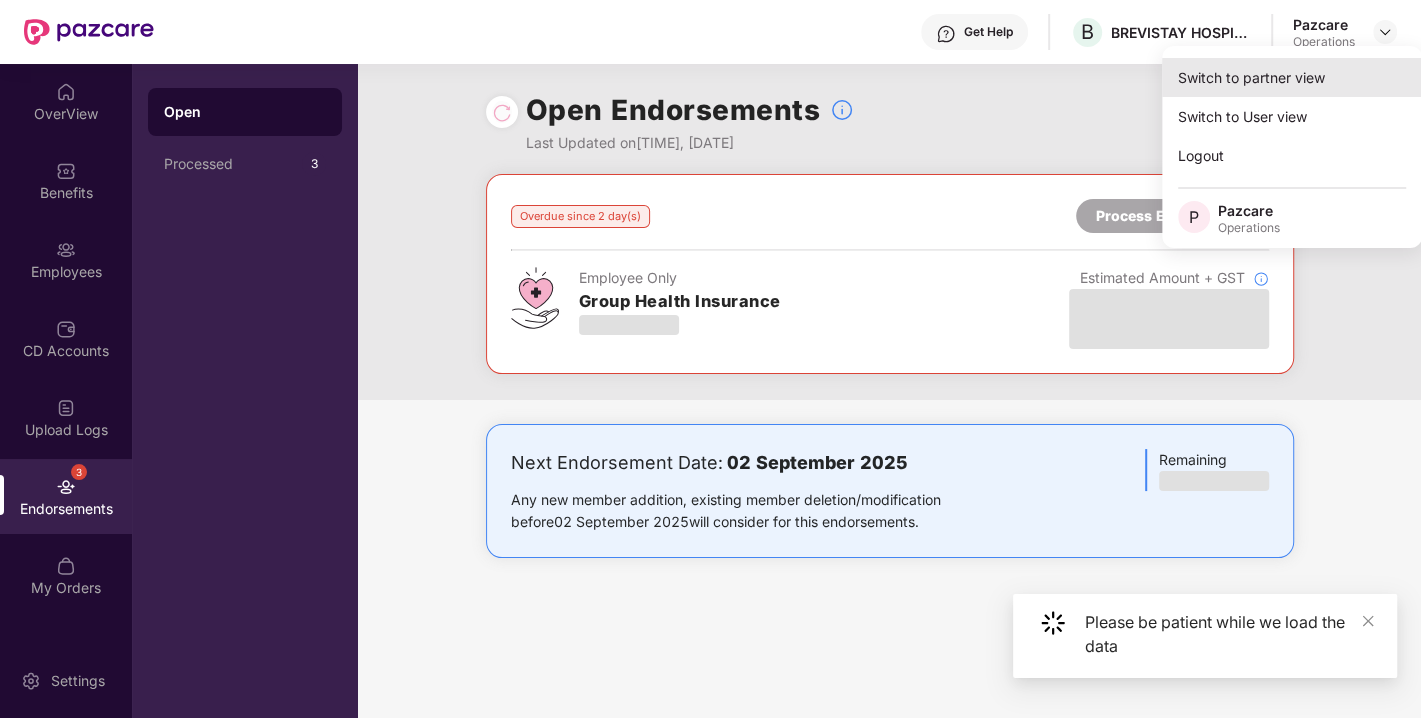 click on "Switch to partner view" at bounding box center [1292, 77] 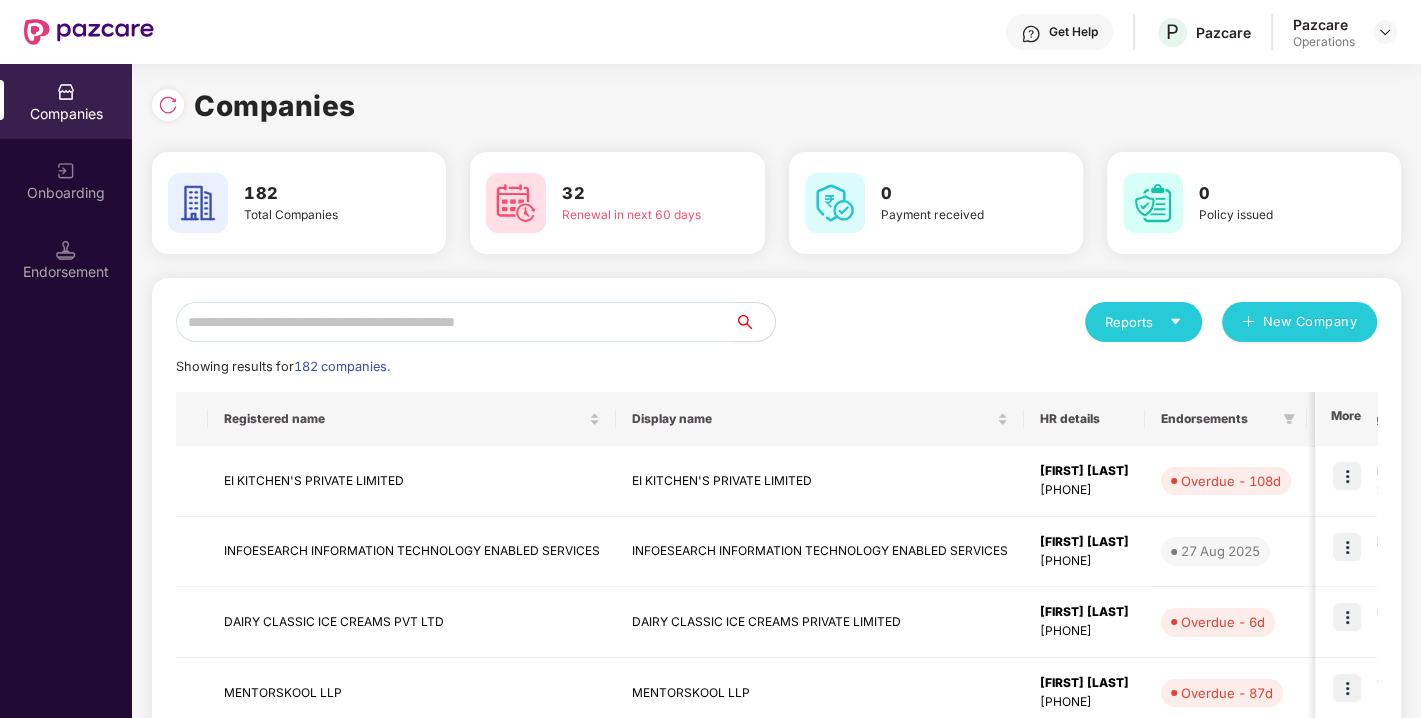 click at bounding box center [455, 322] 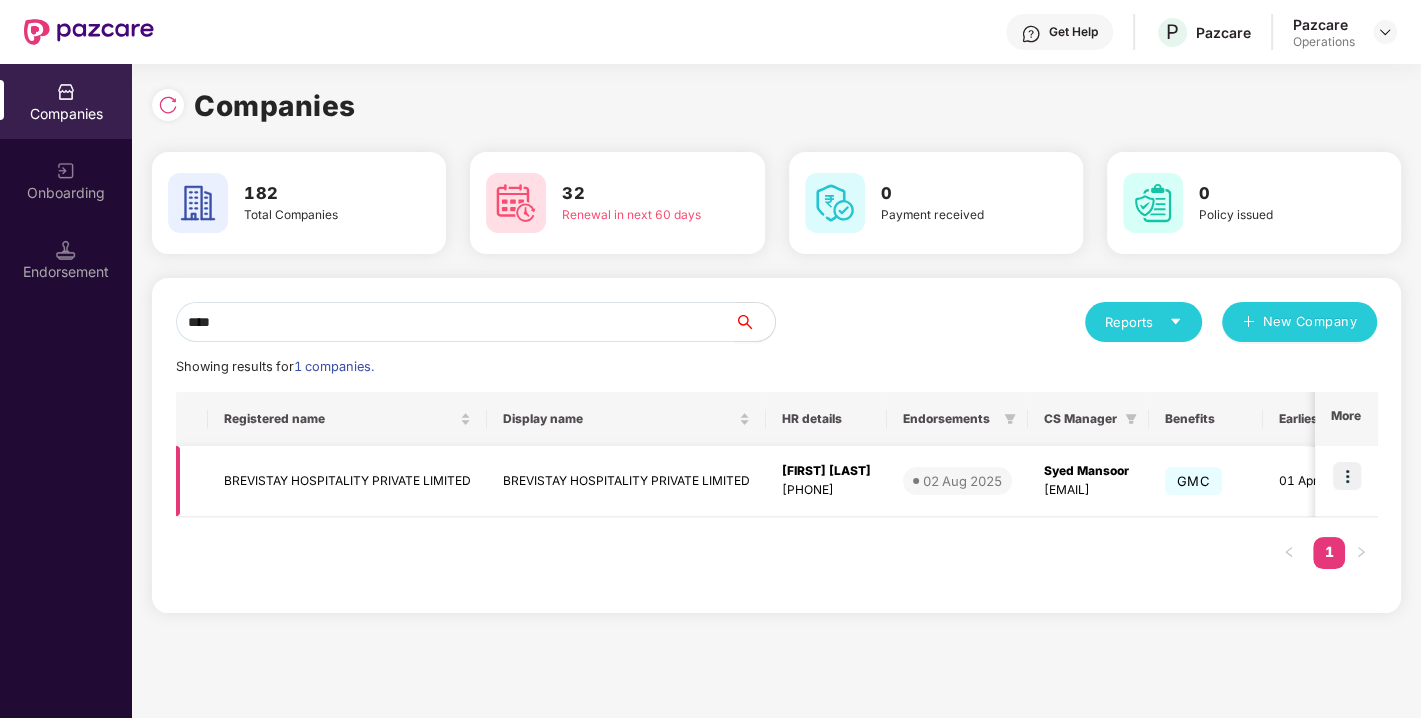 type on "****" 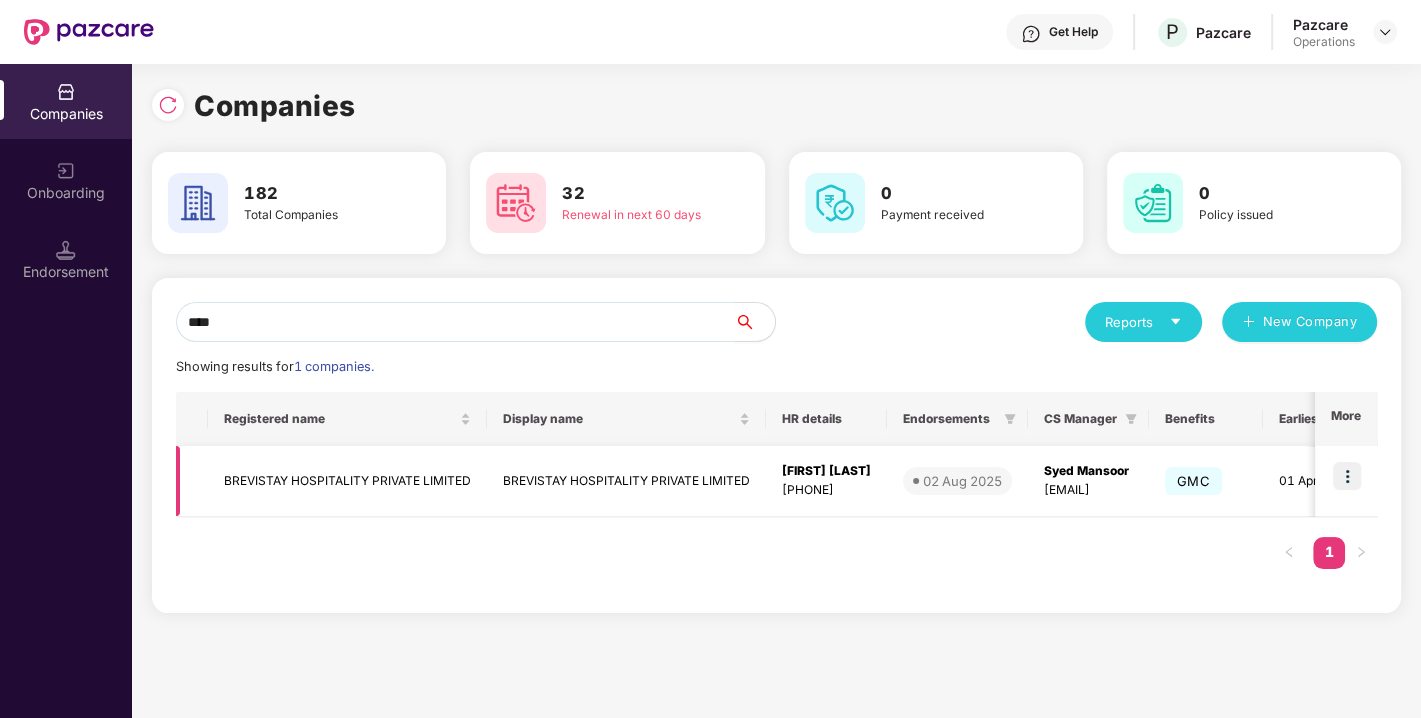 click on "BREVISTAY HOSPITALITY PRIVATE LIMITED" at bounding box center [347, 481] 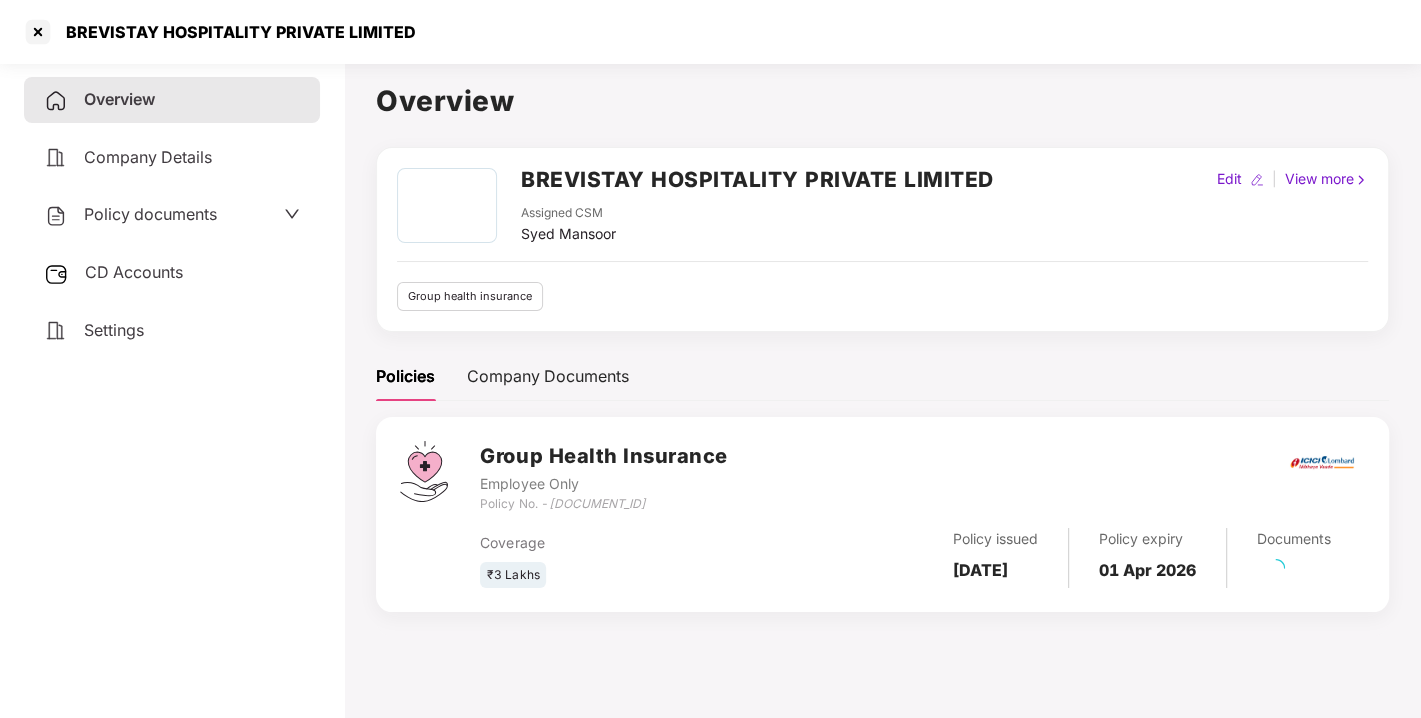 click on "Policy documents" at bounding box center (130, 215) 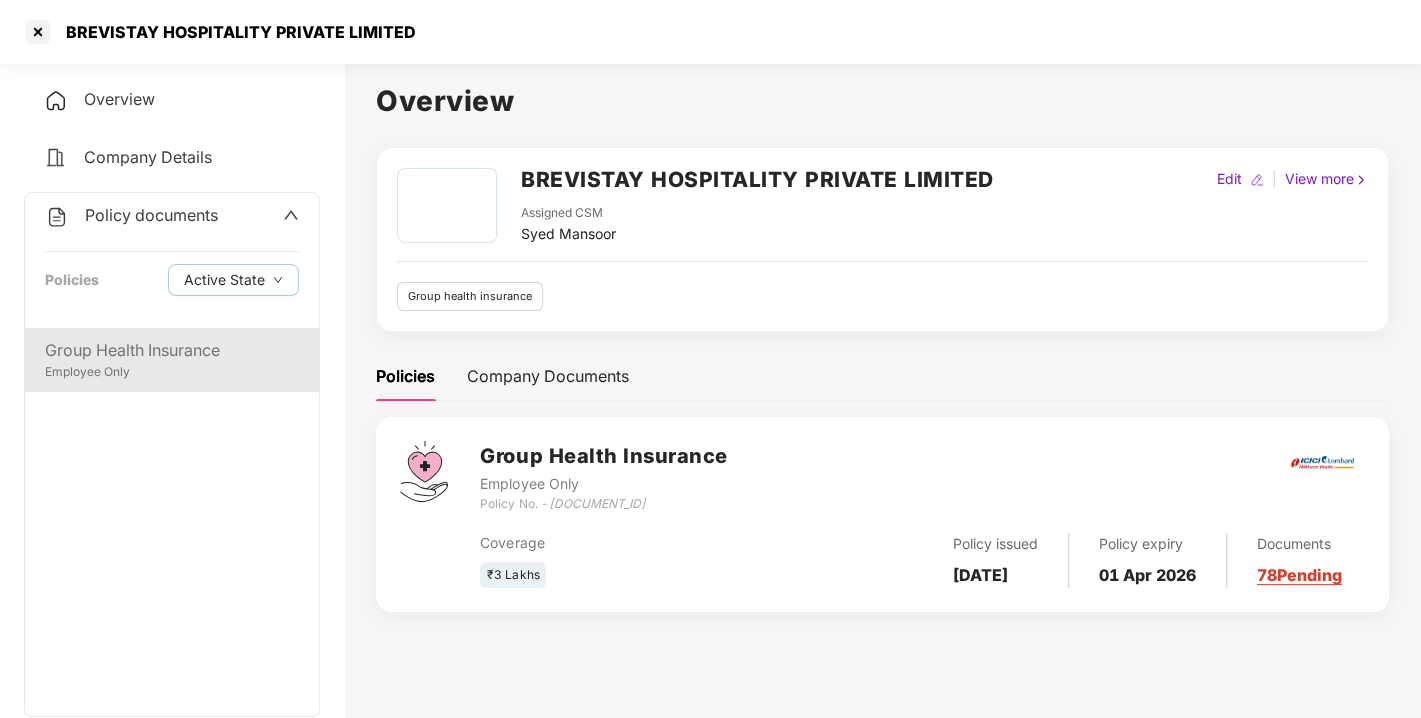 click on "Group Health Insurance" at bounding box center [172, 350] 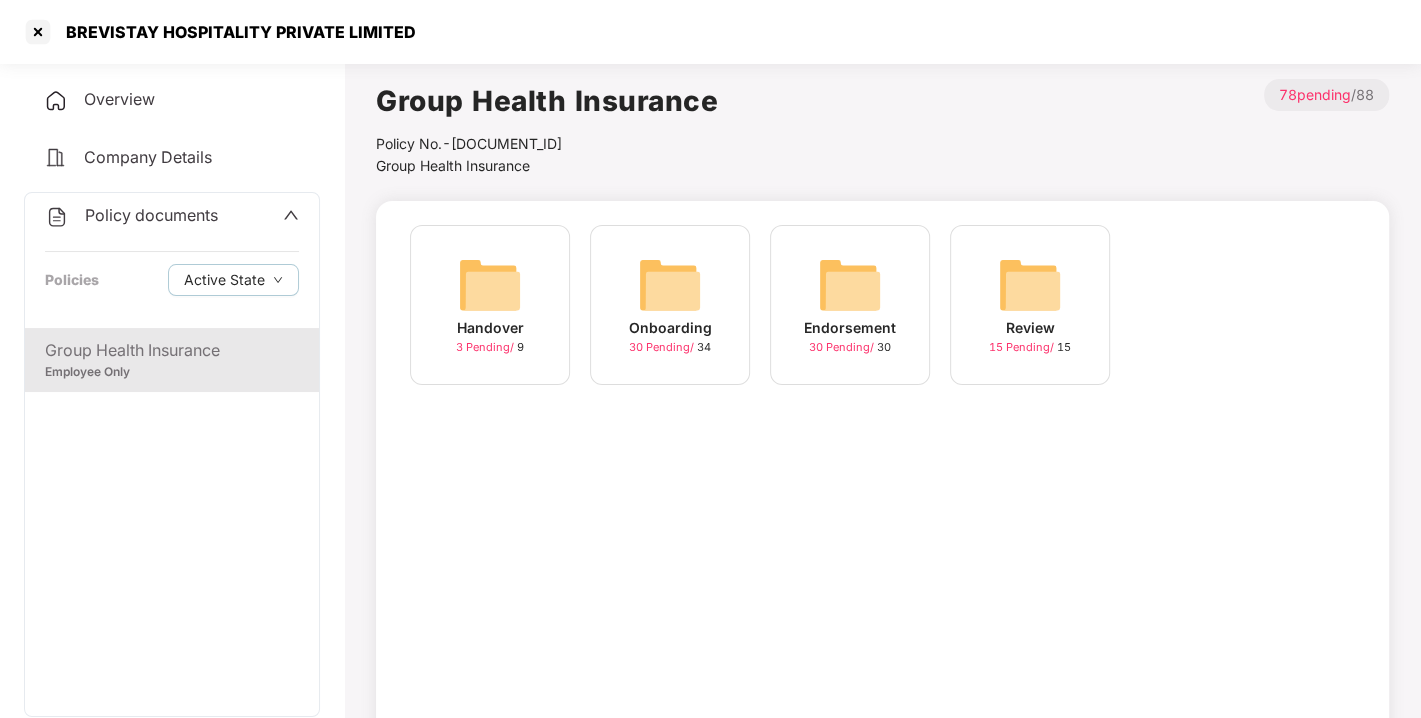 click at bounding box center [850, 285] 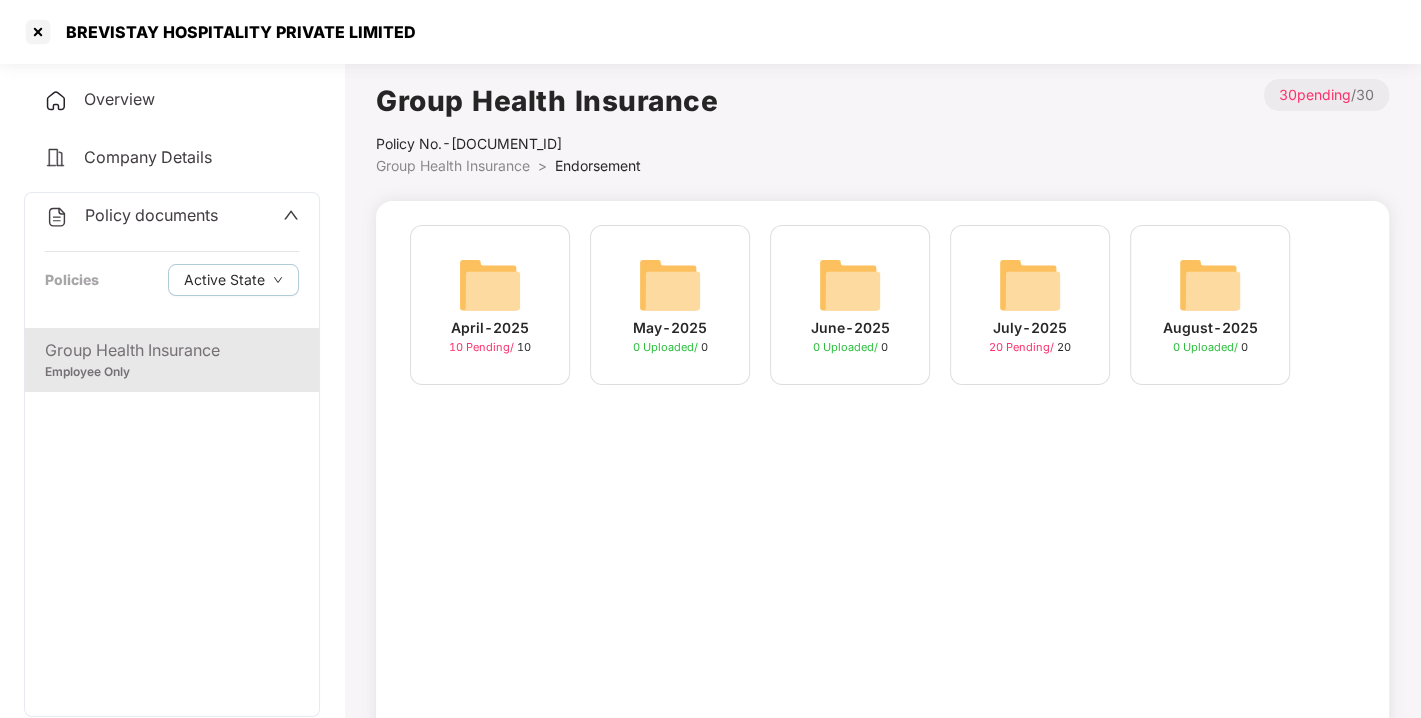 click at bounding box center [1030, 285] 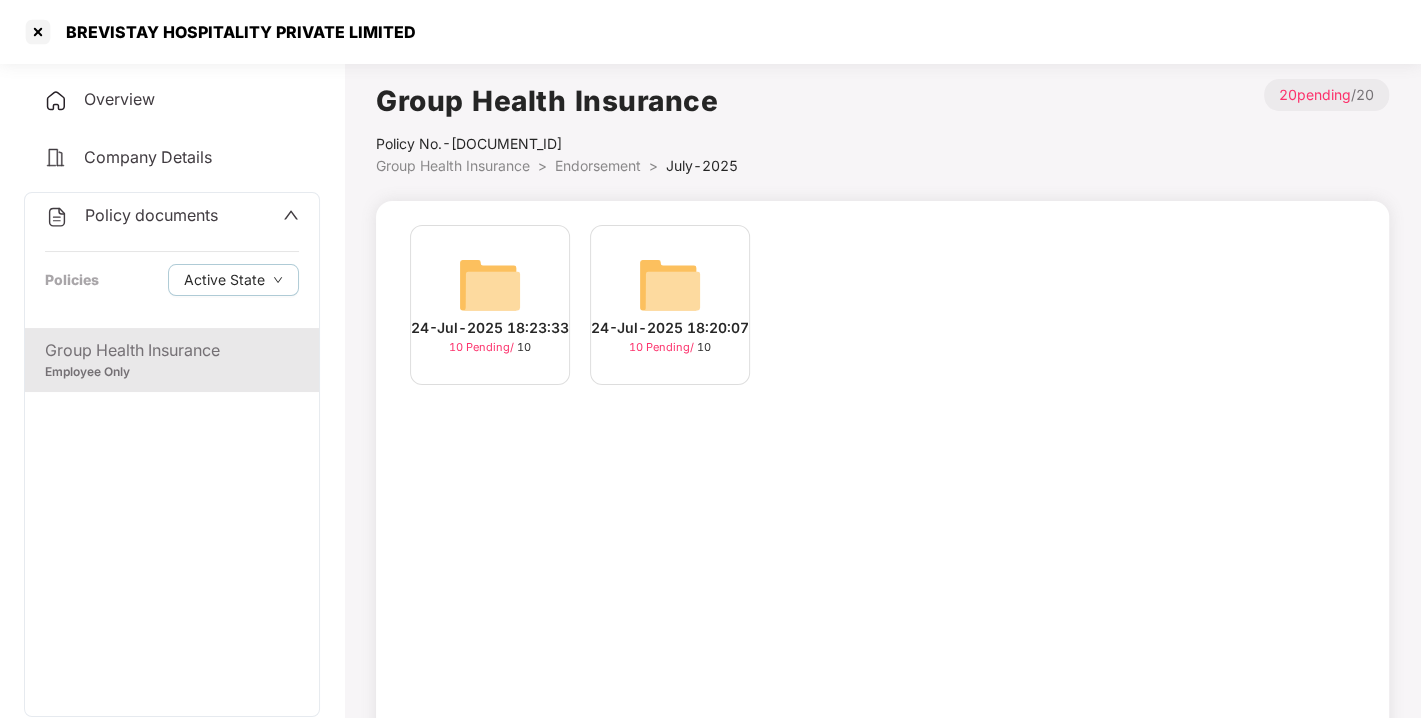 click at bounding box center [670, 285] 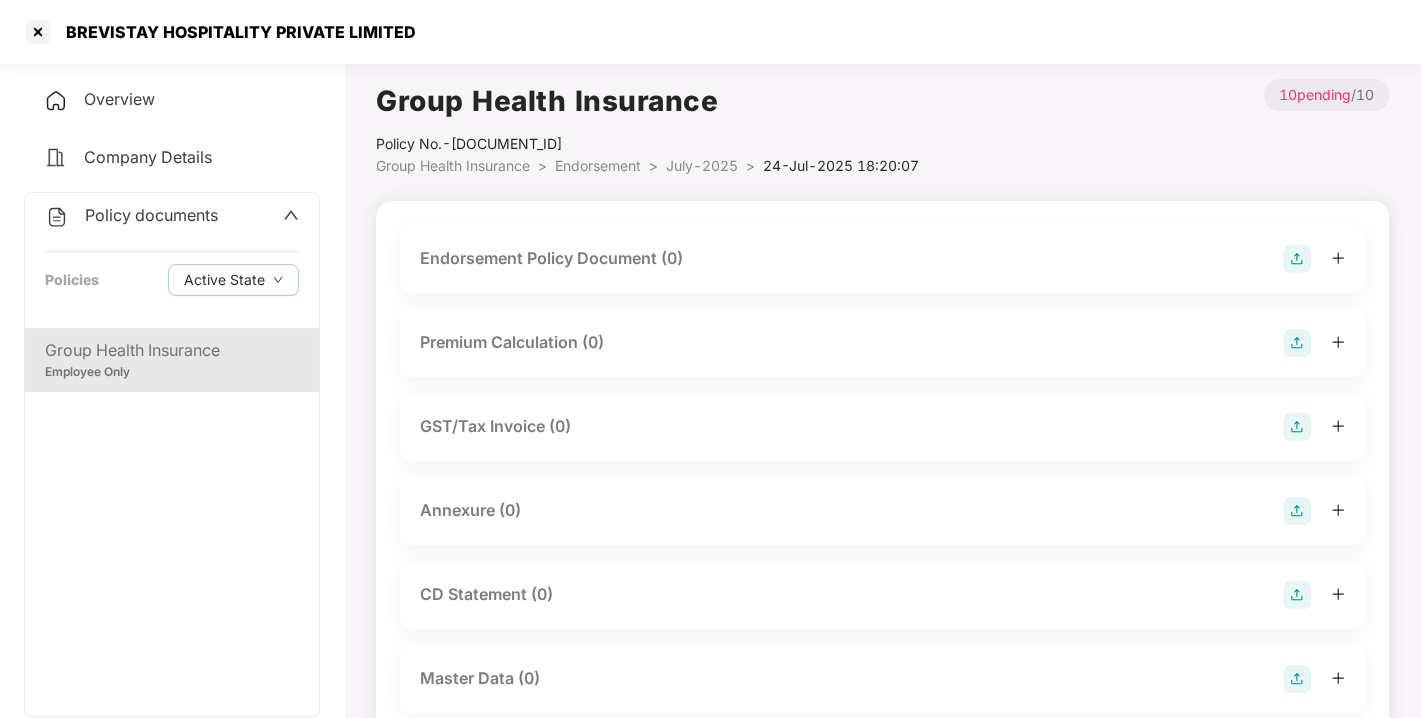 click on "Endorsement Policy Document (0)" at bounding box center (551, 258) 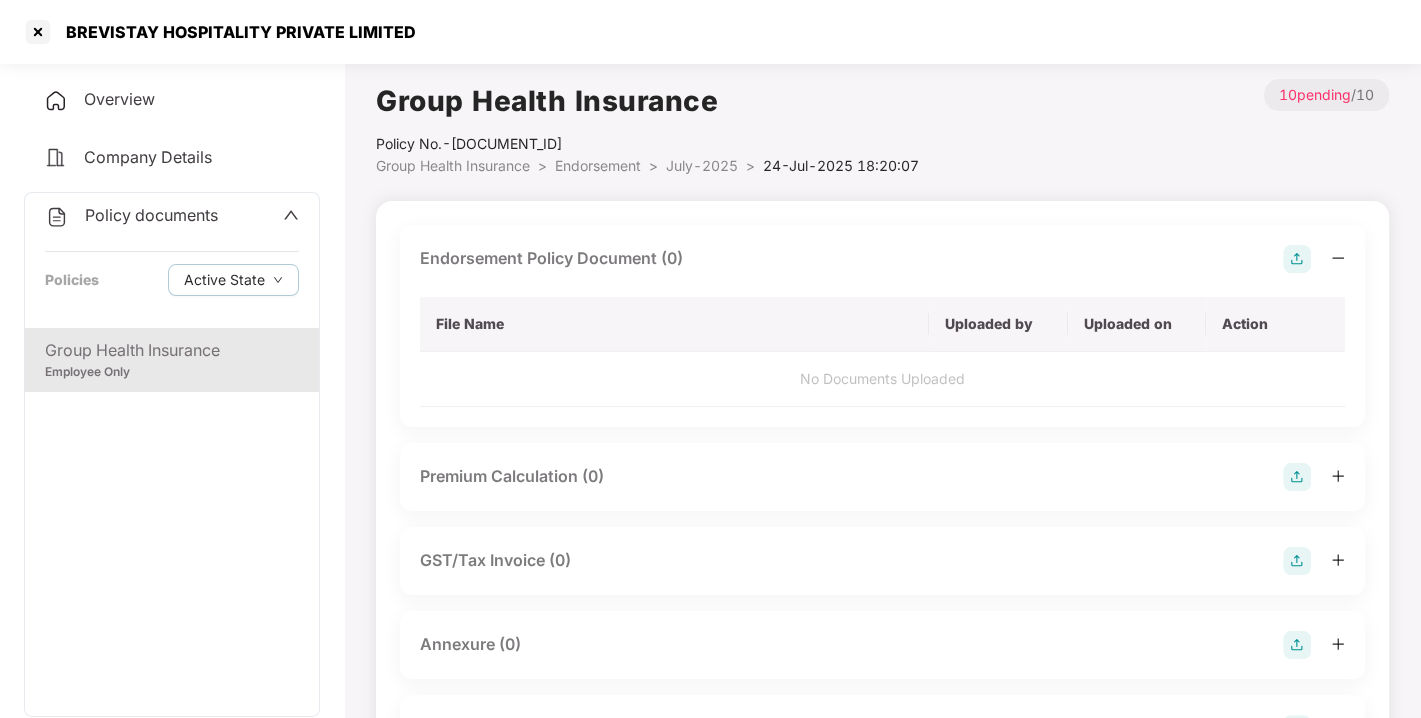 click at bounding box center (1297, 259) 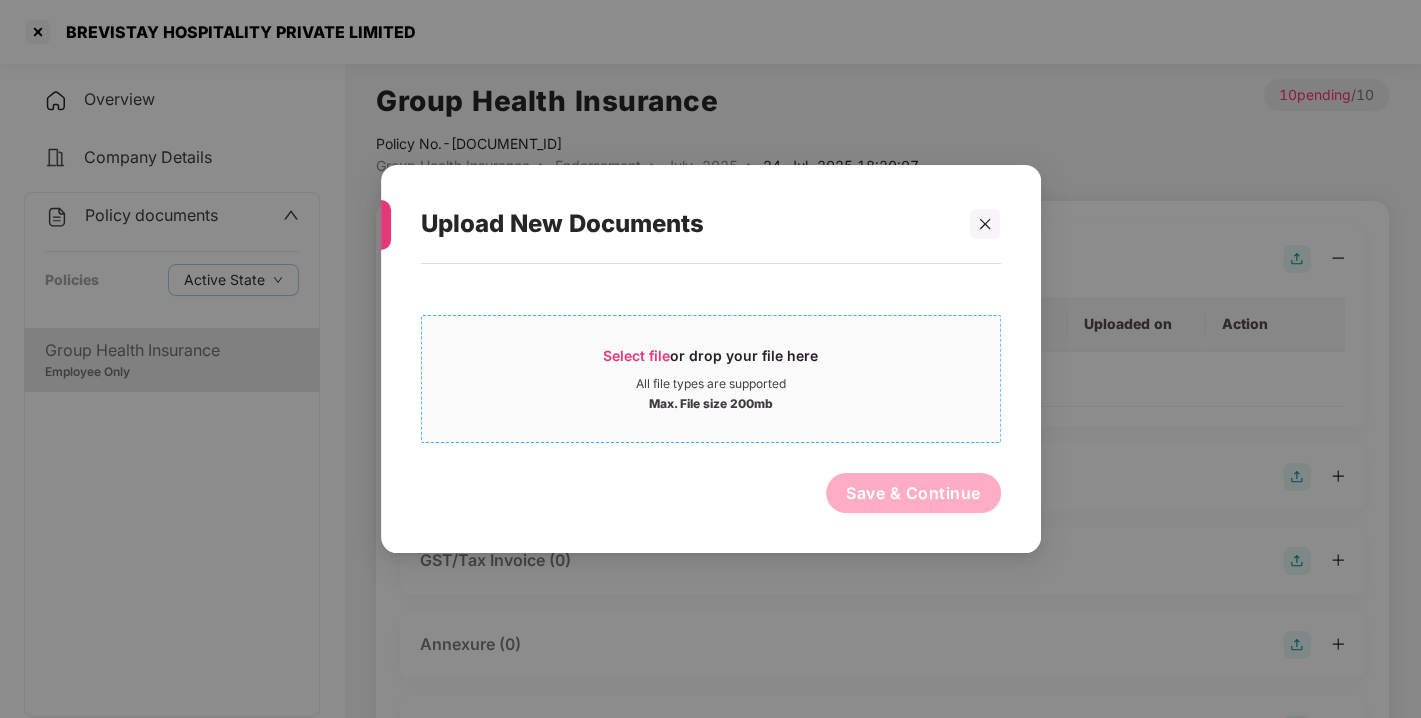 click on "Select file" at bounding box center [636, 355] 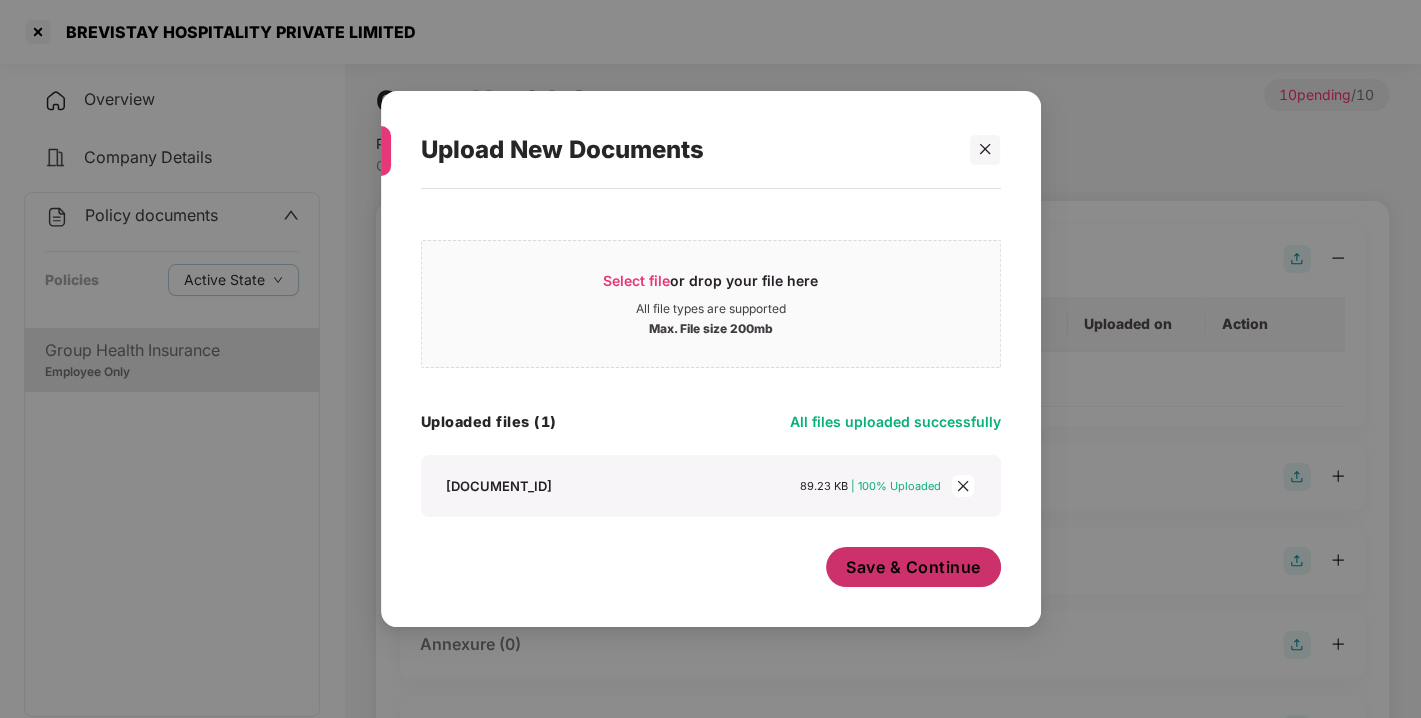 click on "Save & Continue" at bounding box center [913, 567] 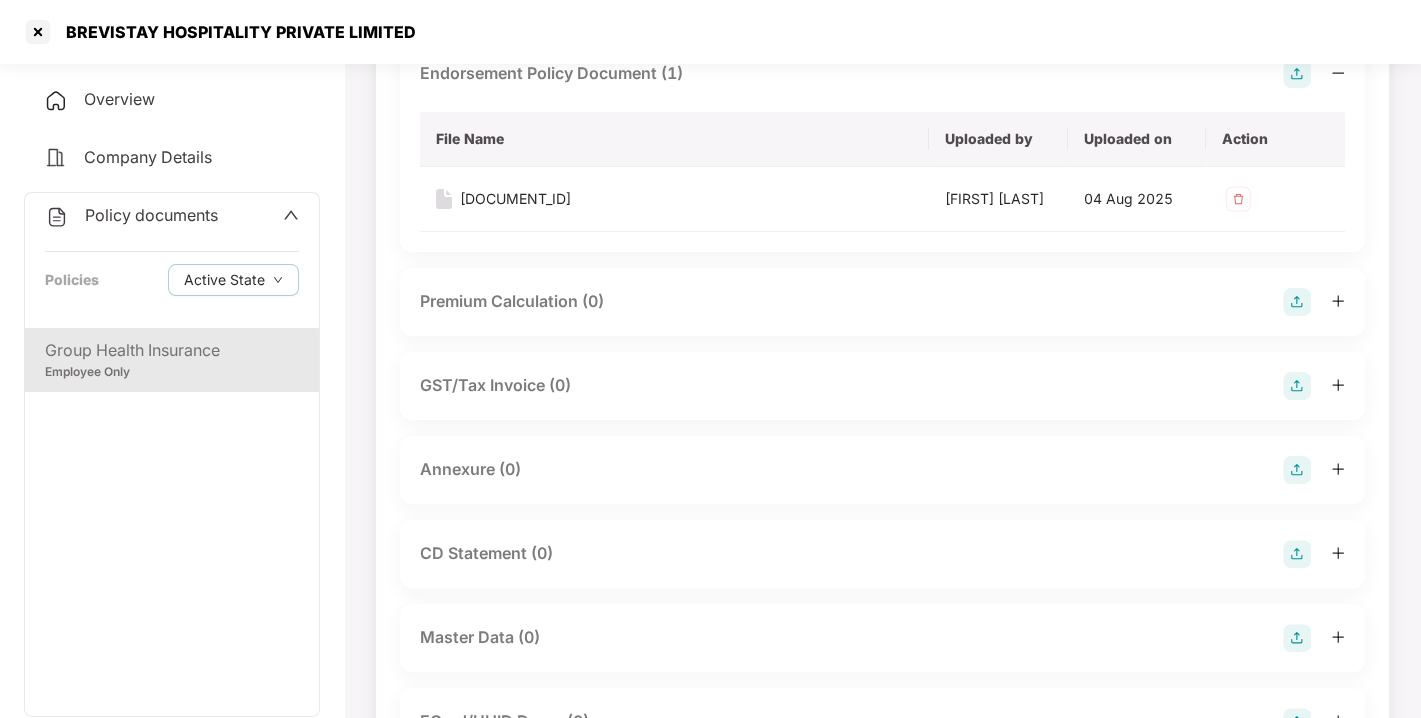 scroll, scrollTop: 191, scrollLeft: 0, axis: vertical 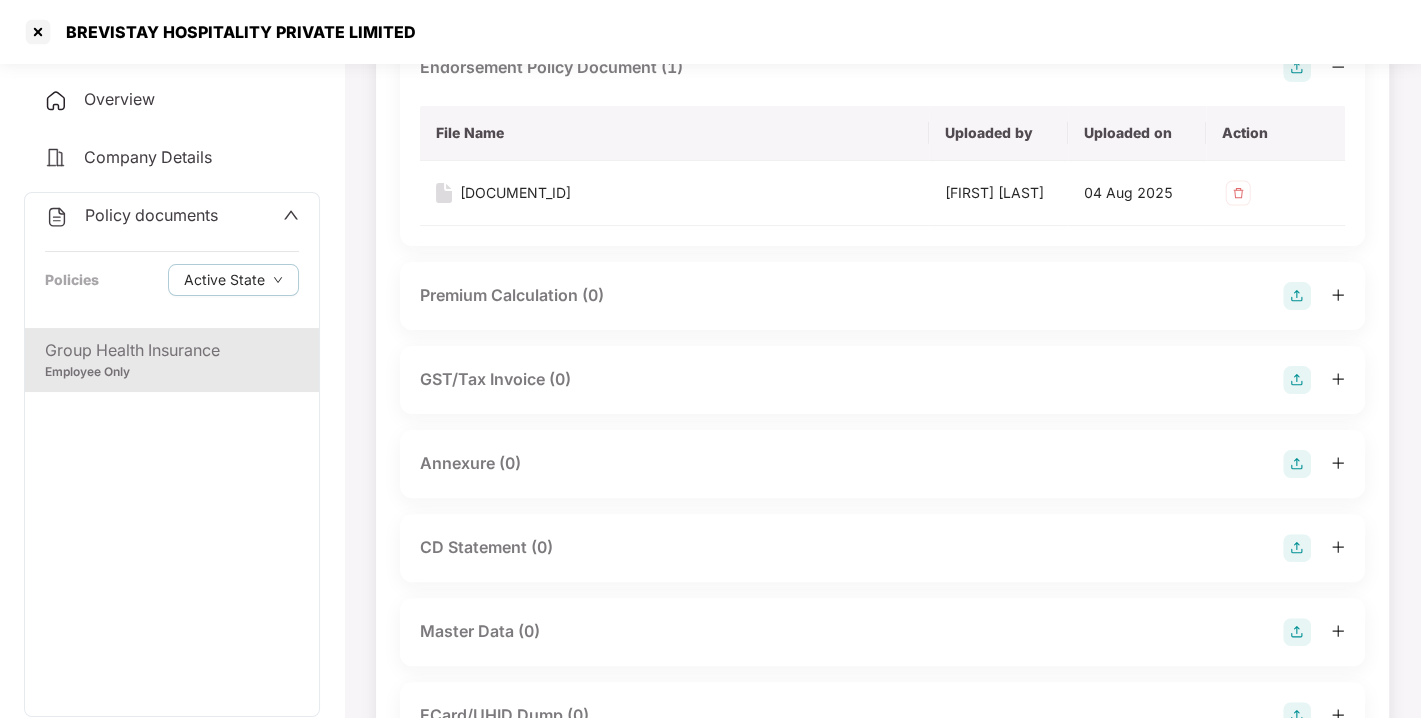 click at bounding box center [1297, 464] 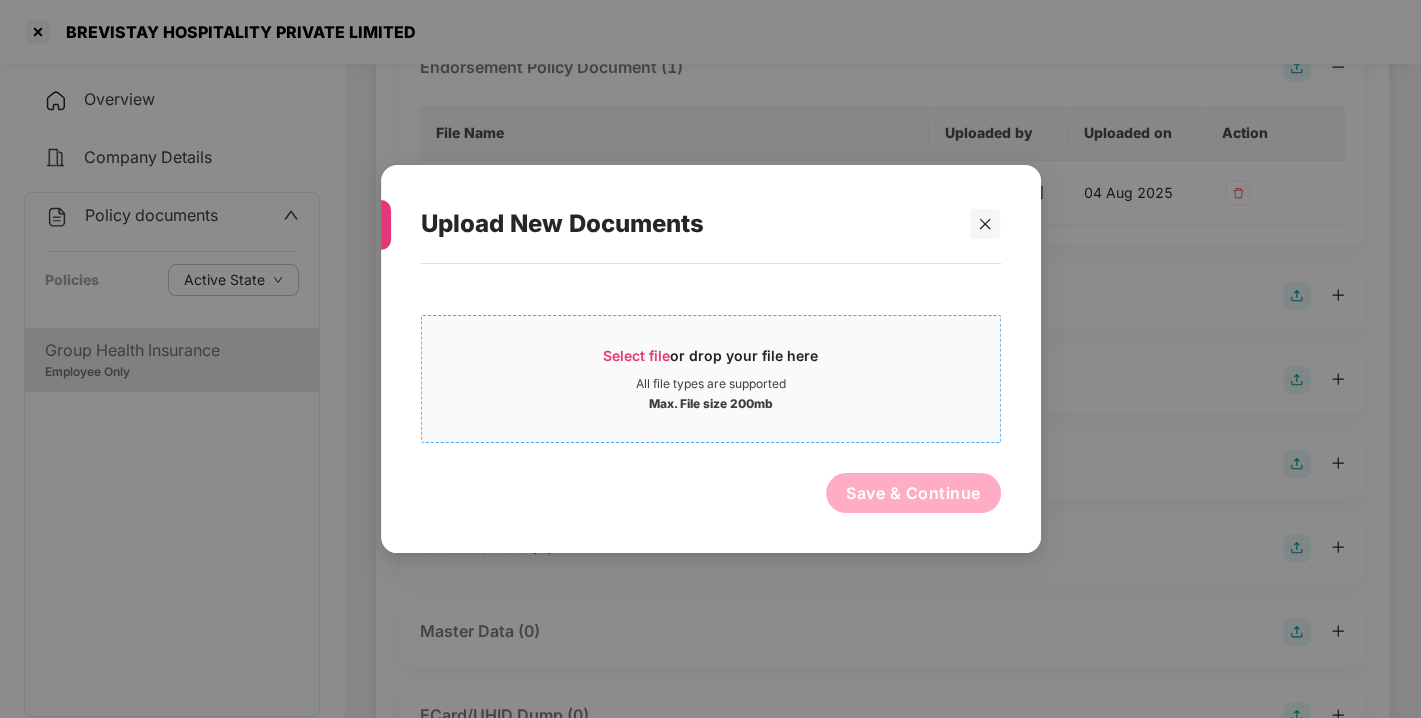 click on "Select file" at bounding box center (636, 355) 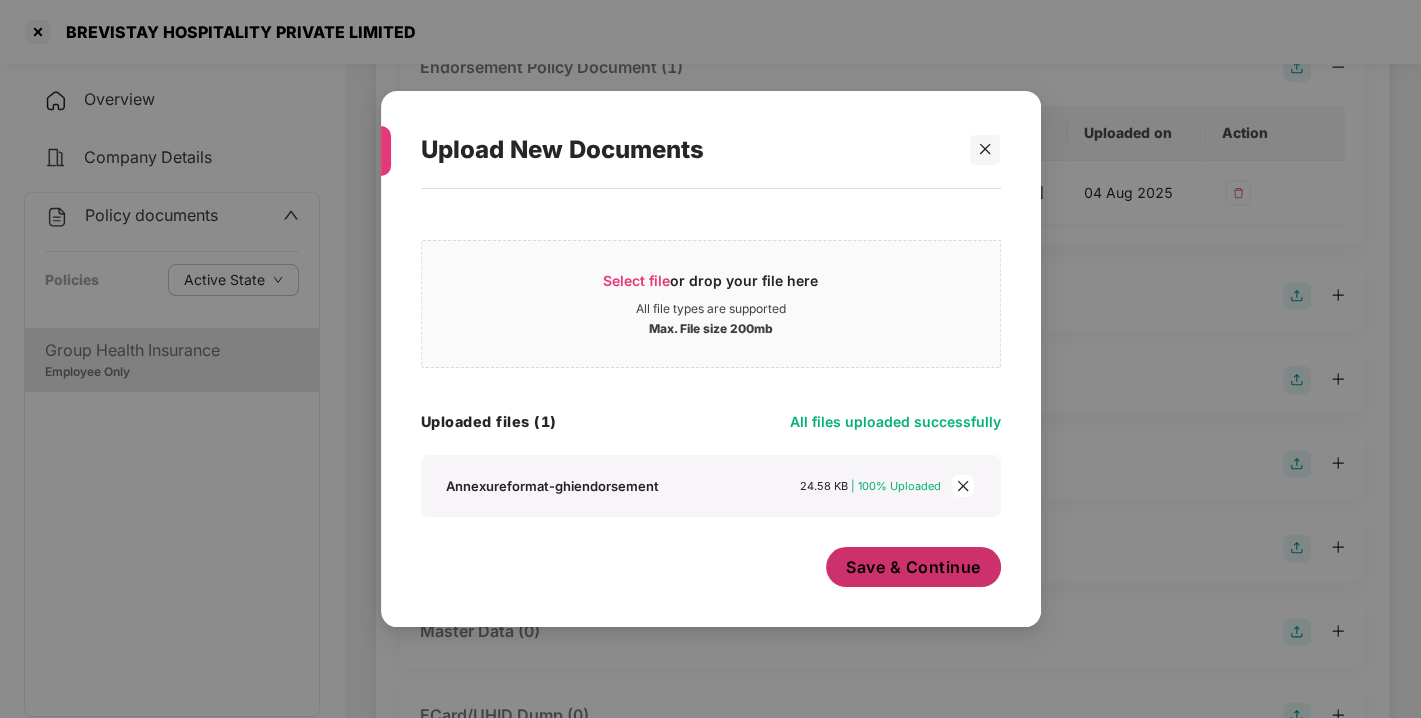click on "Save & Continue" at bounding box center [913, 567] 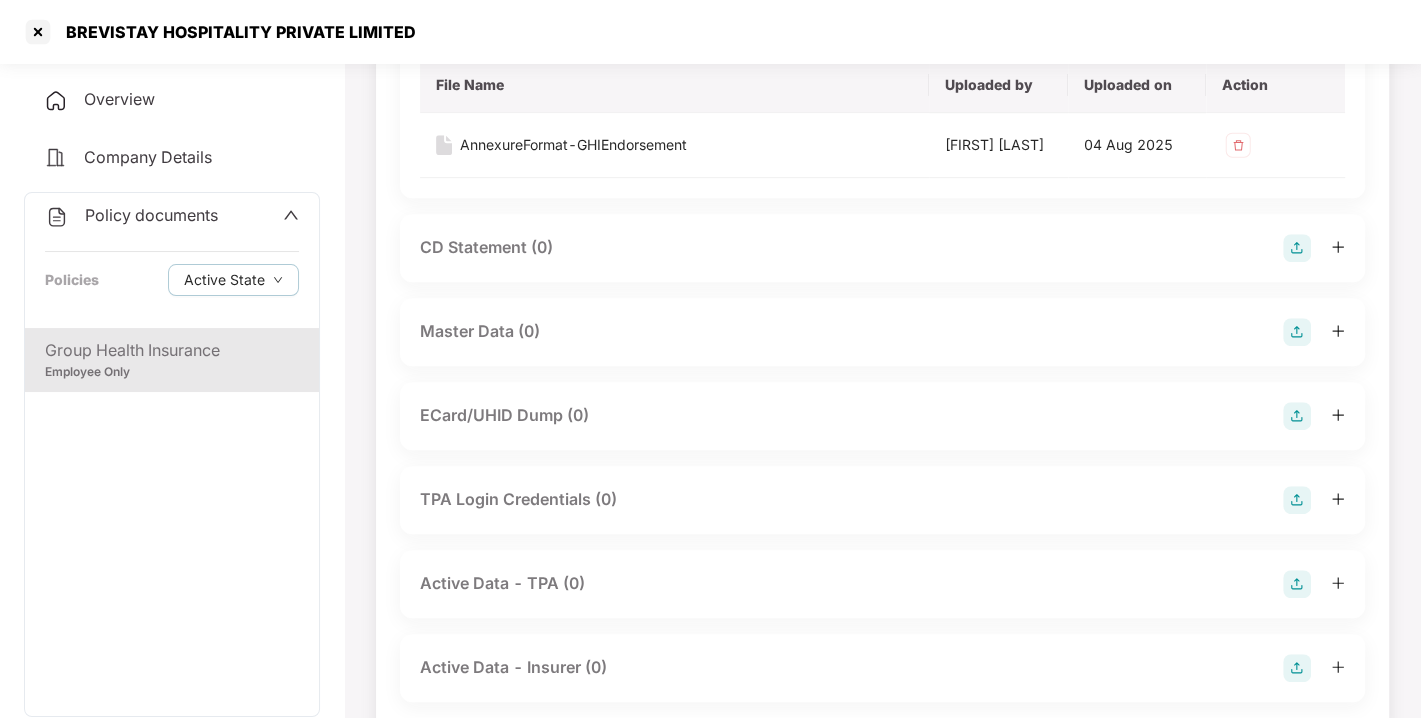 scroll, scrollTop: 637, scrollLeft: 0, axis: vertical 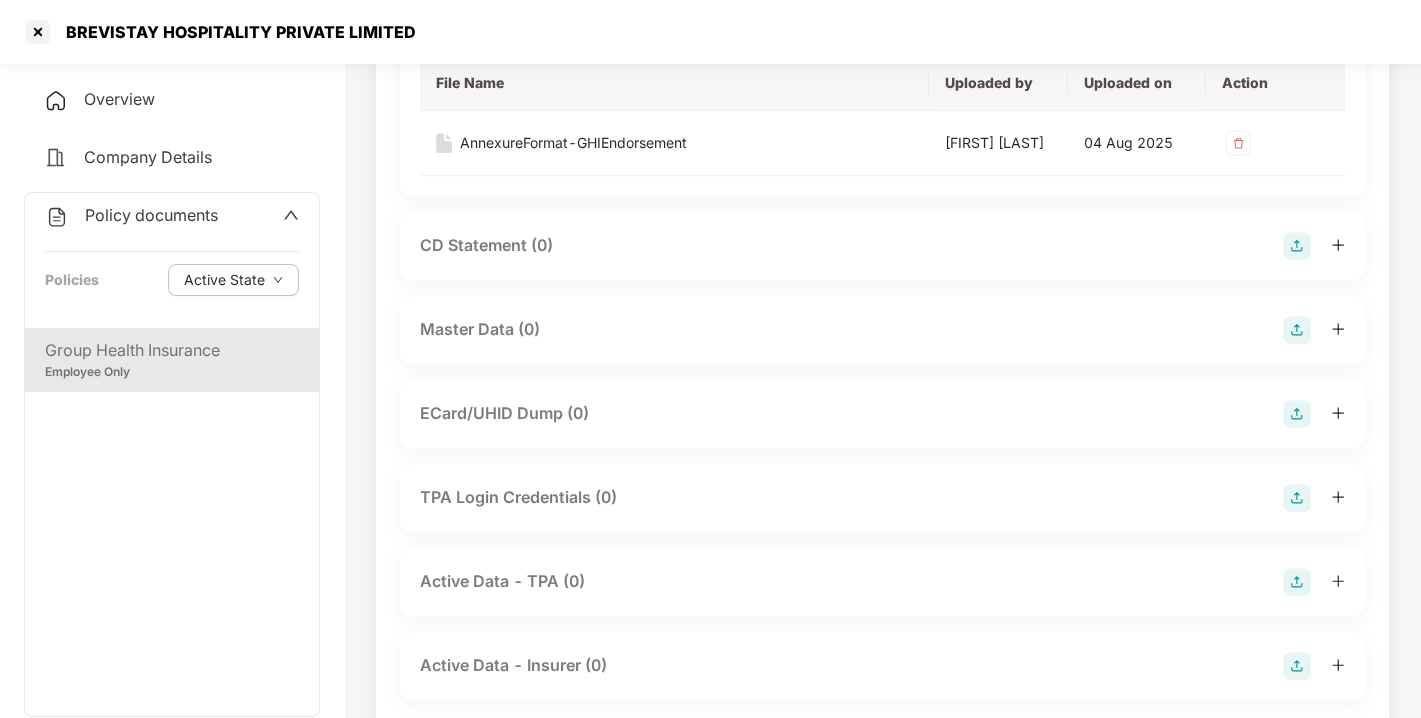 click at bounding box center [1297, 330] 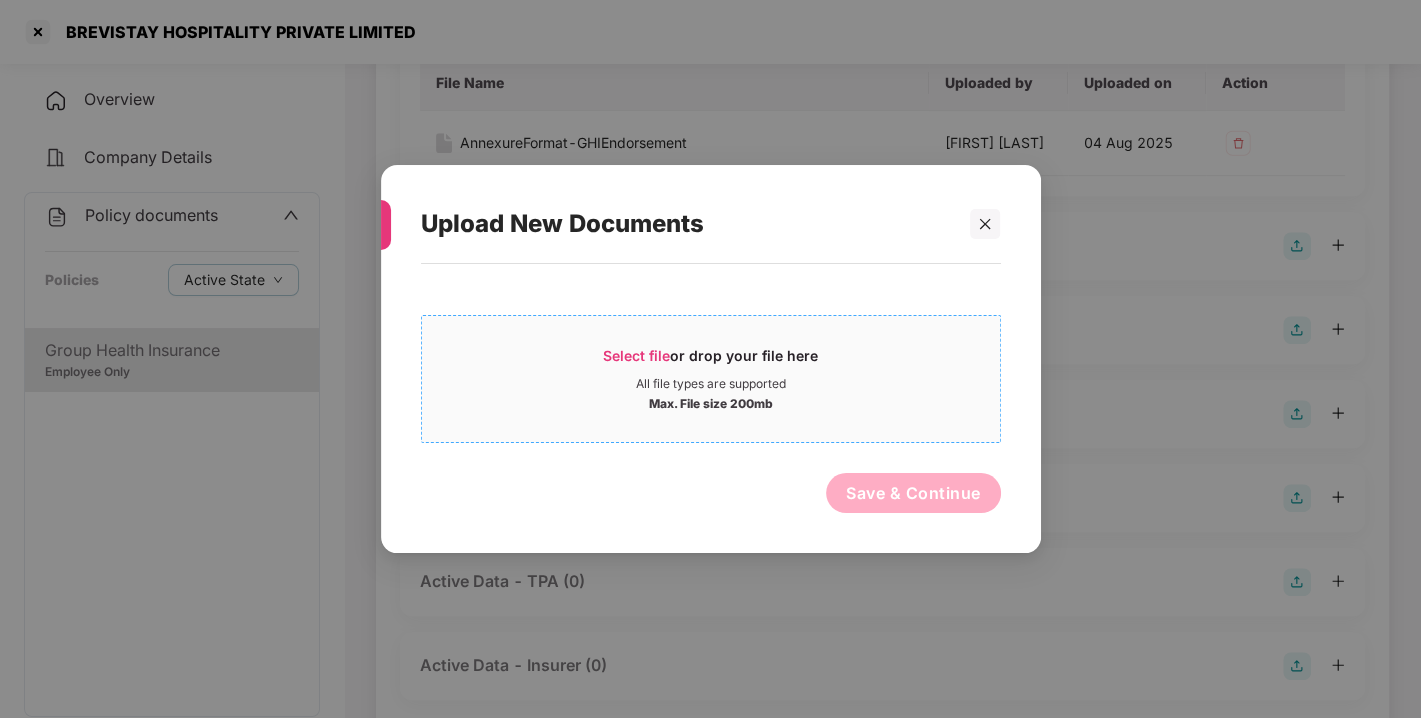 click on "Select file  or drop your file here All file types are supported Max. File size 200mb" at bounding box center (711, 379) 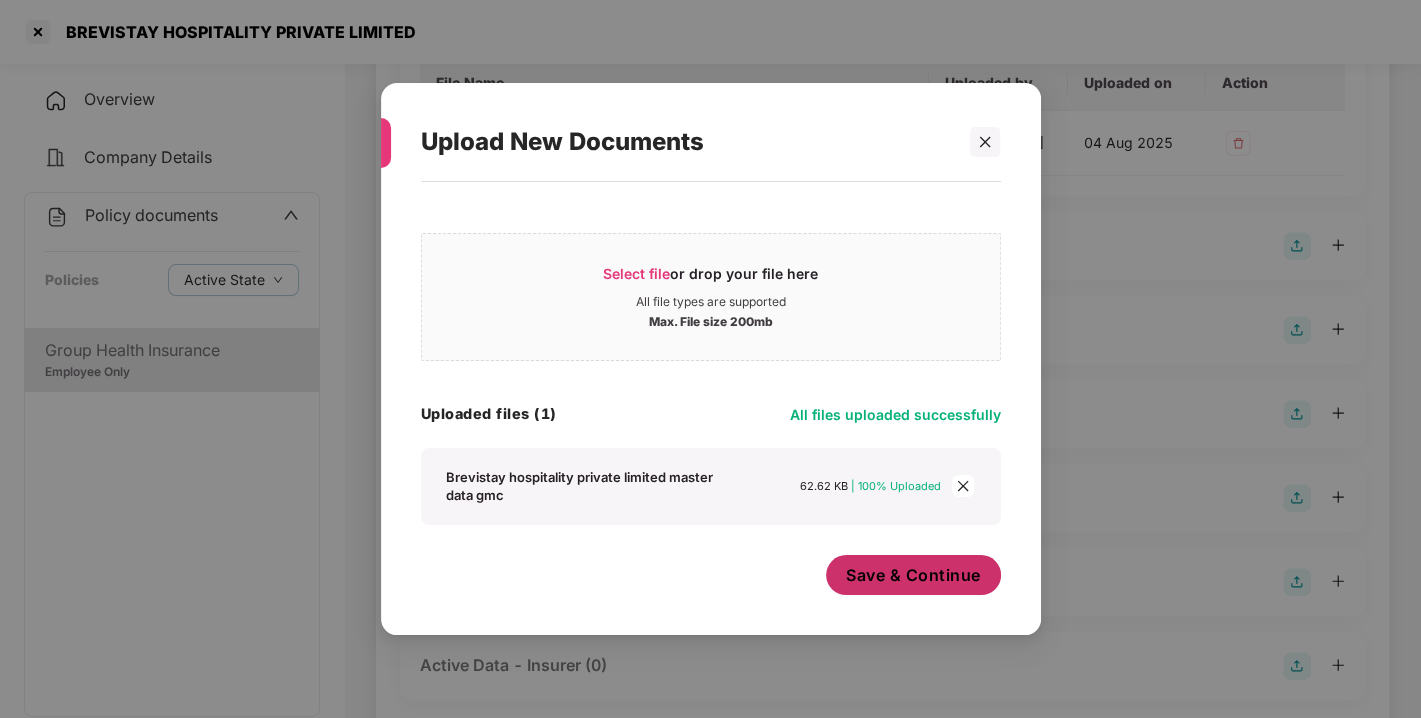 click on "Save & Continue" at bounding box center (913, 575) 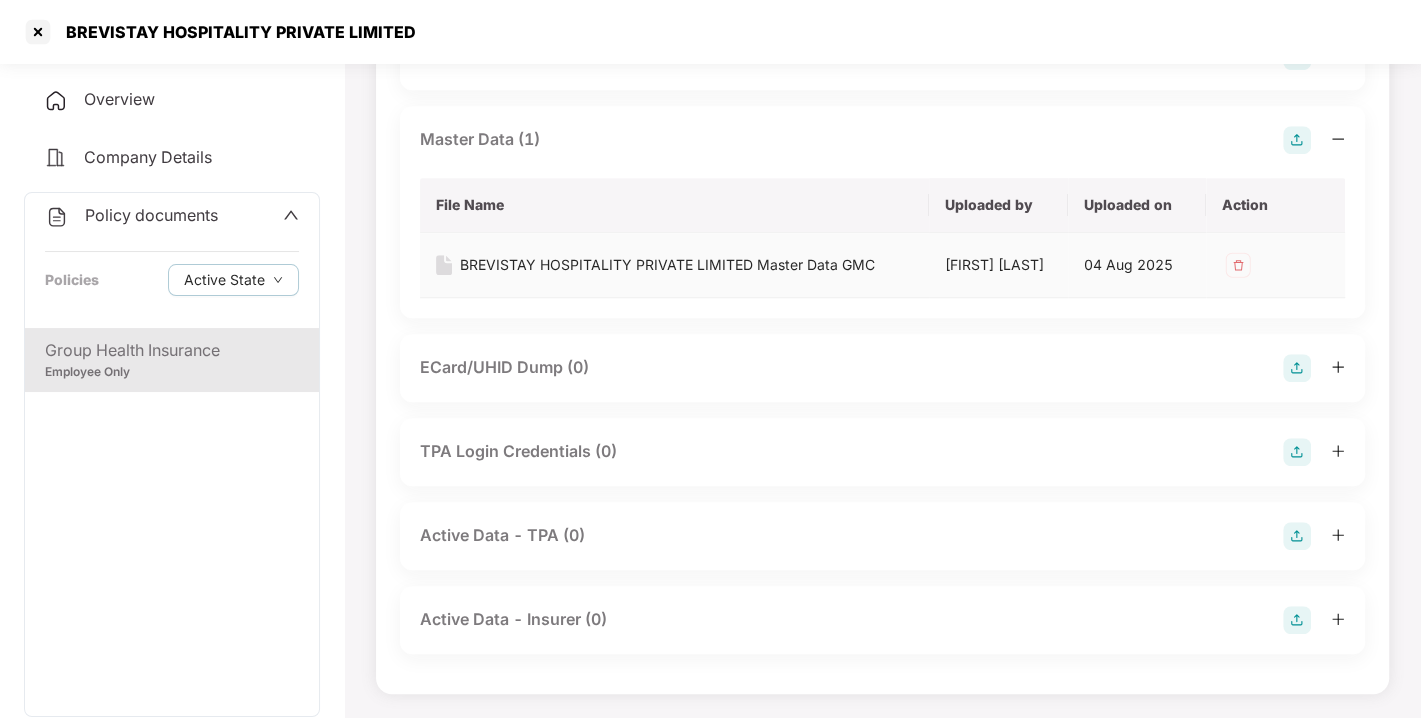 scroll, scrollTop: 0, scrollLeft: 0, axis: both 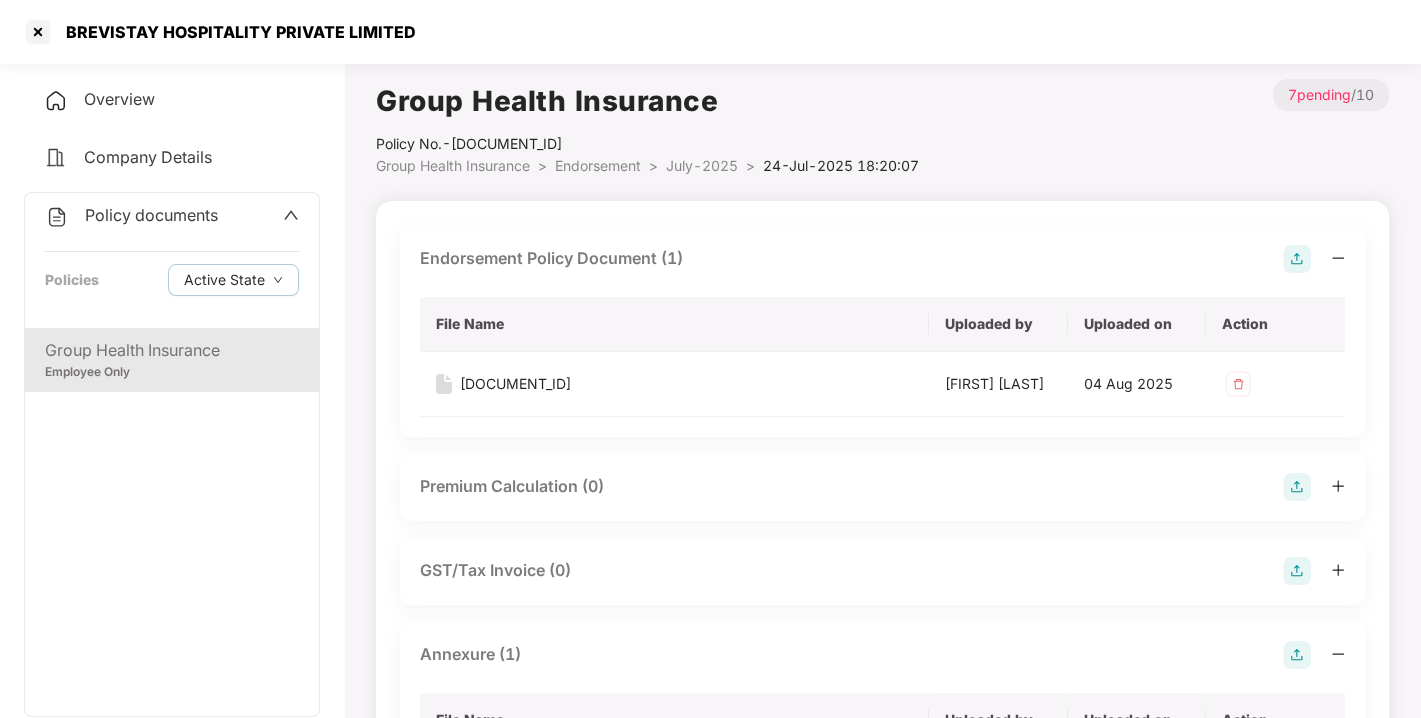 click on "Endorsement" at bounding box center [598, 165] 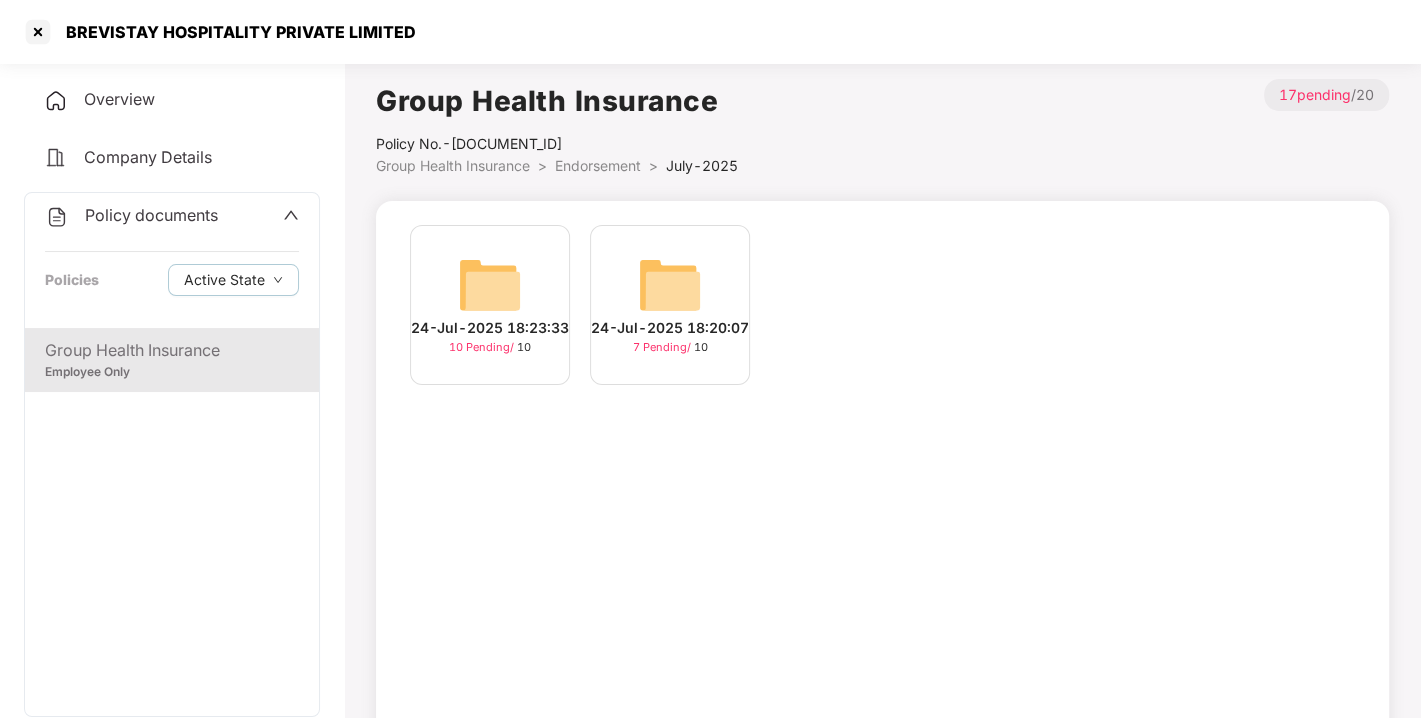 click at bounding box center [490, 285] 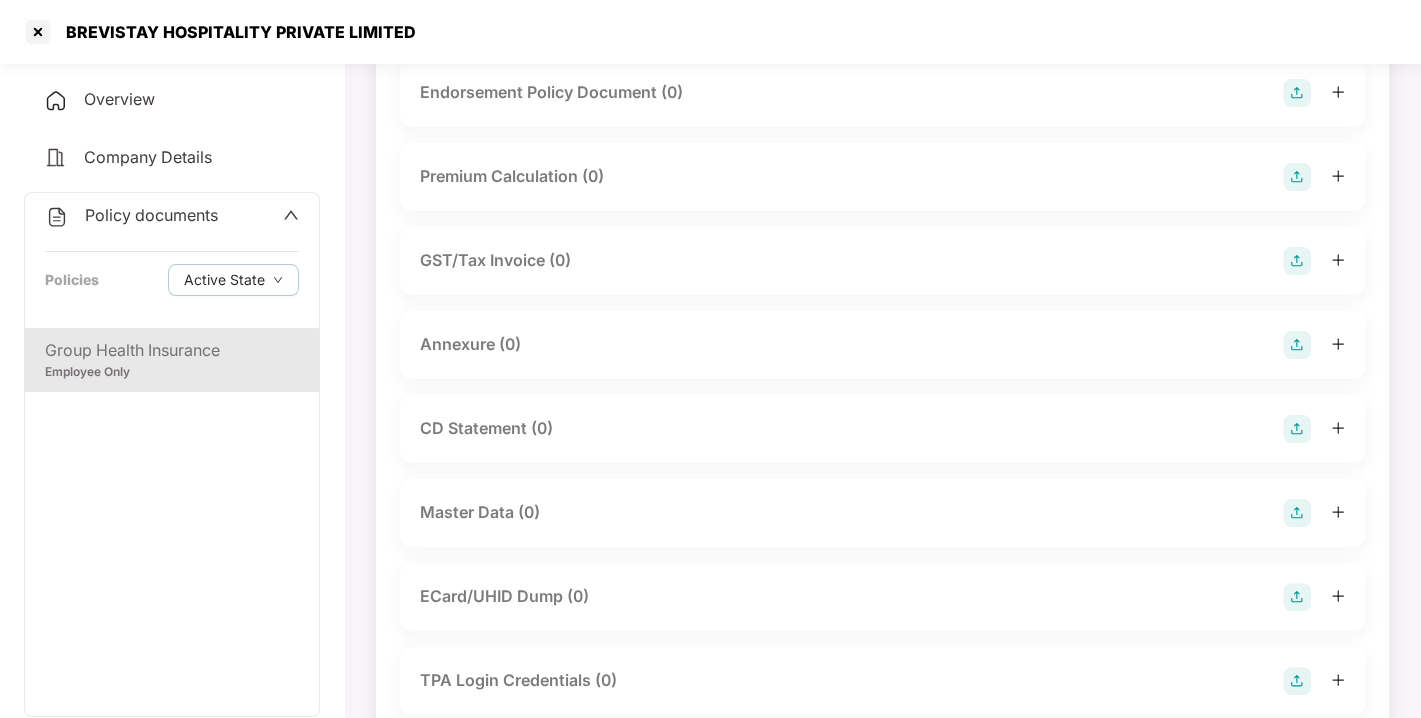 scroll, scrollTop: 262, scrollLeft: 0, axis: vertical 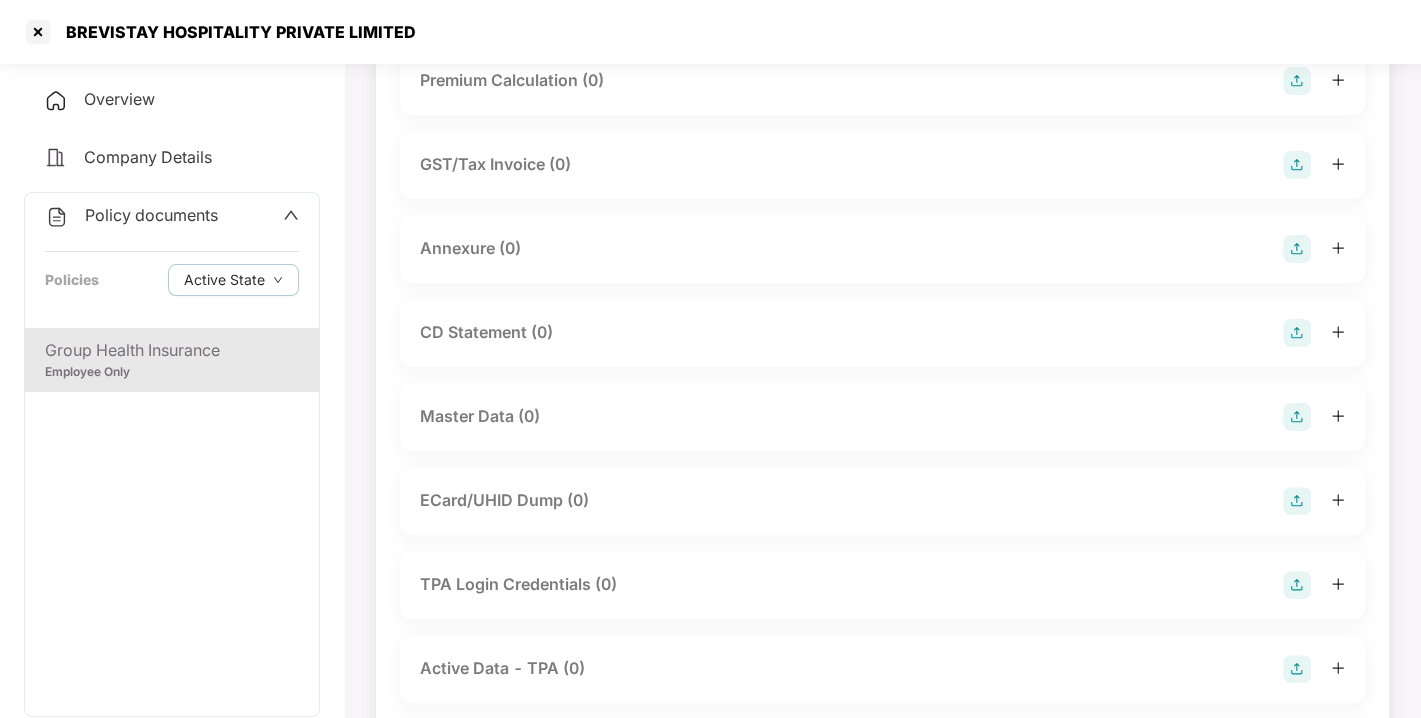 click at bounding box center (1297, 417) 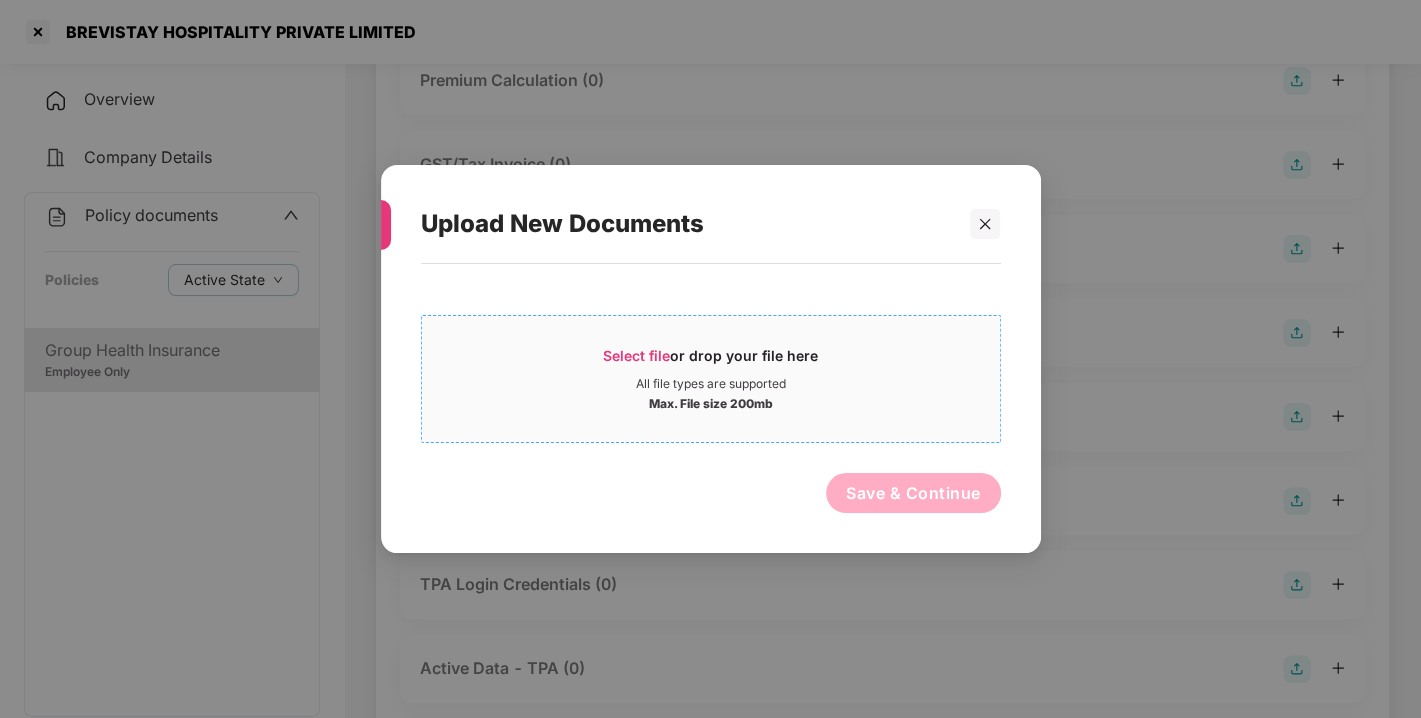 click on "Select file" at bounding box center (636, 355) 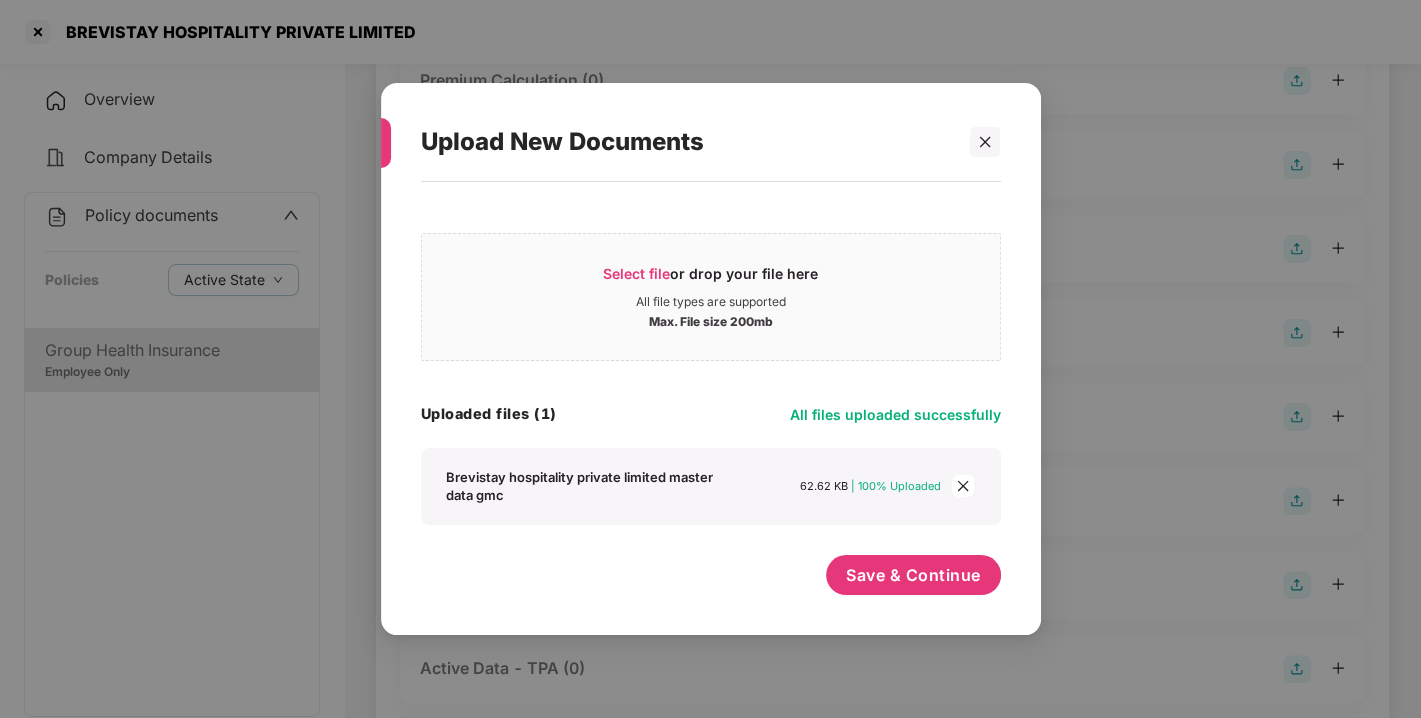 click 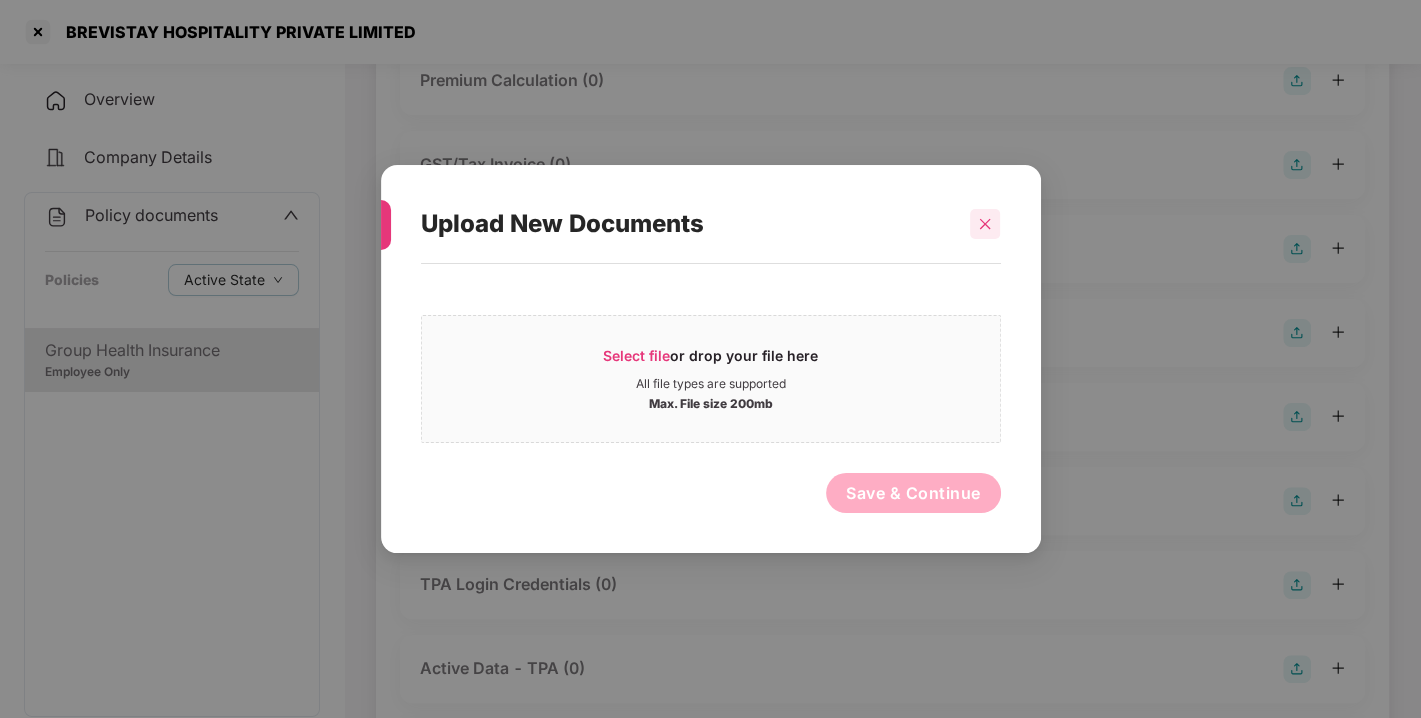 click 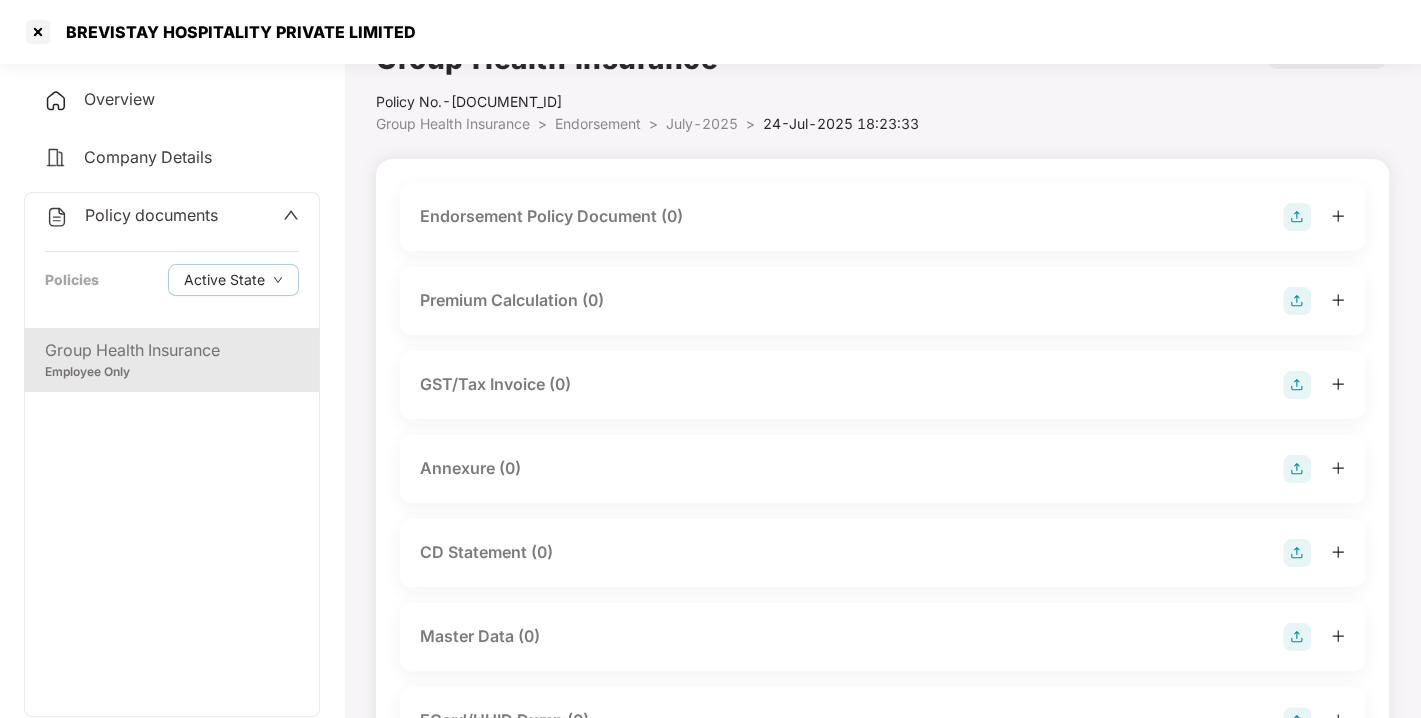 scroll, scrollTop: 41, scrollLeft: 0, axis: vertical 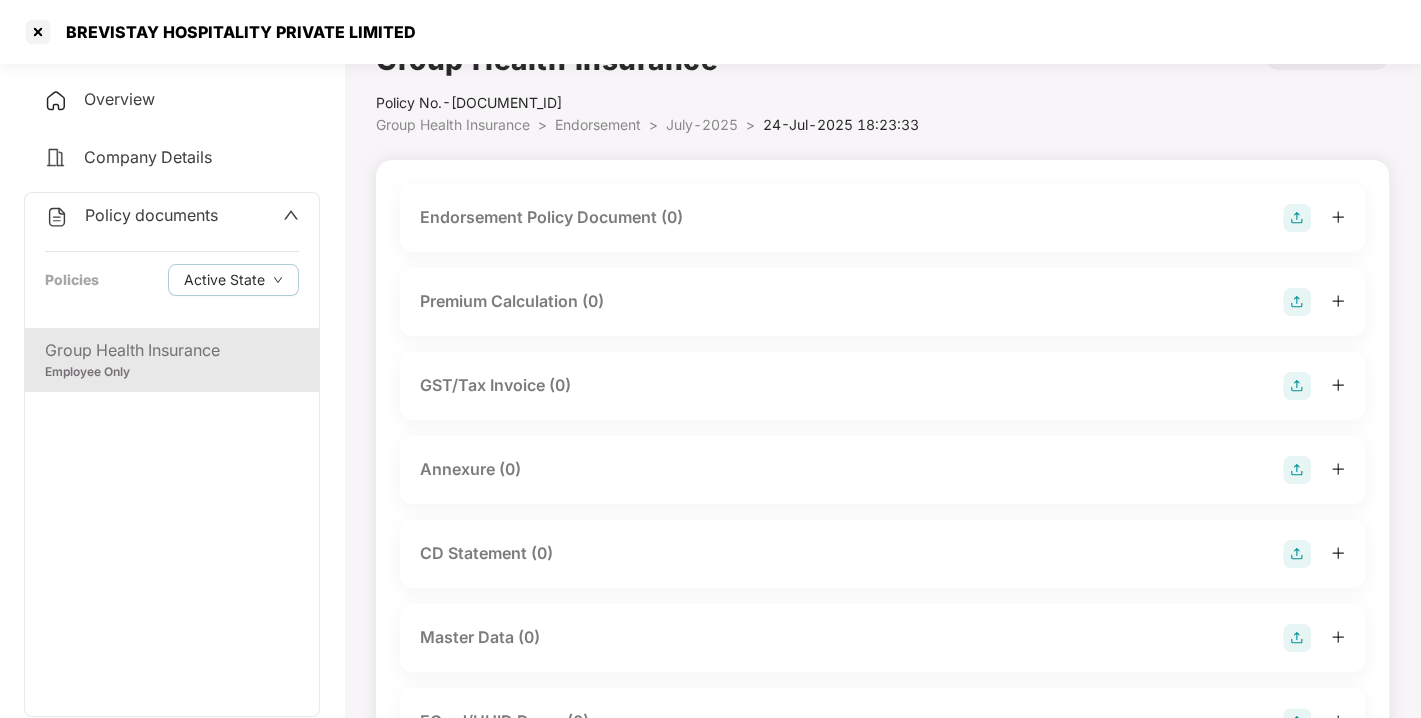 click at bounding box center (1297, 470) 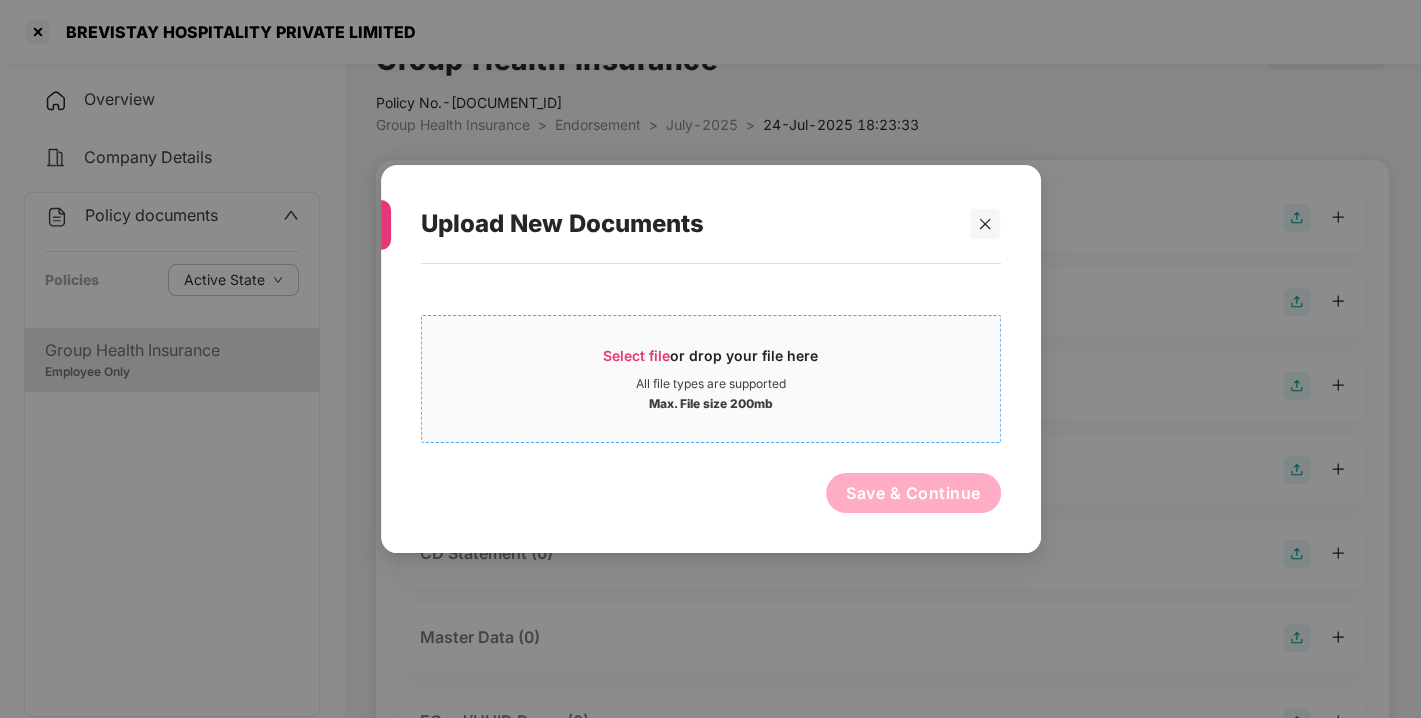 click on "Select file" at bounding box center [636, 355] 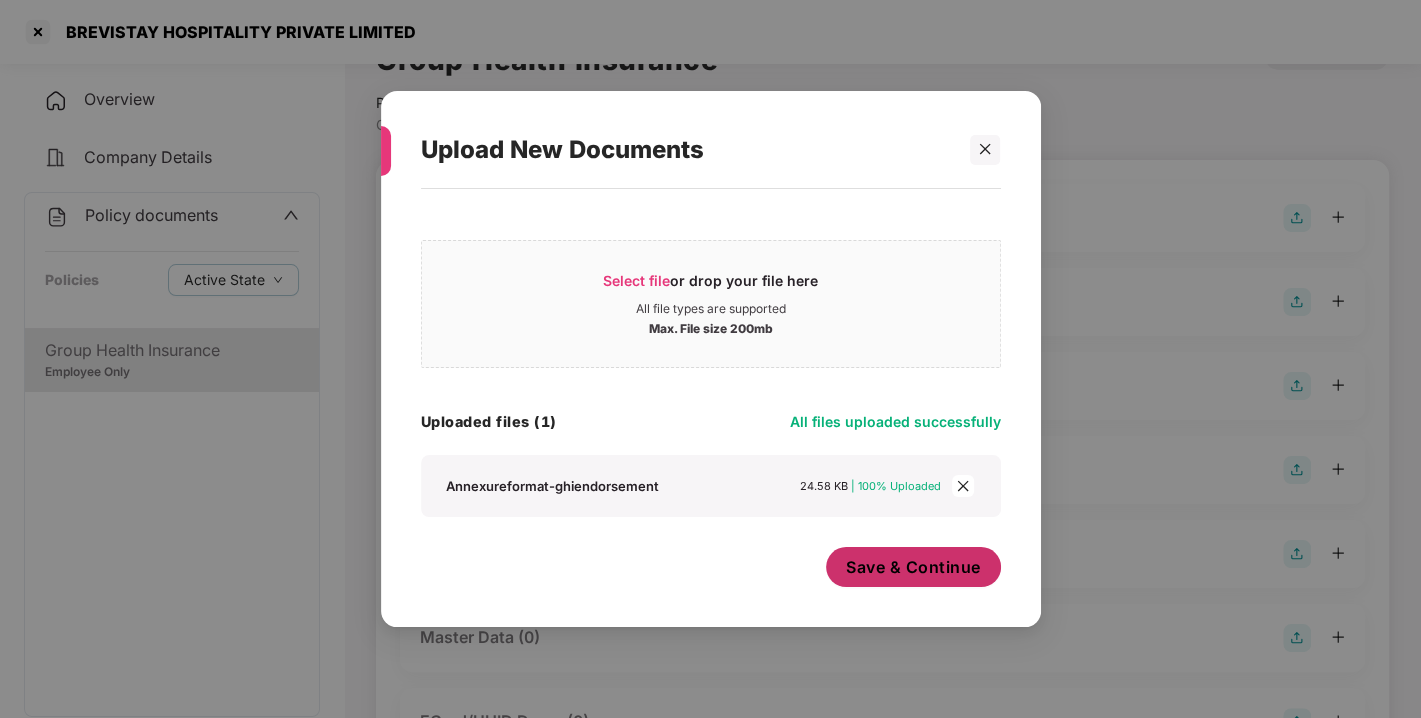 drag, startPoint x: 946, startPoint y: 589, endPoint x: 922, endPoint y: 571, distance: 30 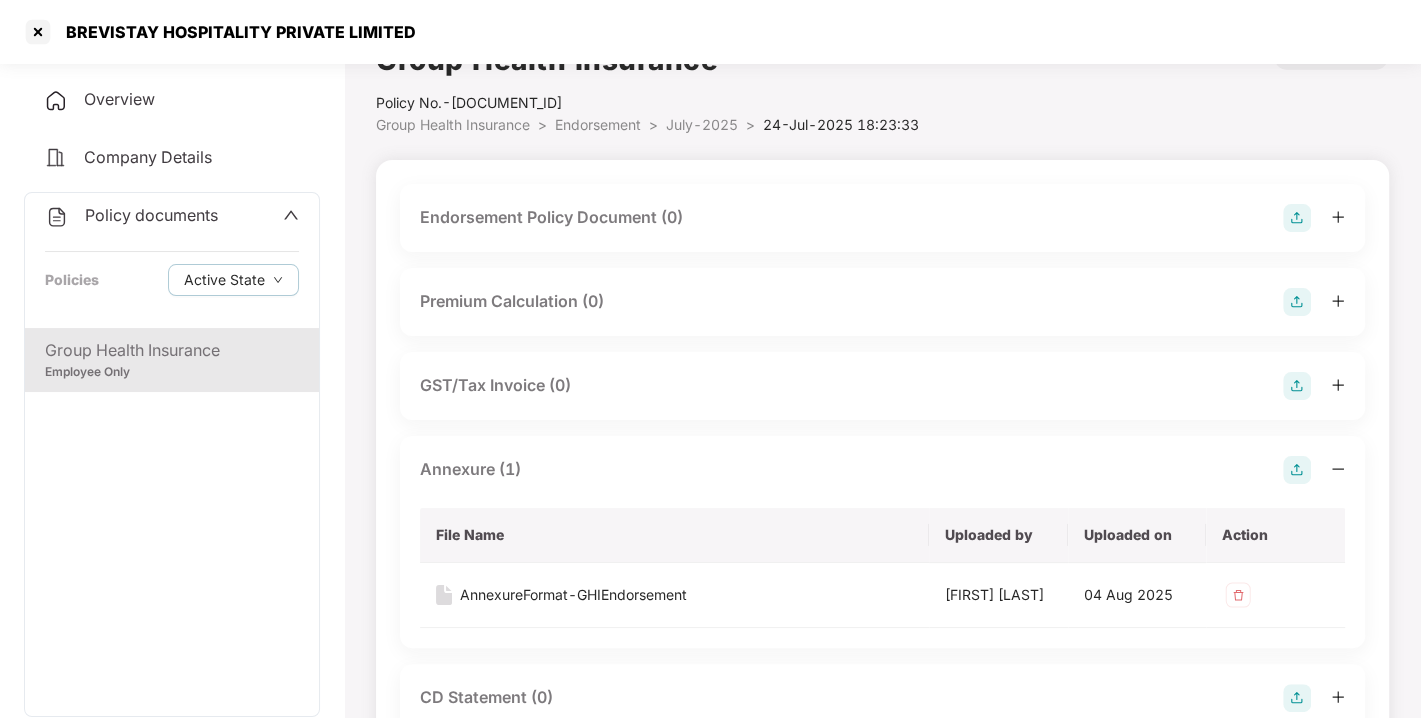 scroll, scrollTop: 0, scrollLeft: 0, axis: both 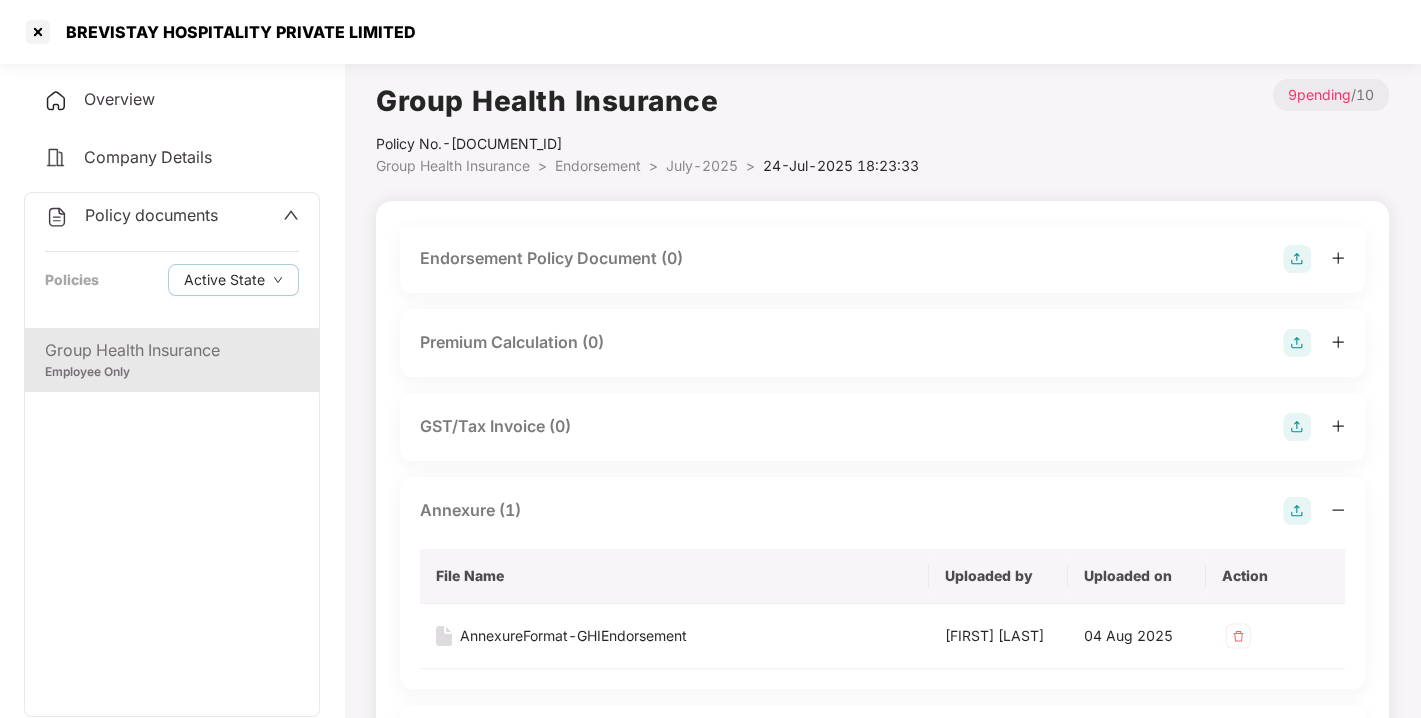 click at bounding box center [1297, 259] 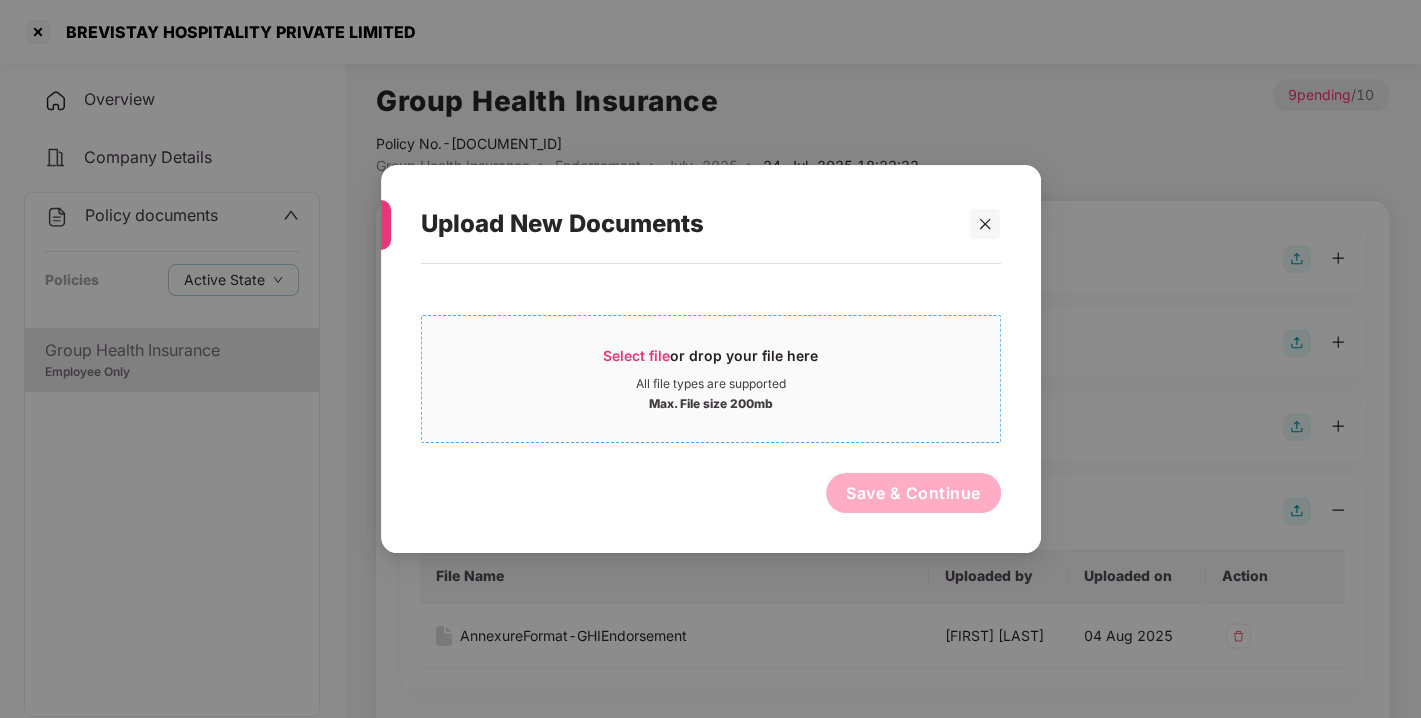 click on "Select file" at bounding box center [636, 355] 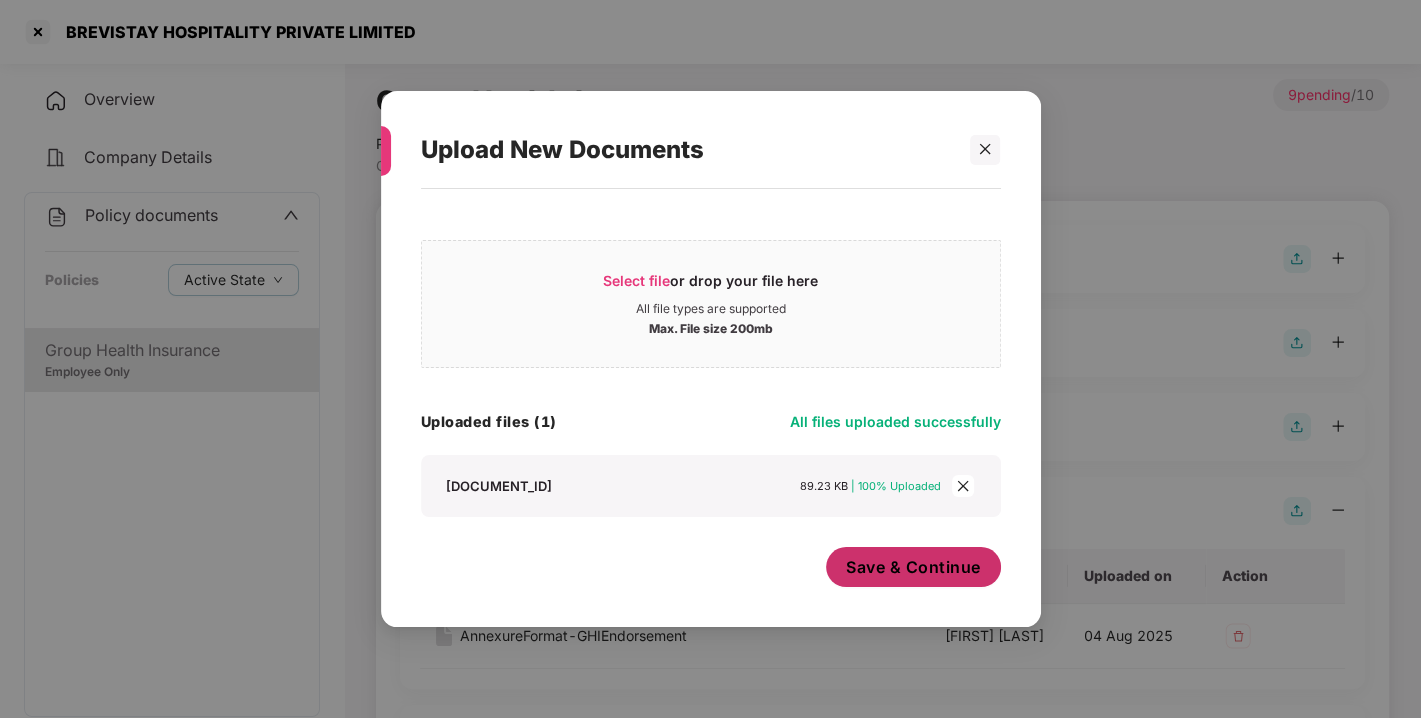 click on "Save & Continue" at bounding box center (913, 567) 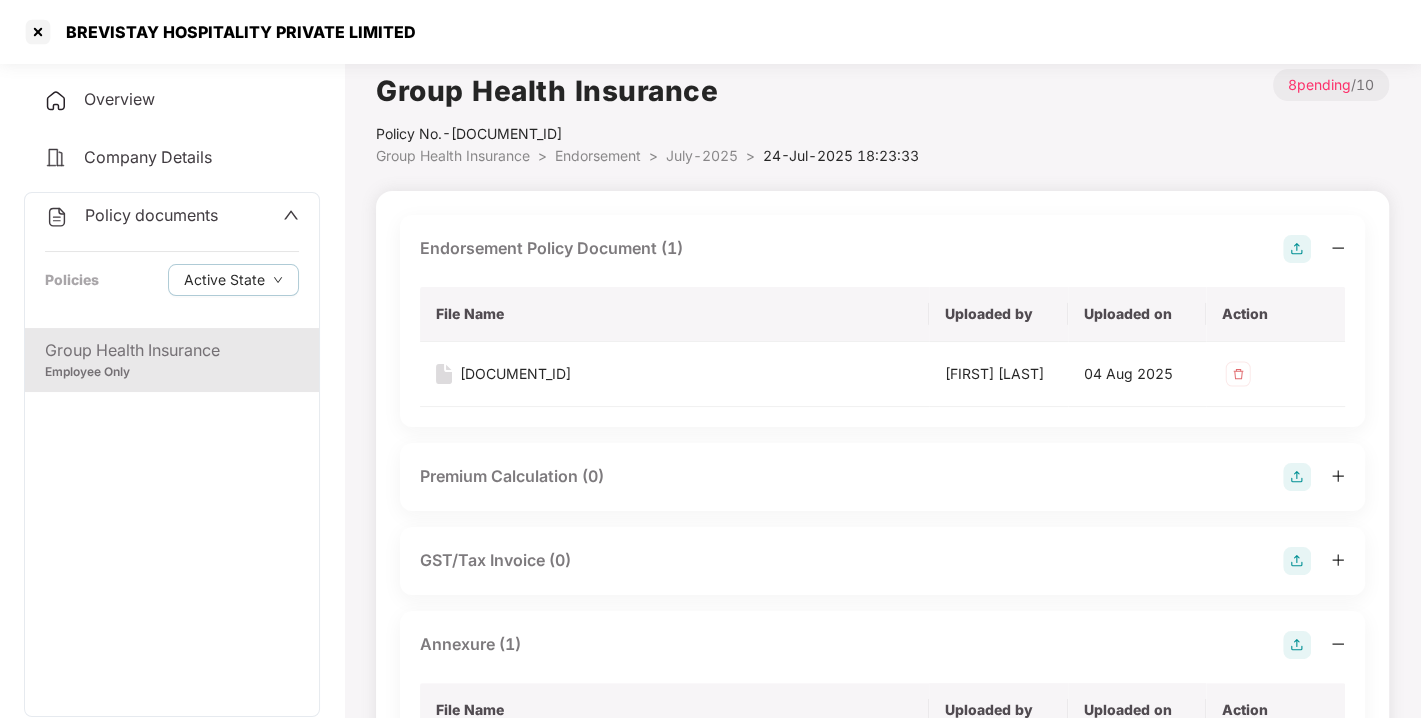 scroll, scrollTop: 0, scrollLeft: 0, axis: both 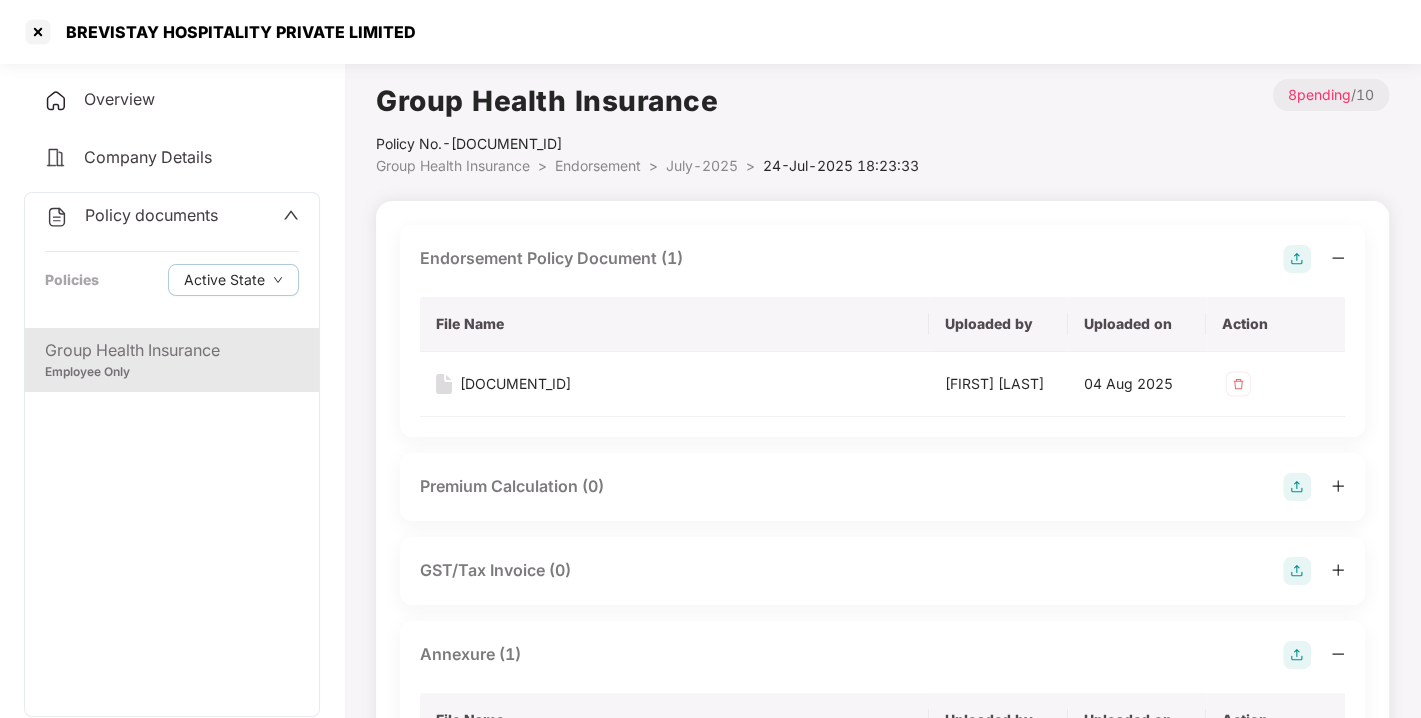 click on "Endorsement" at bounding box center (598, 165) 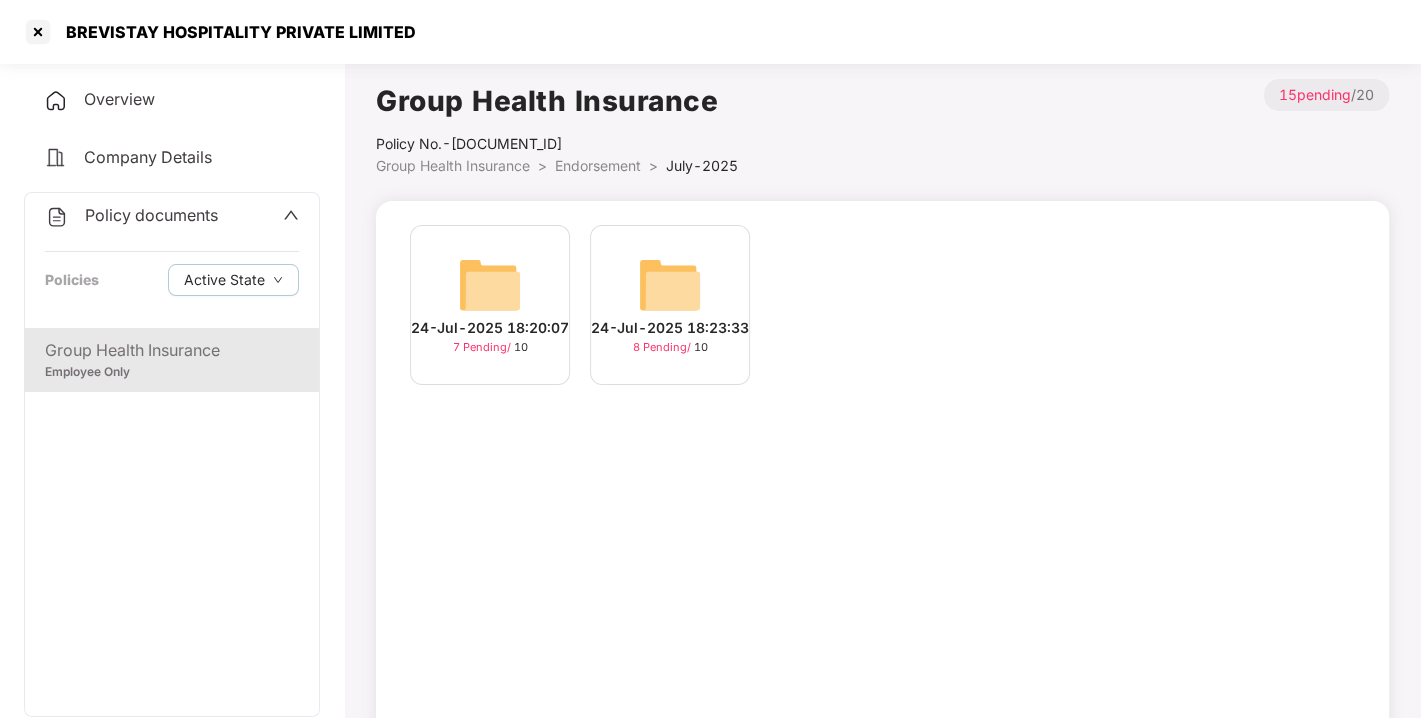 click on "Endorsement" at bounding box center (598, 165) 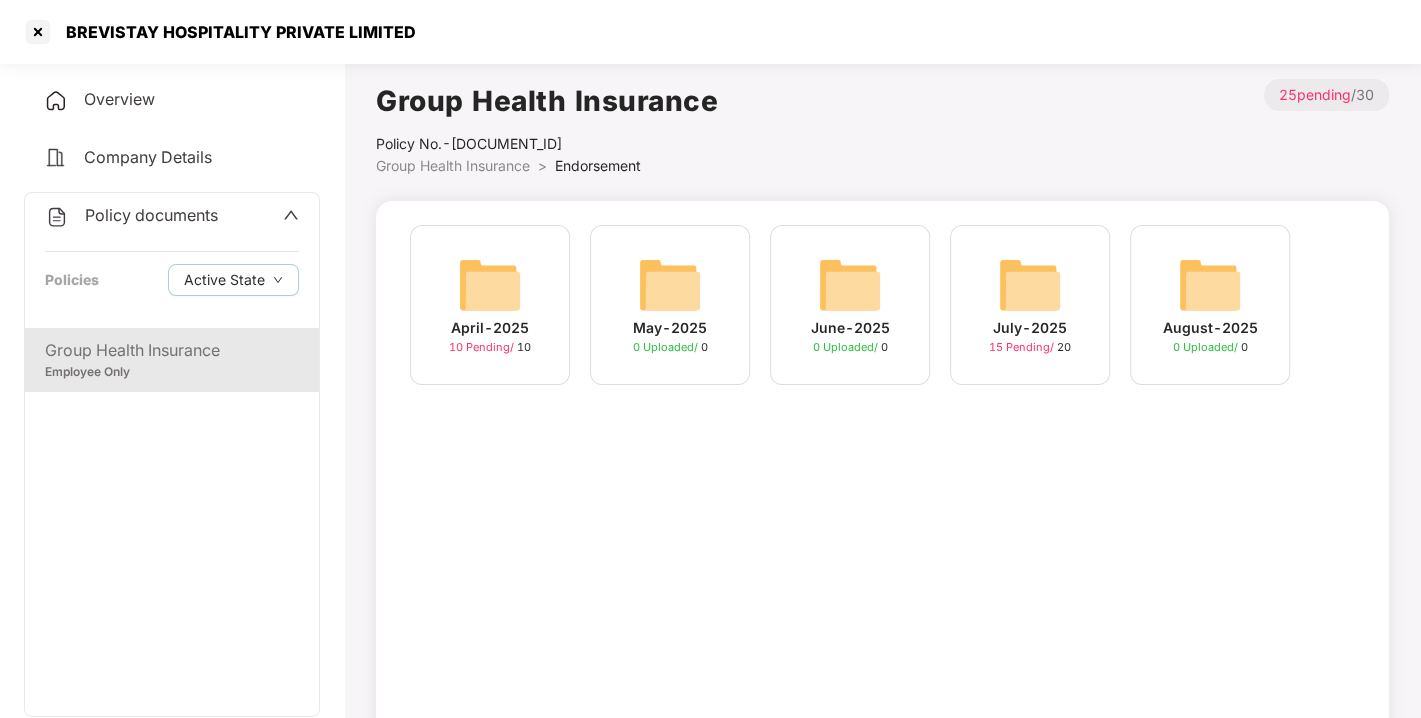 click on "Policy documents" at bounding box center (151, 215) 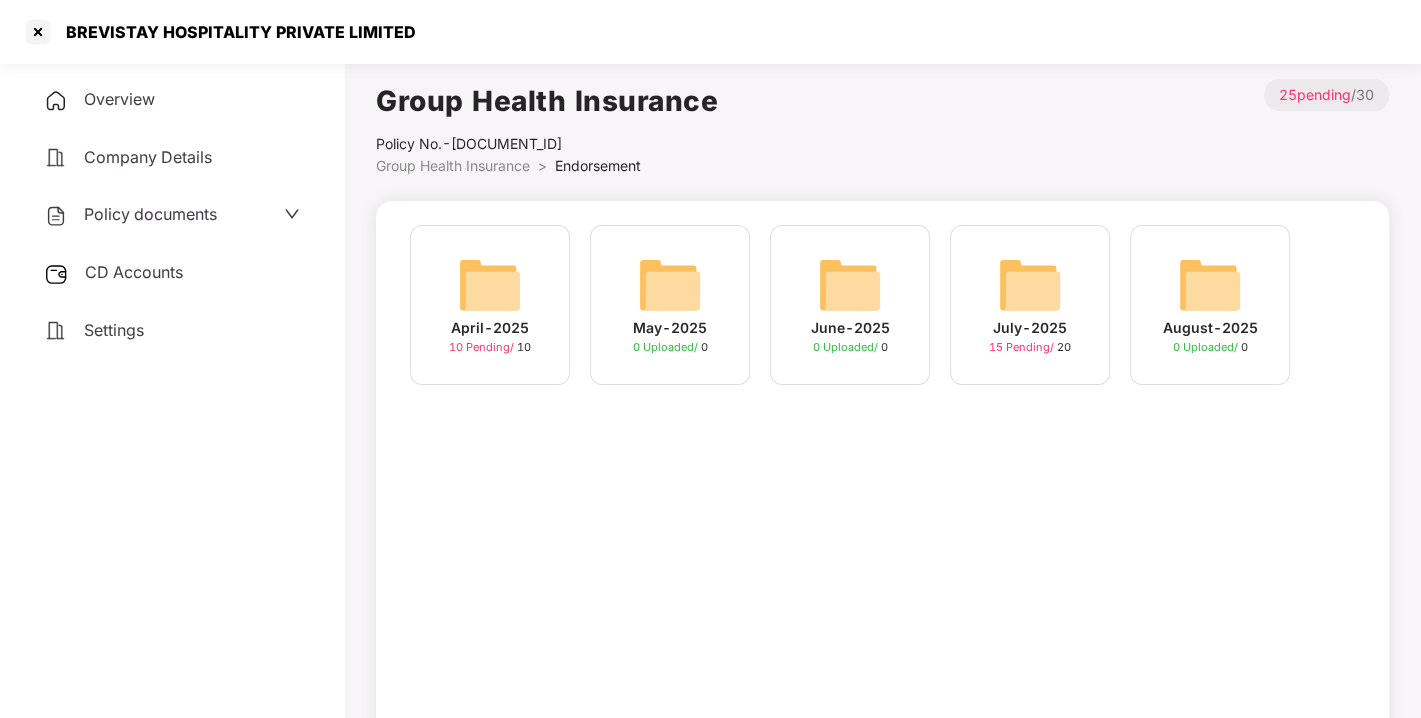 click on "CD Accounts" at bounding box center [172, 273] 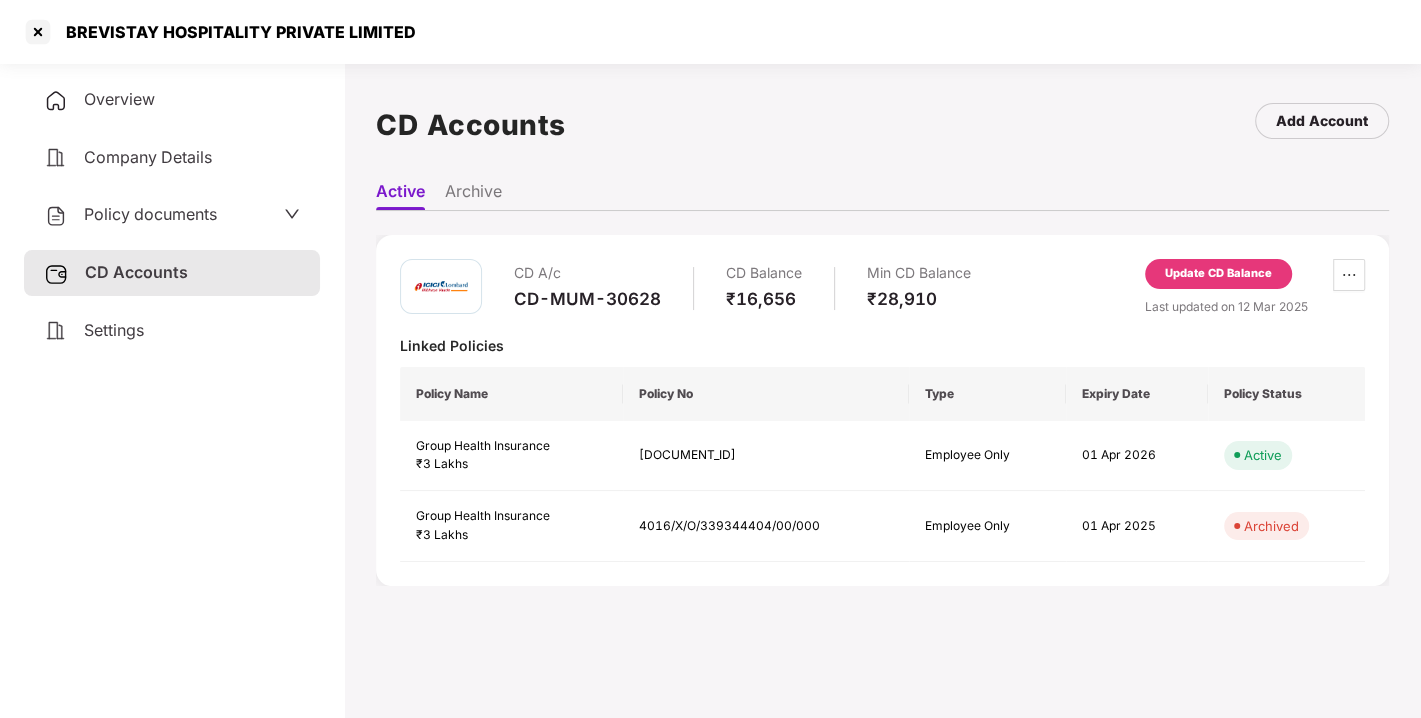 click on "Update CD Balance" at bounding box center (1218, 274) 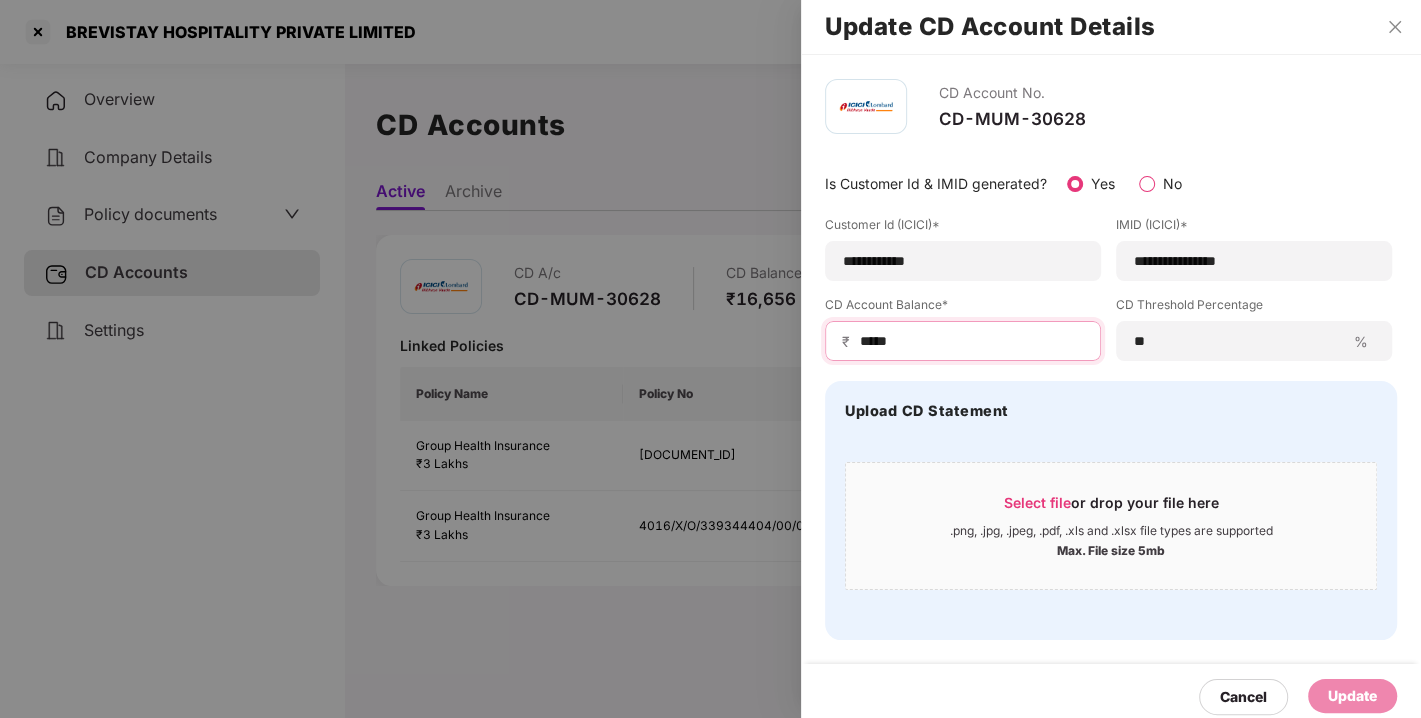 drag, startPoint x: 932, startPoint y: 342, endPoint x: 732, endPoint y: 364, distance: 201.20636 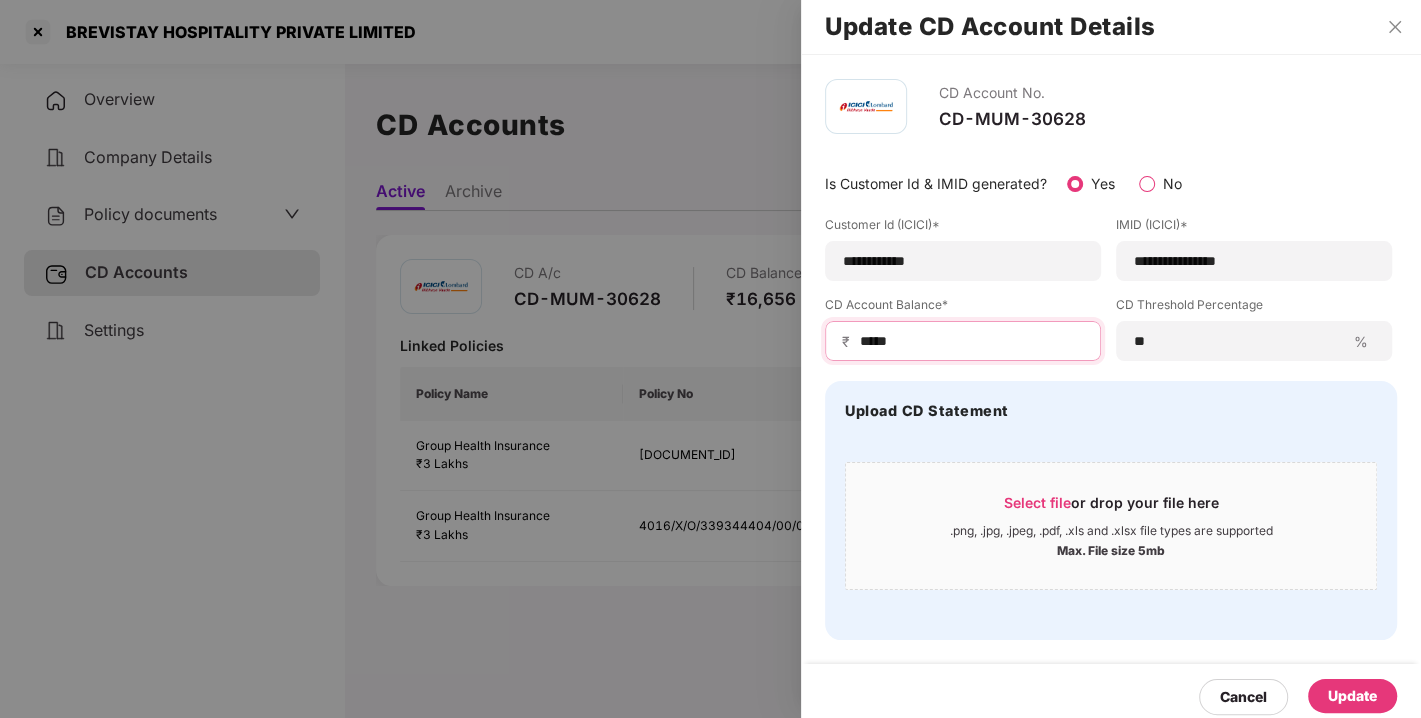 type on "*****" 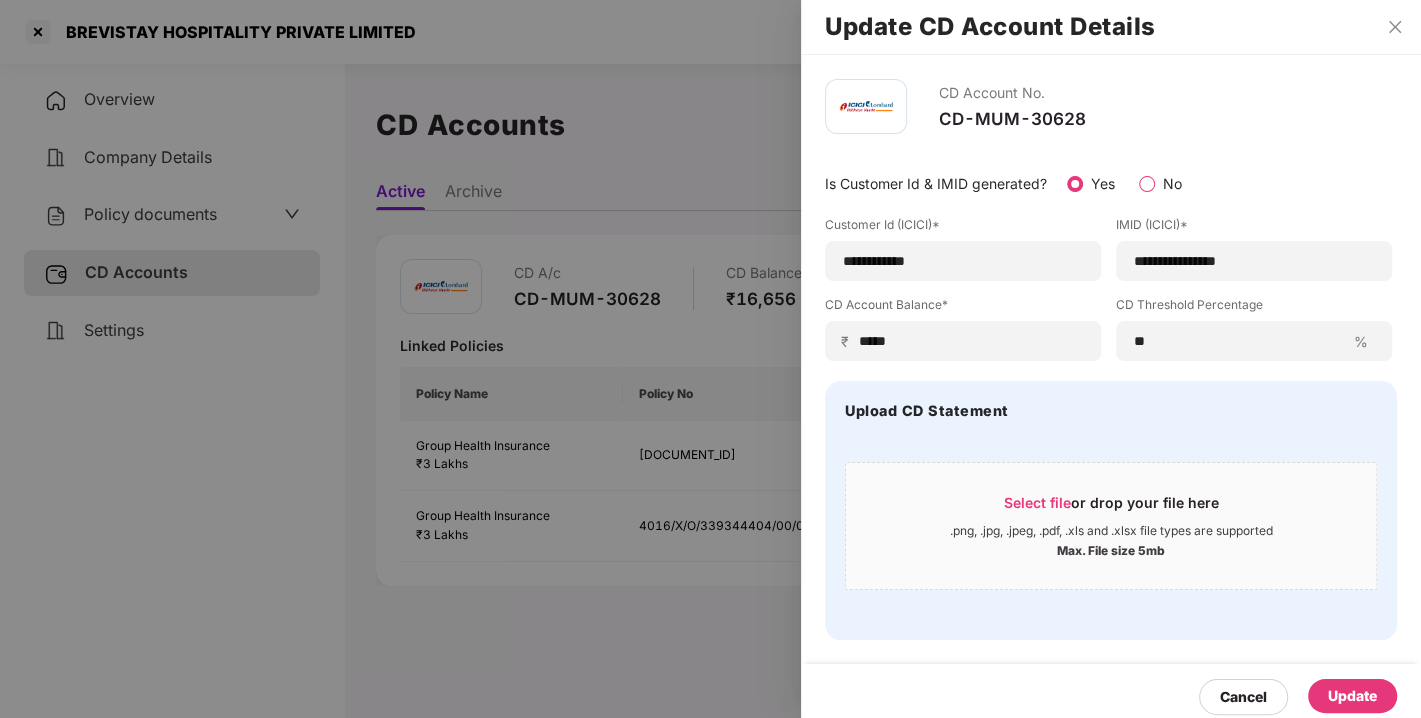 click on "Update" at bounding box center (1352, 696) 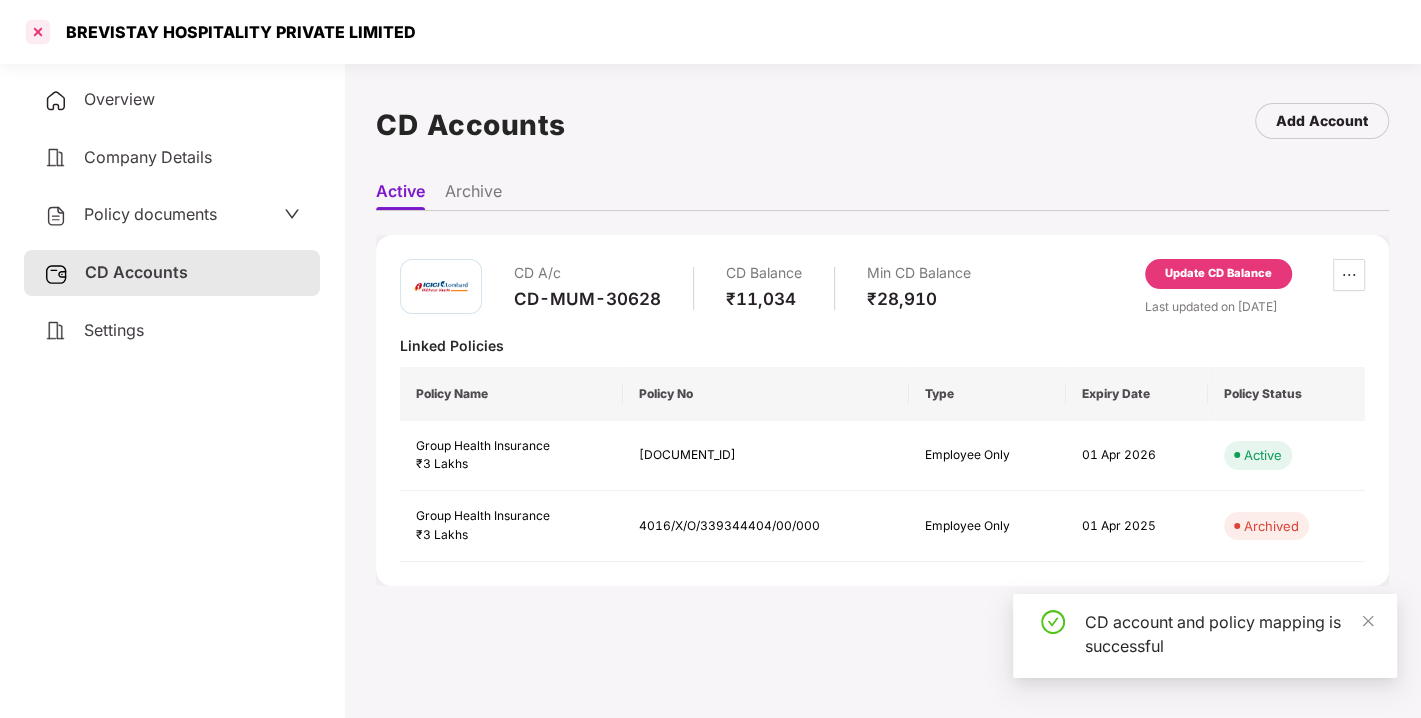 click at bounding box center (38, 32) 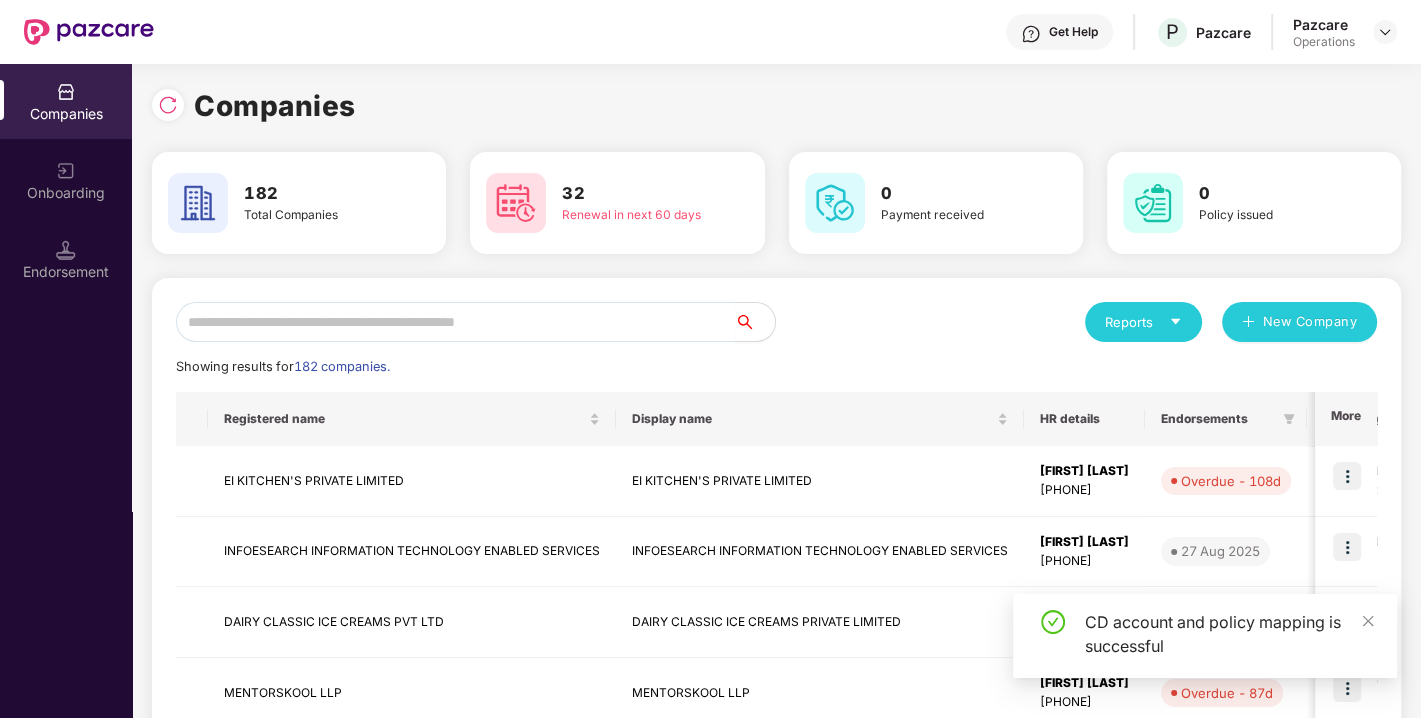 click on "Endorsement" at bounding box center (66, 259) 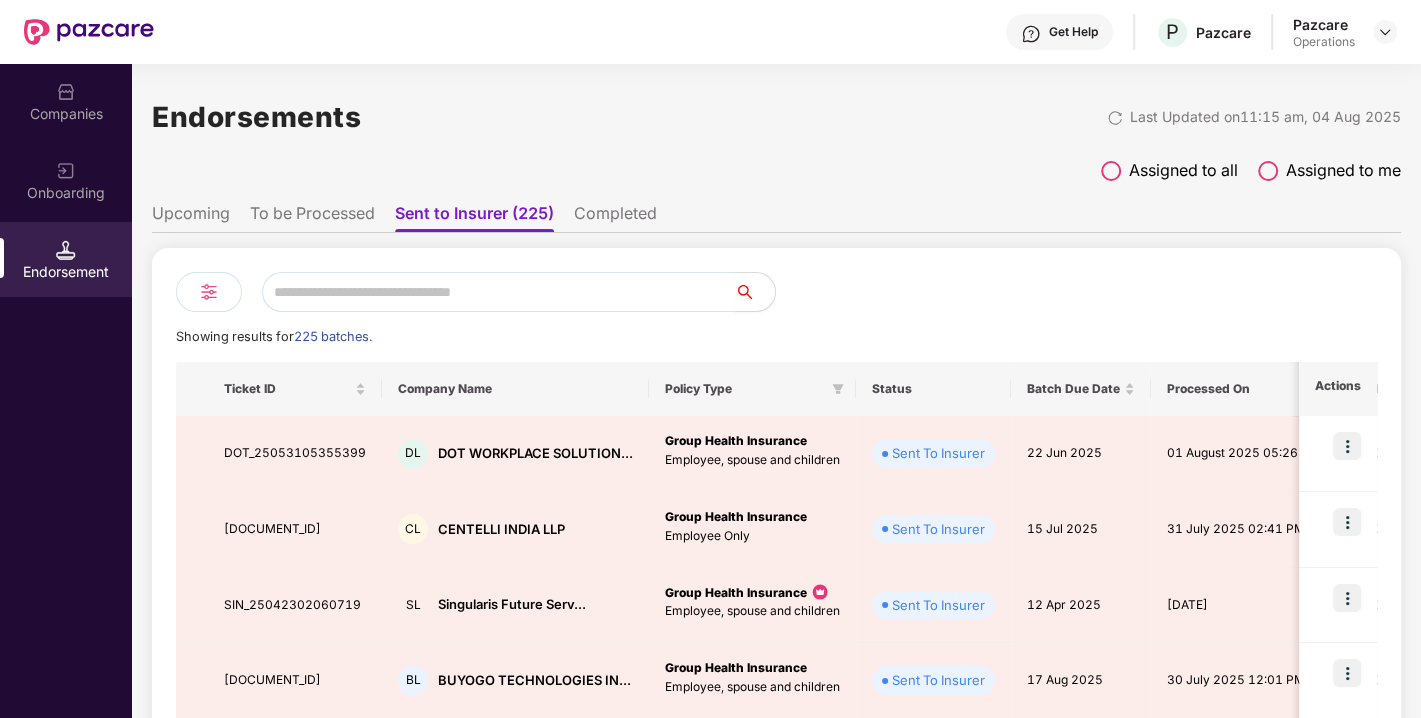 click on "To be Processed" at bounding box center (312, 217) 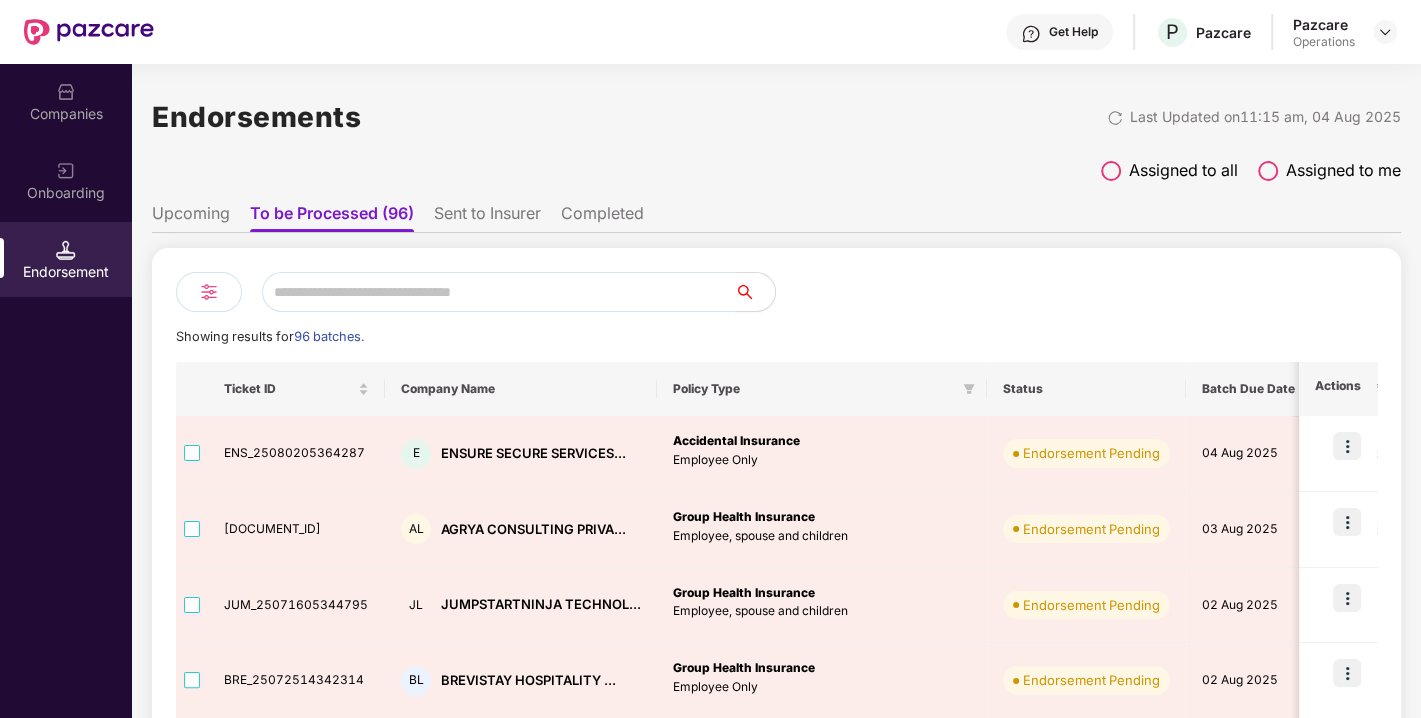 click at bounding box center (498, 292) 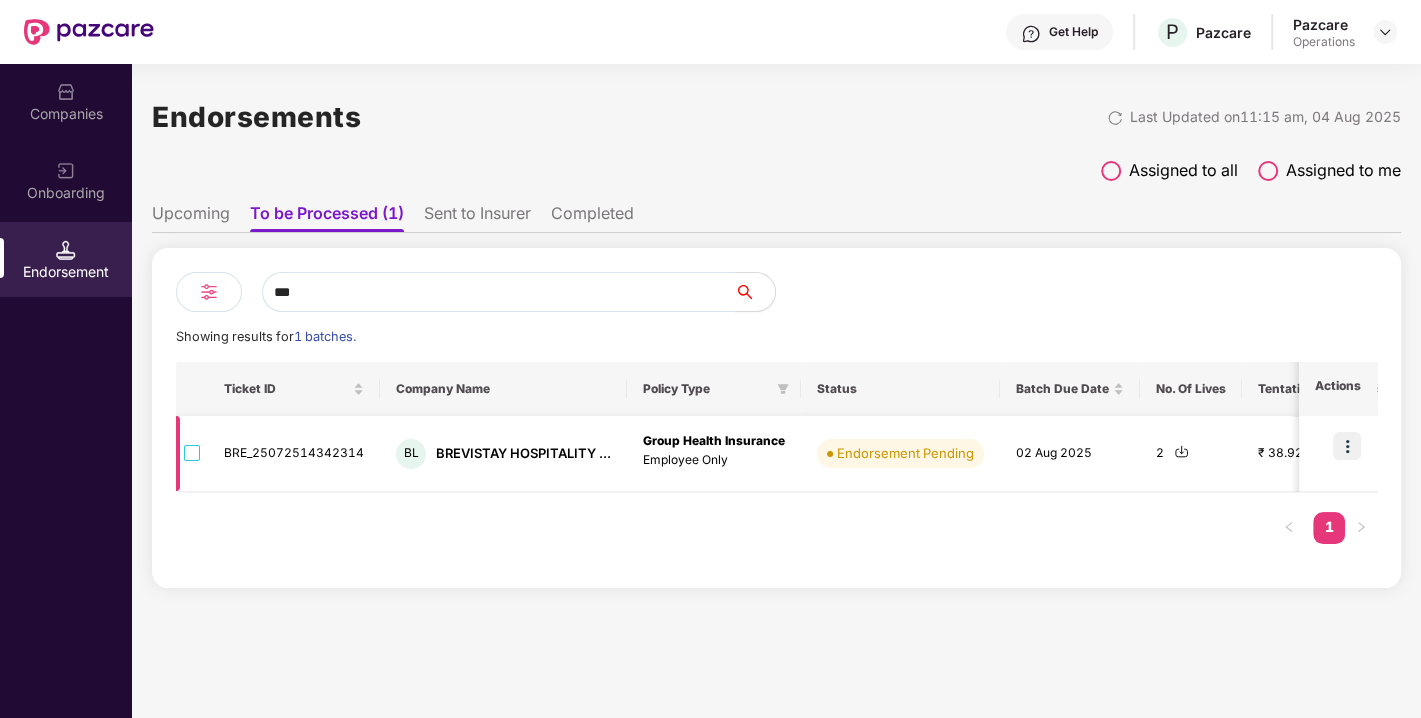 type on "***" 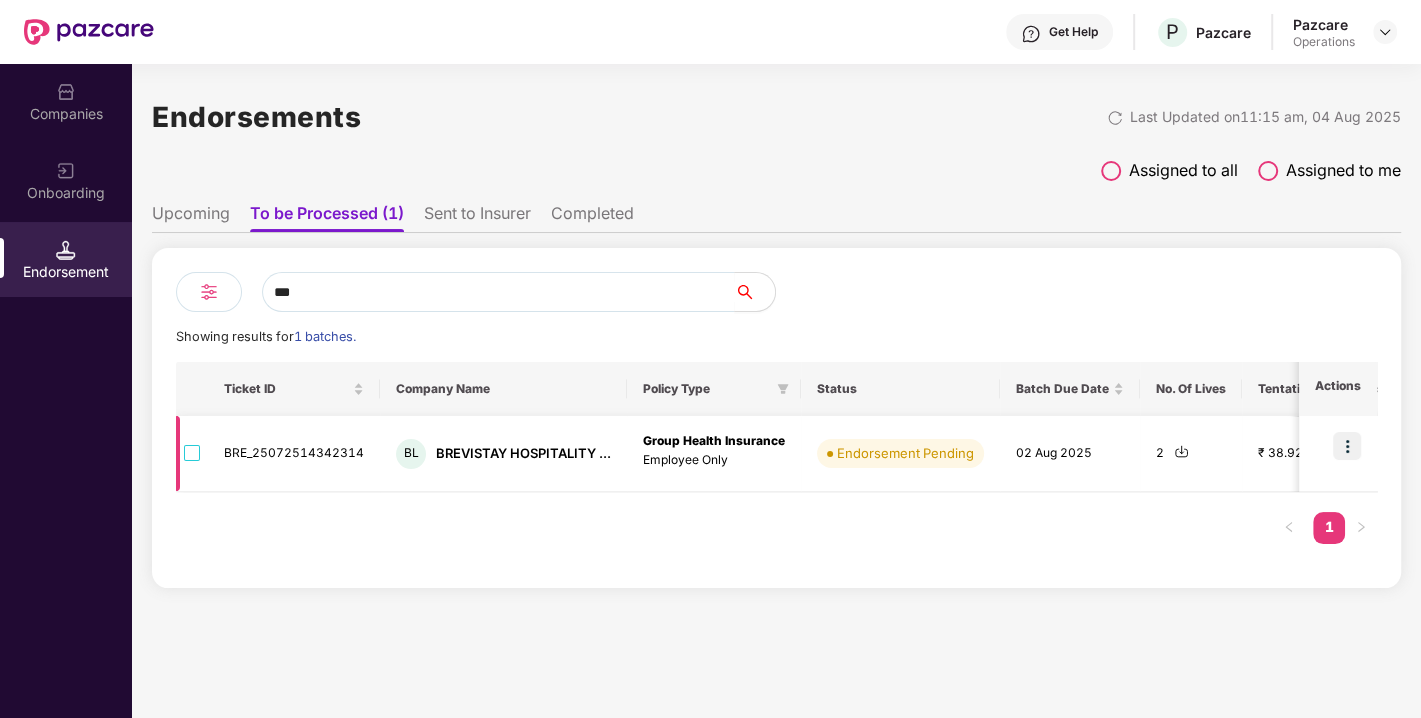click at bounding box center [1347, 446] 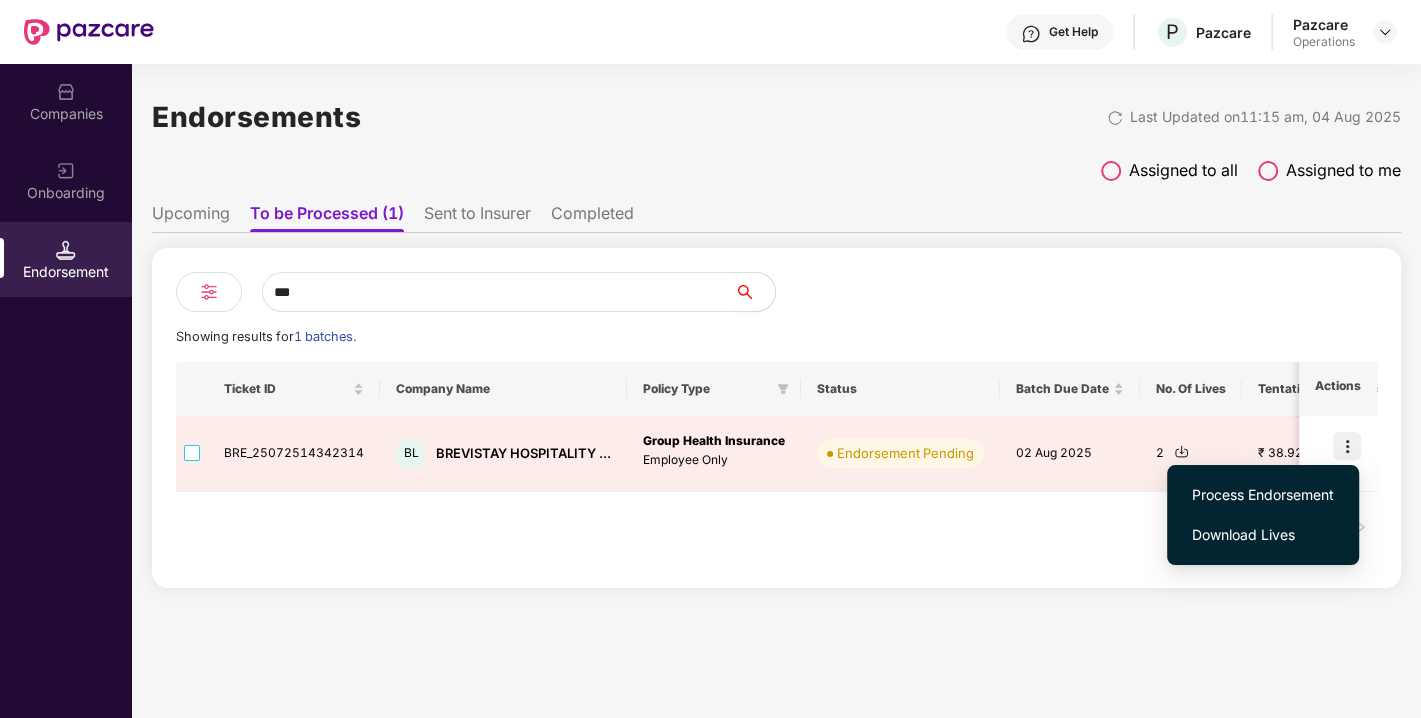 click on "Ticket ID Company Name Policy Type Status Batch Due Date No. Of Lives Tentative Batch Pricing Assigned To Enterprise Type Insurer TPA Remarks Actions BRE_25072514342314 BL BREVISTAY HOSPITALITY Group Health Insurance Employee Only Endorsement Pending 02 Aug 2025 2 ₹ 38.92 Anjali Bhaireshwar Vernekar Endorsement Team Micro Enterprise ICICI ICICI - 1" at bounding box center (776, 463) 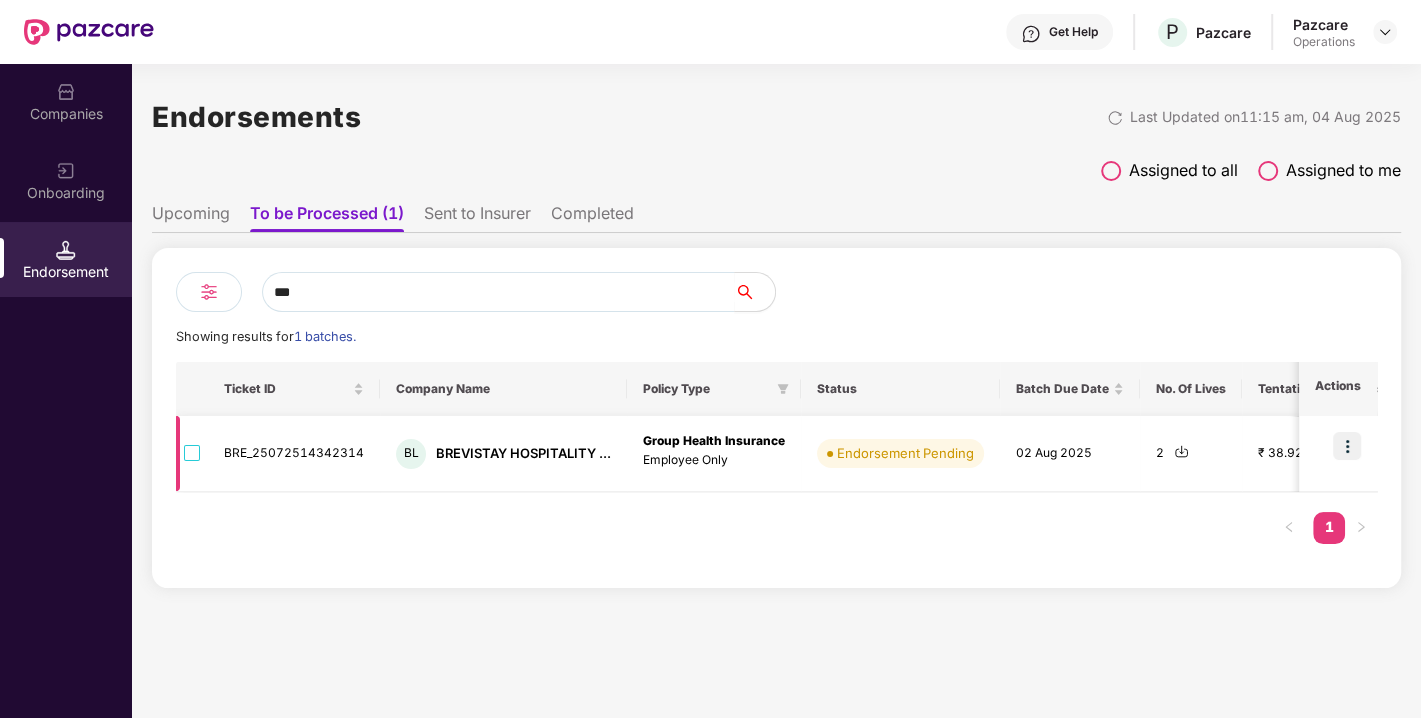 click at bounding box center (1181, 451) 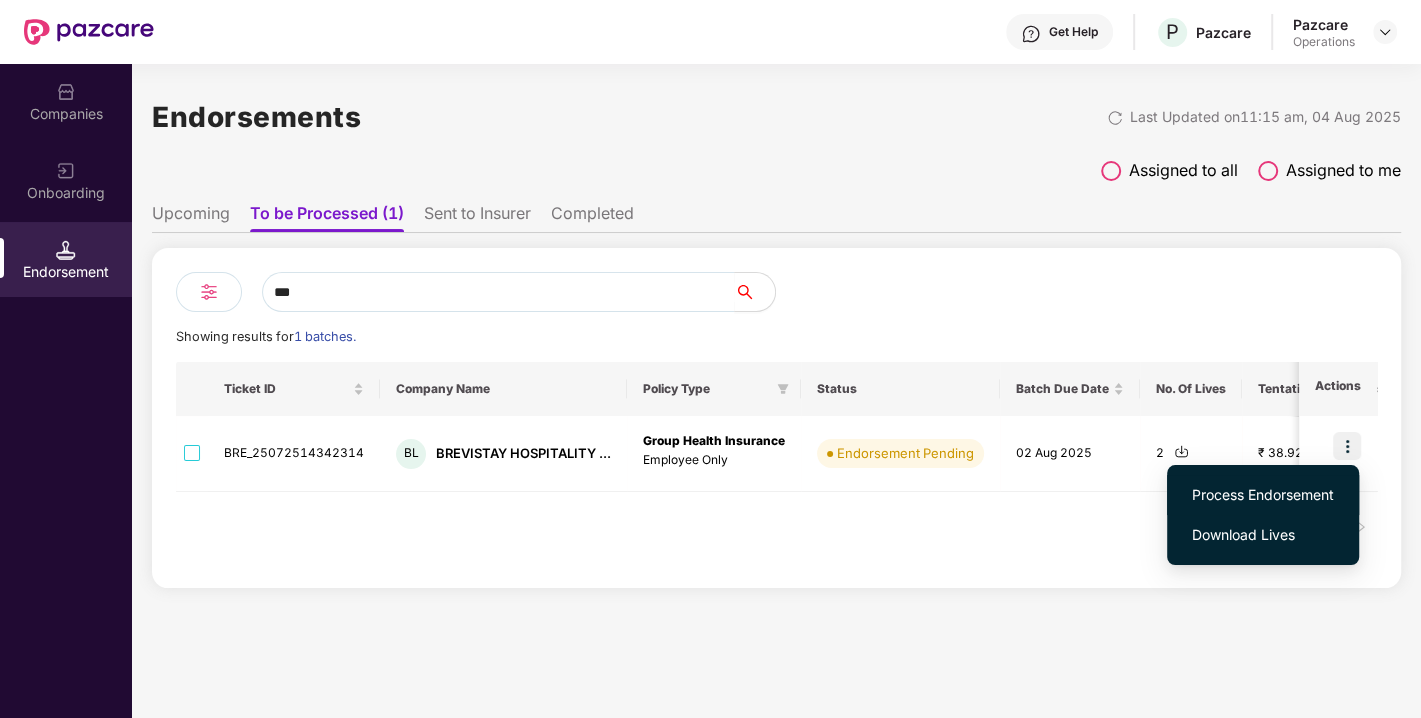click on "Process Endorsement" at bounding box center (1263, 495) 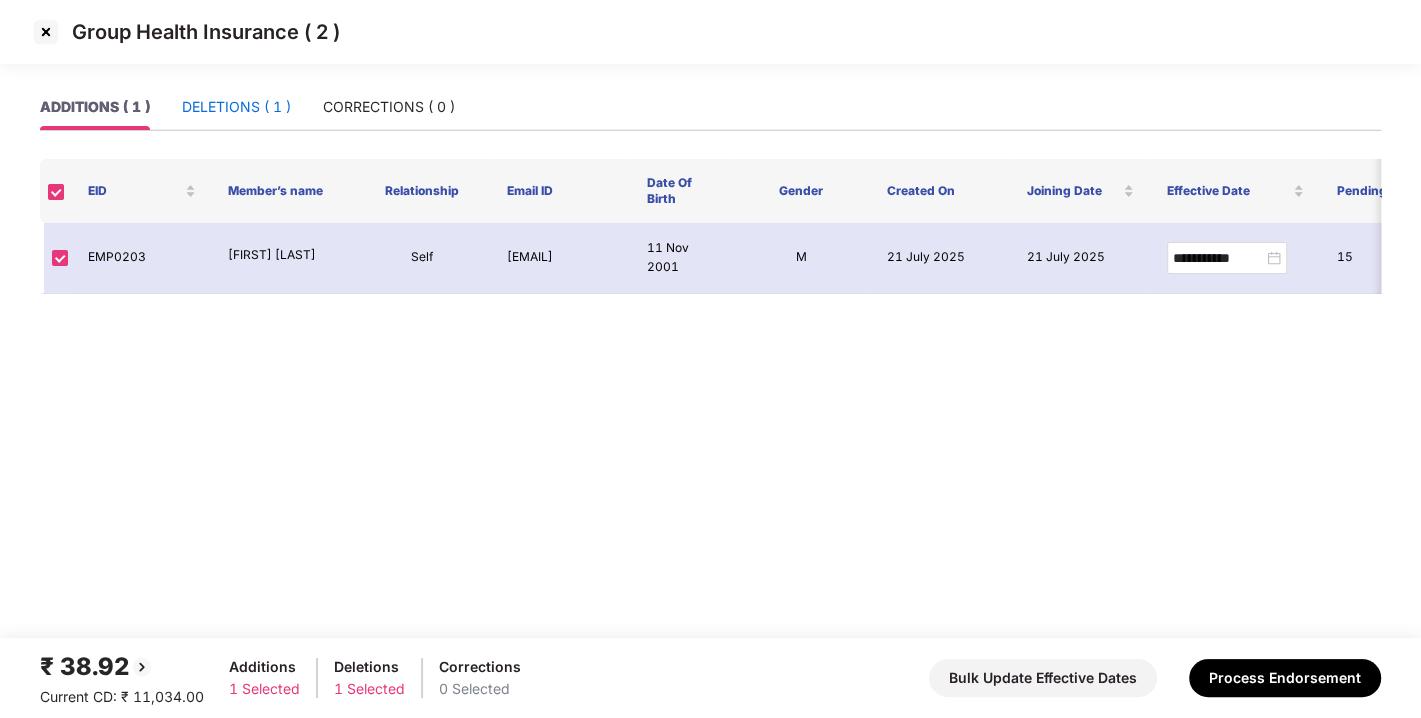 click on "DELETIONS ( 1 )" at bounding box center (236, 107) 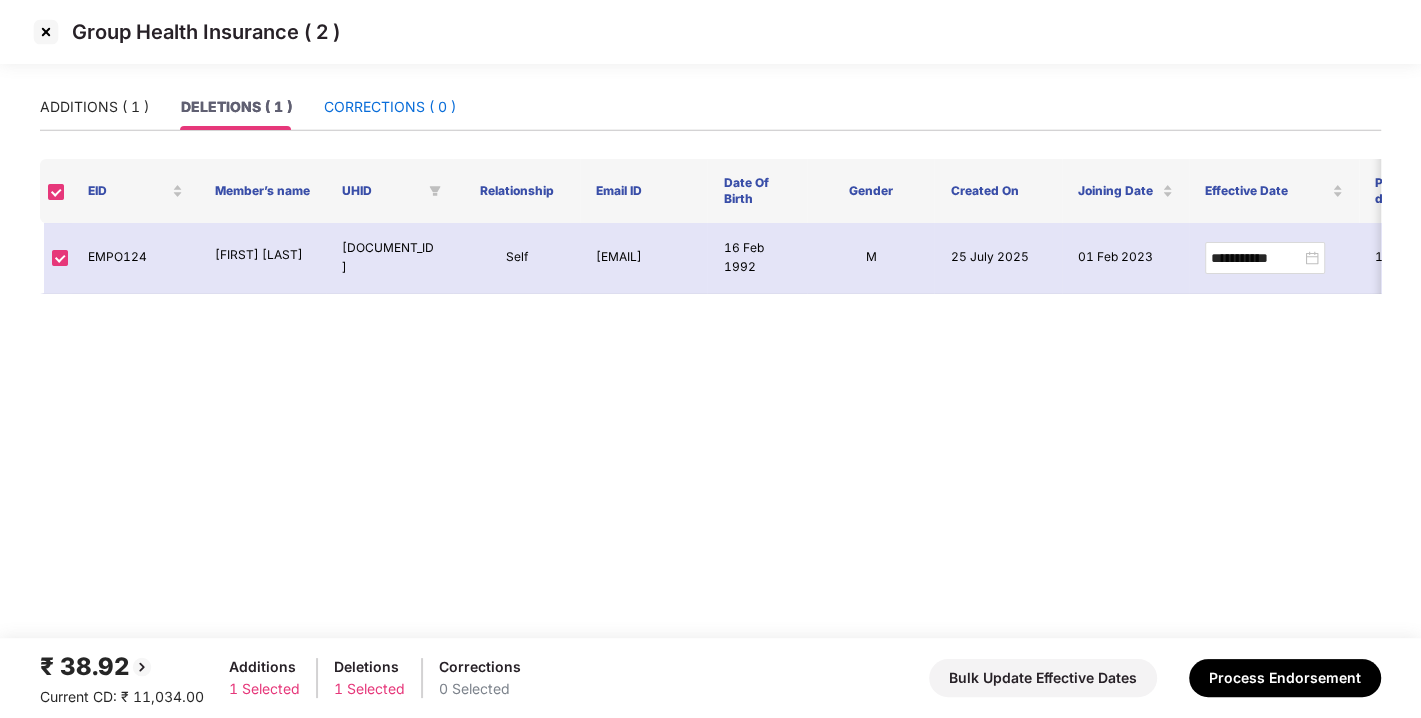 click on "CORRECTIONS ( 0 )" at bounding box center (390, 107) 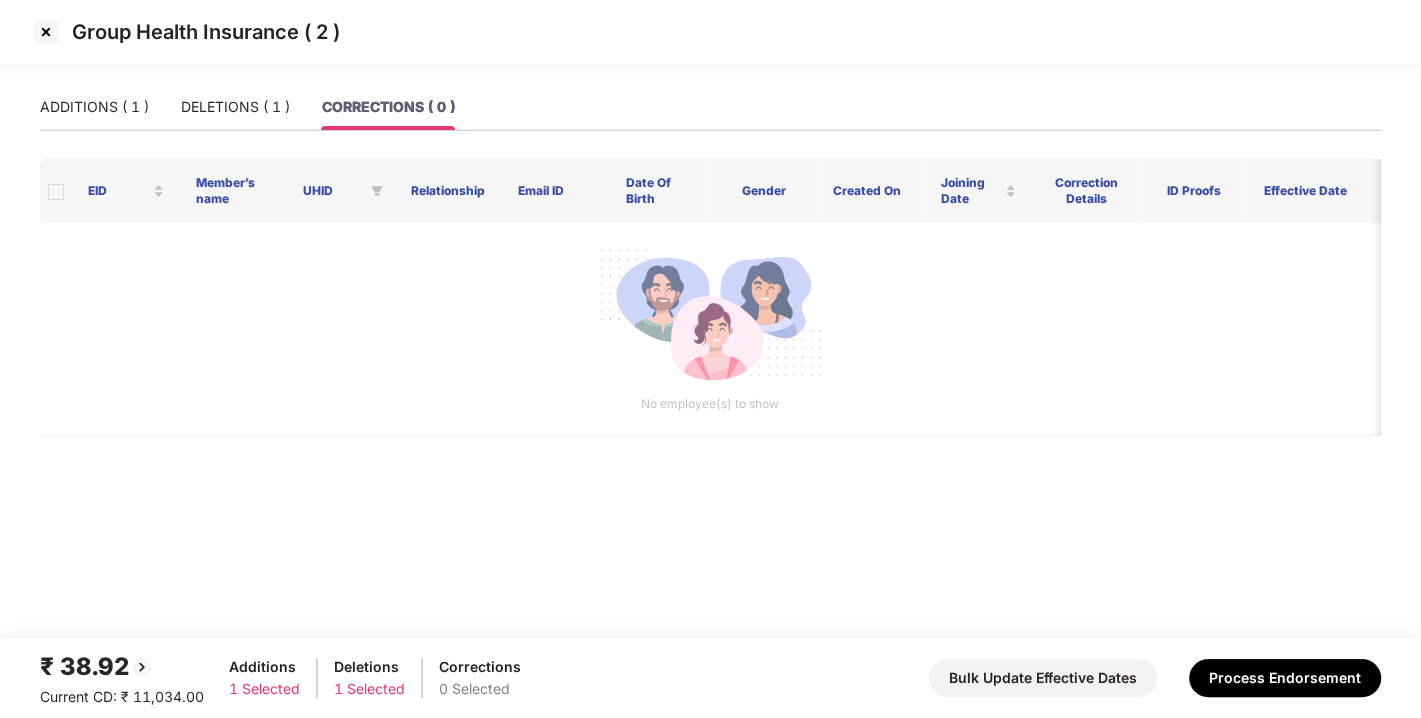 click on "ADDITIONS ( 1 ) DELETIONS ( 1 ) CORRECTIONS ( 0 ) EID Member’s name UHID Relationship Email ID Date Of Birth Gender Created On Joining Date Correction Details ID Proofs Effective Date Pending days Rate Premium                                 No employee(s) to show" at bounding box center [710, 361] 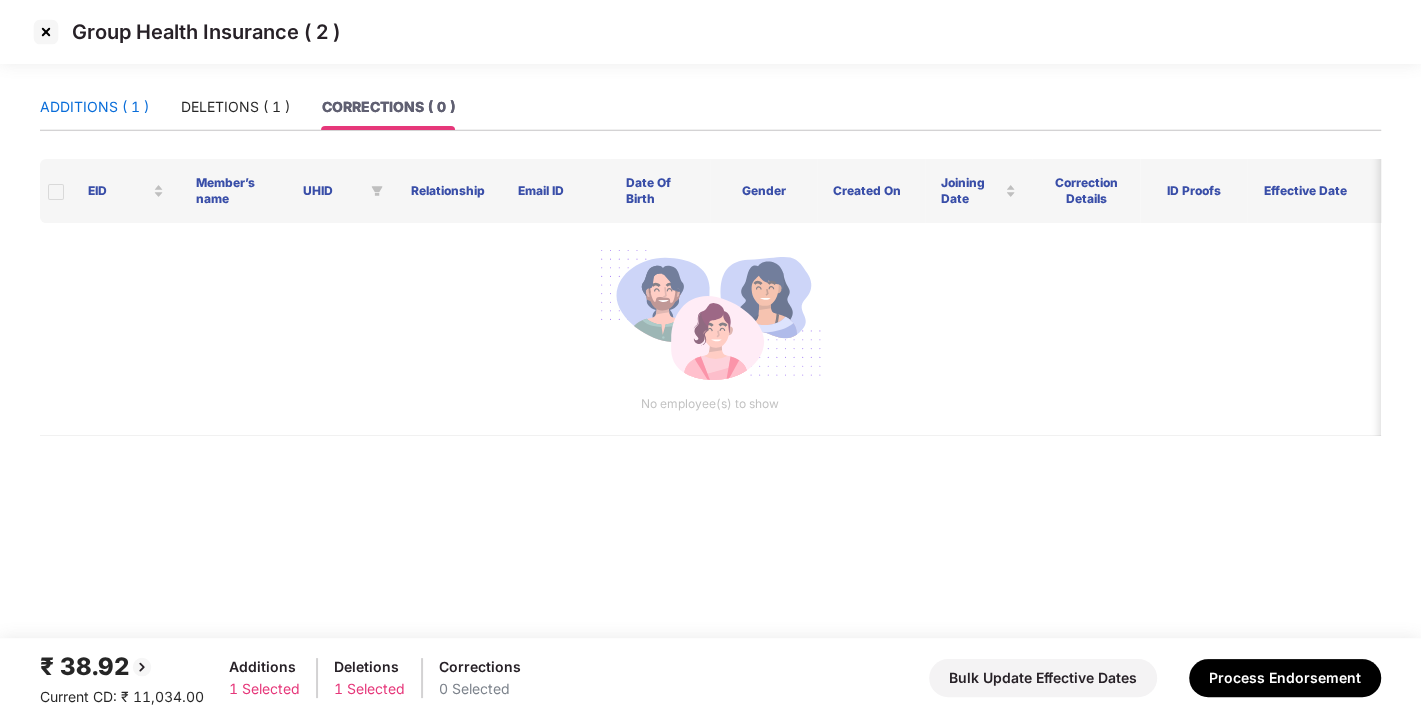 click on "ADDITIONS ( 1 )" at bounding box center (94, 107) 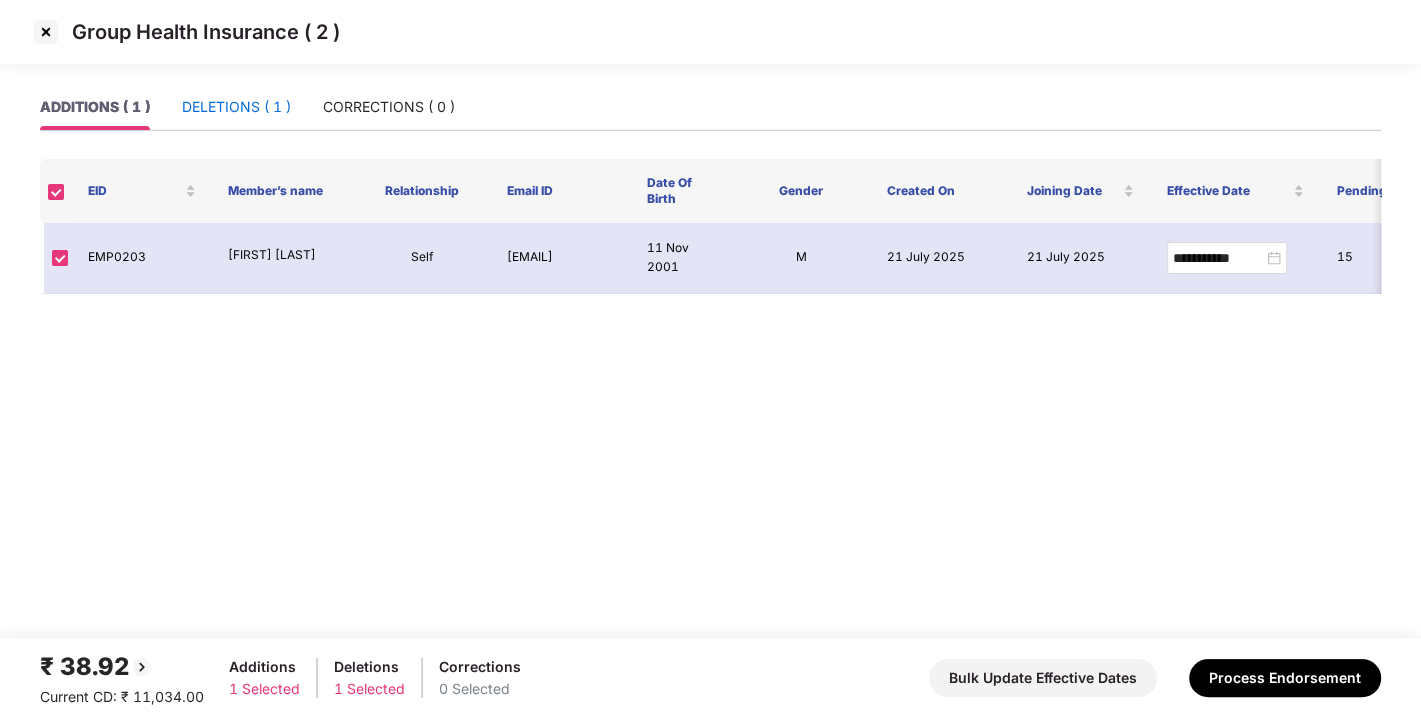 click on "DELETIONS ( 1 )" at bounding box center [236, 107] 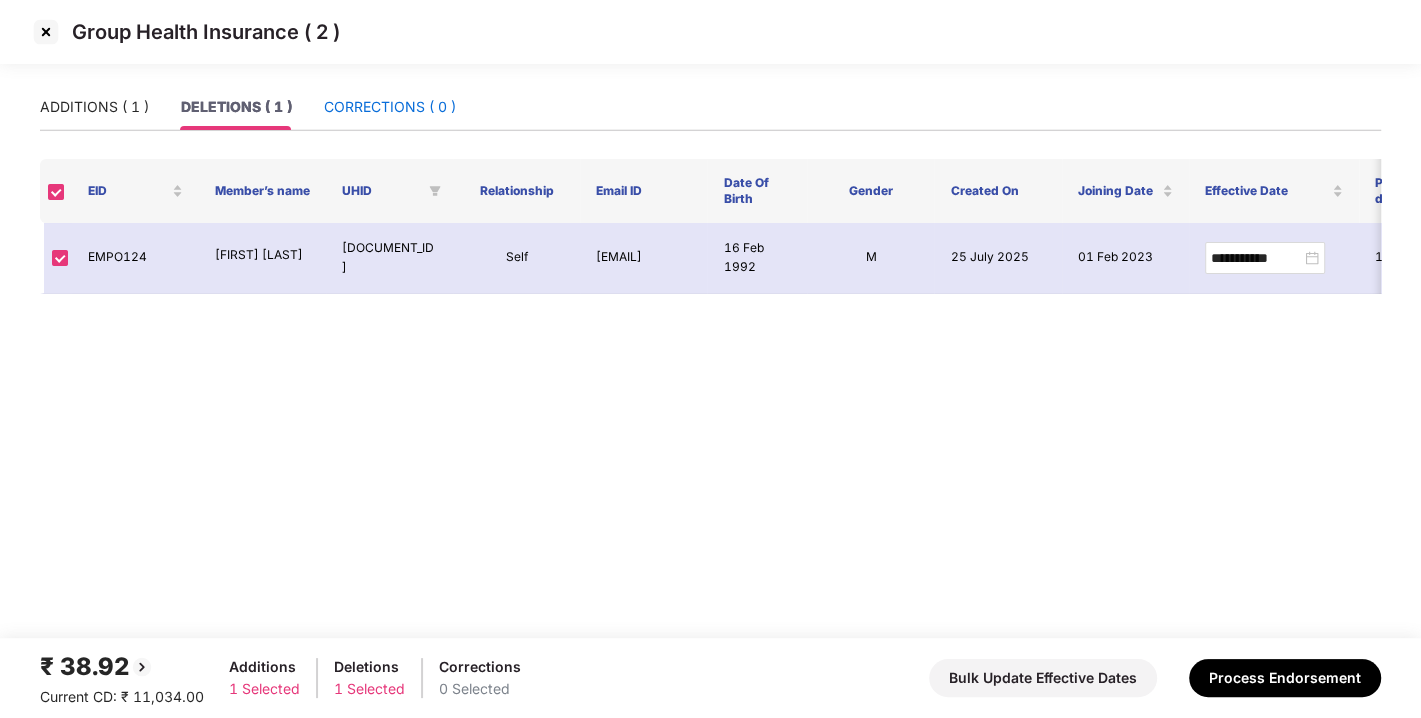 click on "CORRECTIONS ( 0 )" at bounding box center (390, 107) 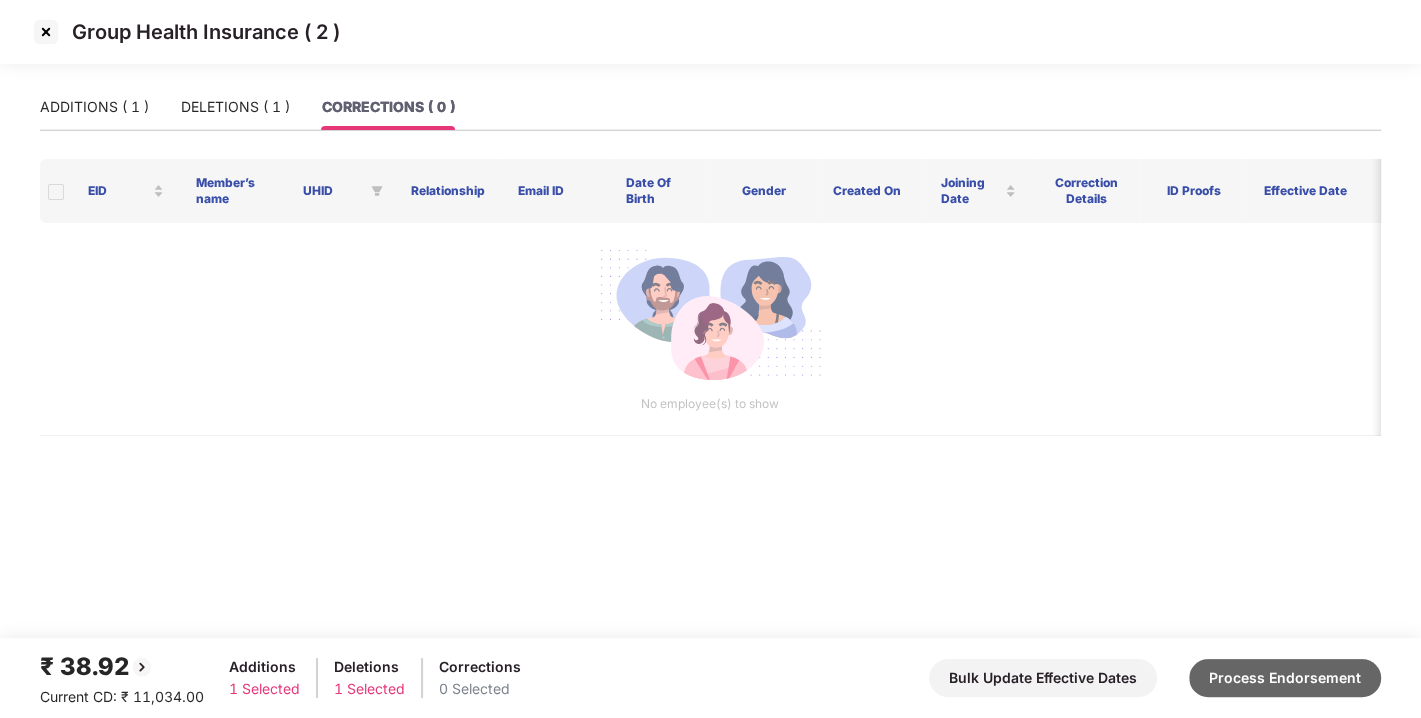 click on "Process Endorsement" at bounding box center (1285, 678) 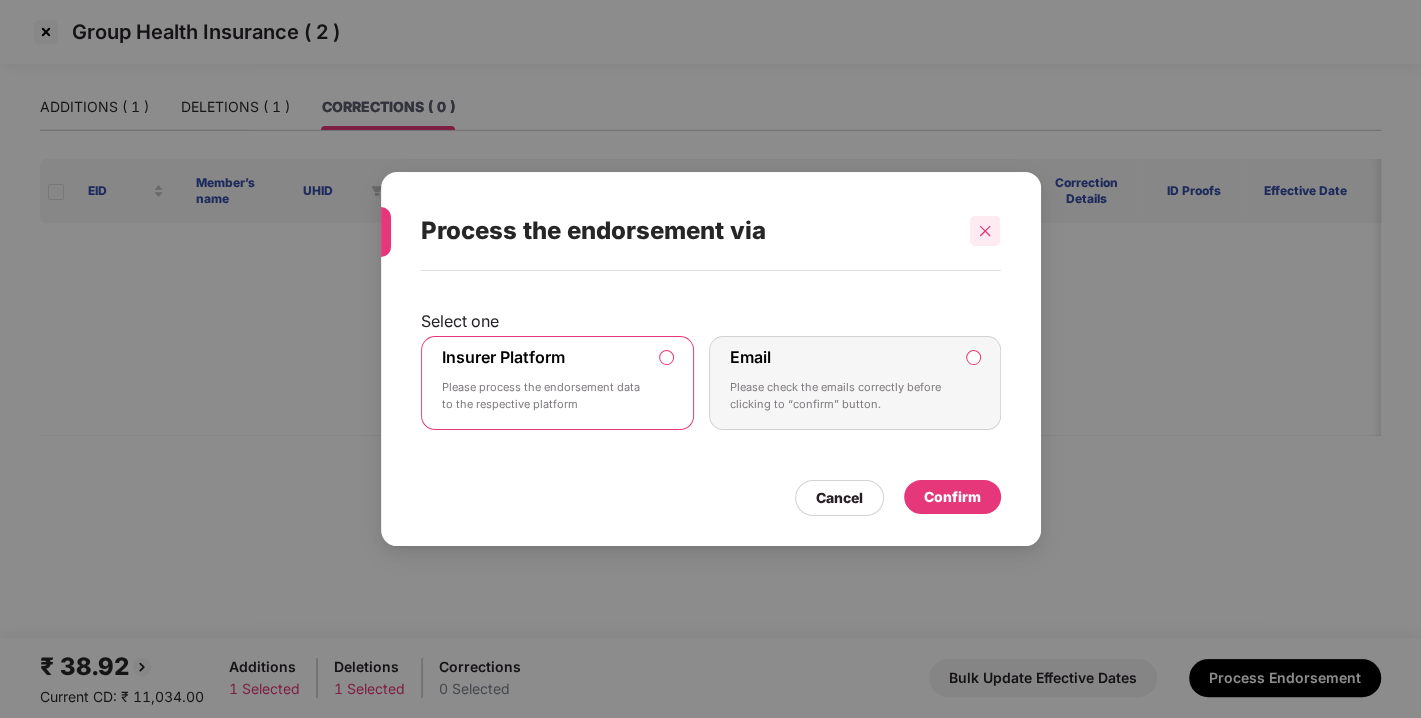 click at bounding box center (985, 231) 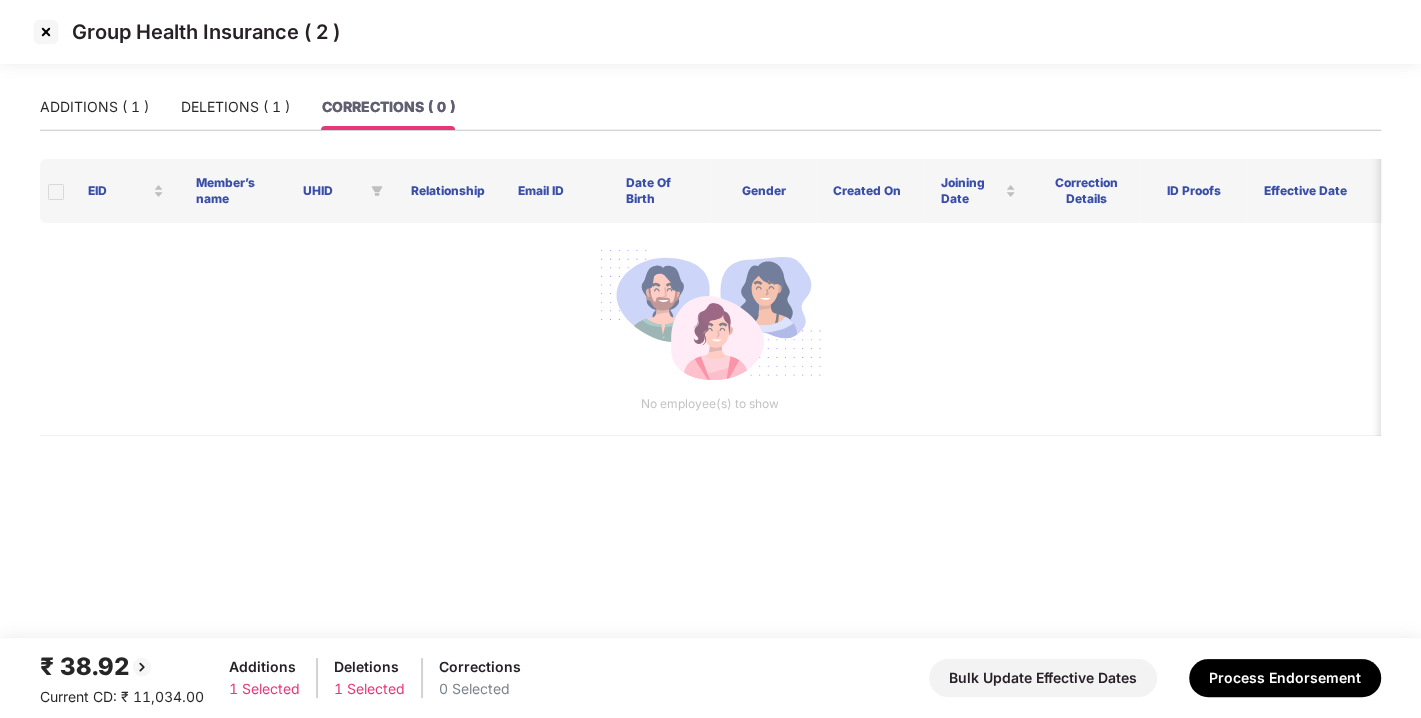 click at bounding box center [46, 32] 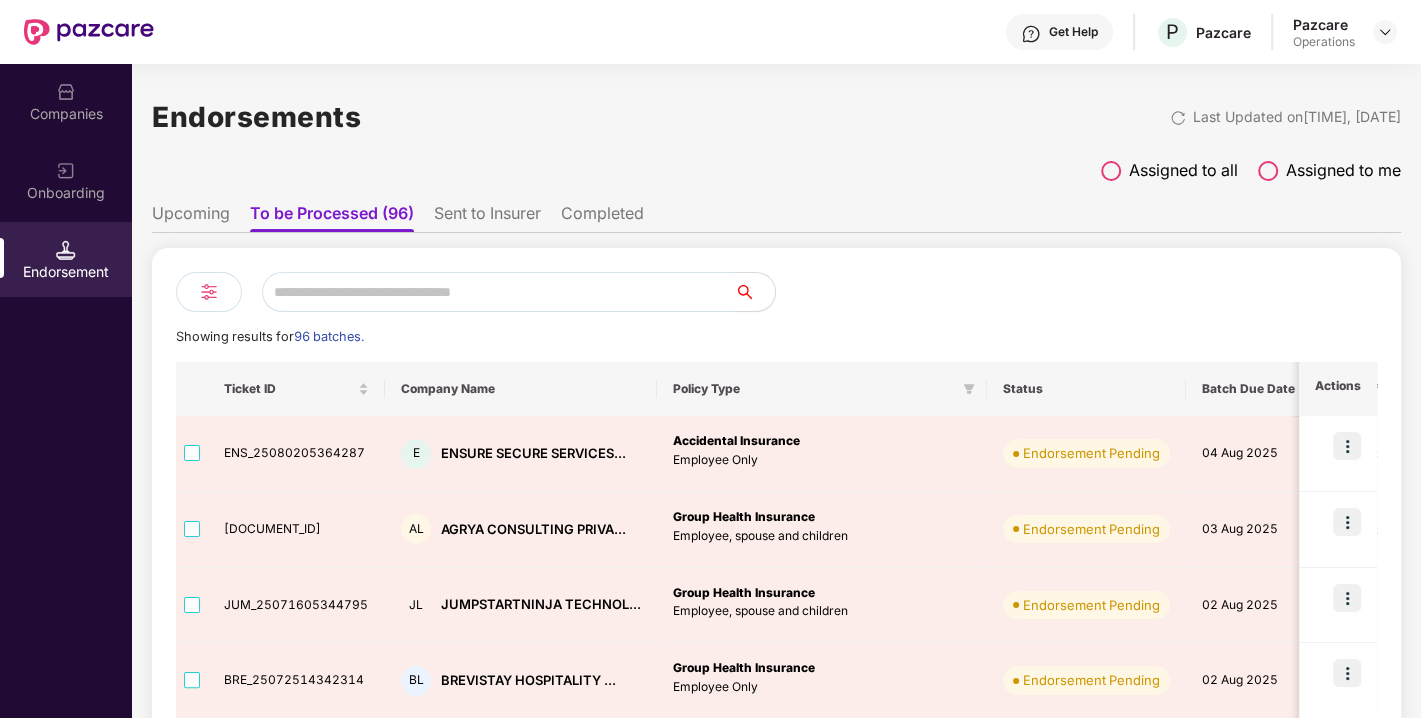 click at bounding box center [498, 292] 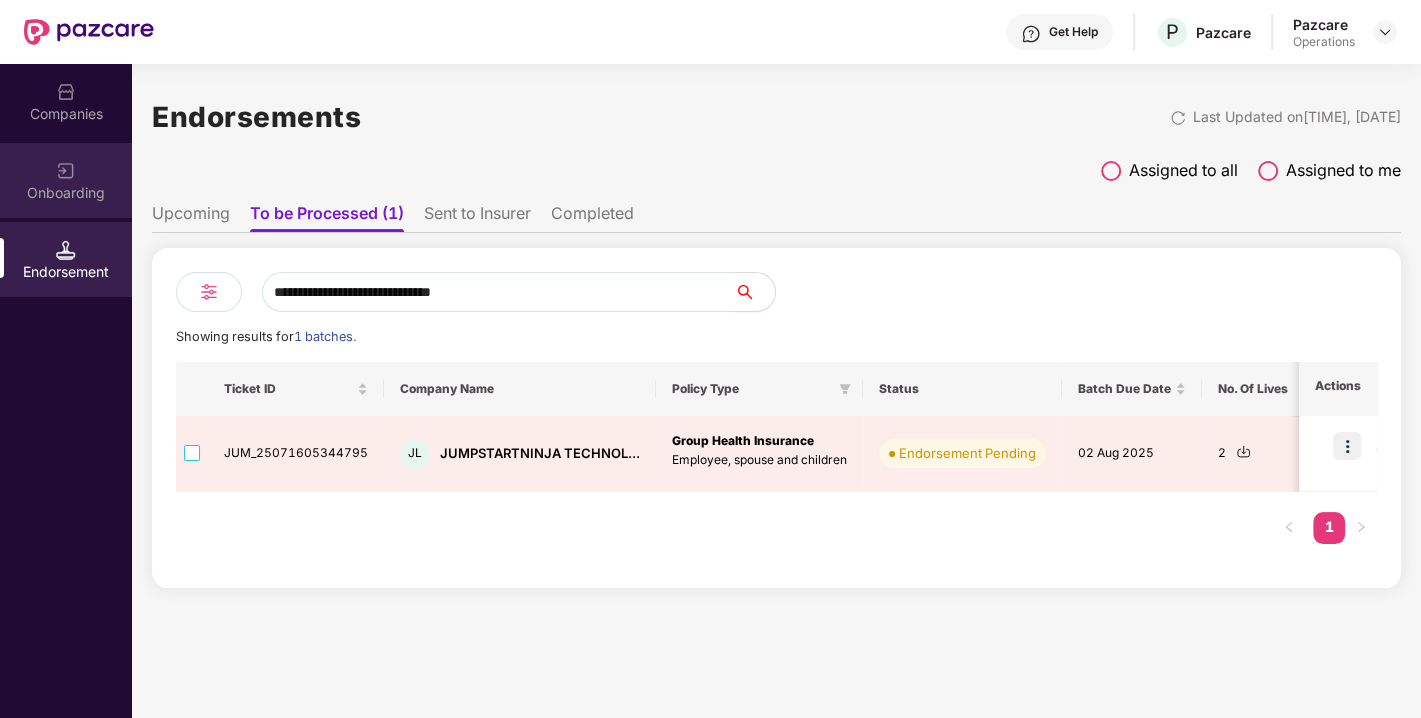 type on "**********" 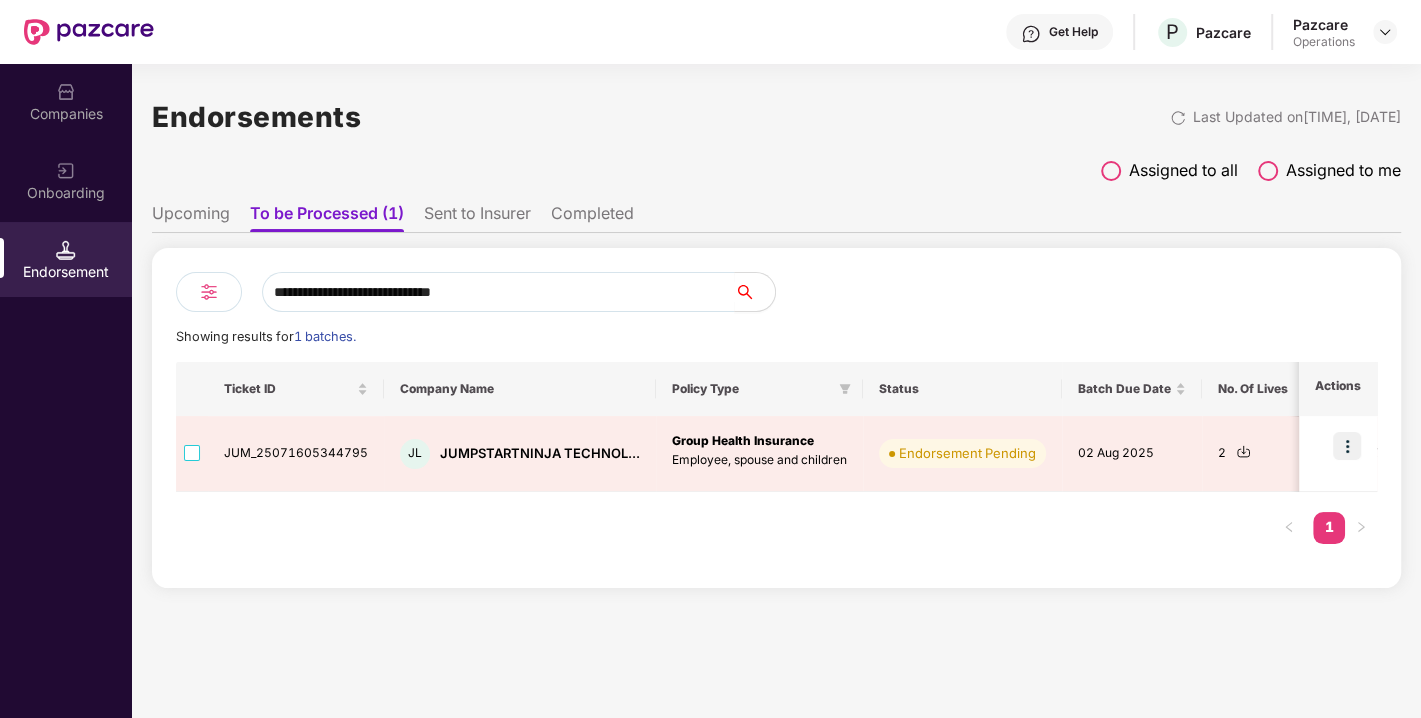 click on "Companies" at bounding box center [66, 114] 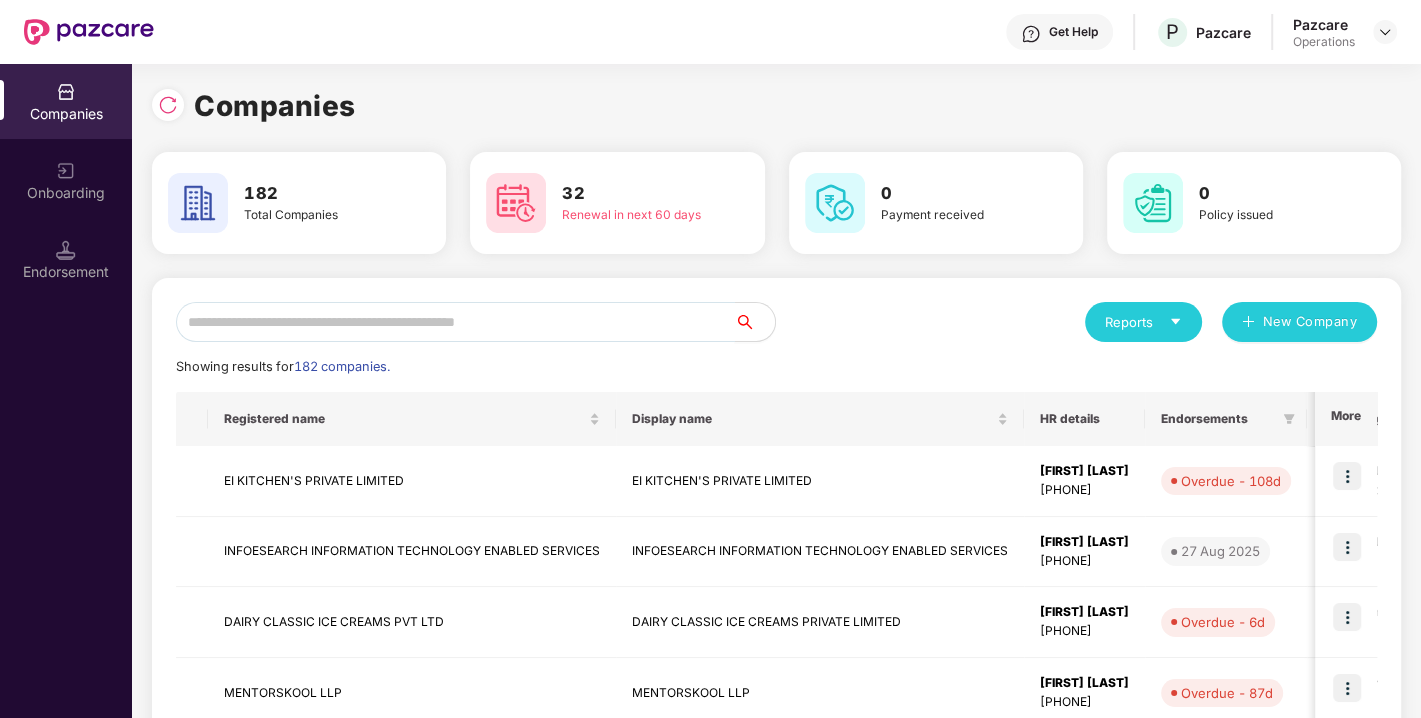 click at bounding box center [455, 322] 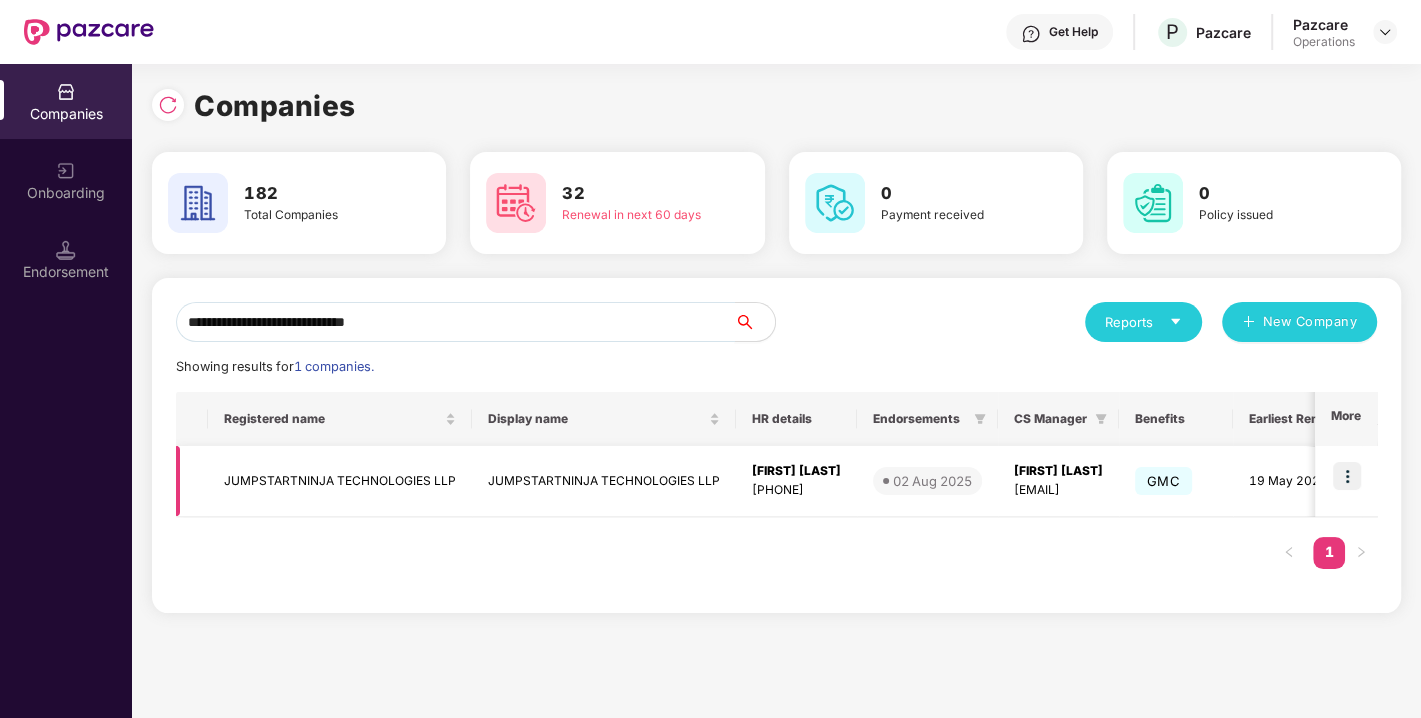 type on "**********" 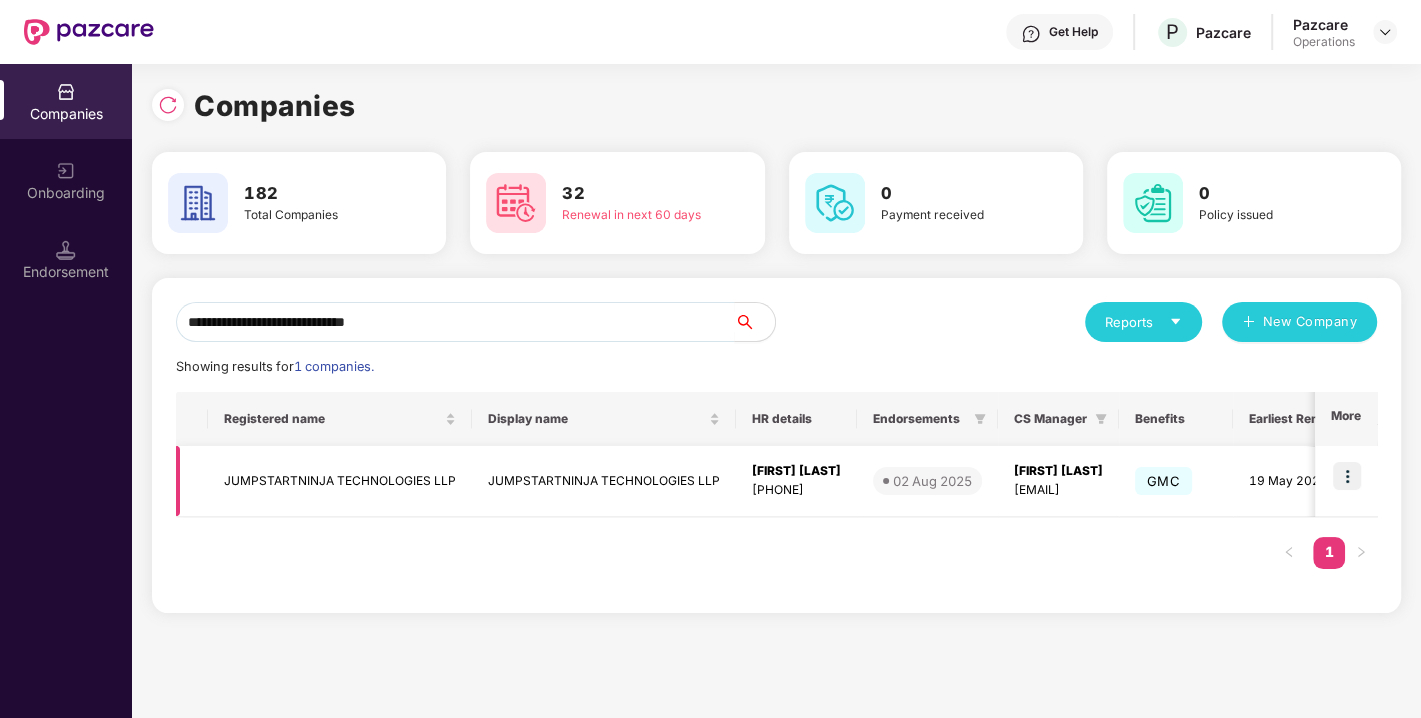 click at bounding box center [1347, 476] 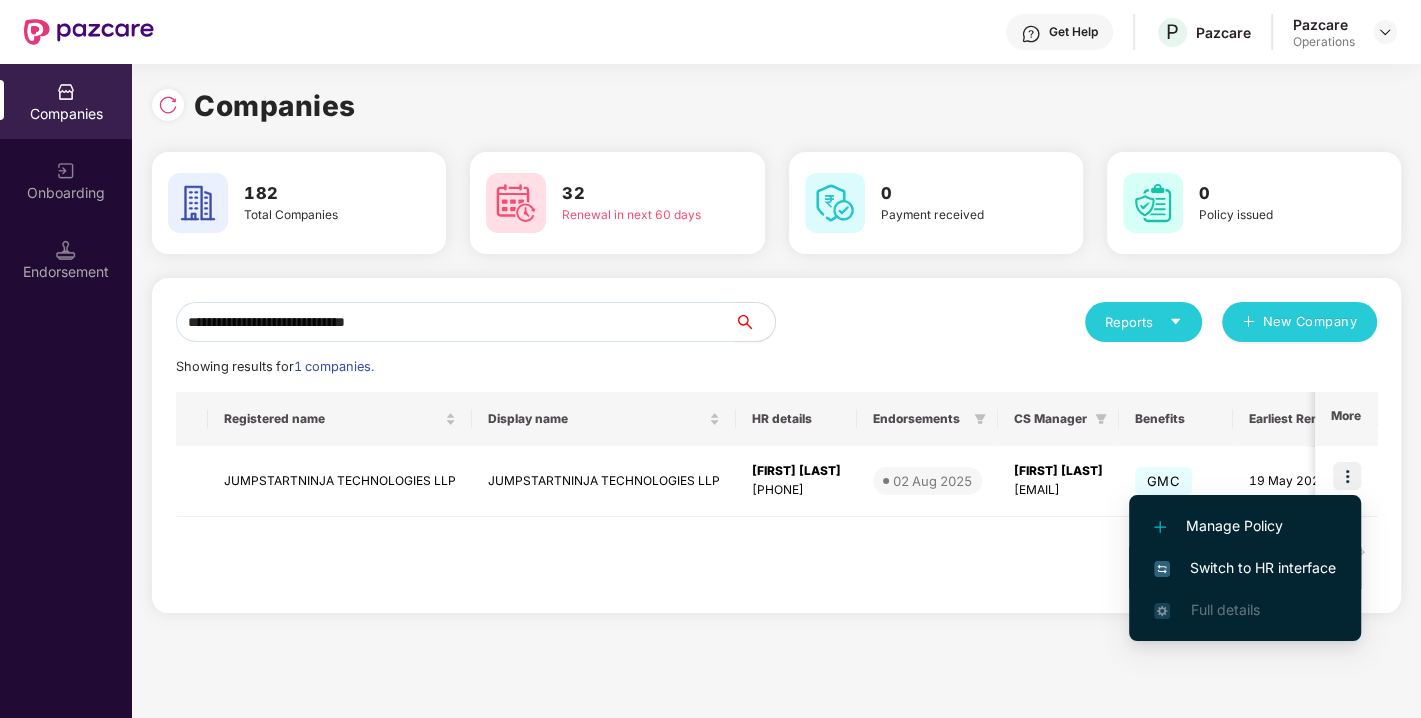 click on "Switch to HR interface" at bounding box center [1245, 568] 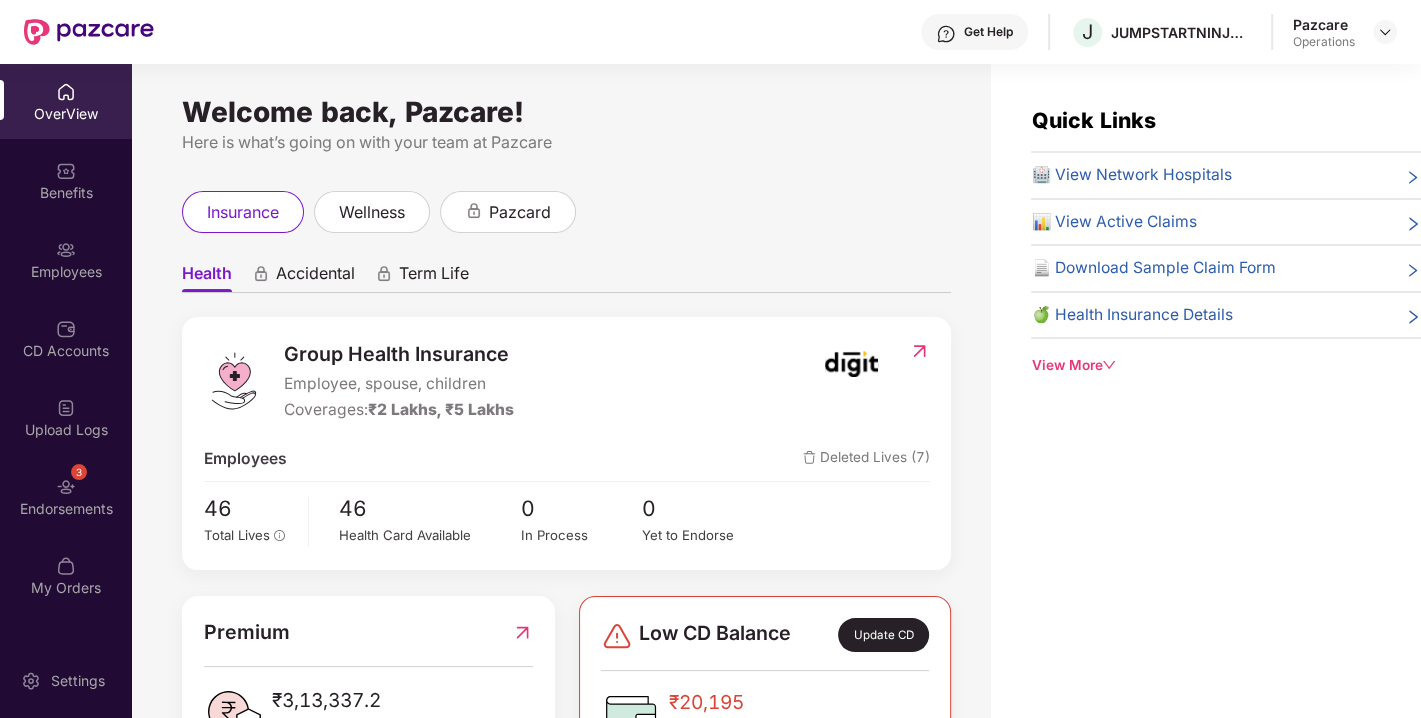 click at bounding box center (66, 487) 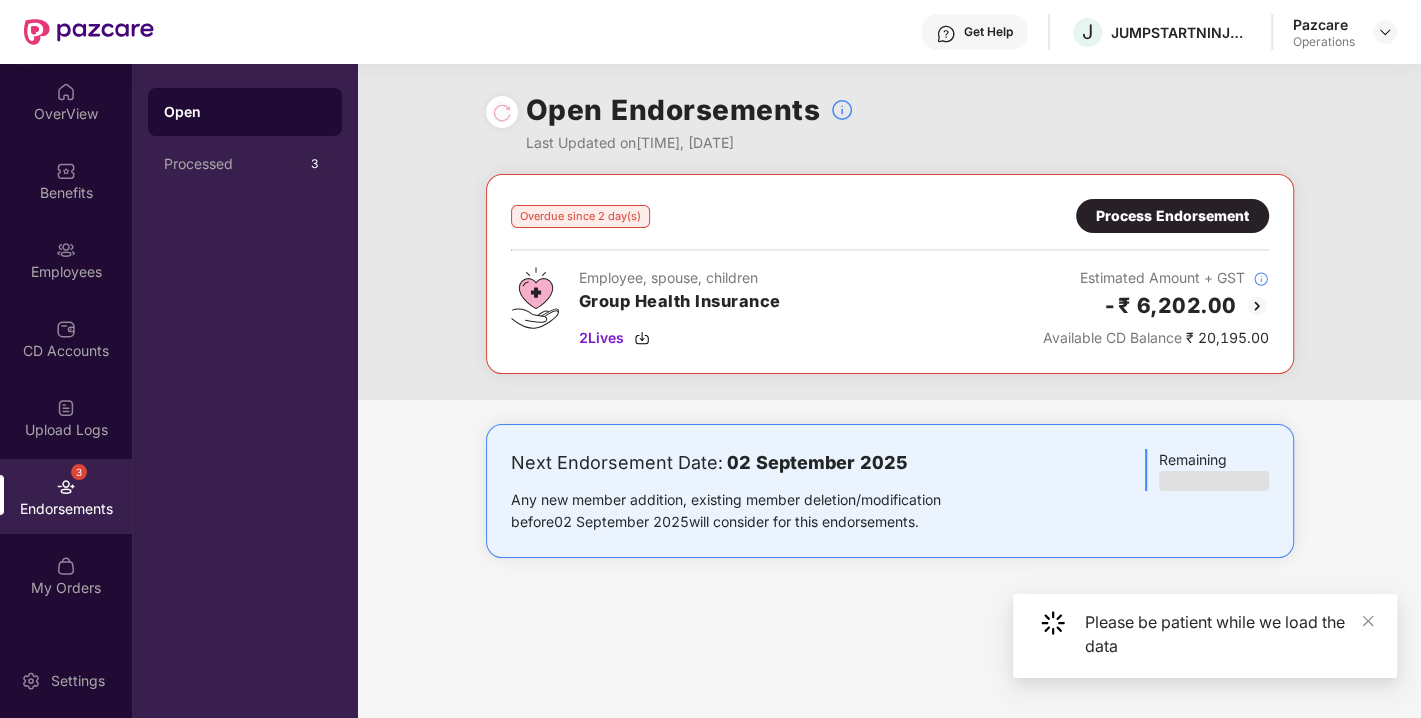 click on "Process Endorsement" at bounding box center [1172, 216] 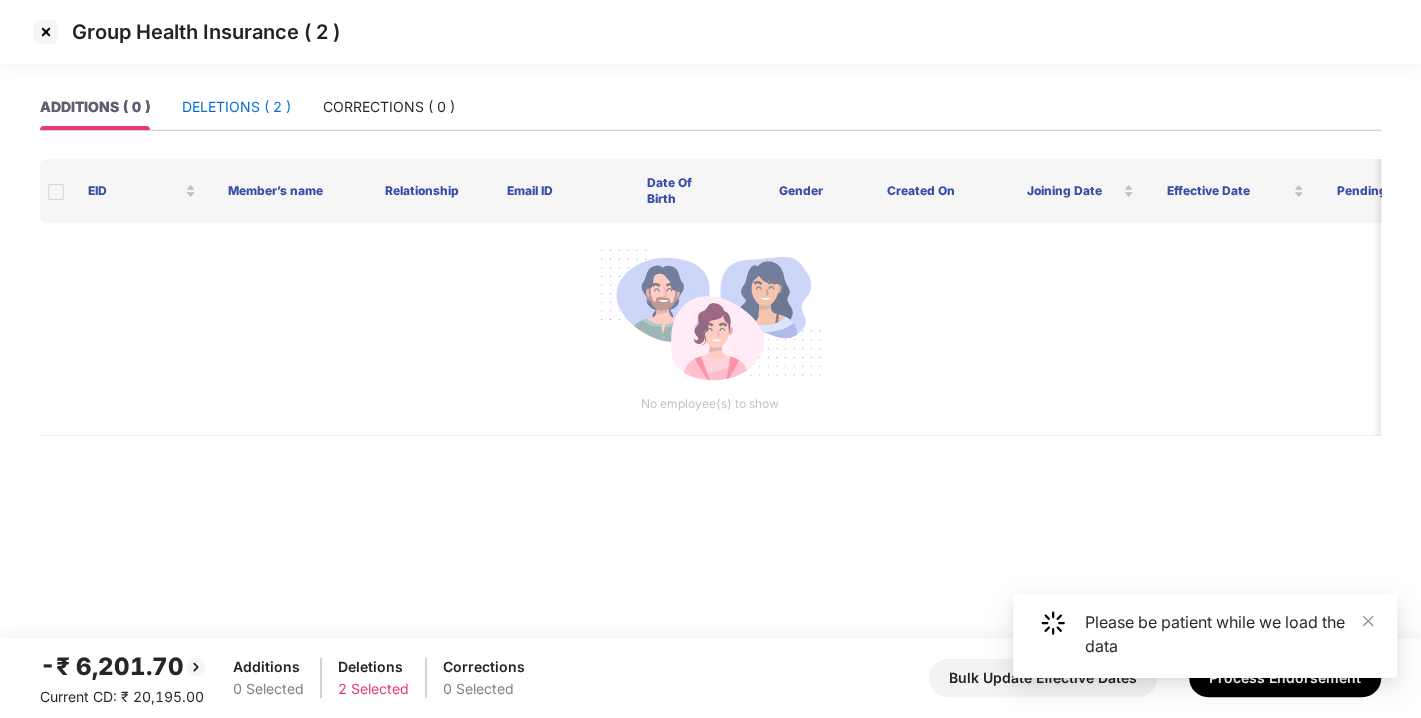 click on "DELETIONS ( 2 )" at bounding box center [236, 107] 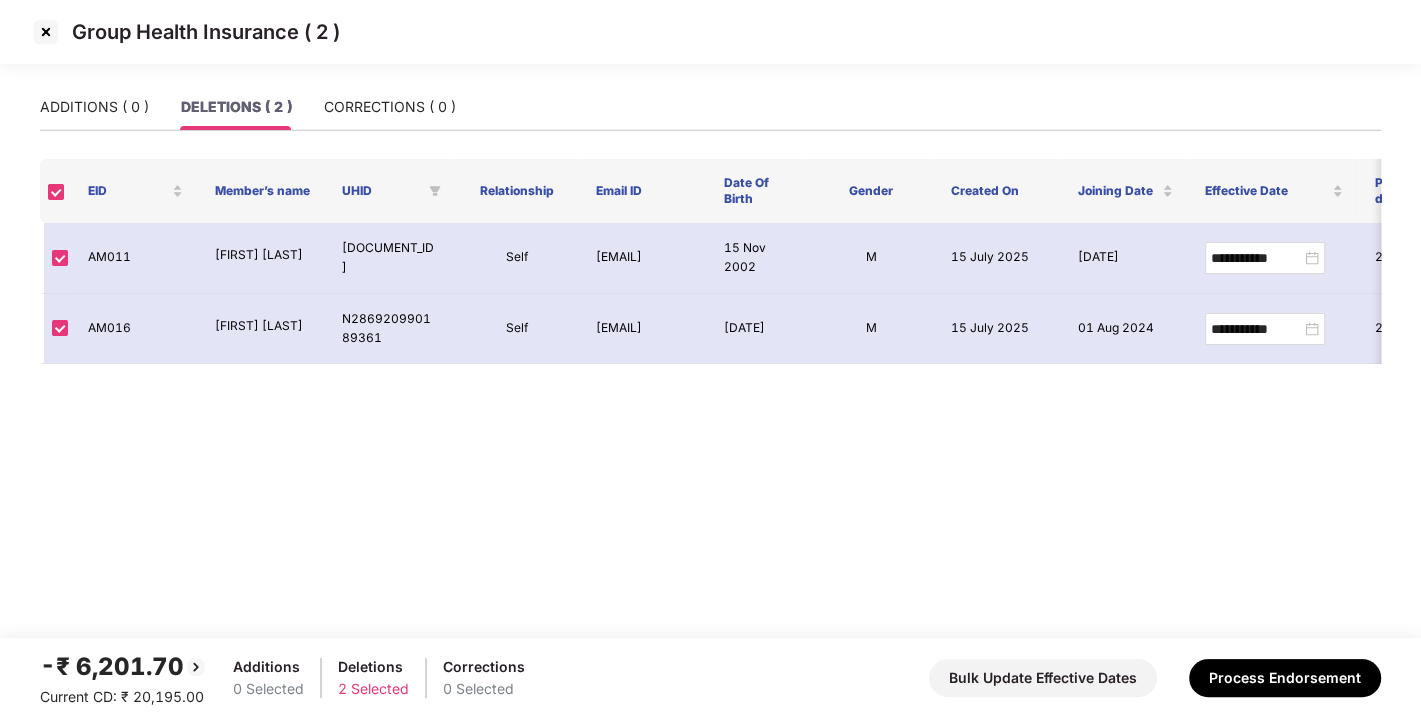 click at bounding box center [46, 32] 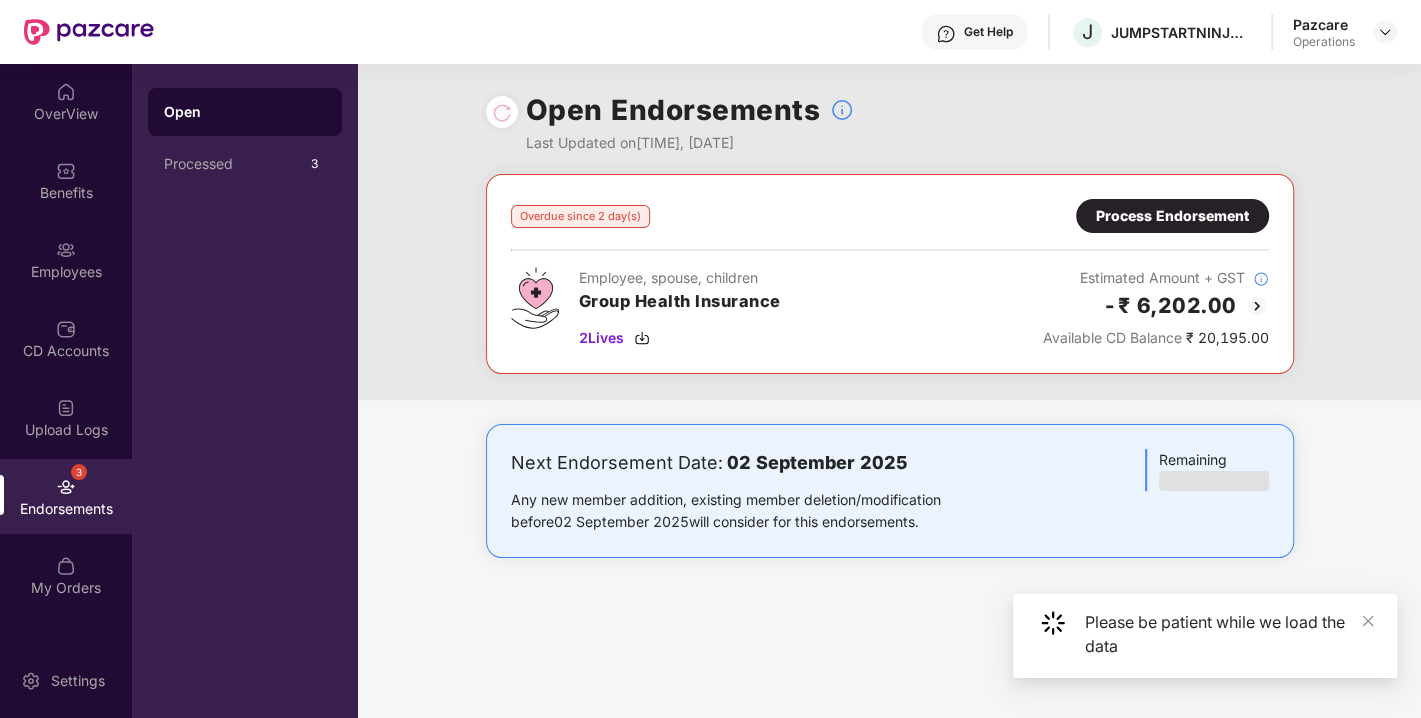 click on "Benefits" at bounding box center [66, 193] 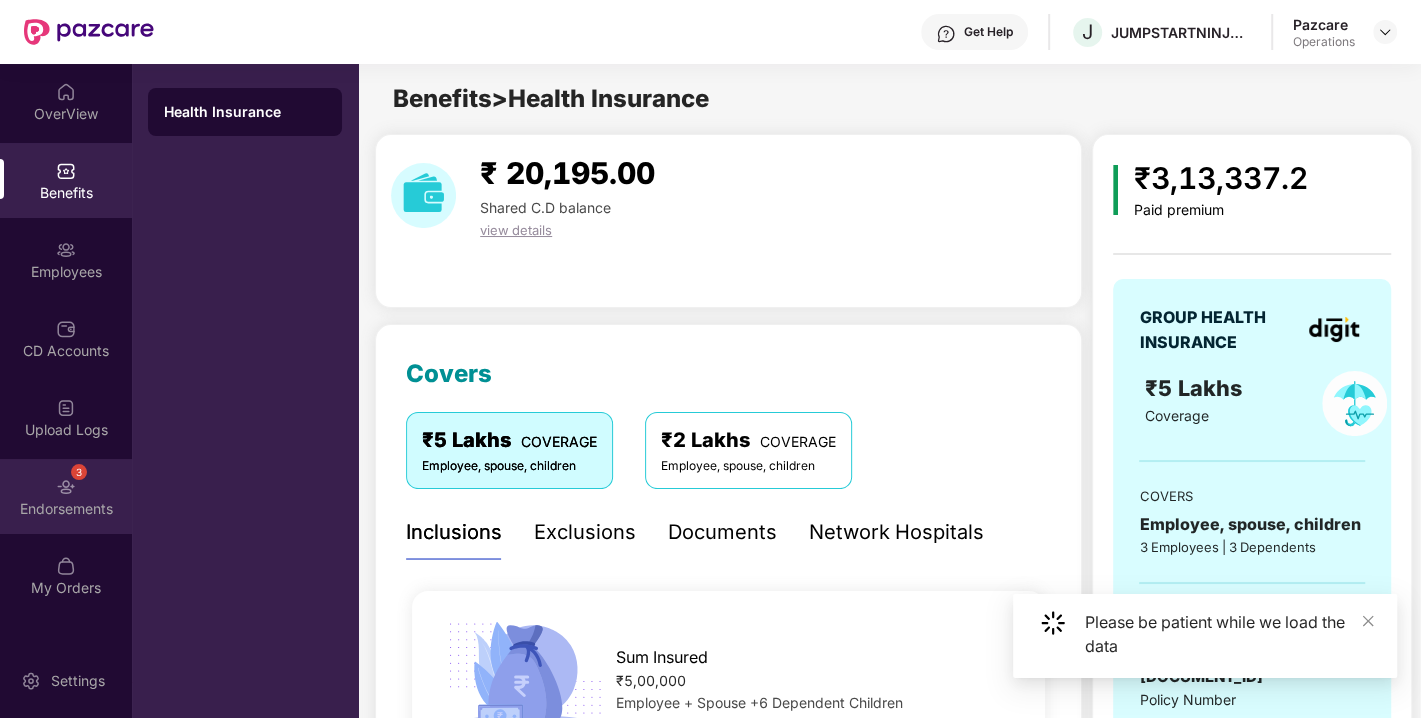 click on "3 Endorsements" at bounding box center [66, 496] 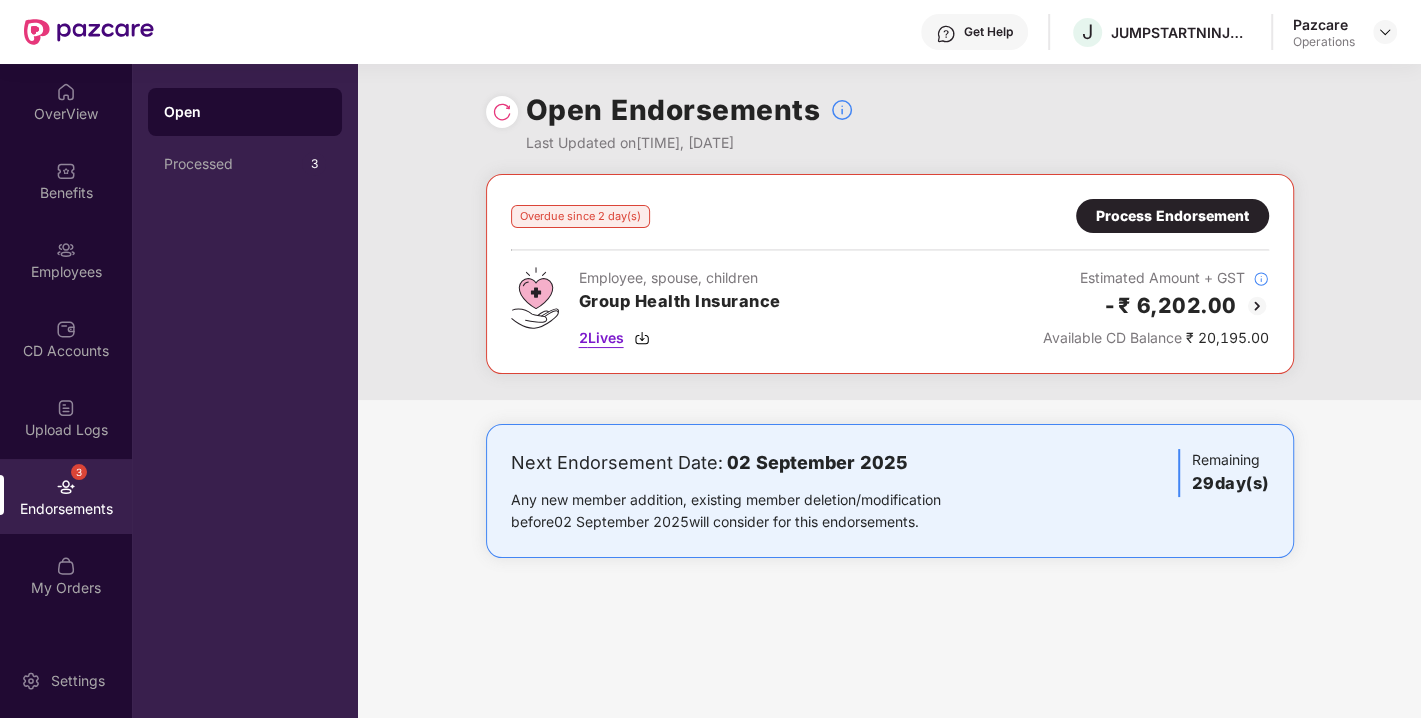 click at bounding box center (642, 338) 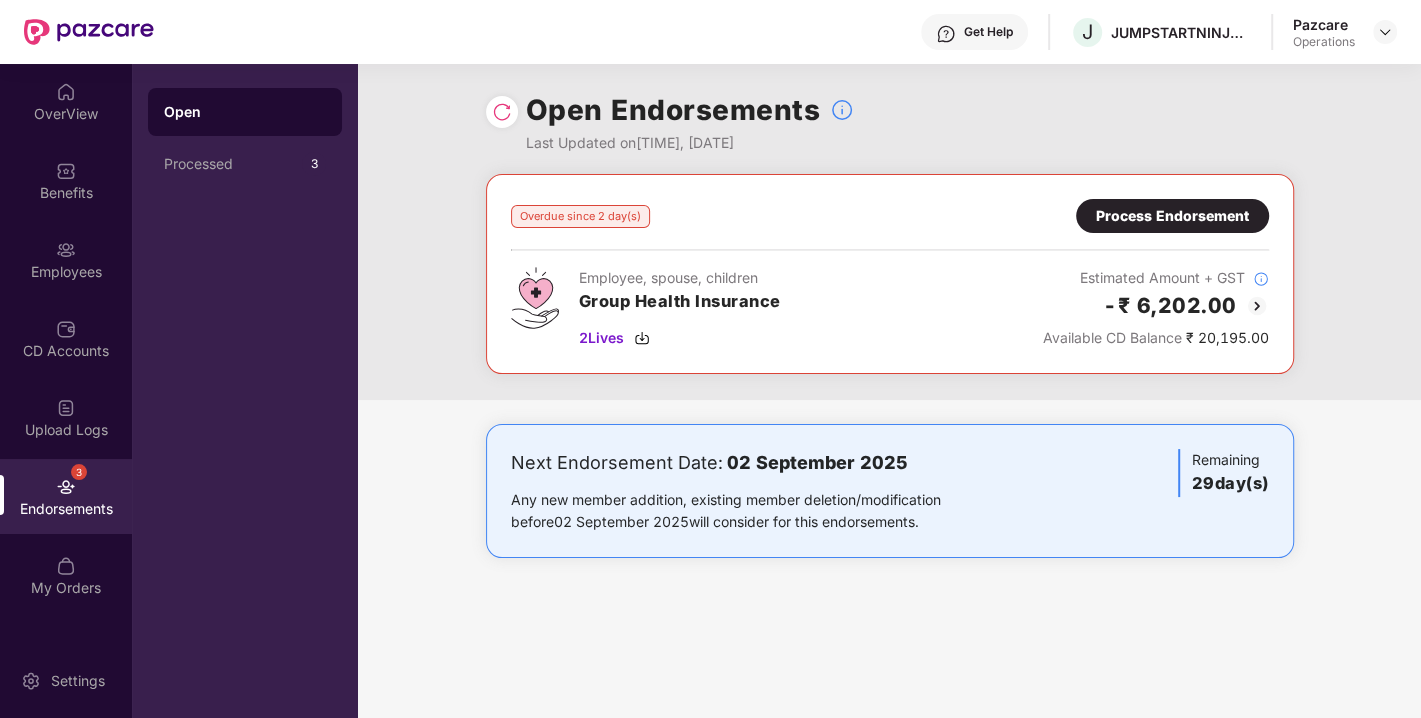 click on "Process Endorsement" at bounding box center (1172, 216) 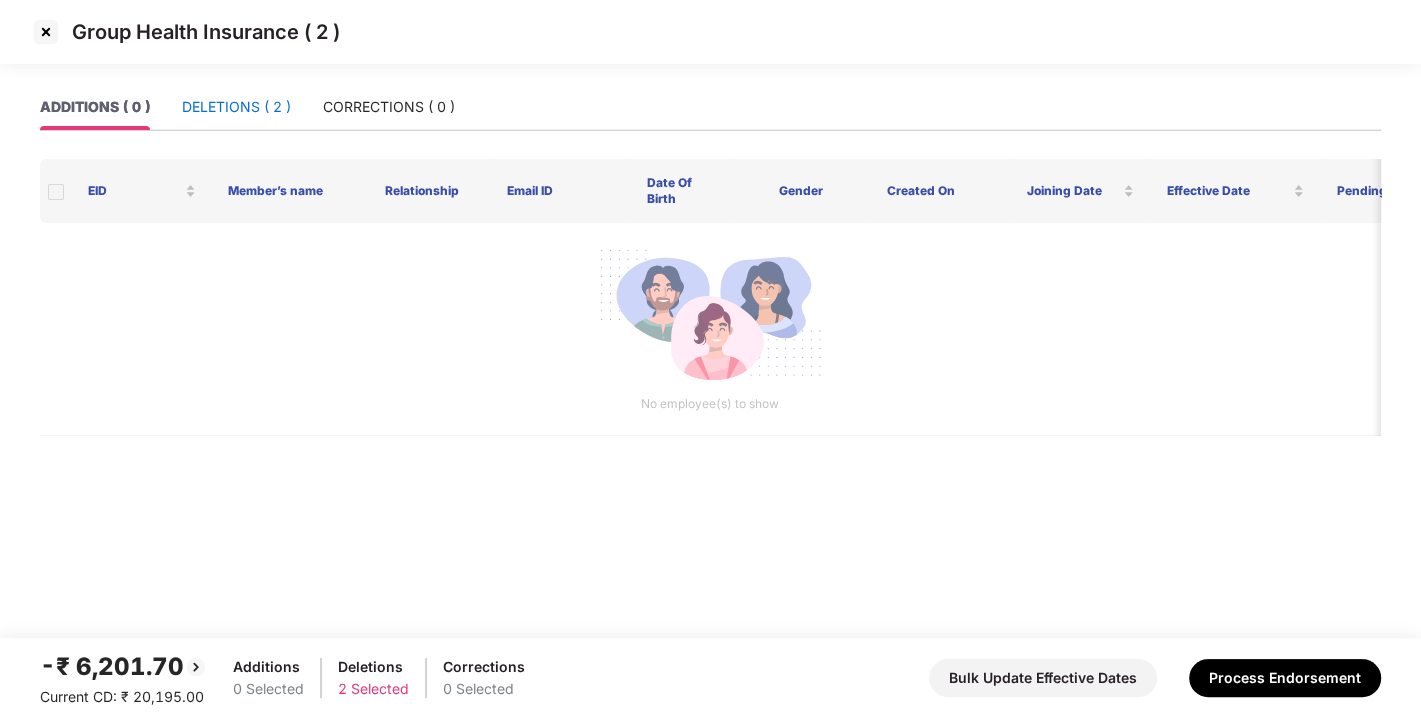 click on "DELETIONS ( 2 )" at bounding box center [236, 107] 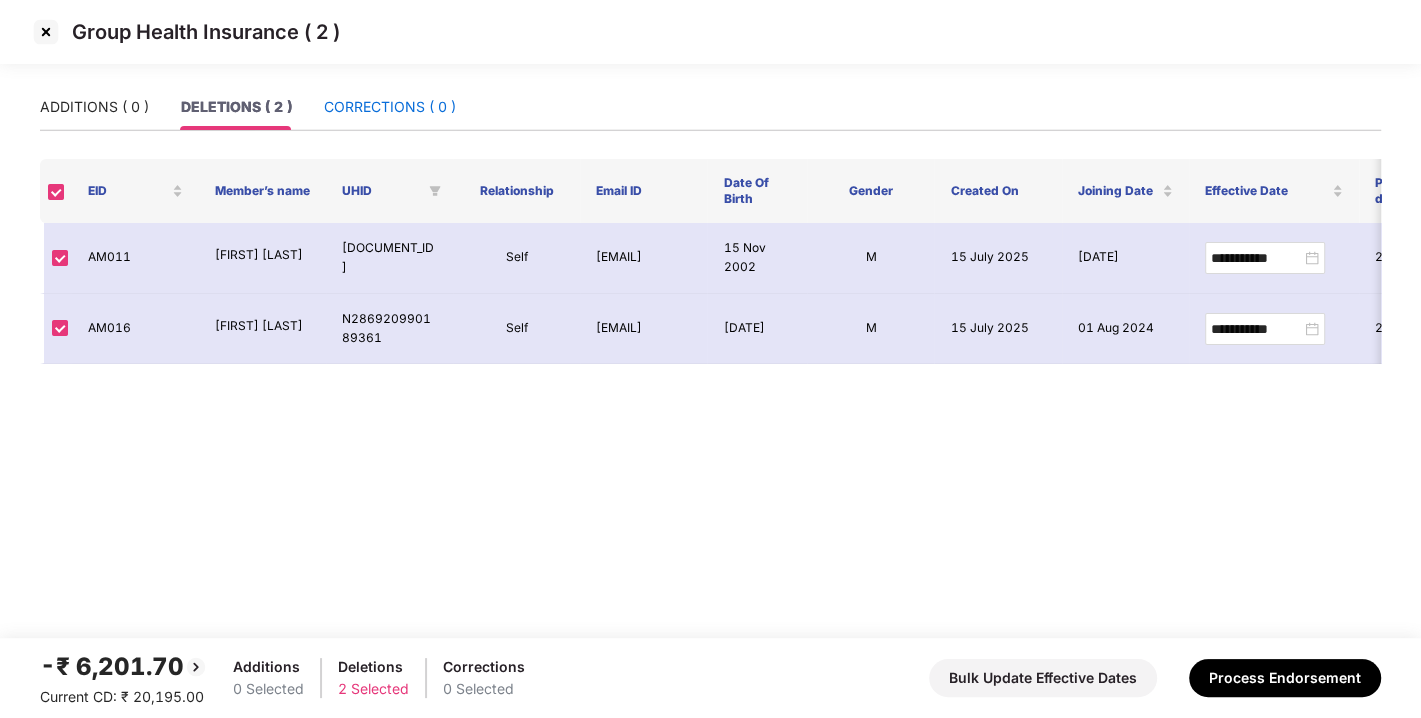 click on "CORRECTIONS ( 0 )" at bounding box center [390, 107] 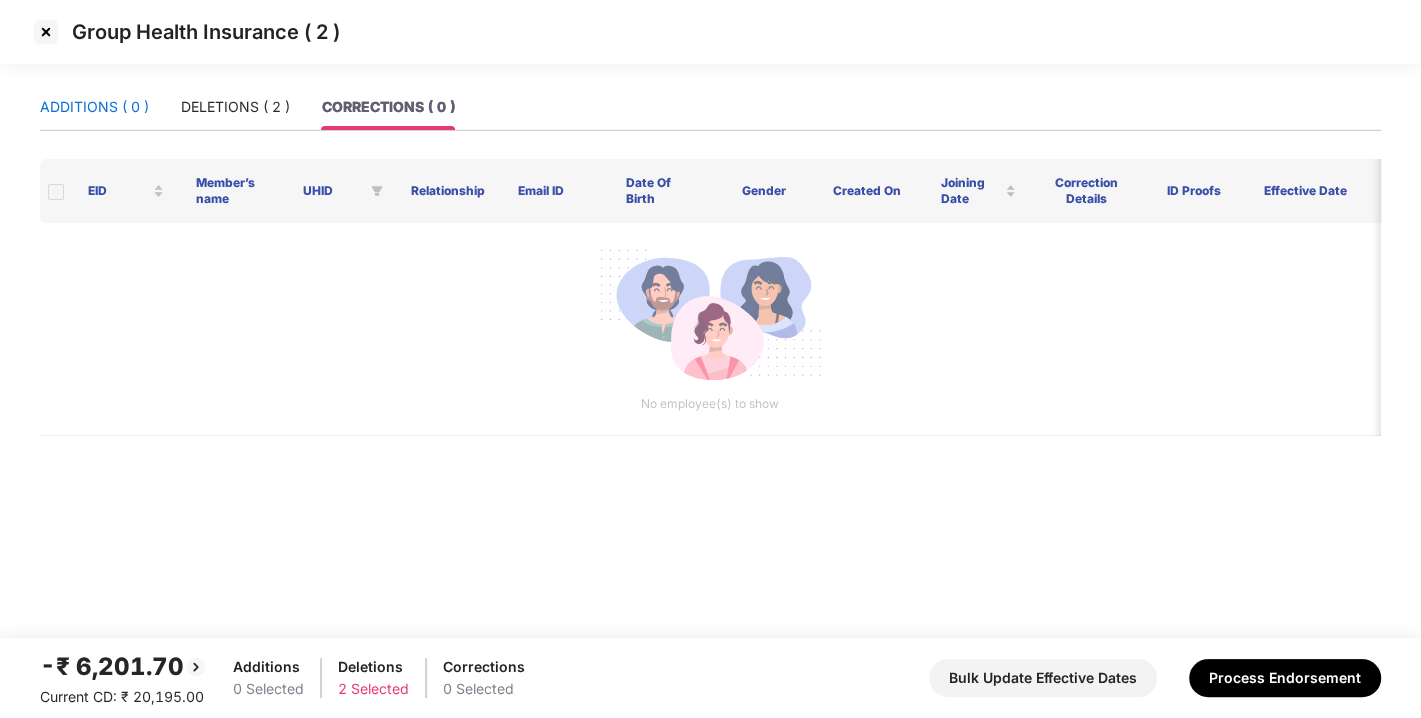 click on "ADDITIONS ( 0 )" at bounding box center (94, 107) 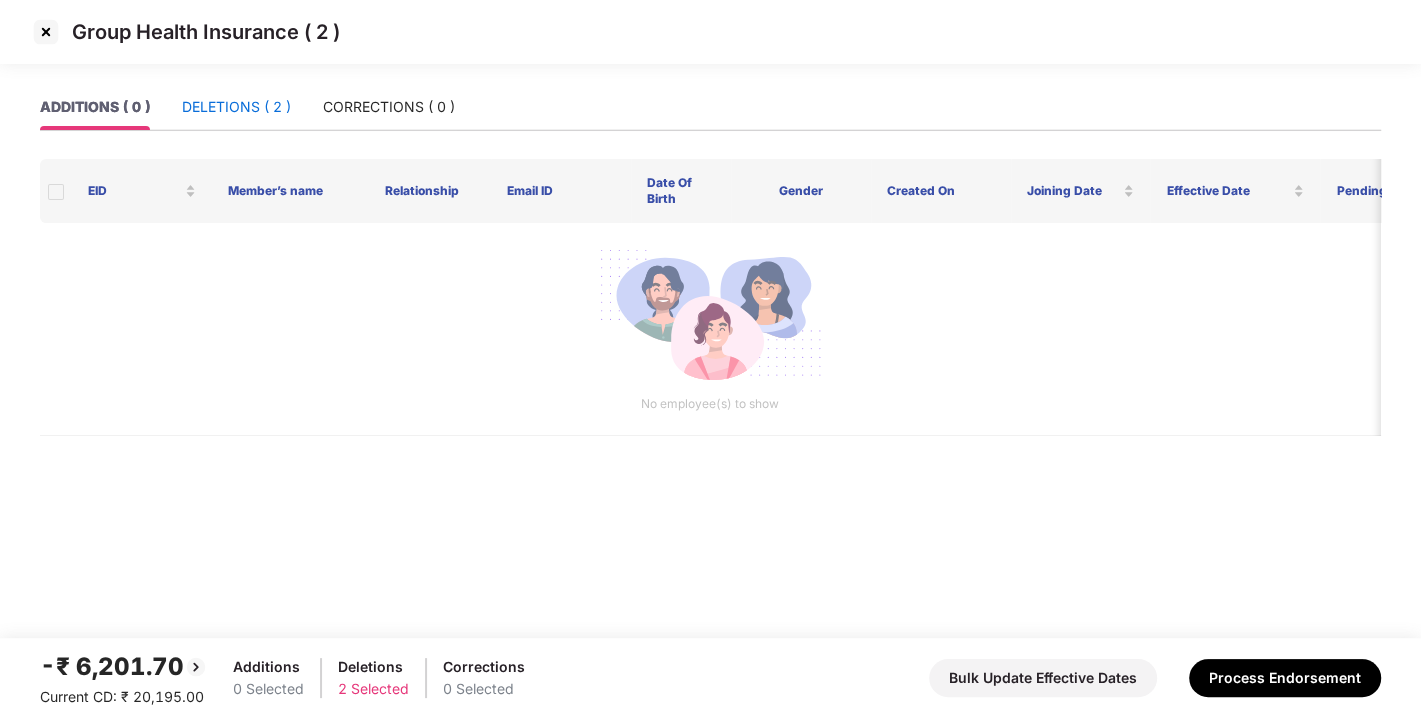 click on "DELETIONS ( 2 )" at bounding box center [236, 107] 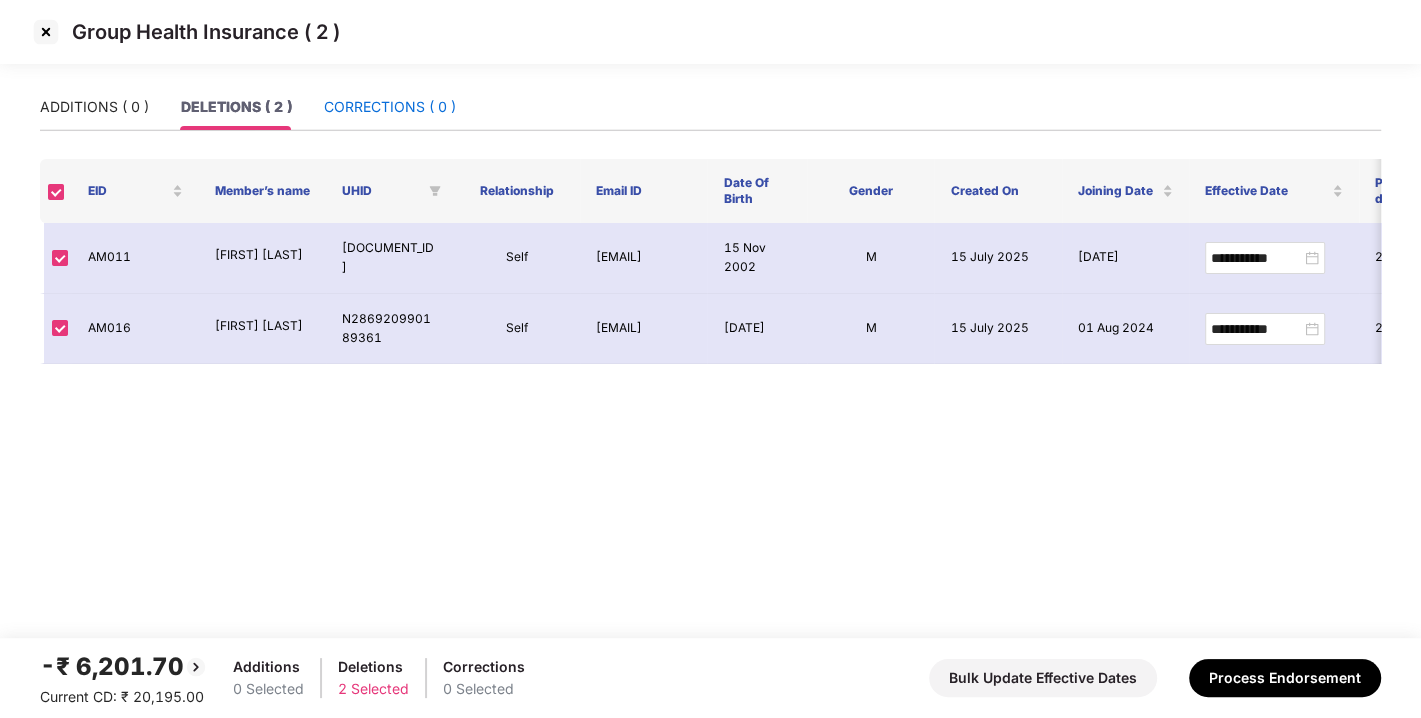 click on "CORRECTIONS ( 0 )" at bounding box center (390, 107) 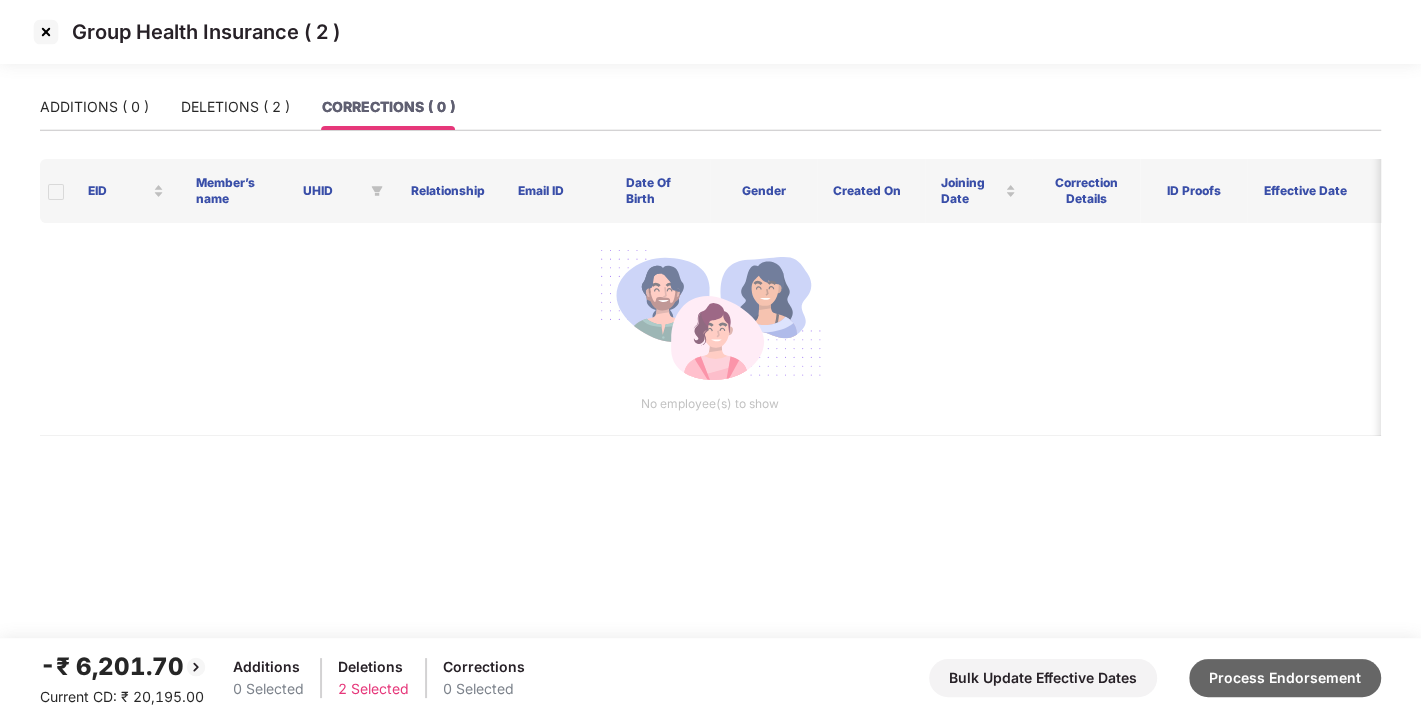 click on "Process Endorsement" at bounding box center (1285, 678) 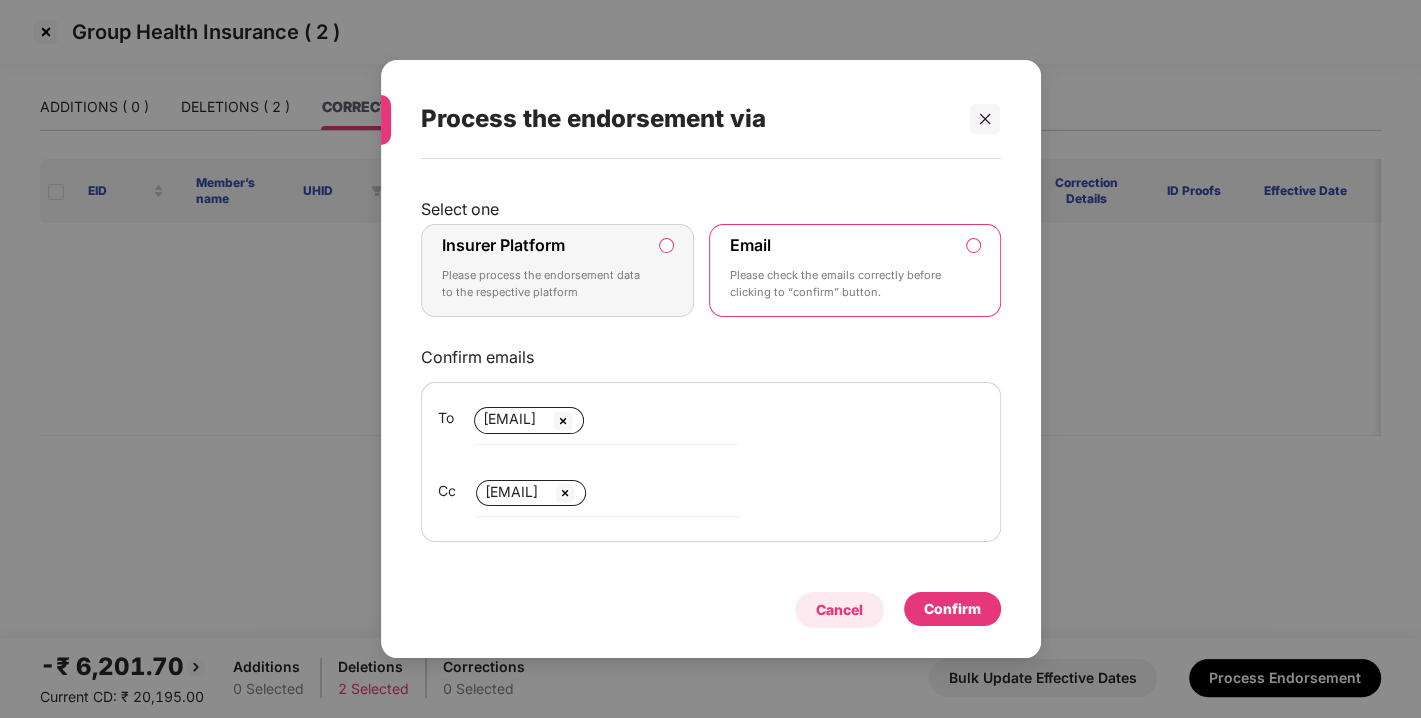 click on "Cancel" at bounding box center (839, 610) 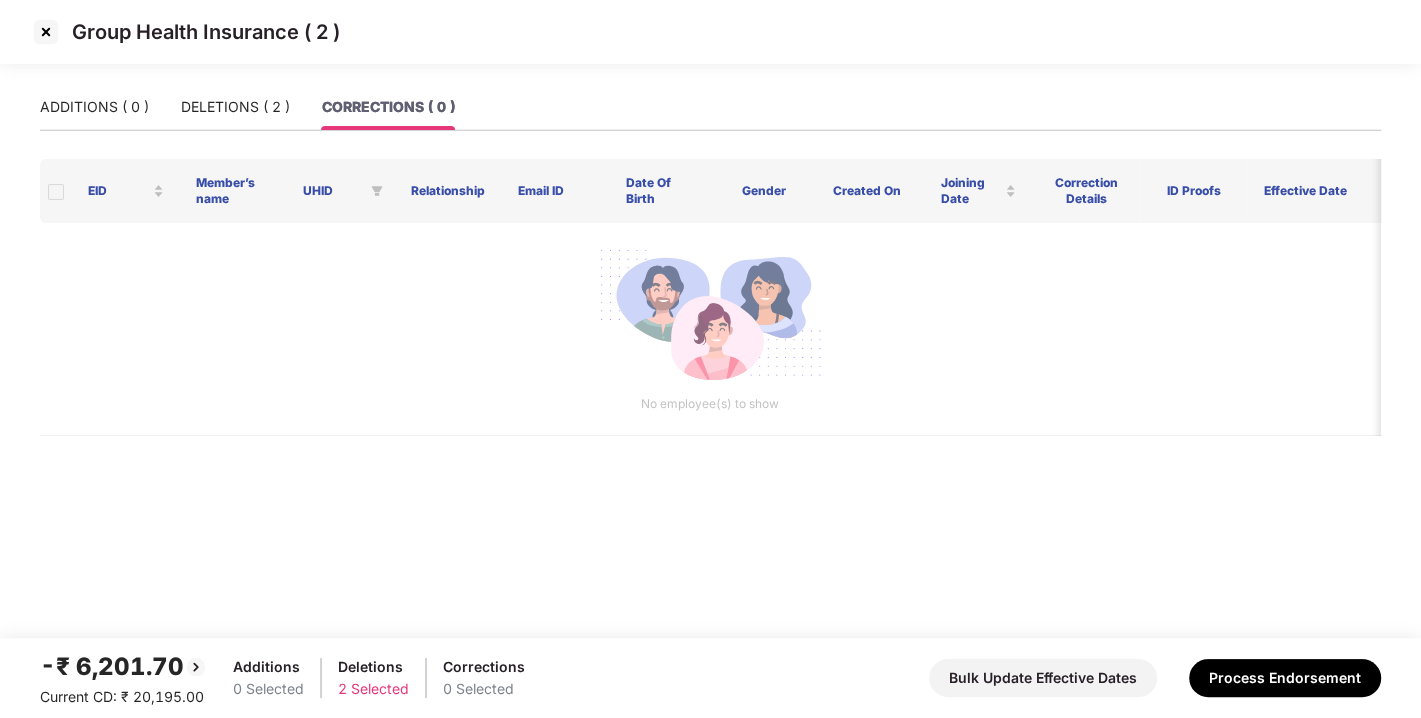 click at bounding box center (46, 32) 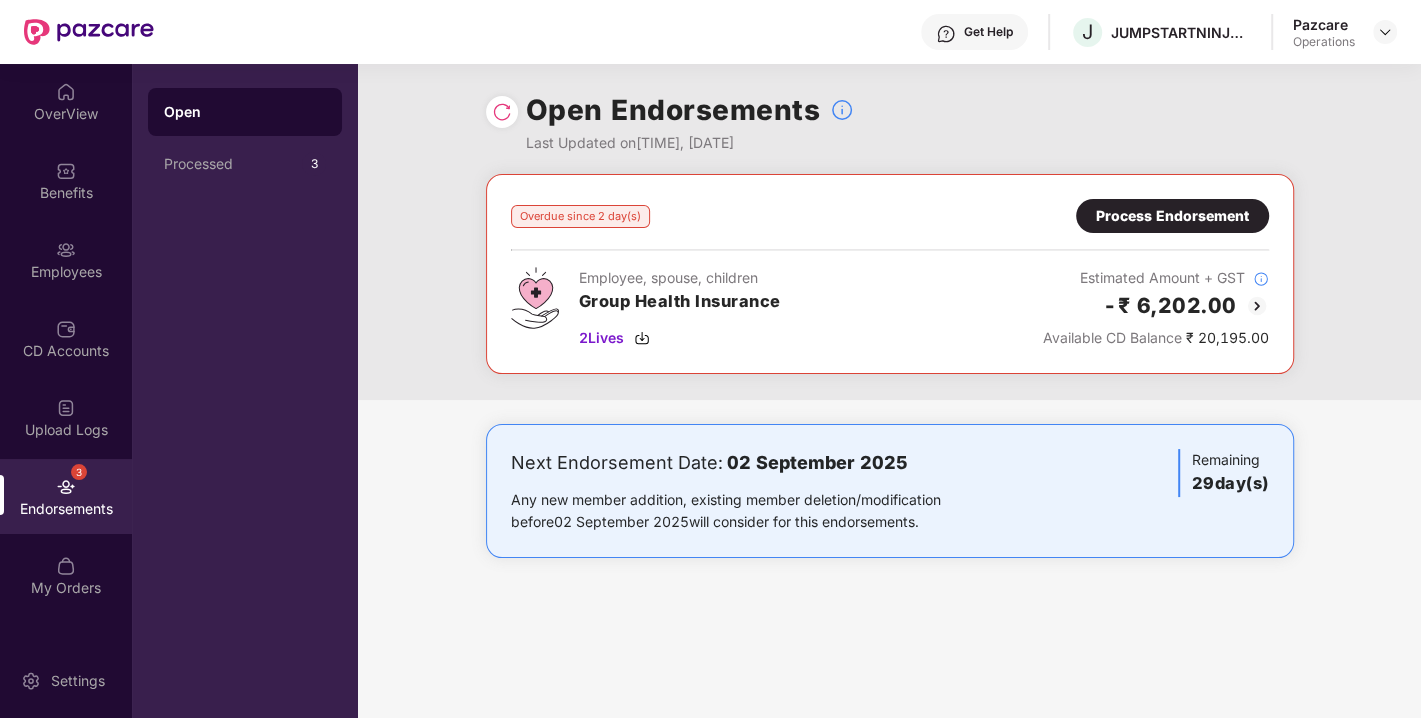 click on "Process Endorsement" at bounding box center [1172, 216] 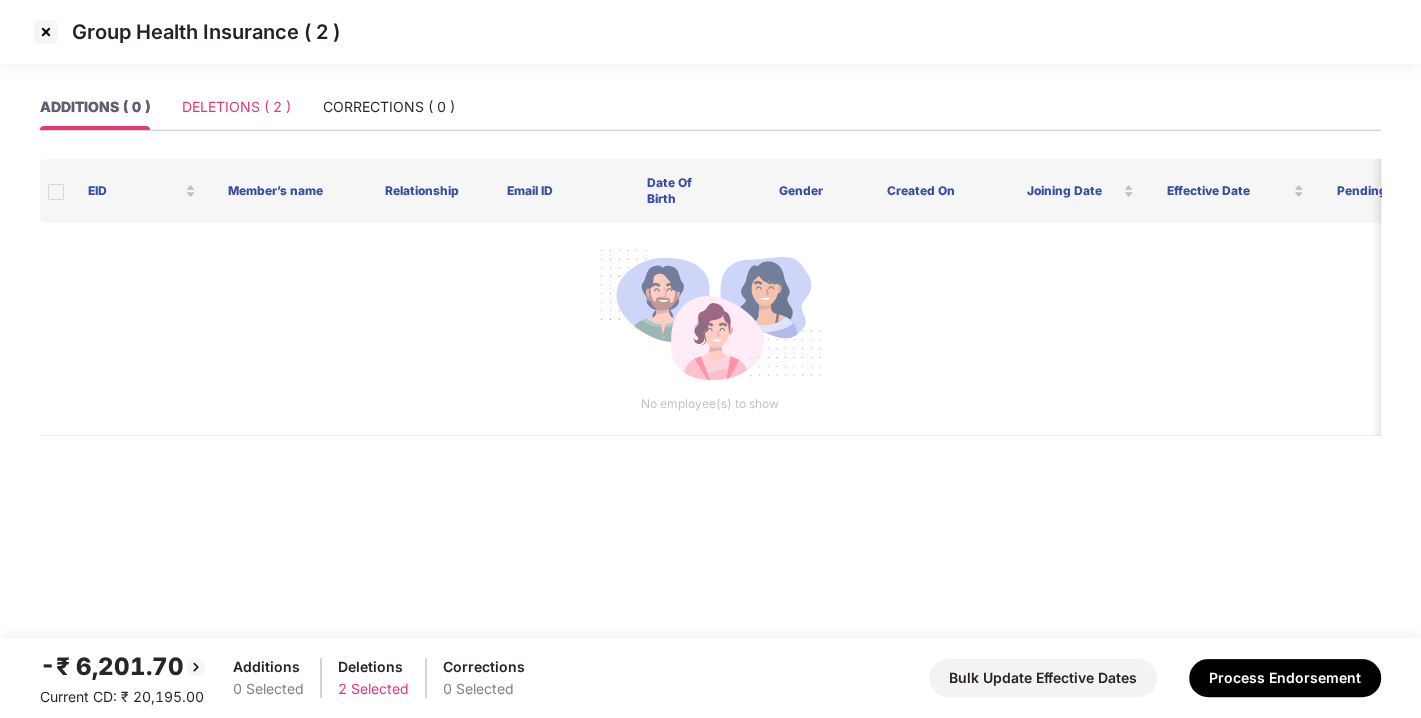 click on "DELETIONS ( 2 )" at bounding box center (236, 107) 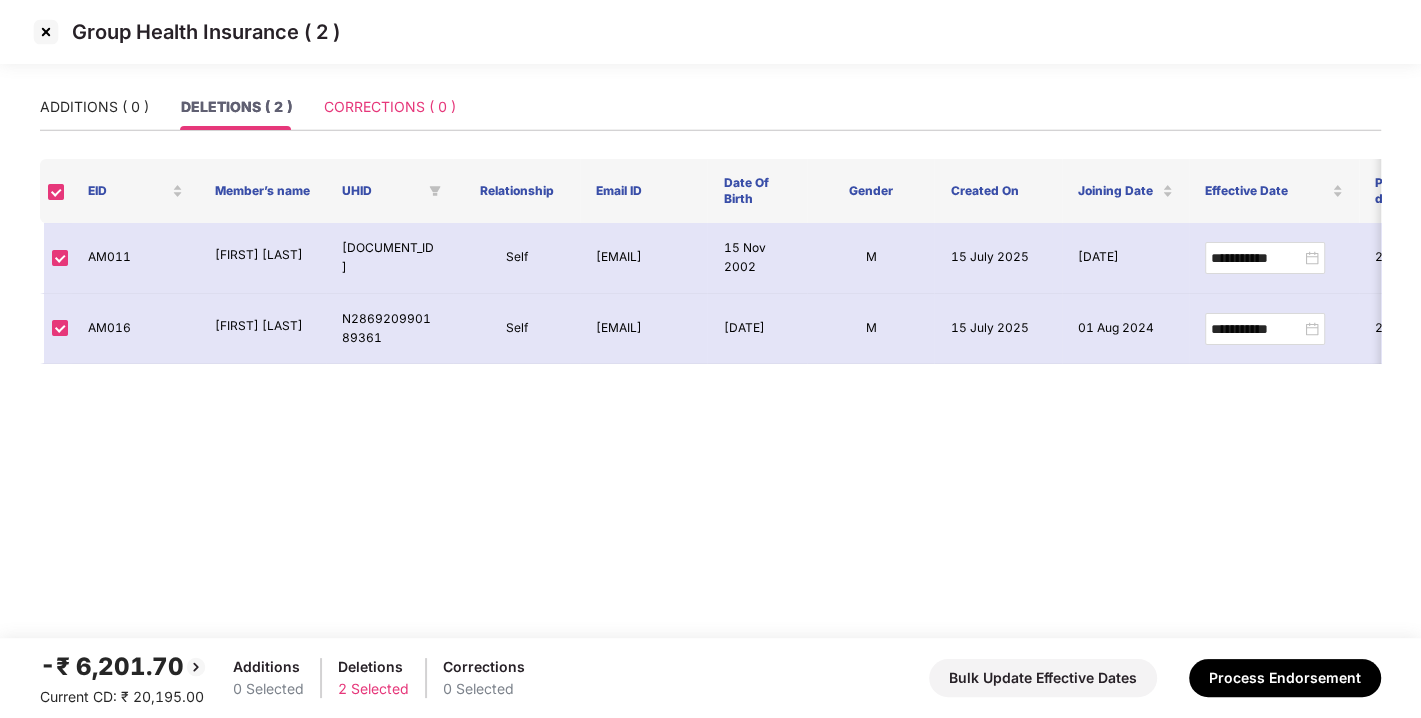 click on "CORRECTIONS ( 0 )" at bounding box center (390, 107) 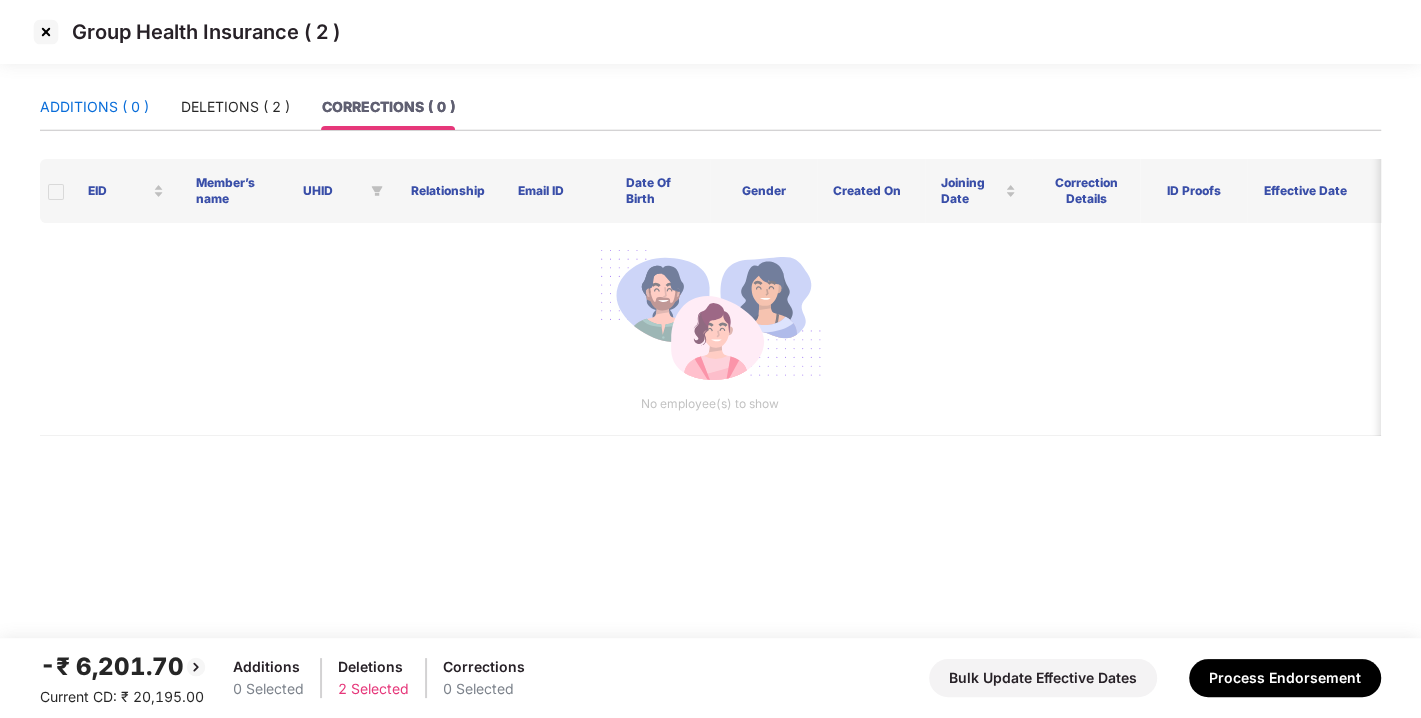 click on "ADDITIONS ( 0 )" at bounding box center (94, 107) 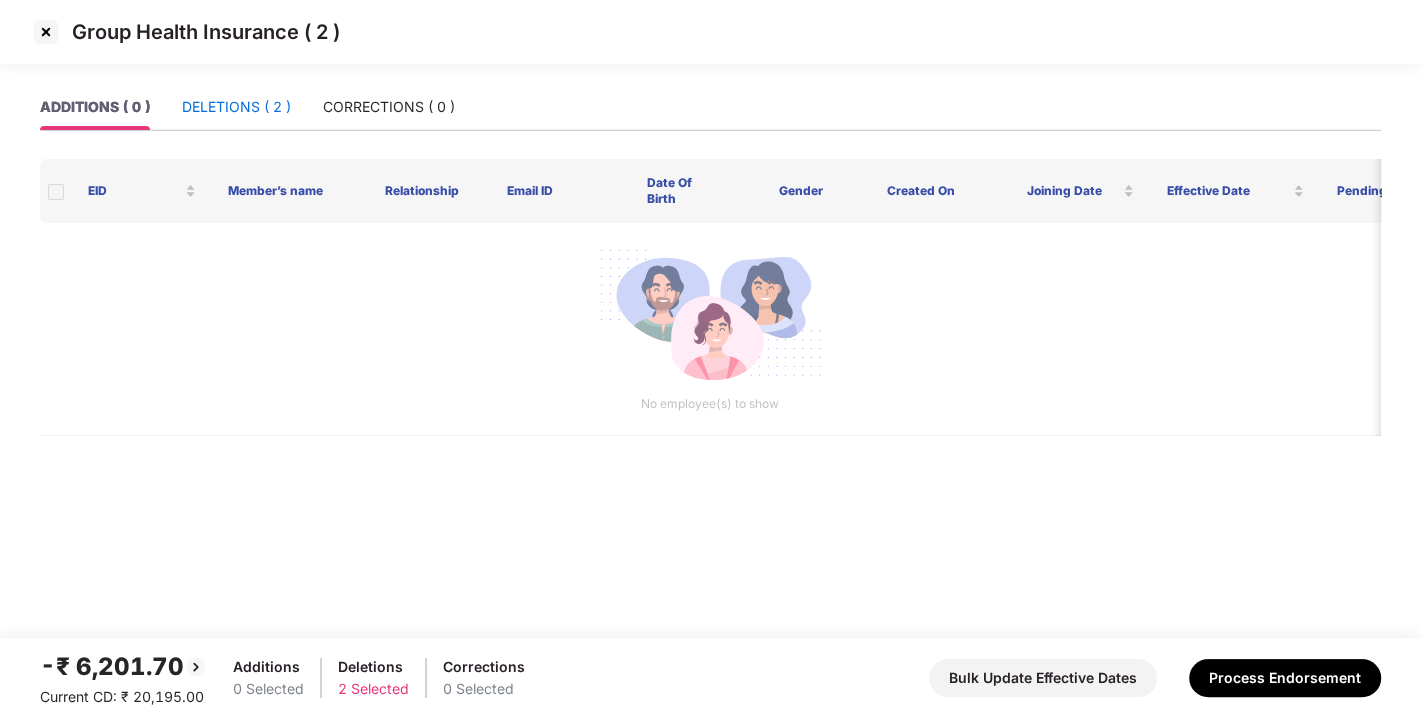 click on "DELETIONS ( 2 )" at bounding box center (236, 107) 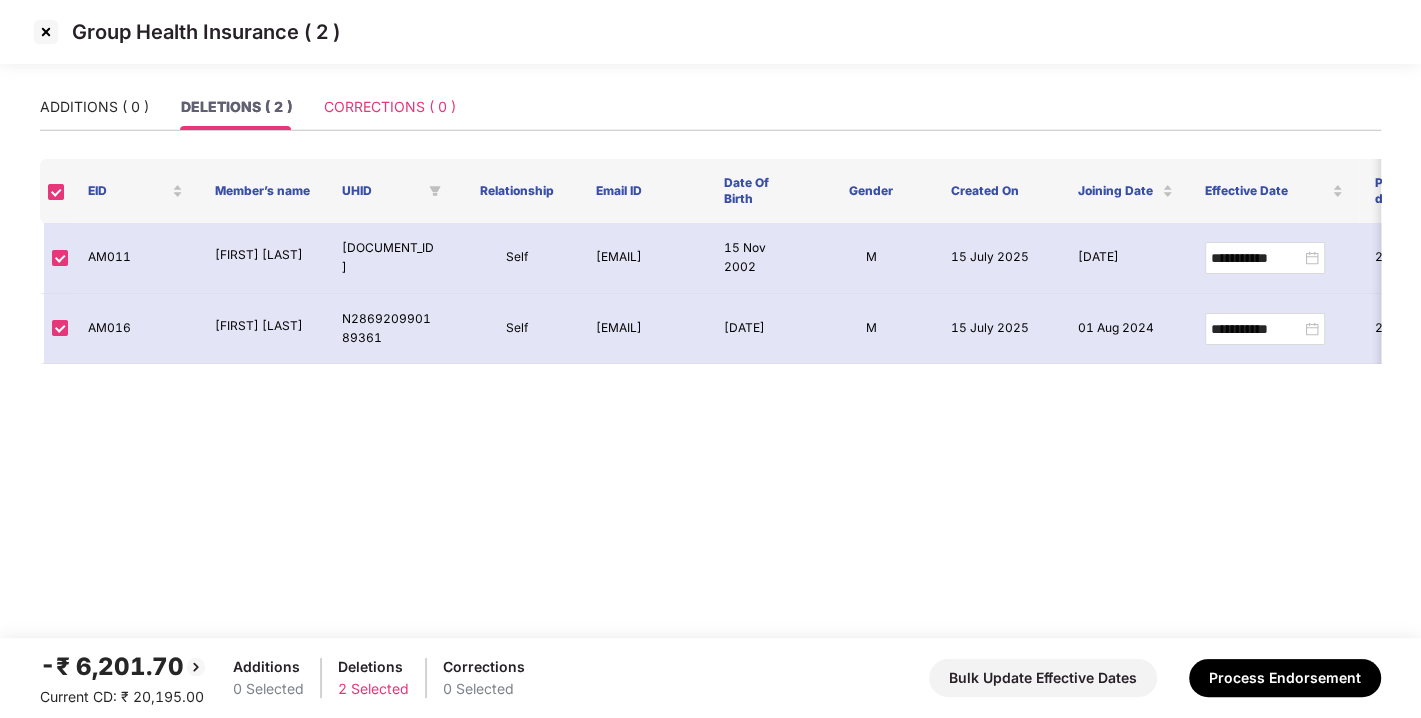 click on "CORRECTIONS ( 0 )" at bounding box center (390, 107) 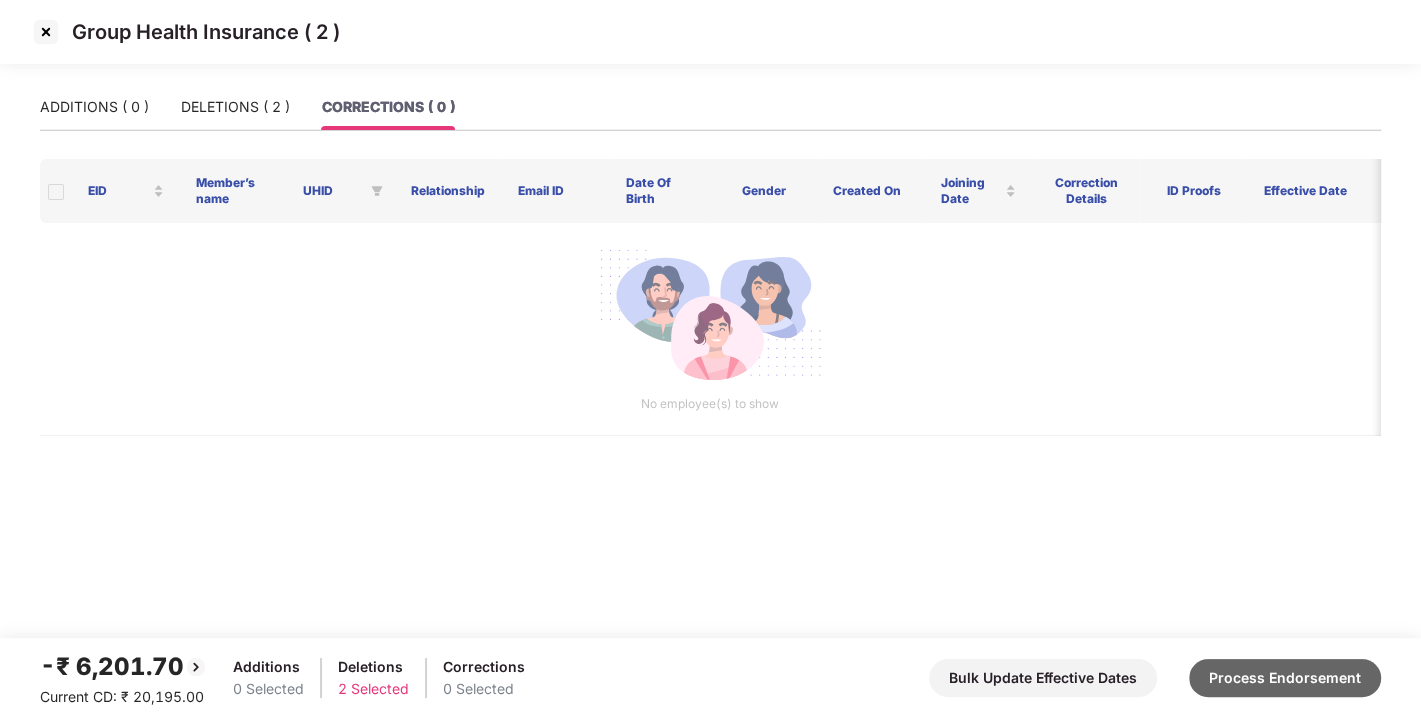 click on "Process Endorsement" at bounding box center [1285, 678] 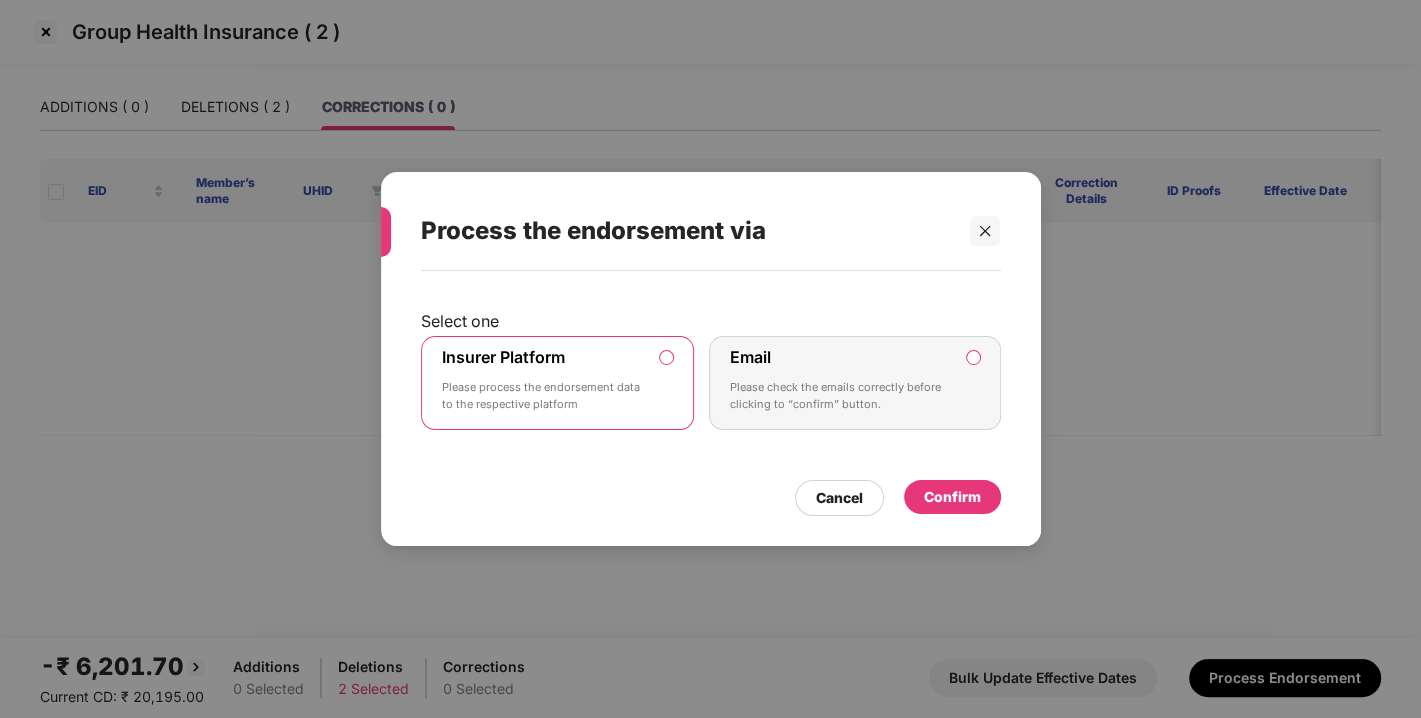 click on "Confirm" at bounding box center (952, 497) 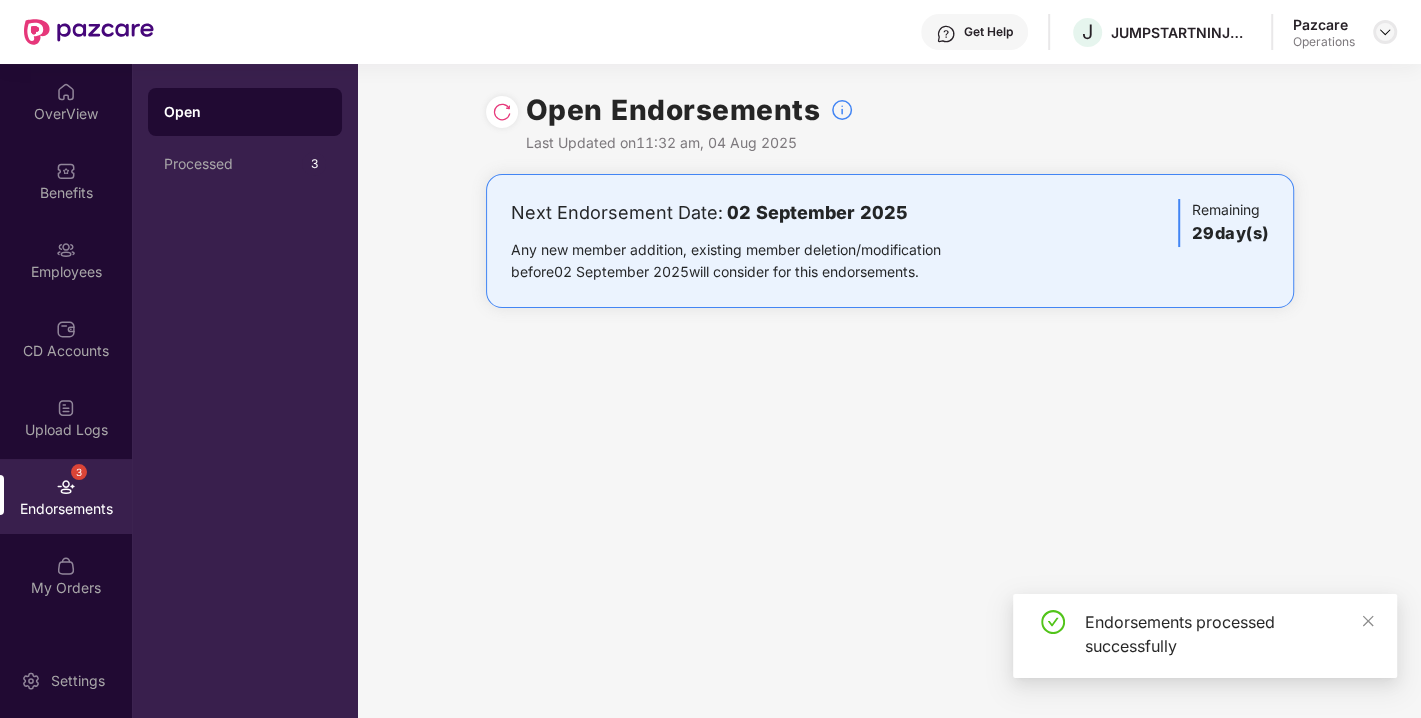click at bounding box center (1385, 32) 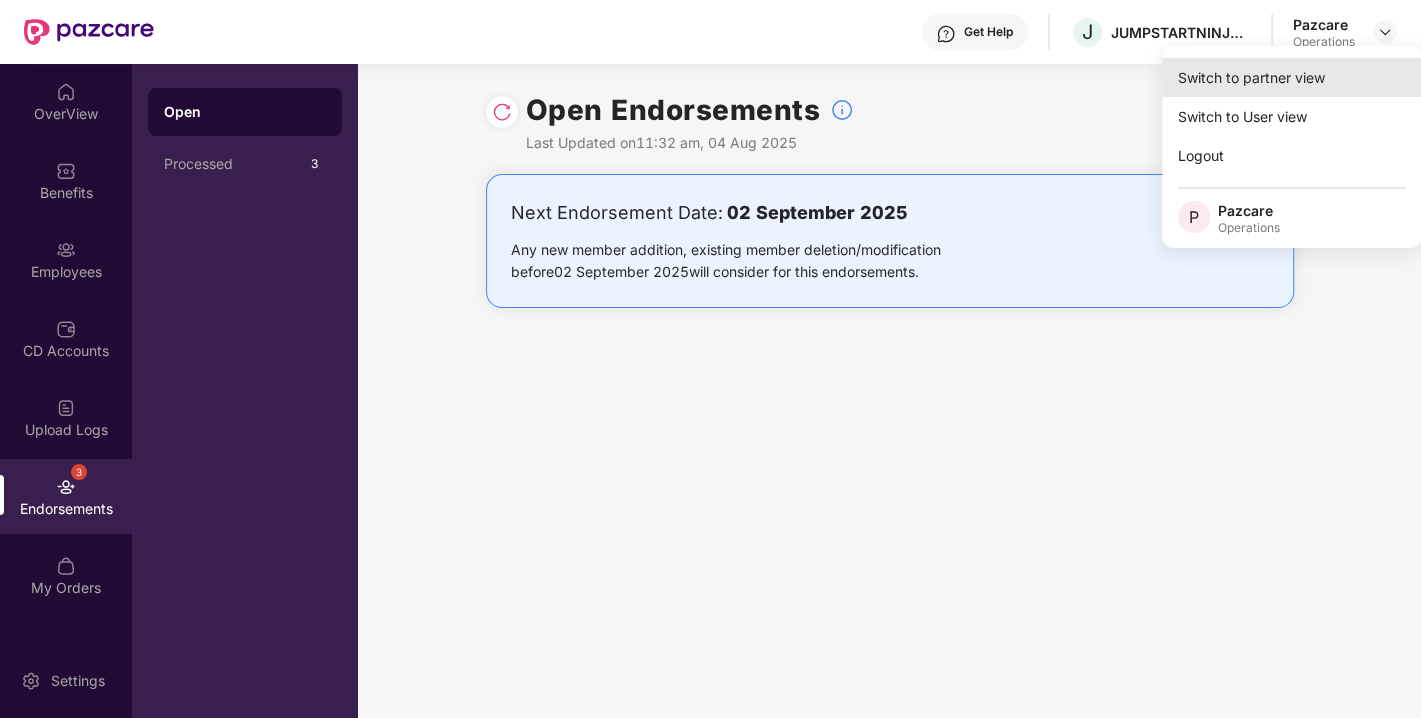 click on "Switch to partner view" at bounding box center (1292, 77) 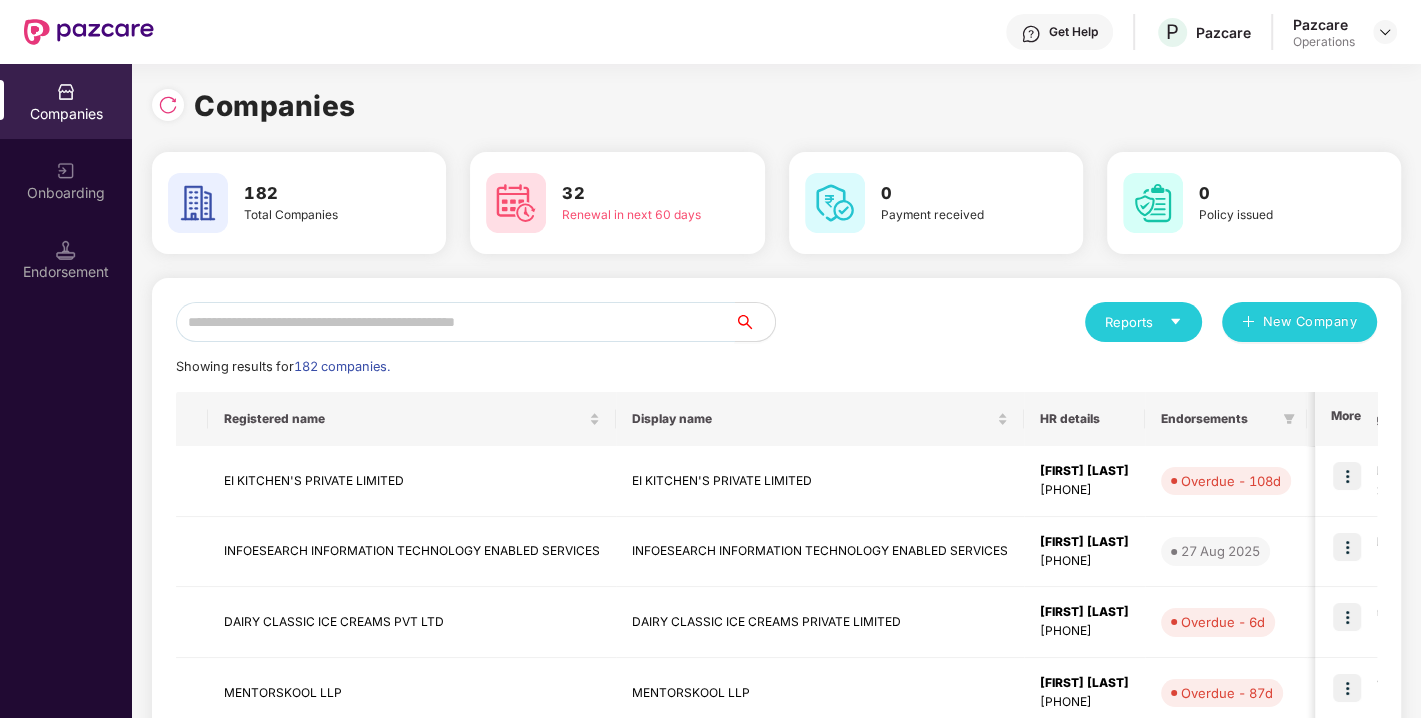 click at bounding box center [455, 322] 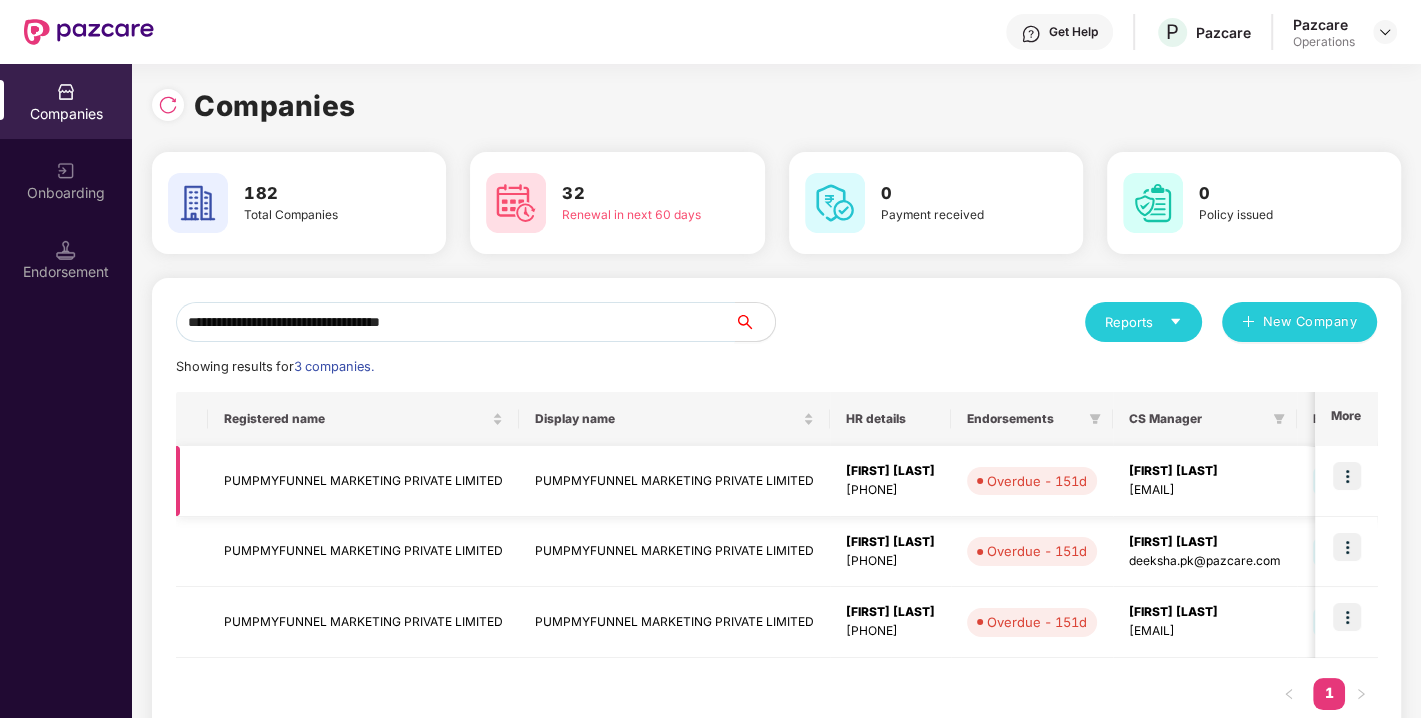 type on "**********" 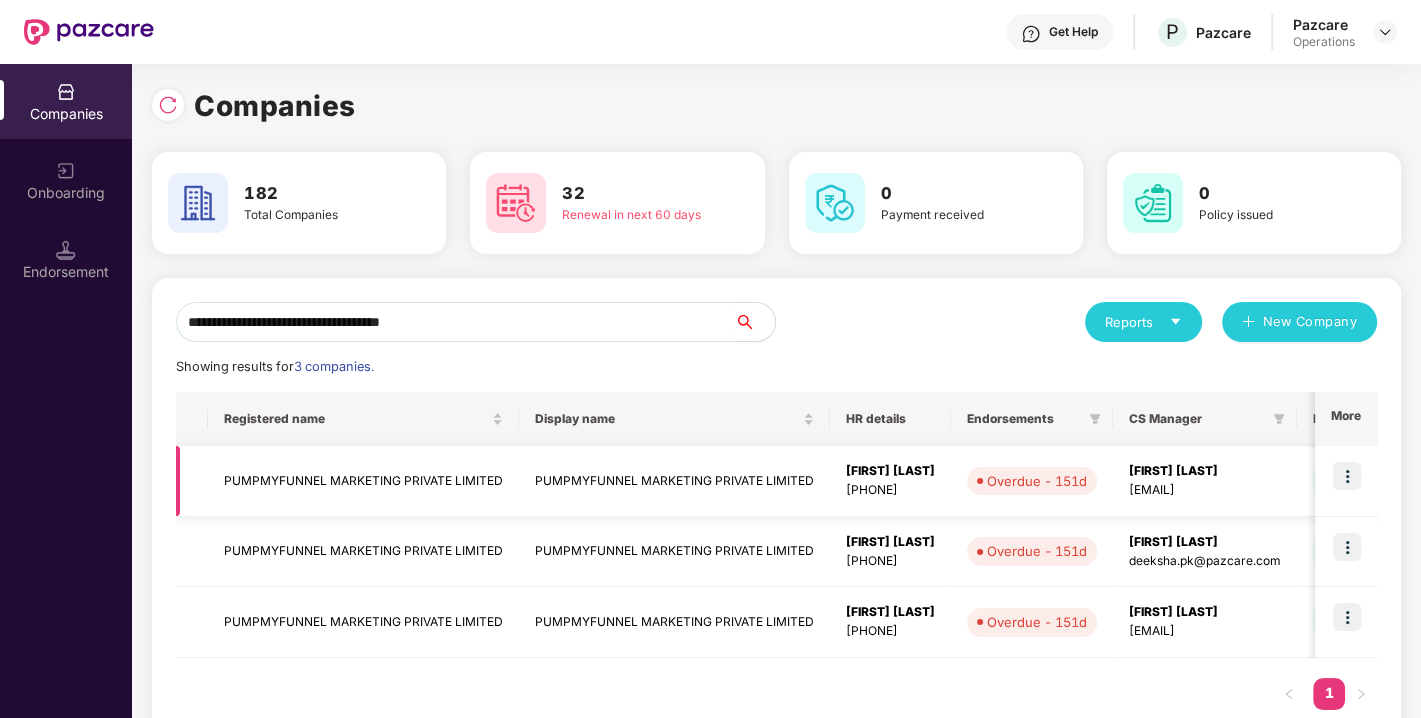 click at bounding box center [1347, 476] 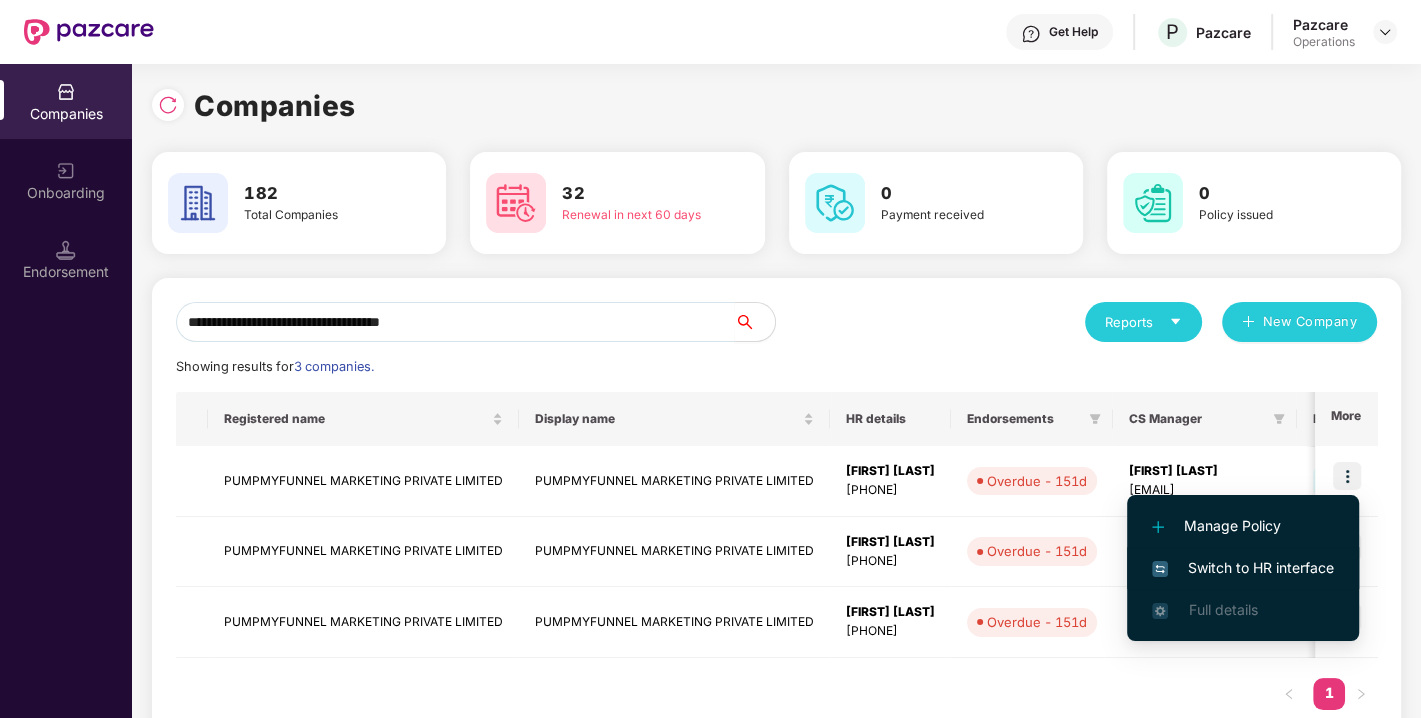click on "Switch to HR interface" at bounding box center [1243, 568] 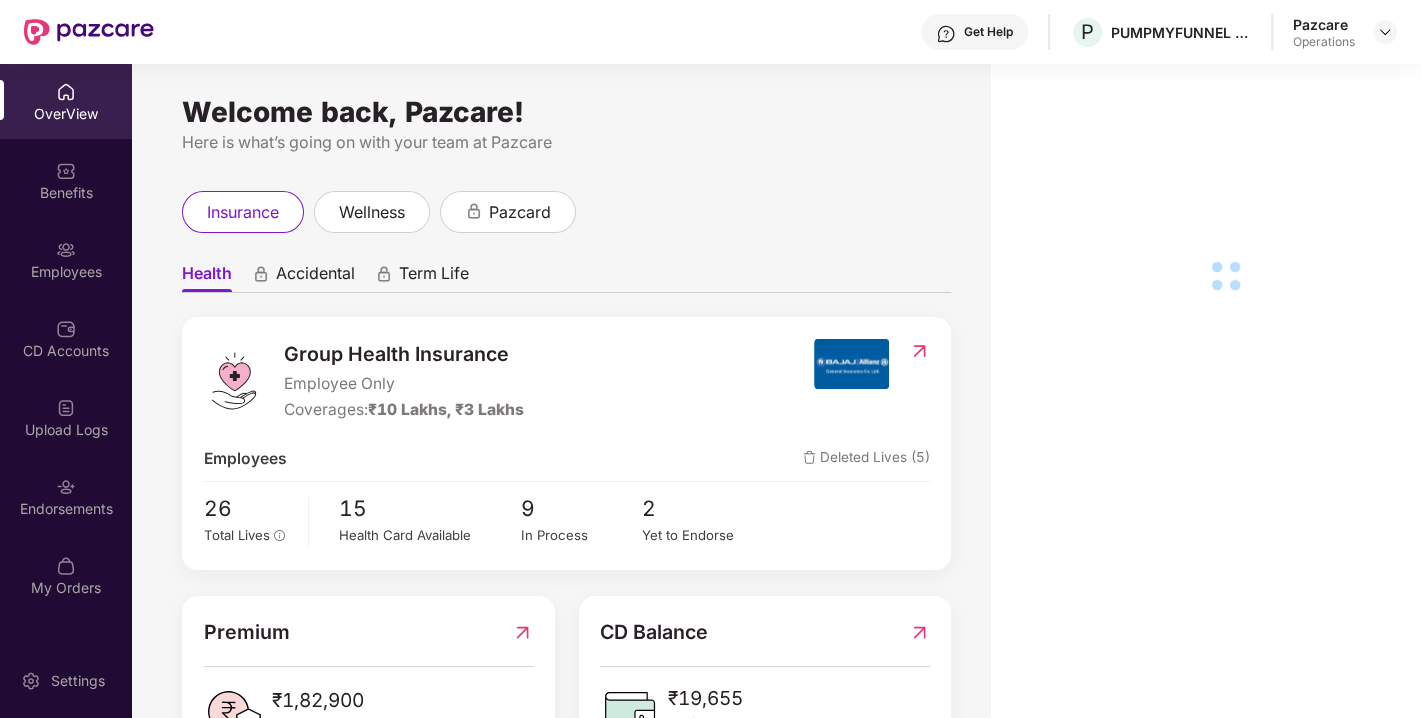 click on "Endorsements" at bounding box center (66, 496) 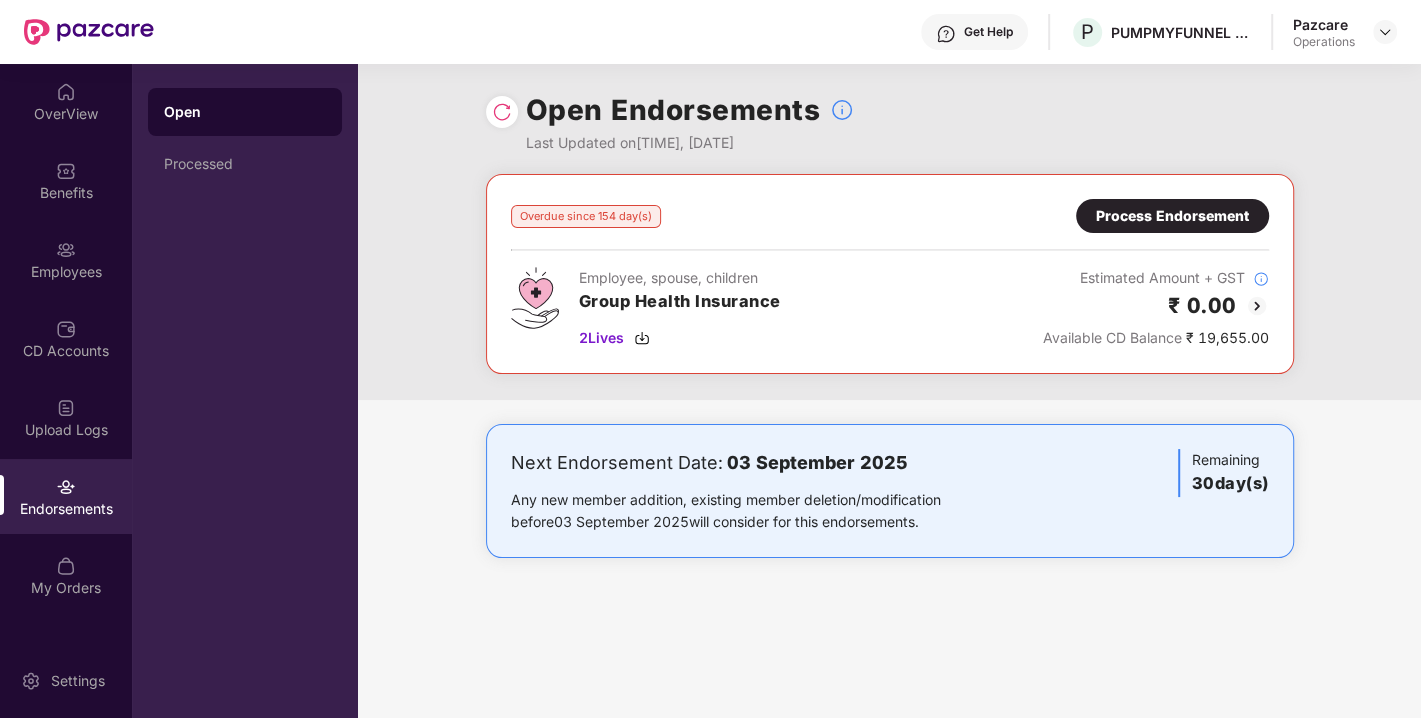 click at bounding box center [502, 112] 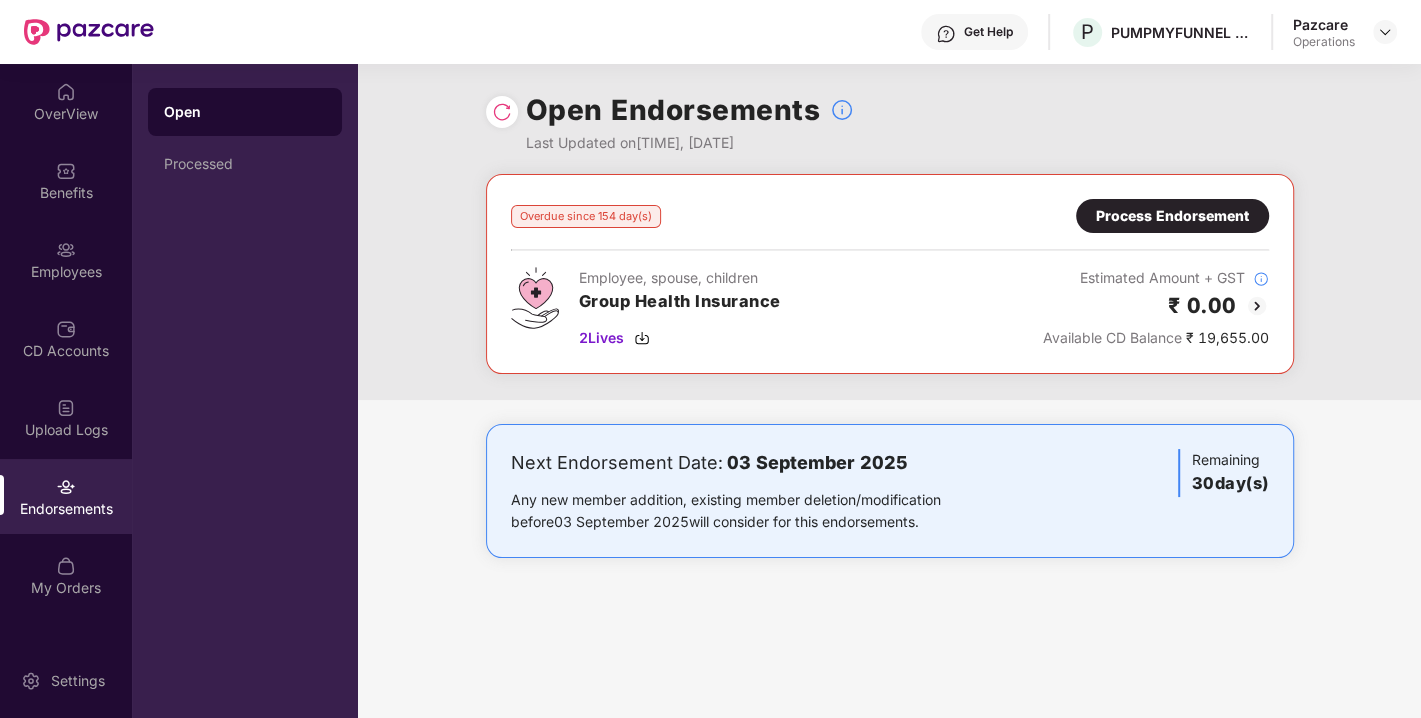 click on "Overdue since 154 day(s) Process Endorsement Employee, spouse, children Group Health Insurance   2  Lives Estimated Amount + GST ₹ 0.00 Available CD Balance   ₹ 19,655.00" at bounding box center [890, 274] 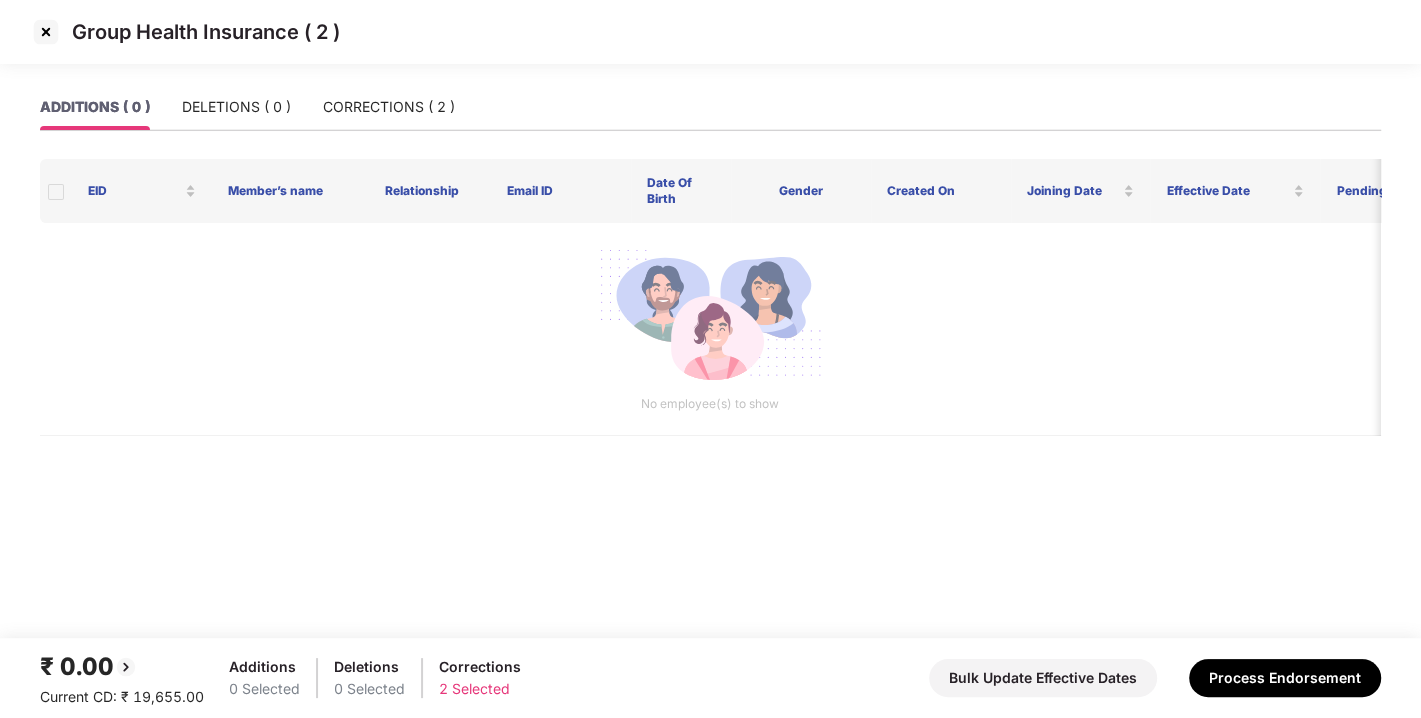 click at bounding box center [46, 32] 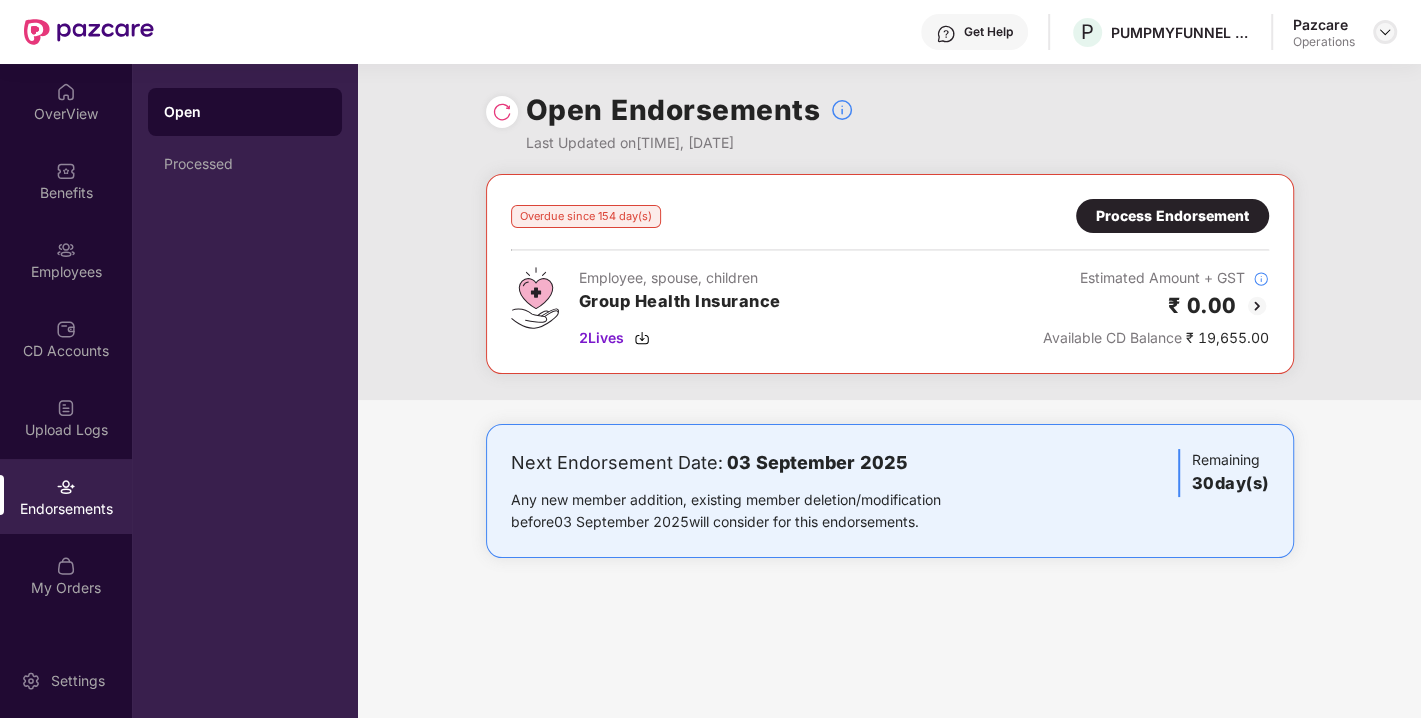 click at bounding box center [1385, 32] 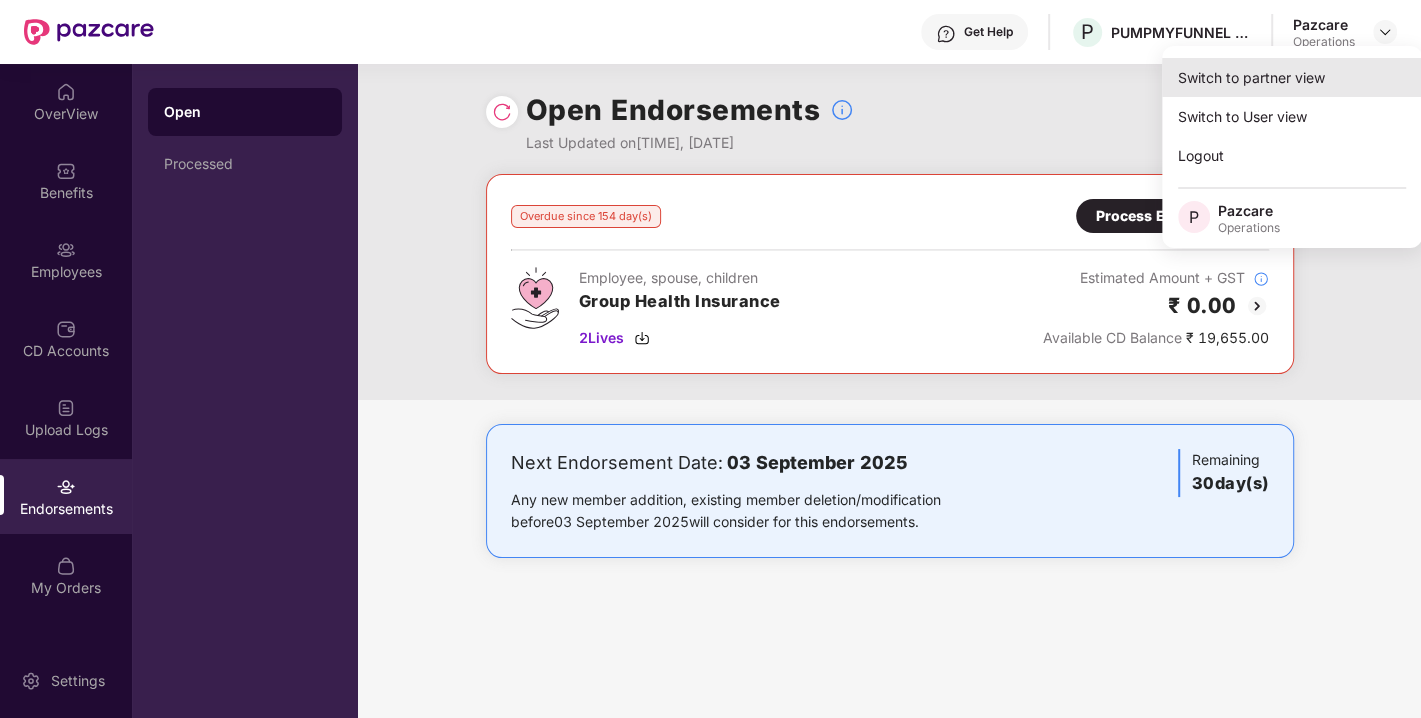 click on "Switch to partner view" at bounding box center [1292, 77] 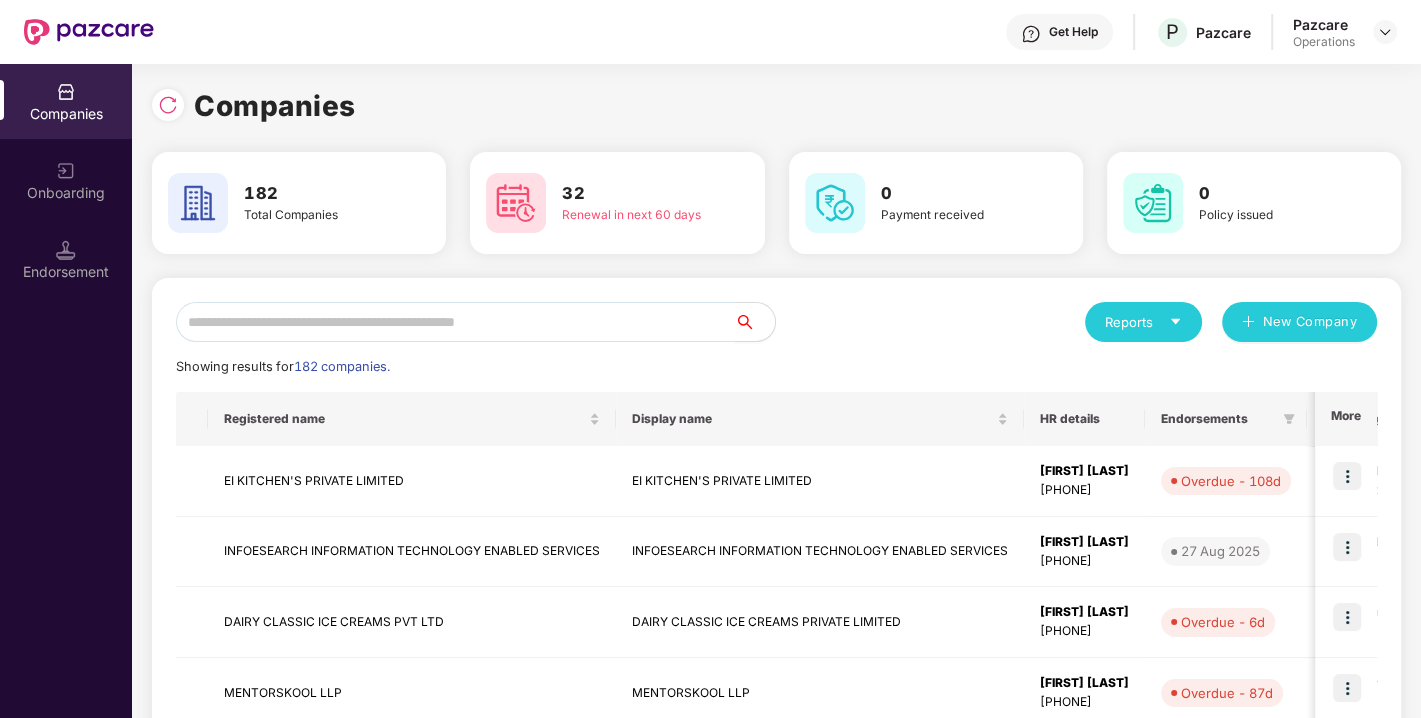 click at bounding box center (455, 322) 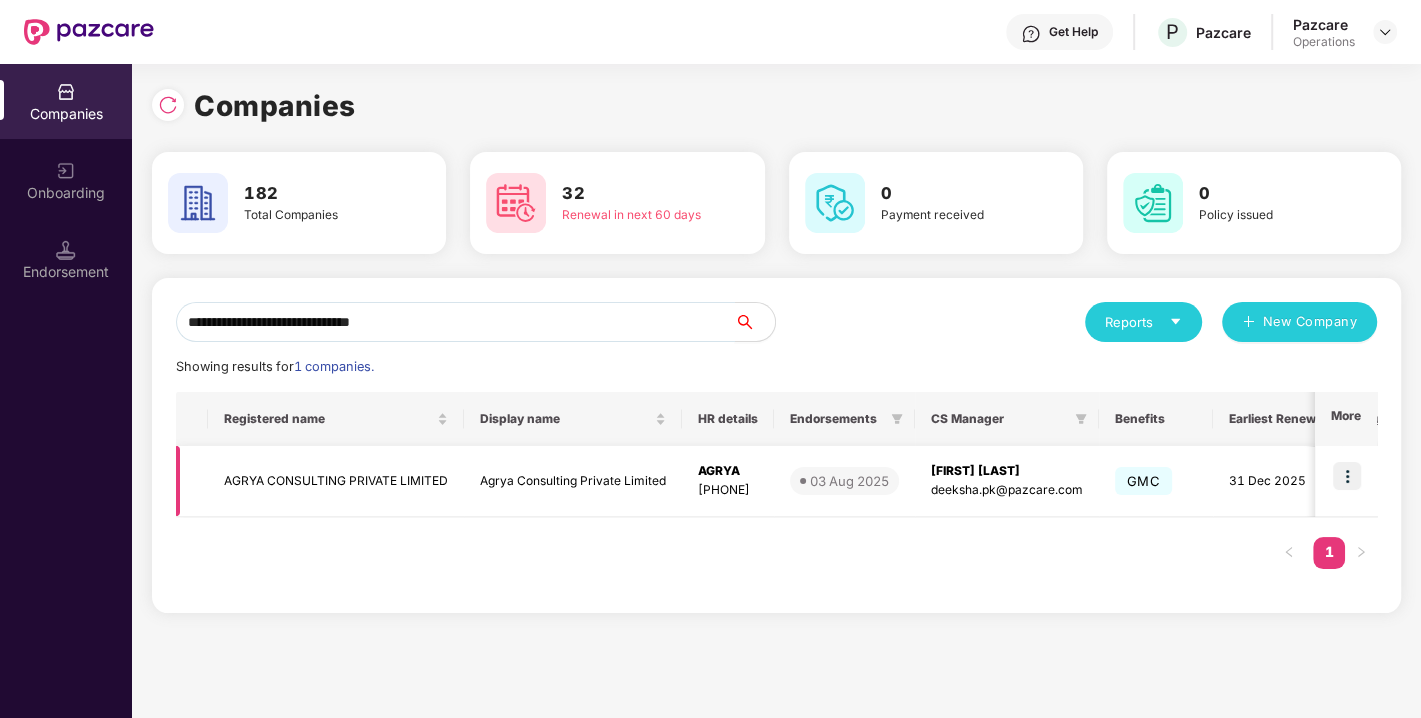 type on "**********" 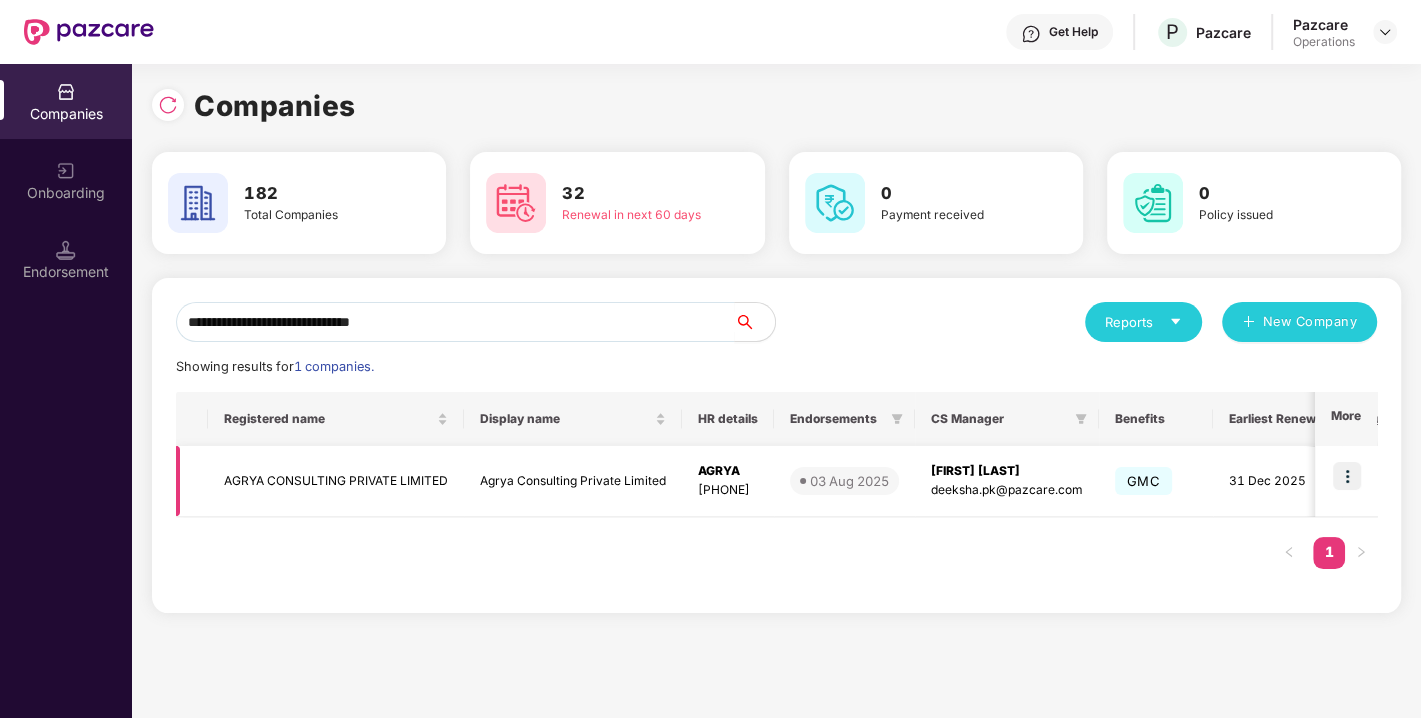 click at bounding box center [1347, 476] 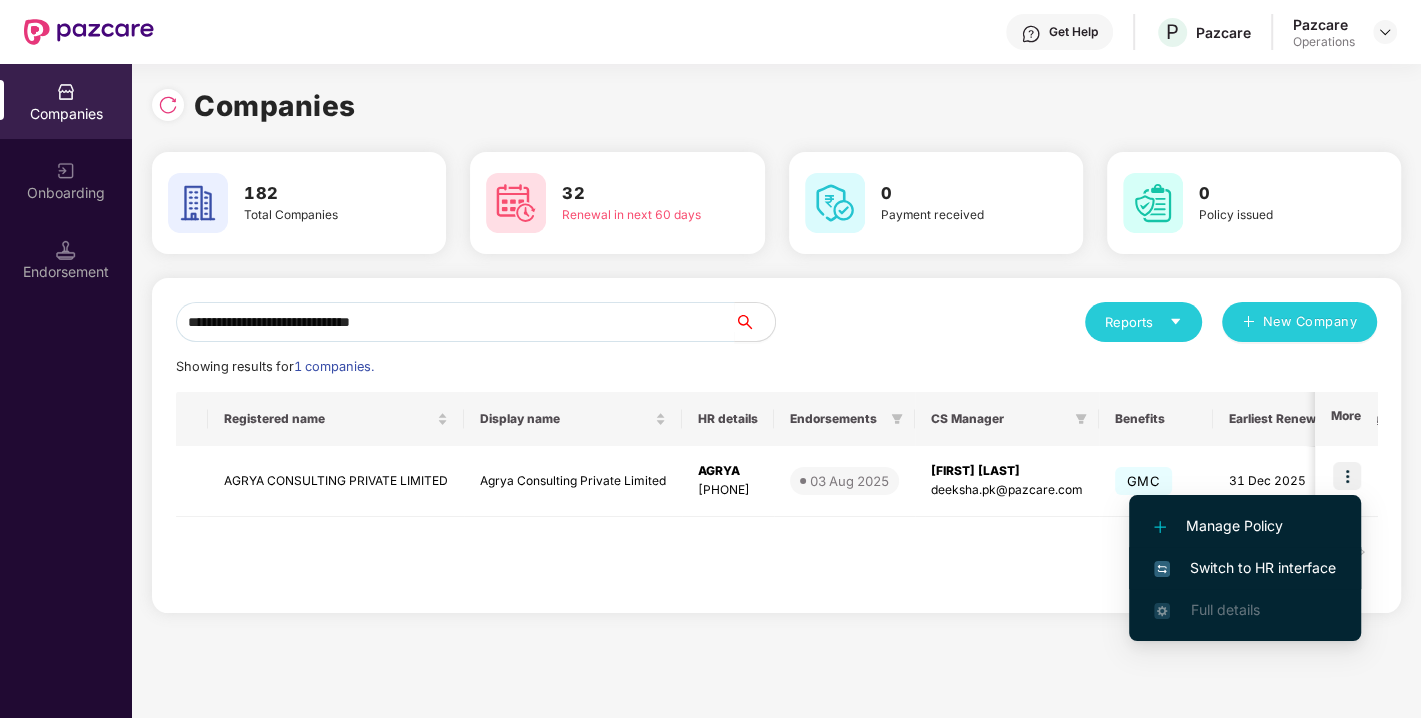 click on "Switch to HR interface" at bounding box center (1245, 568) 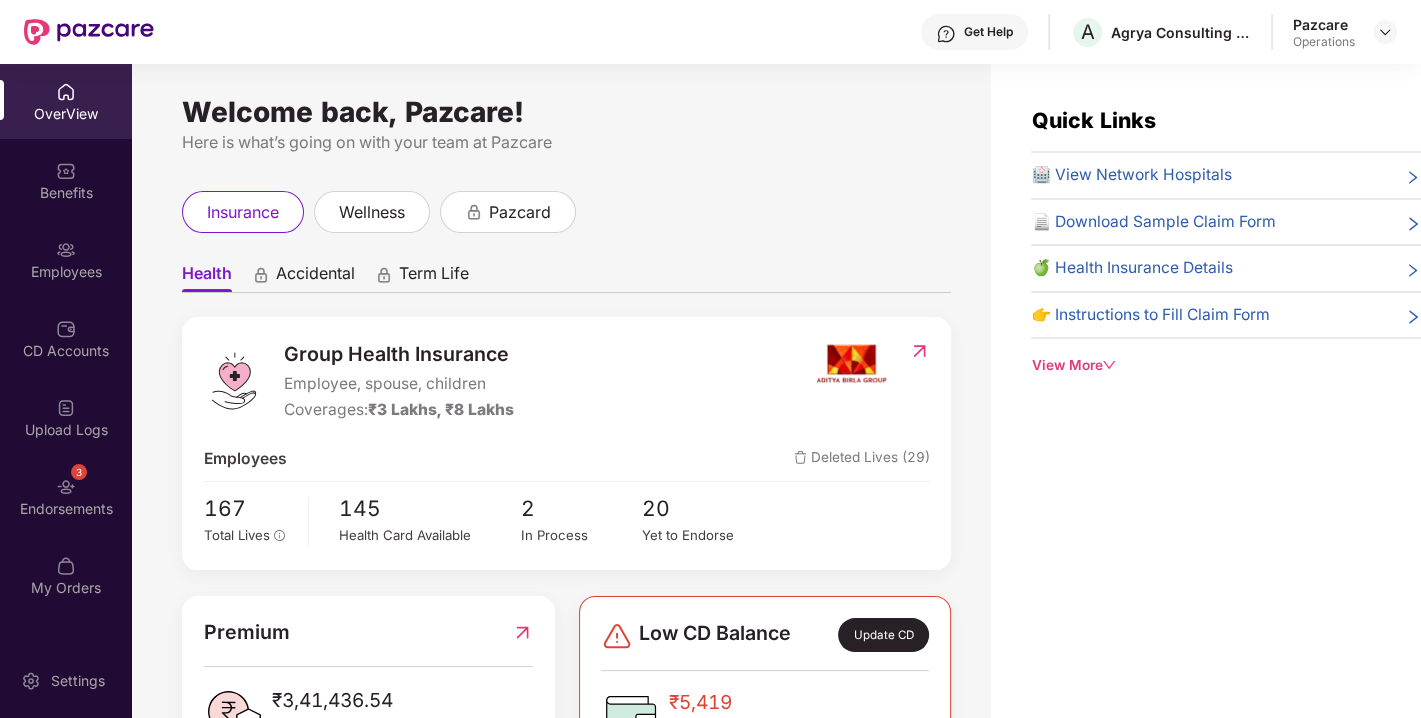click on "3 Endorsements" at bounding box center (66, 496) 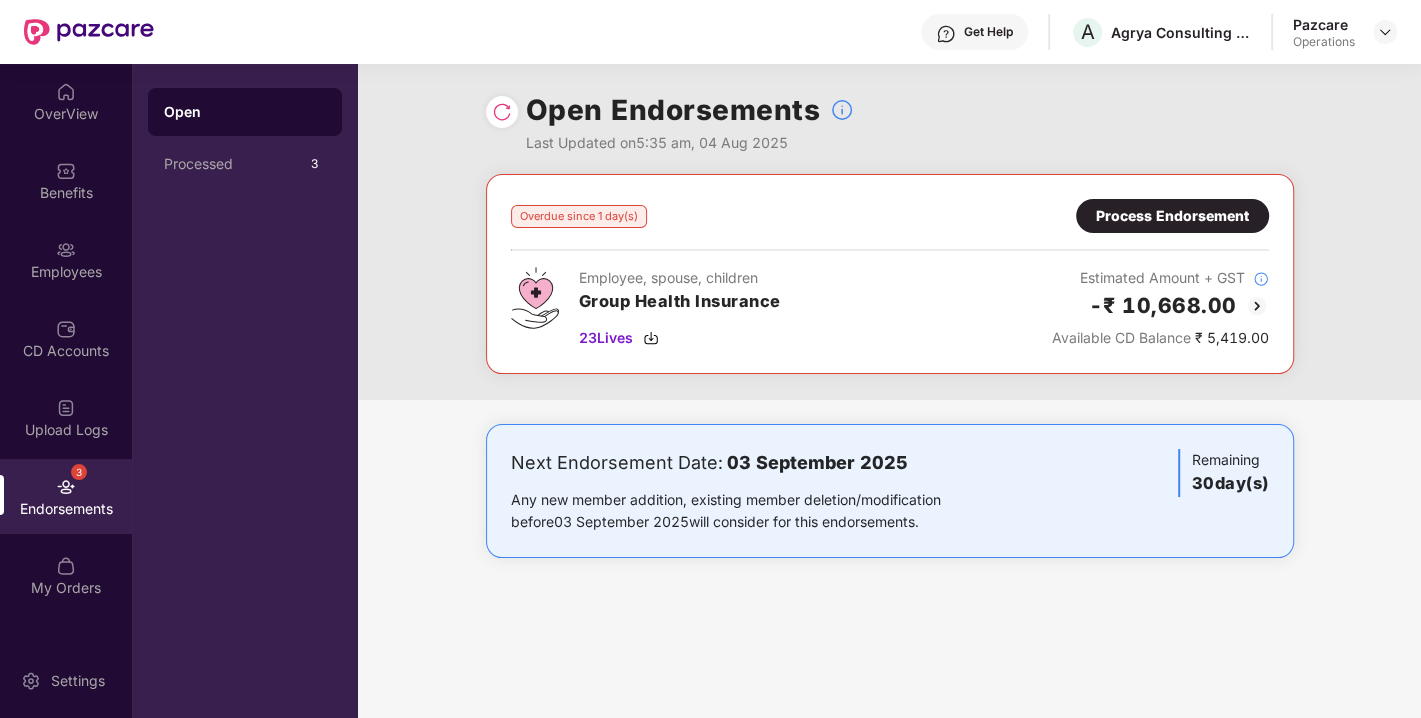 click at bounding box center [502, 112] 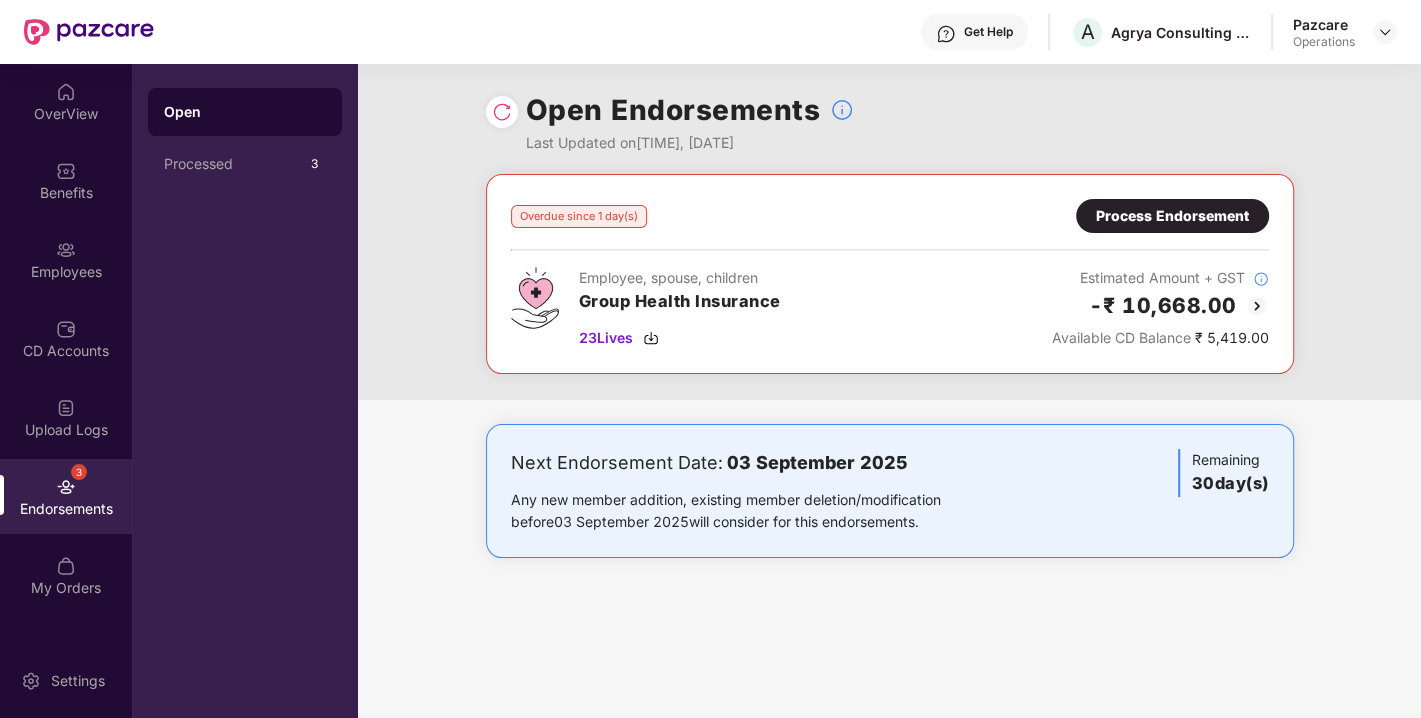 click on "Process Endorsement" at bounding box center (1172, 216) 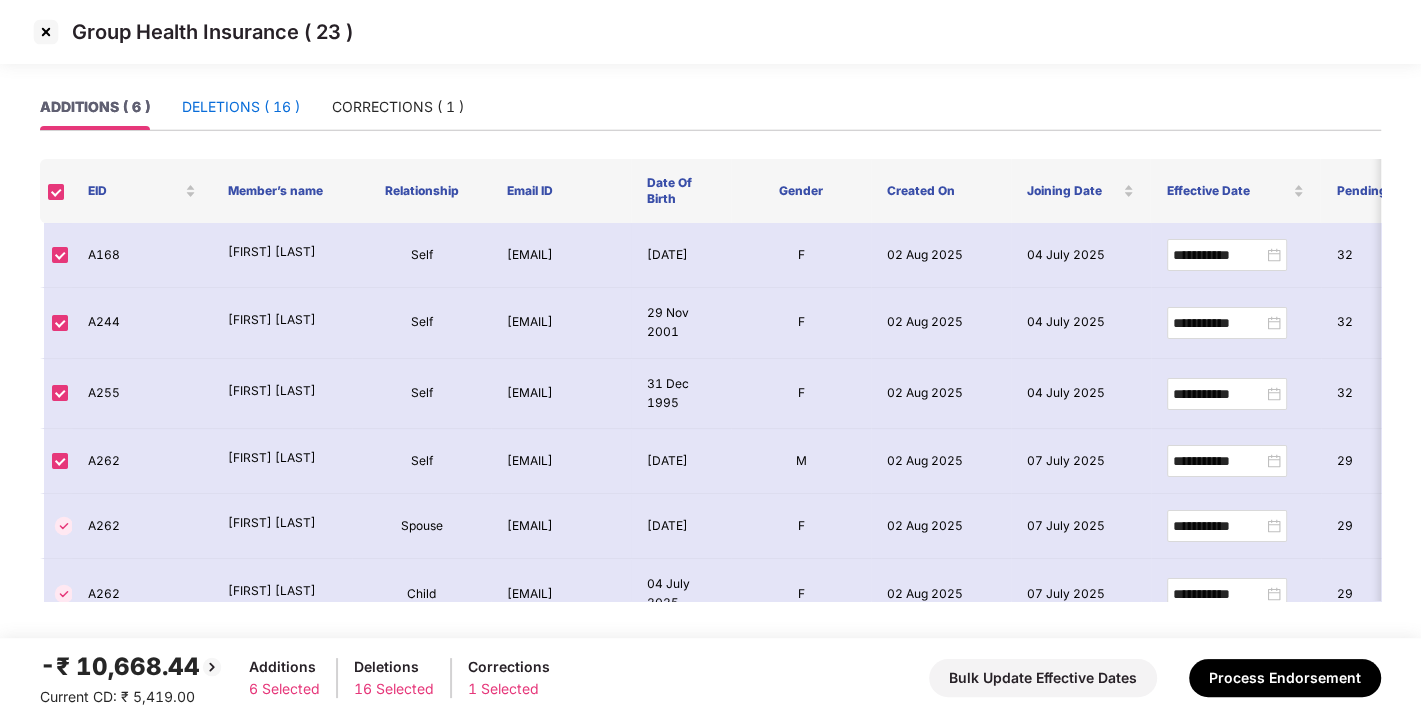 click on "DELETIONS ( 16 )" at bounding box center [241, 107] 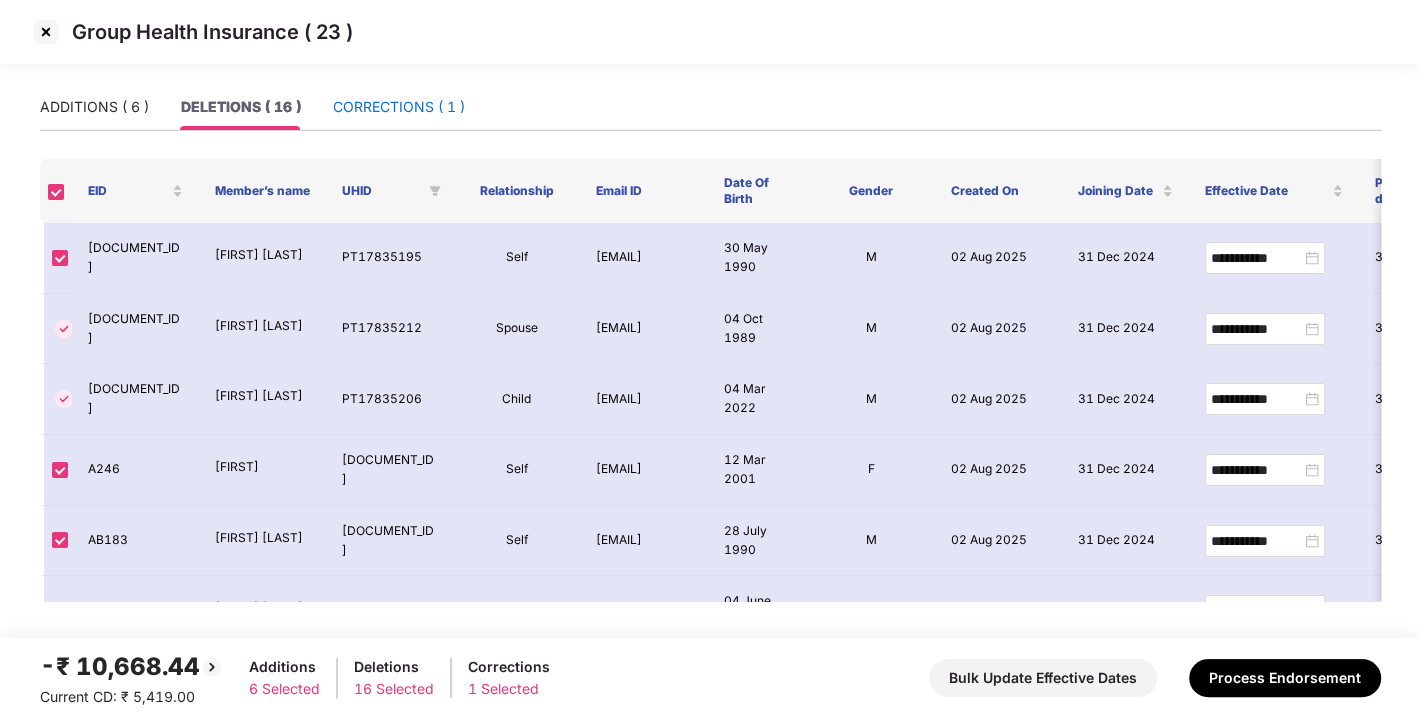 click on "CORRECTIONS ( 1 )" at bounding box center (399, 107) 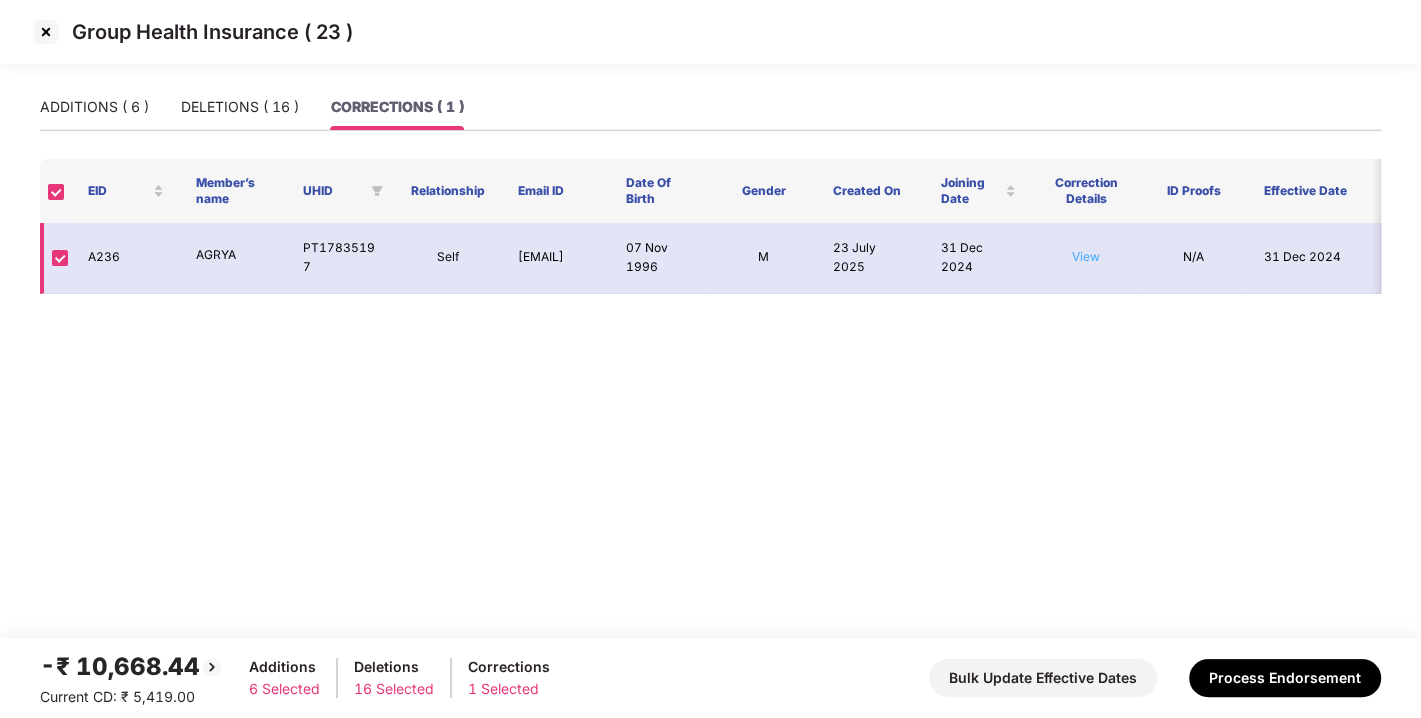 click on "View" at bounding box center [1086, 256] 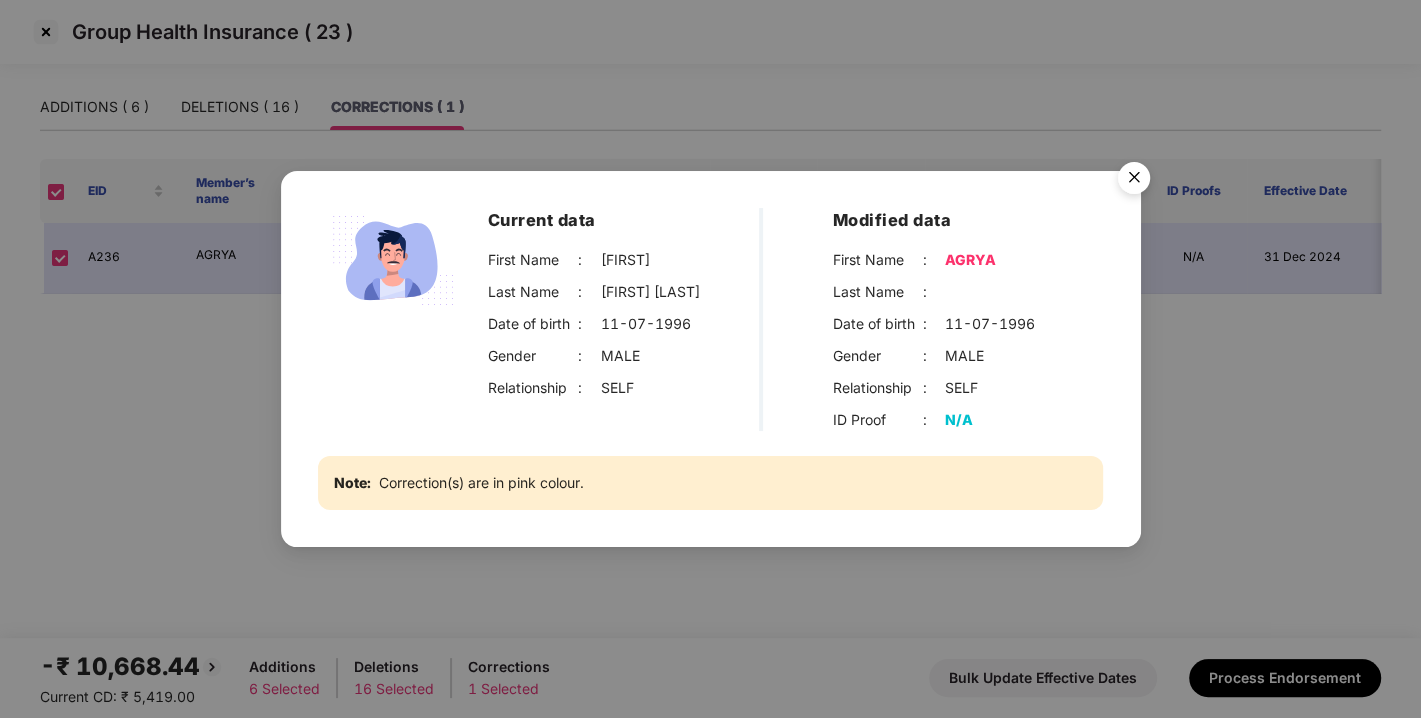 click at bounding box center [1134, 181] 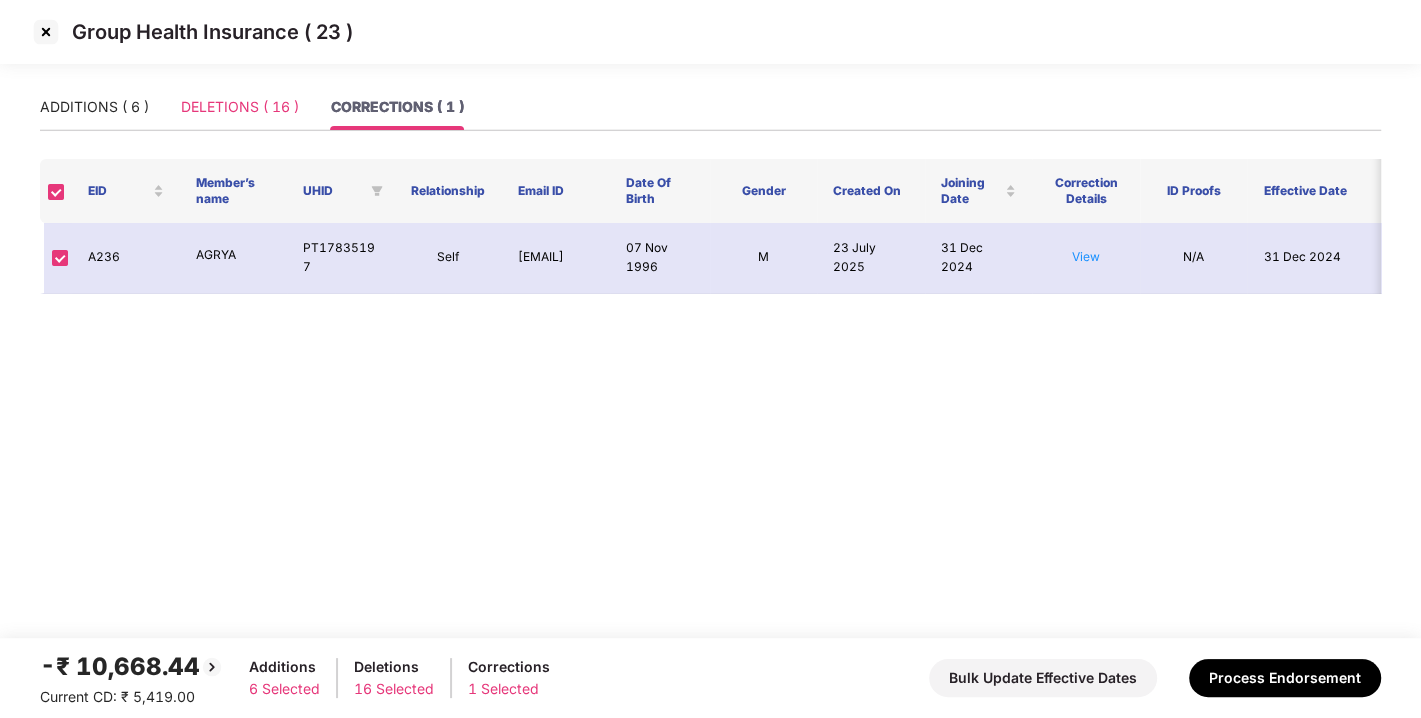 click on "DELETIONS ( 16 )" at bounding box center (240, 107) 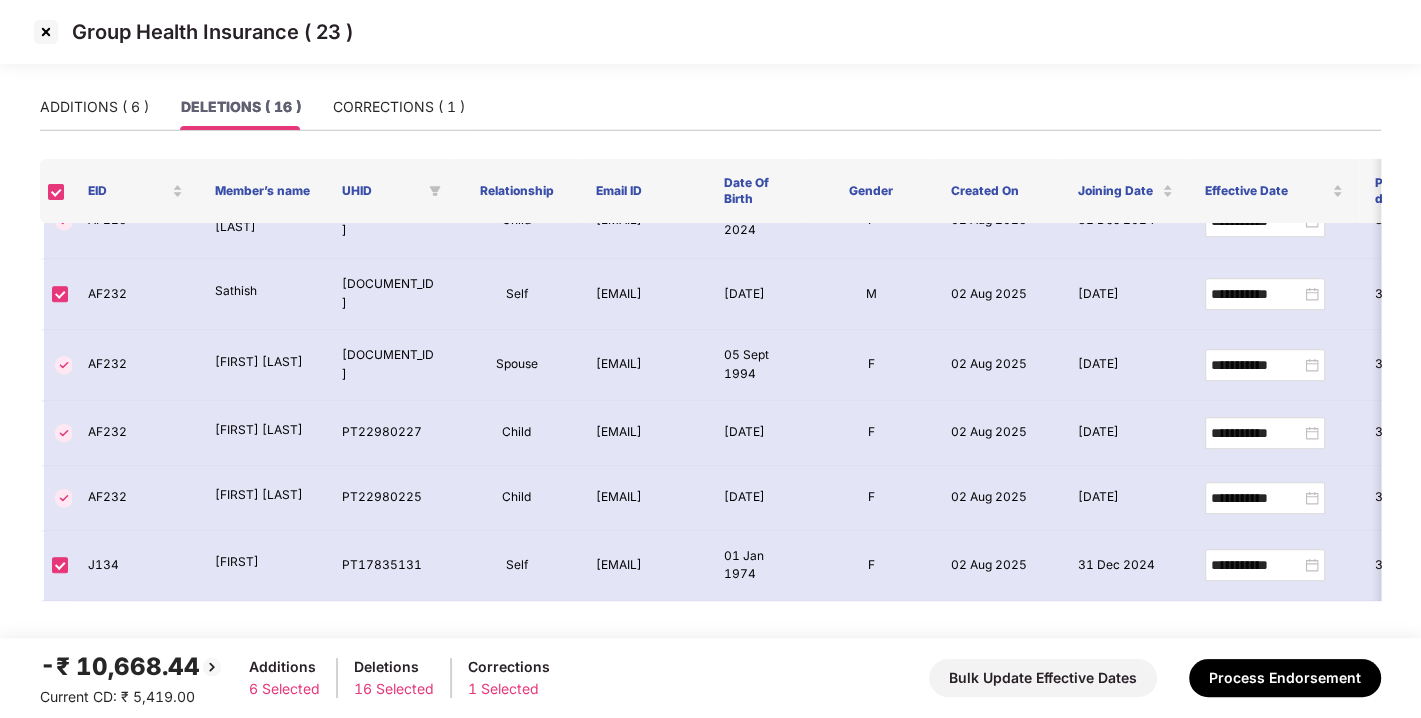 scroll, scrollTop: 0, scrollLeft: 0, axis: both 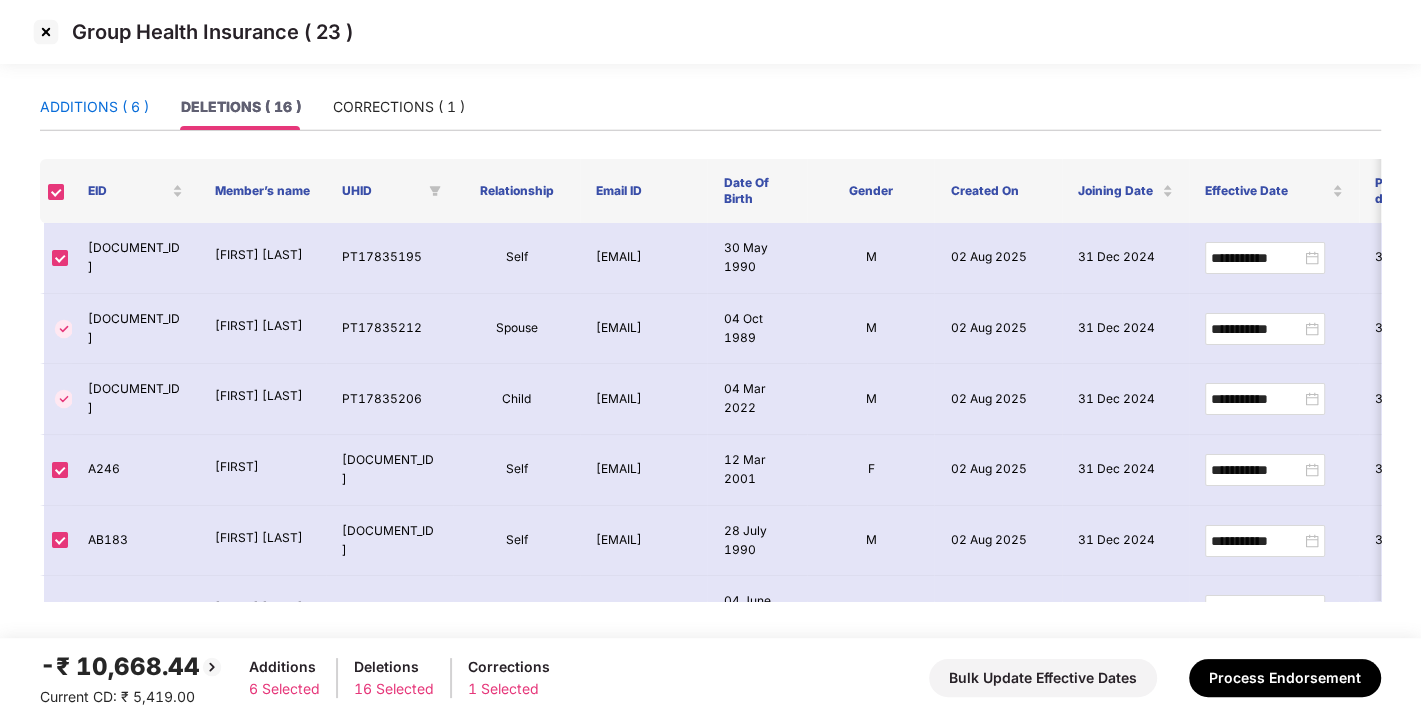 click on "ADDITIONS ( 6 )" at bounding box center [94, 107] 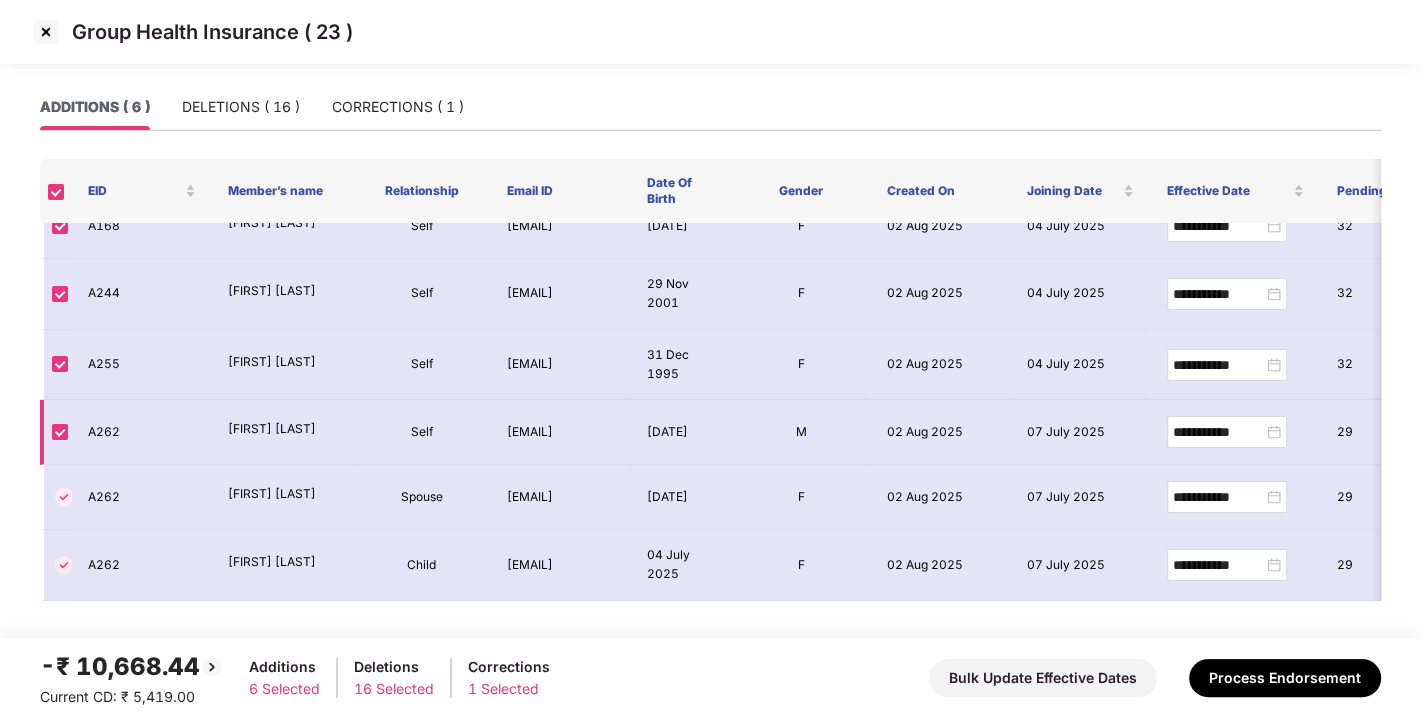 scroll, scrollTop: 0, scrollLeft: 0, axis: both 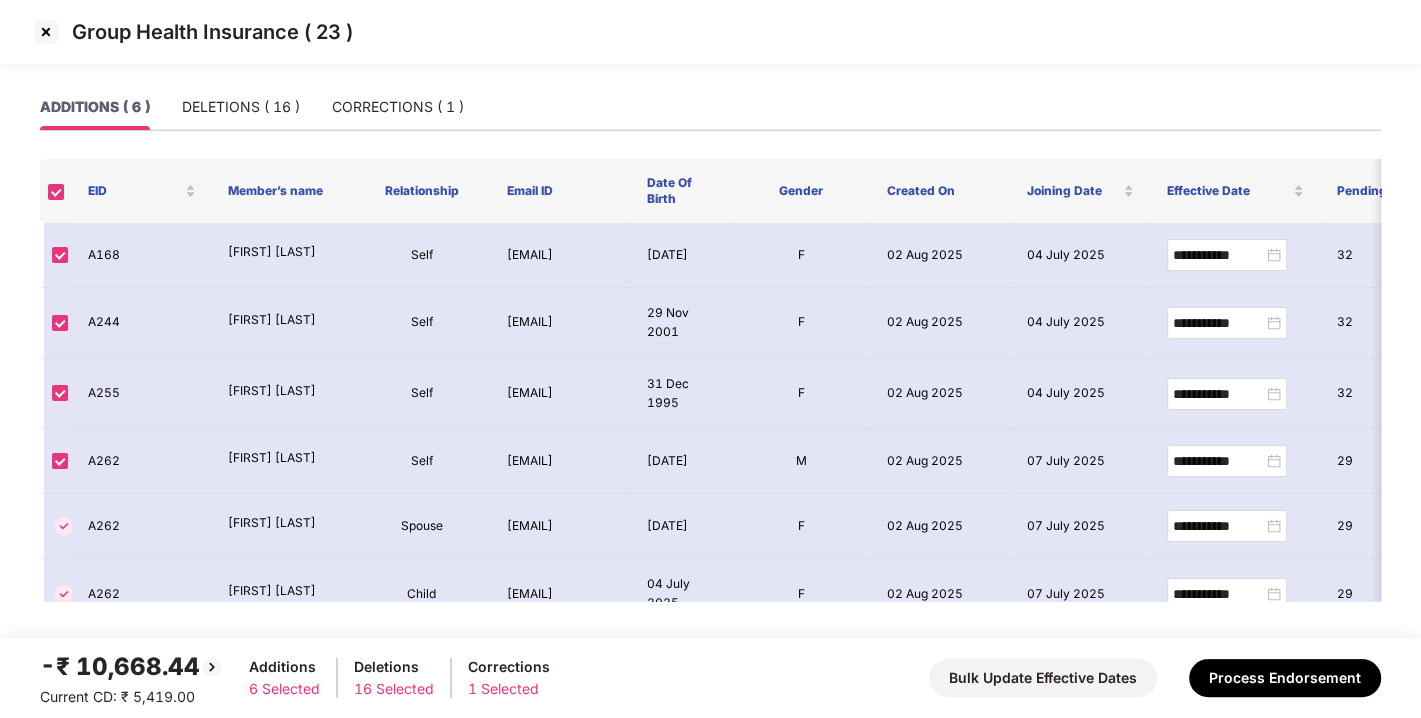 click at bounding box center (46, 32) 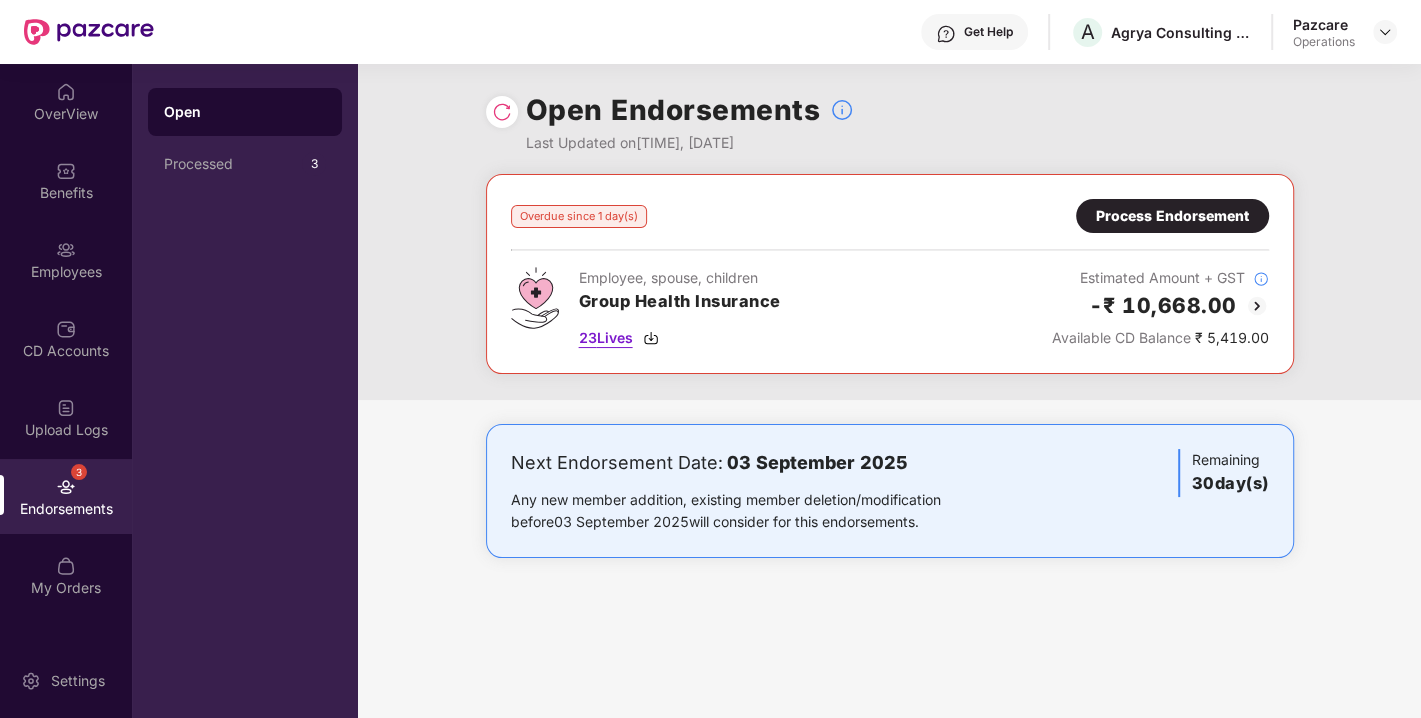 click at bounding box center [651, 338] 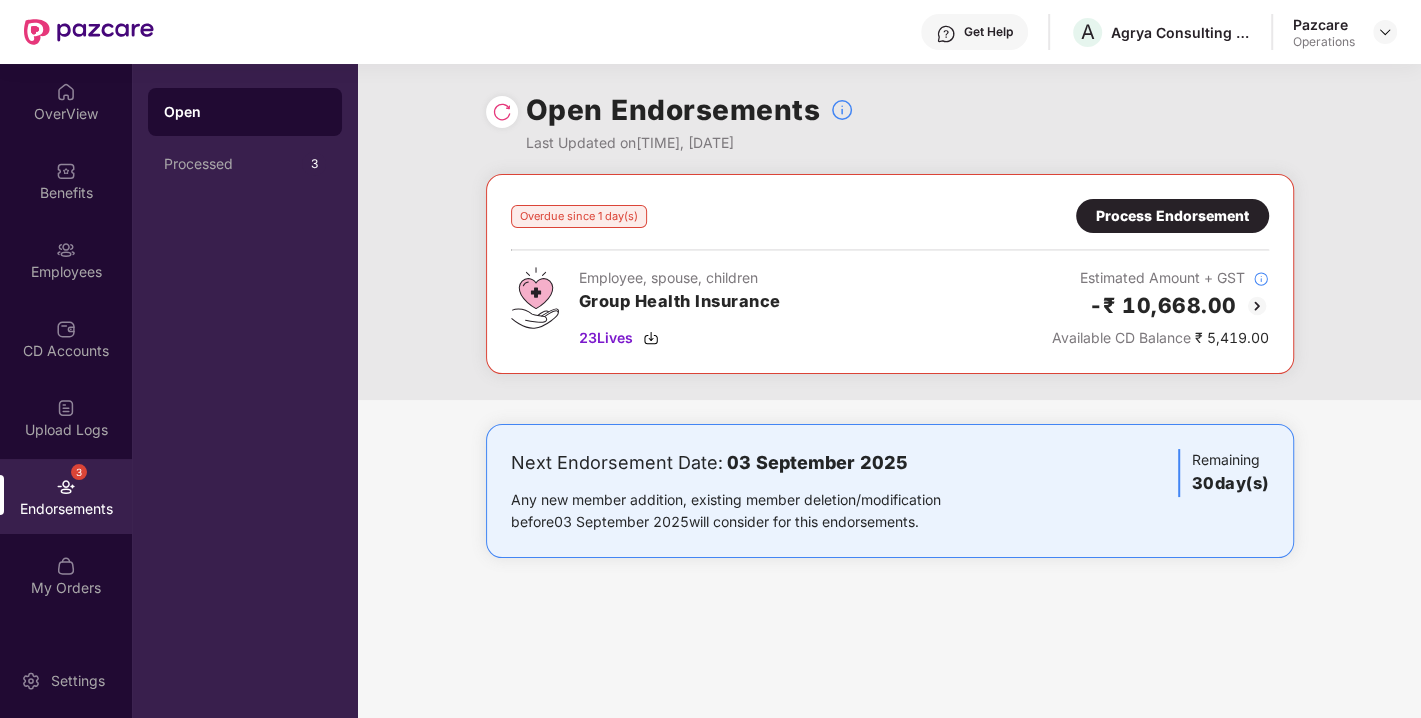 click on "Process Endorsement" at bounding box center [1172, 216] 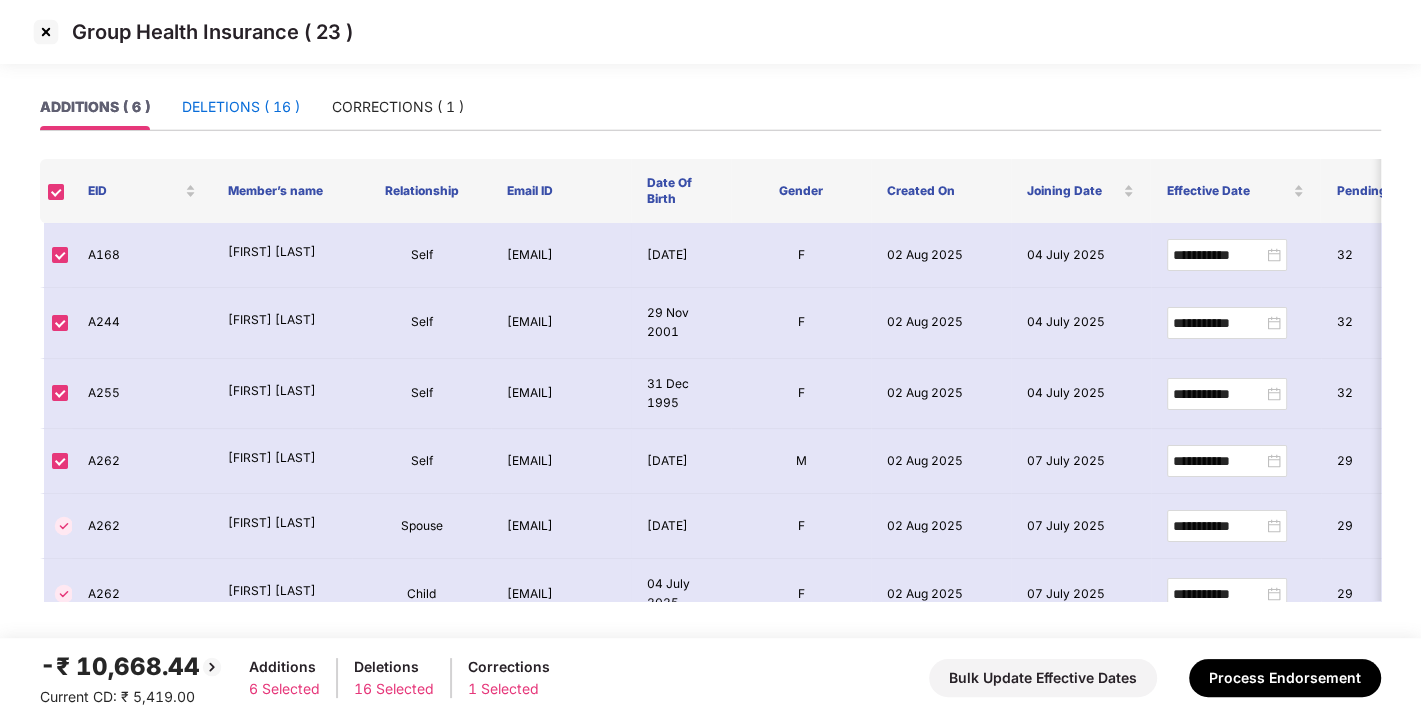 click on "DELETIONS ( 16 )" at bounding box center (241, 107) 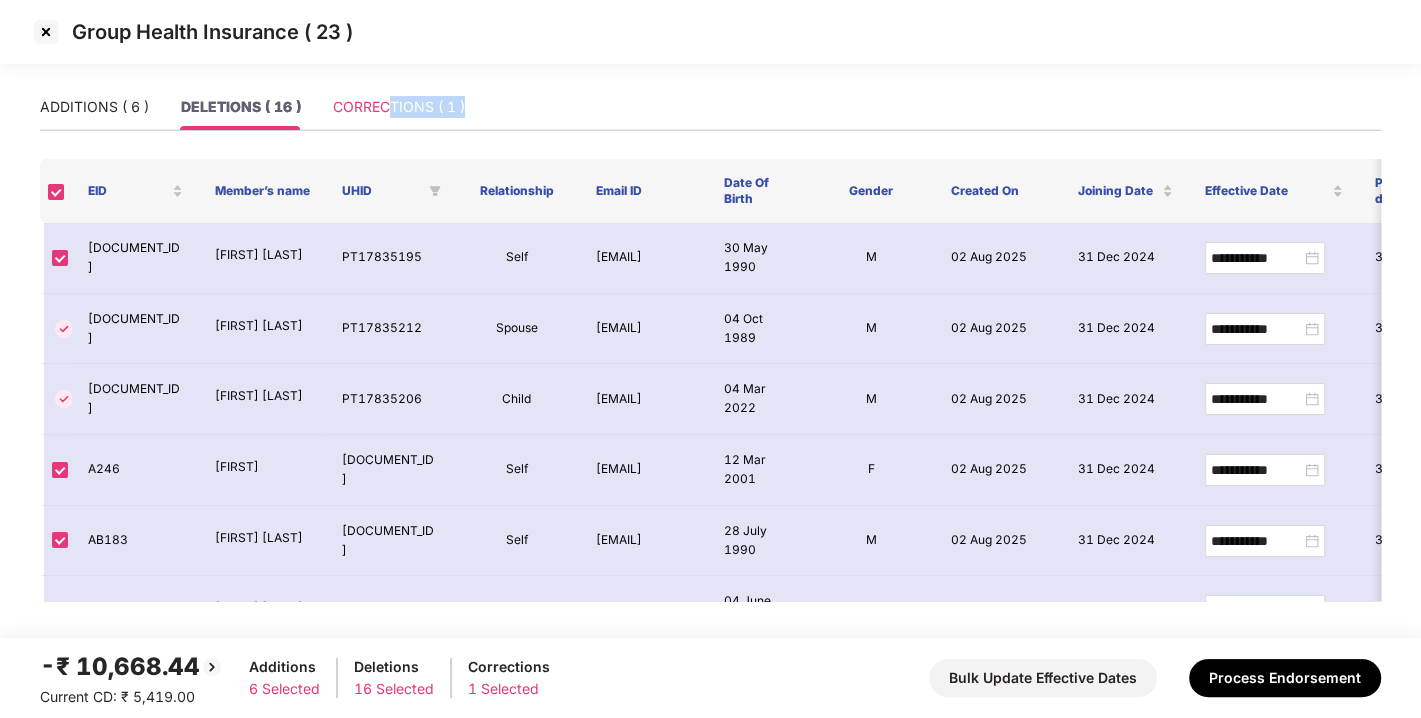 drag, startPoint x: 469, startPoint y: 83, endPoint x: 382, endPoint y: 112, distance: 91.706055 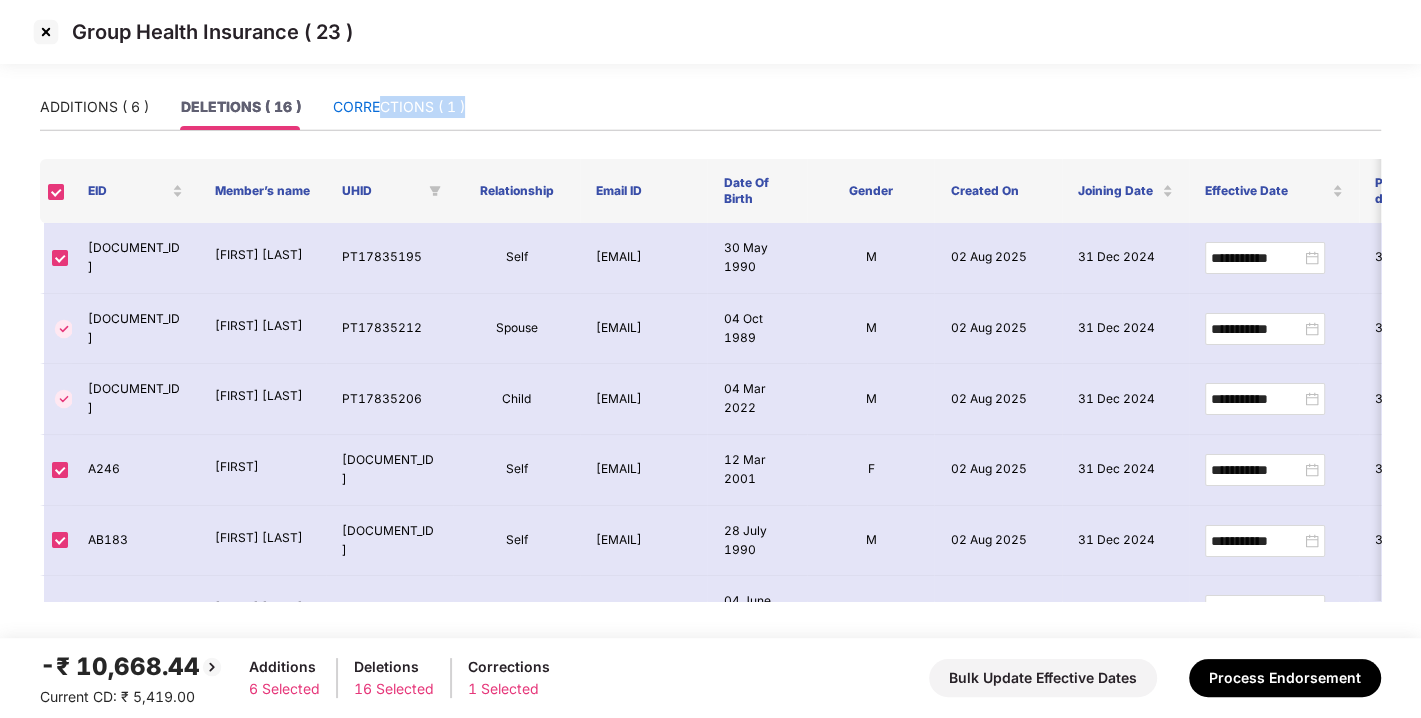 click on "CORRECTIONS ( 1 )" at bounding box center [399, 107] 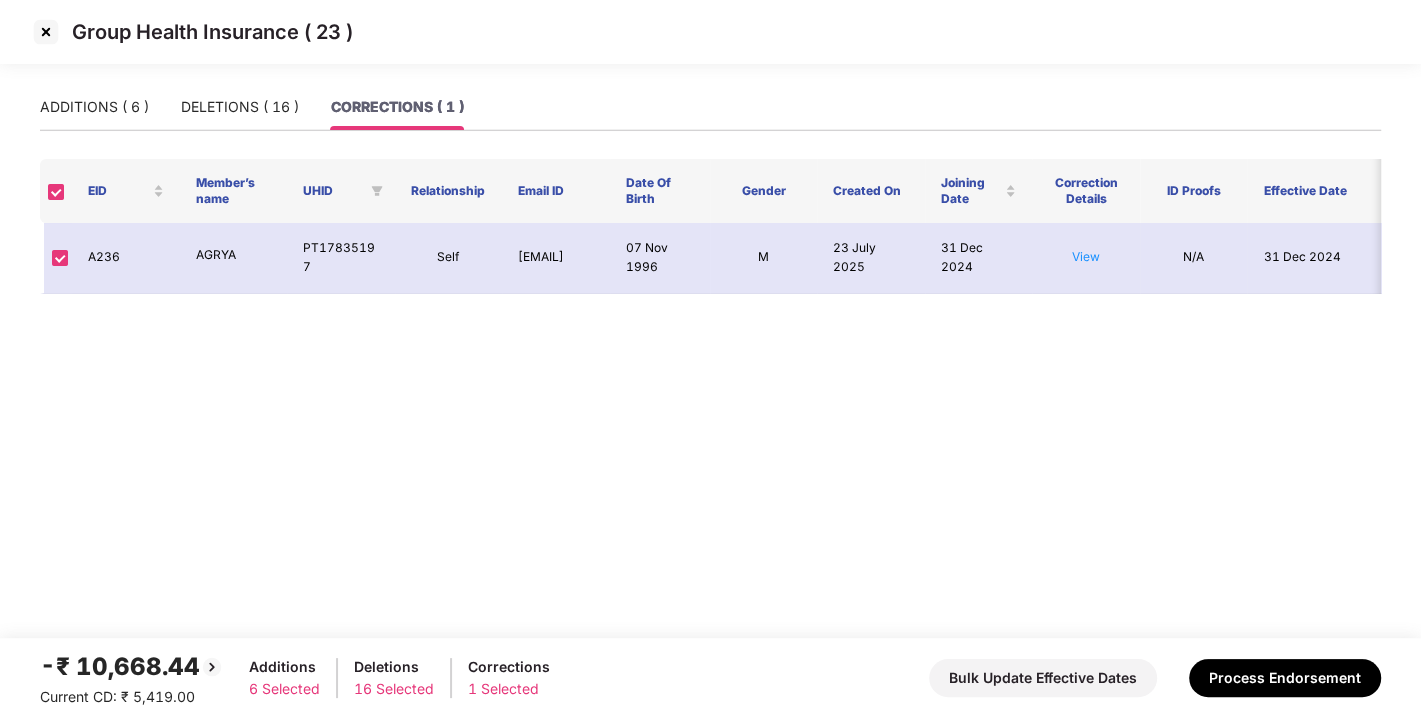 click on "ADDITIONS ( 6 ) DELETIONS ( 16 ) CORRECTIONS ( 1 )" at bounding box center [710, 107] 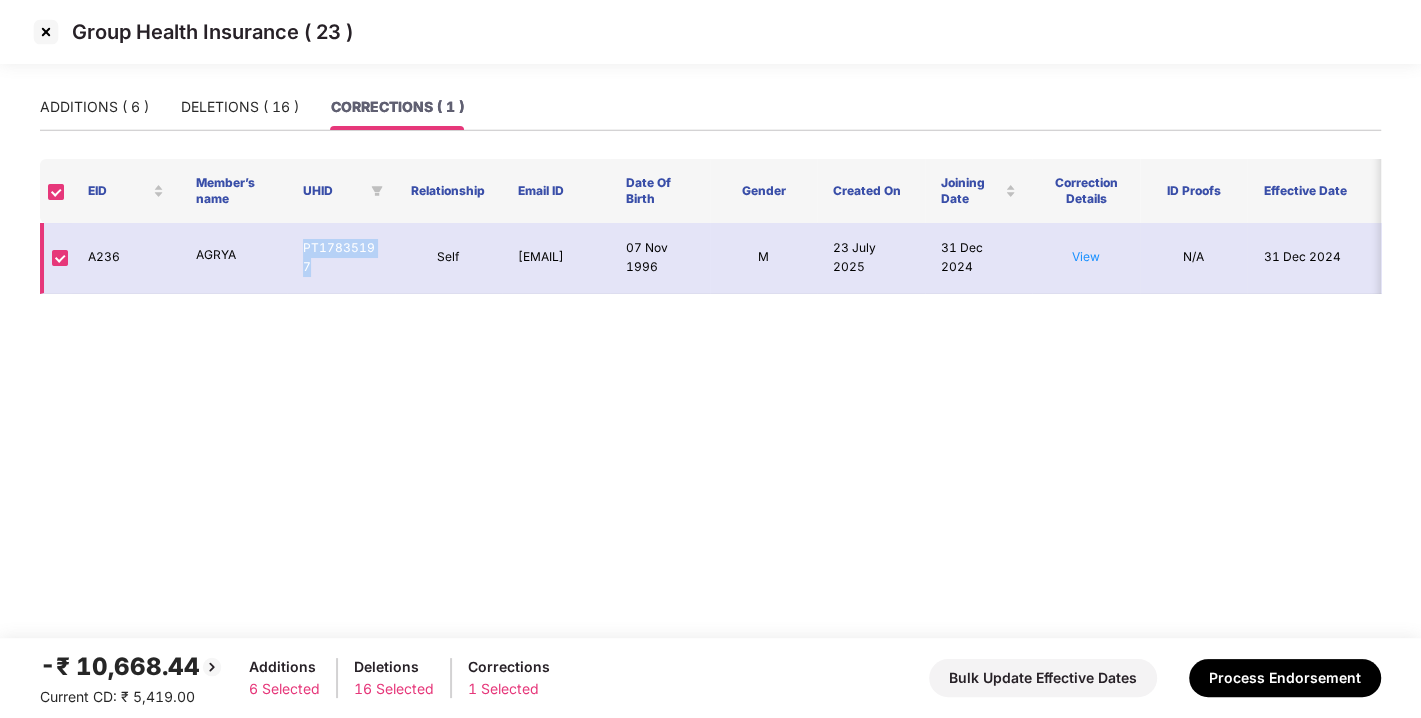 drag, startPoint x: 299, startPoint y: 249, endPoint x: 322, endPoint y: 283, distance: 41.04875 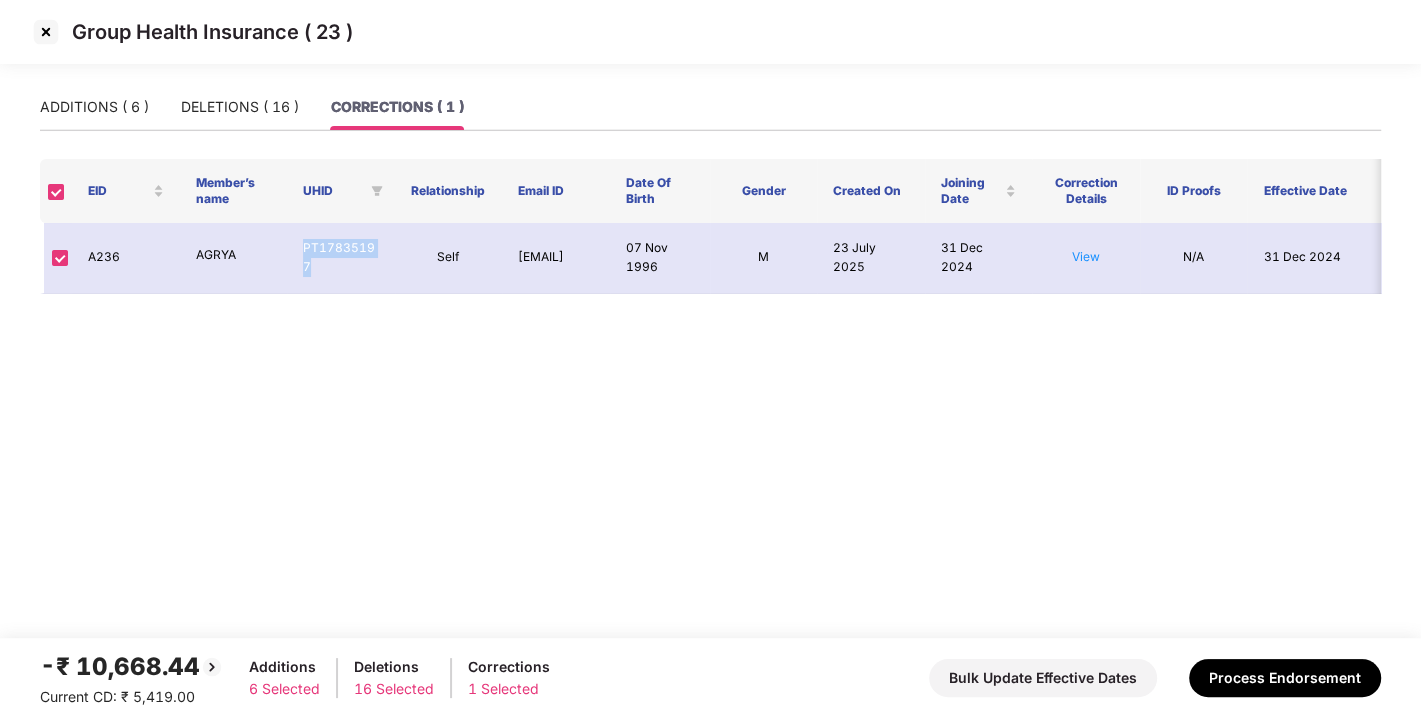 copy on "PT17835197" 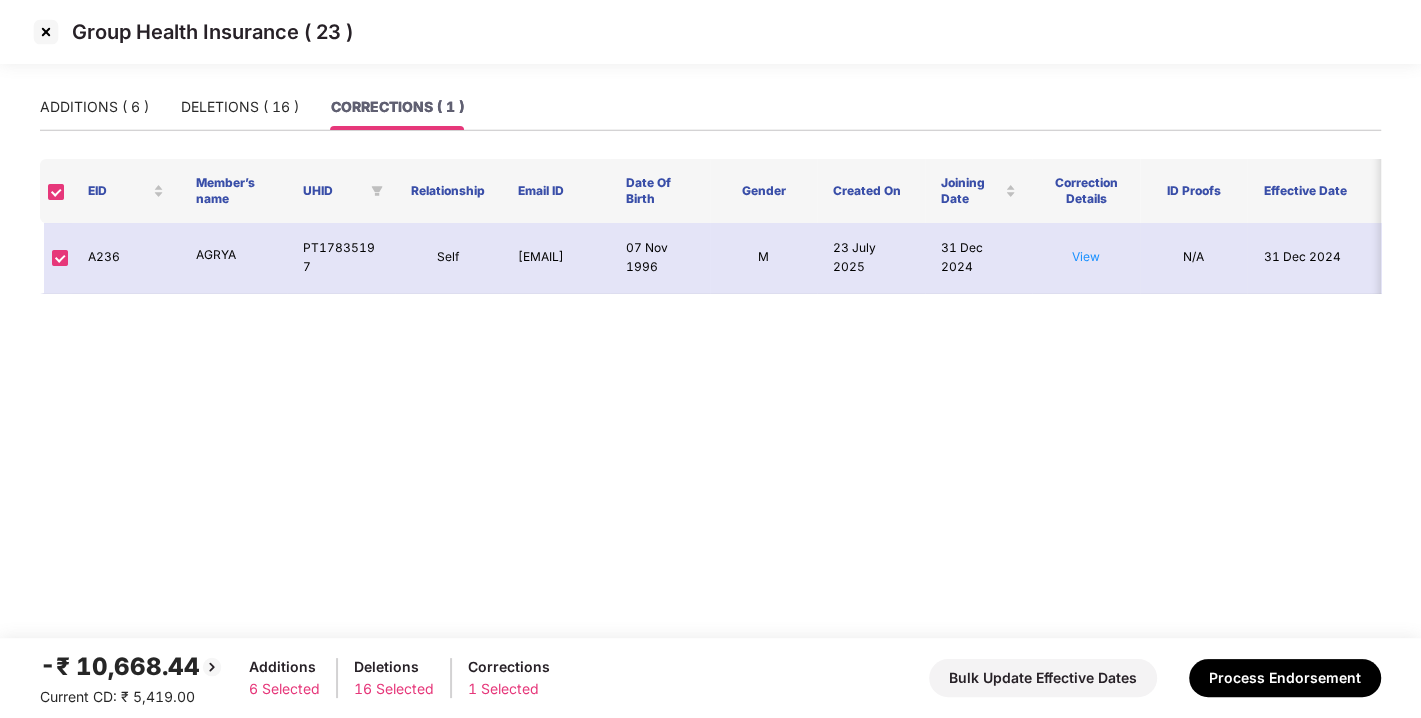 click on "ADDITIONS ( 6 ) DELETIONS ( 16 ) CORRECTIONS ( 1 ) EID Member’s name UHID Relationship Email ID Date Of Birth Gender Created On Joining Date Correction Details ID Proofs Effective Date Pending days Rate Premium A236 AGRYA PT17835197 Self [EMAIL] [DATE] M 23 July 2025 31 Dec 2024 View N/A 31 Dec 2024 217 1713.48 1718.17 1" at bounding box center (710, 361) 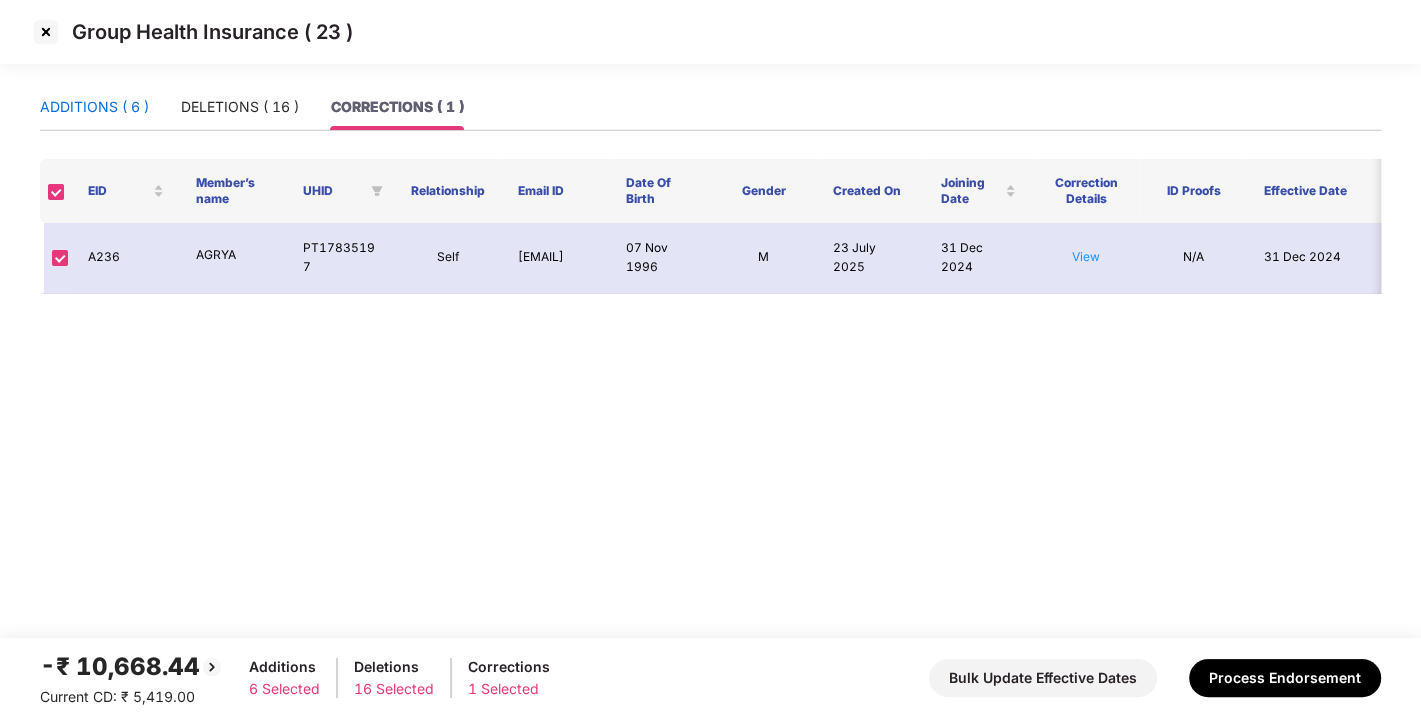 click on "ADDITIONS ( 6 )" at bounding box center [94, 107] 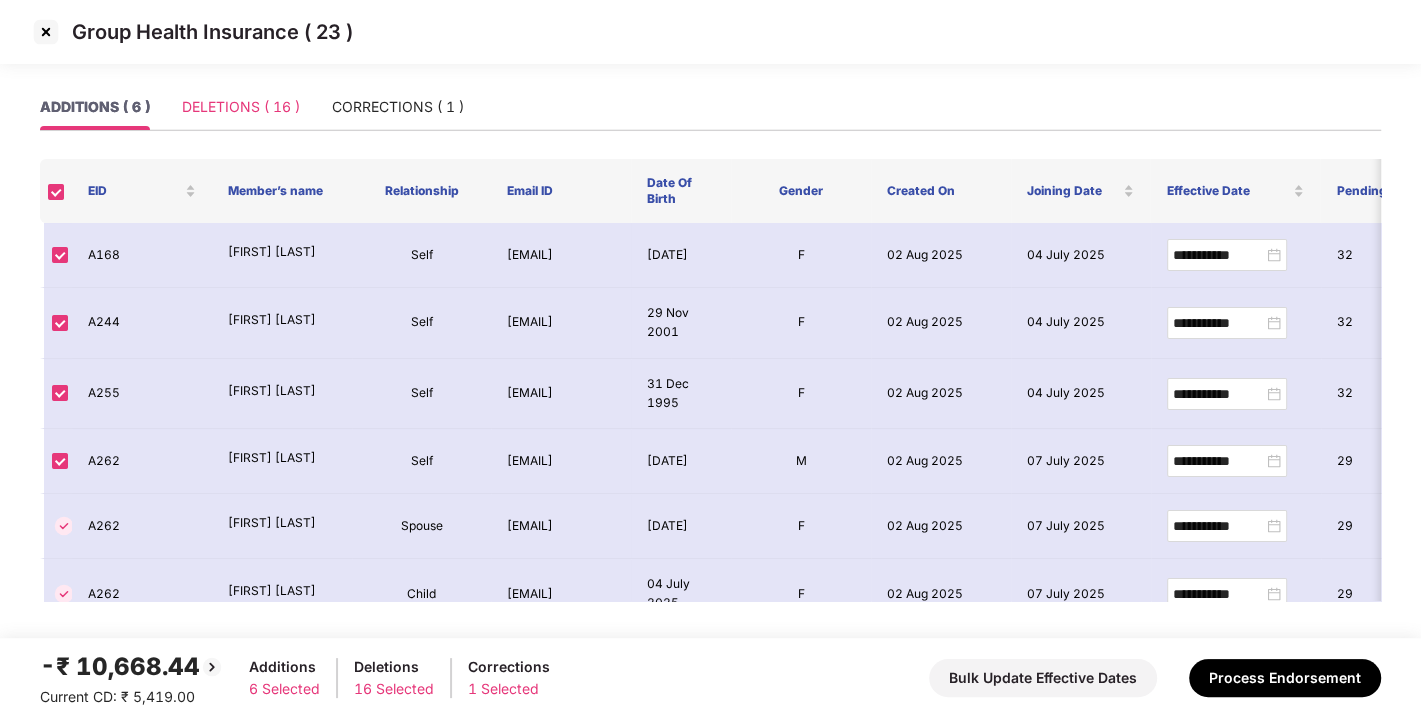 click on "DELETIONS ( 16 )" at bounding box center (241, 107) 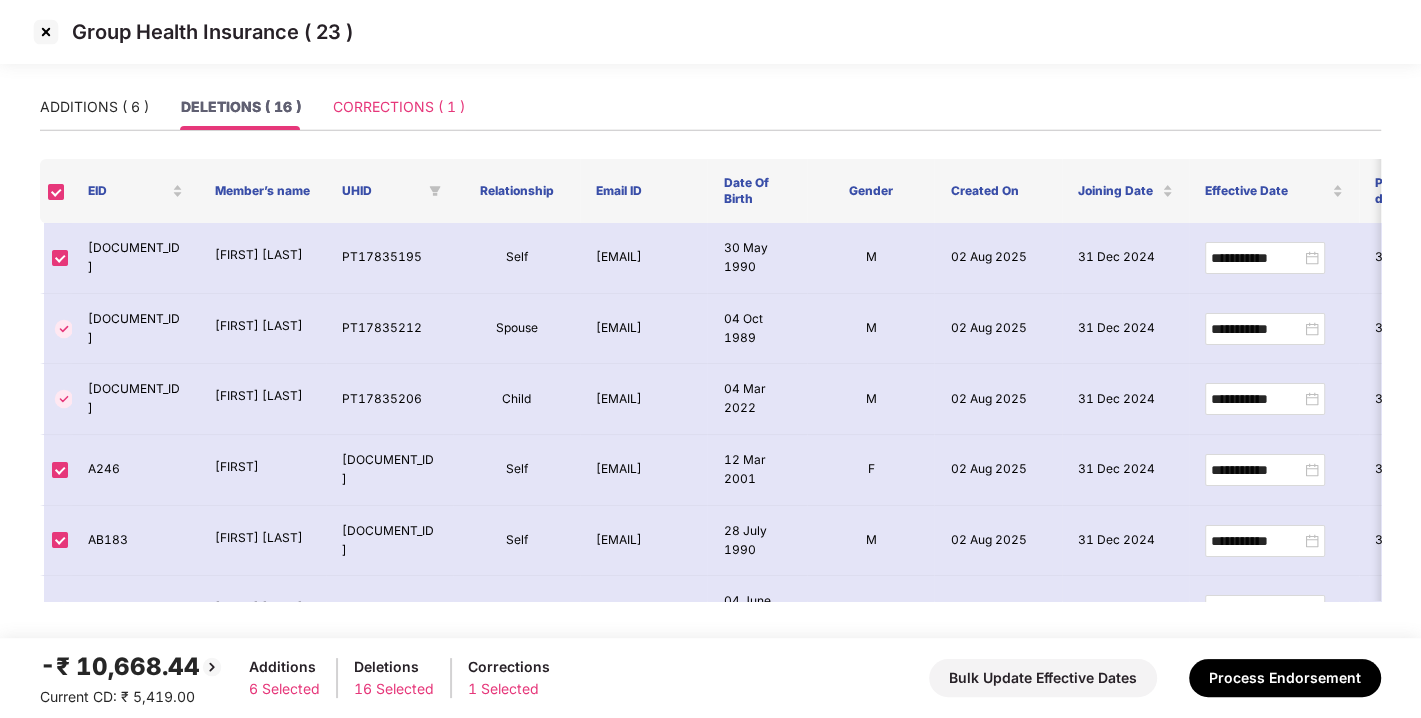 click on "CORRECTIONS ( 1 )" at bounding box center (399, 107) 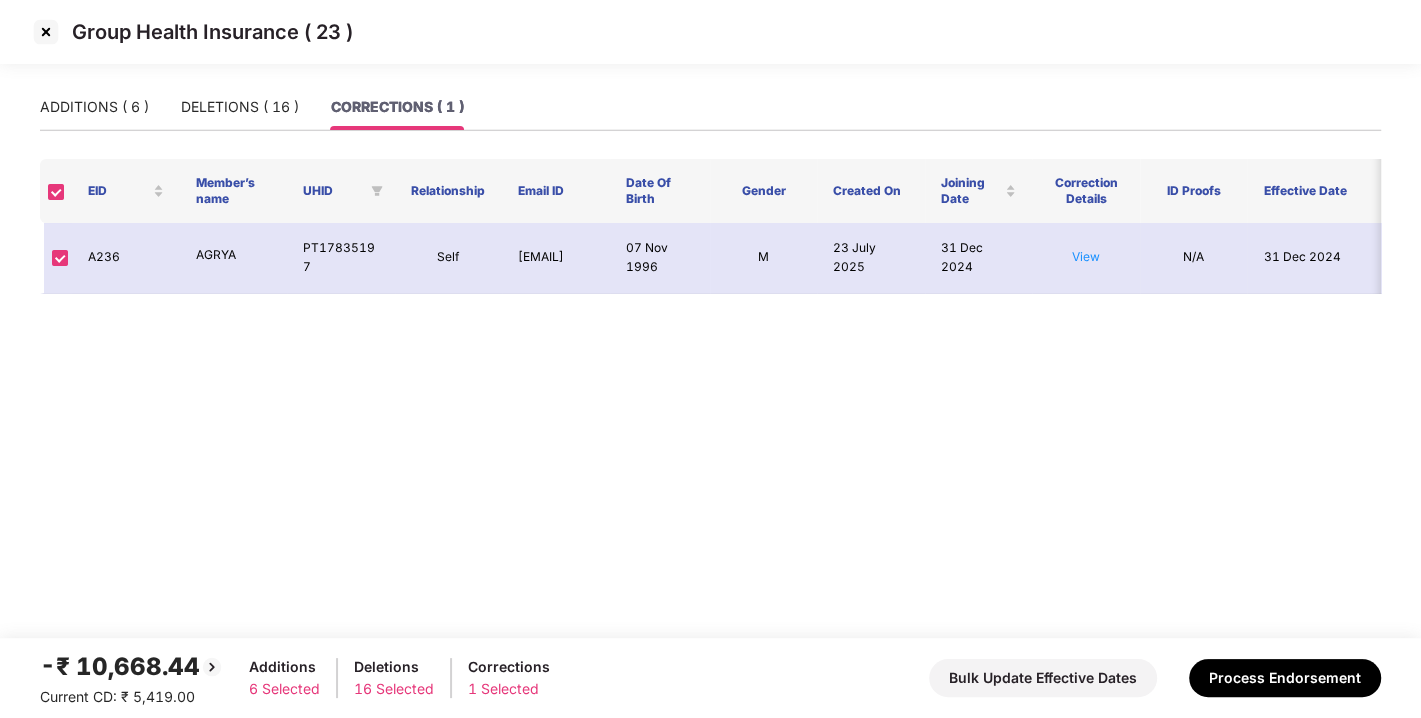 click at bounding box center (56, 191) 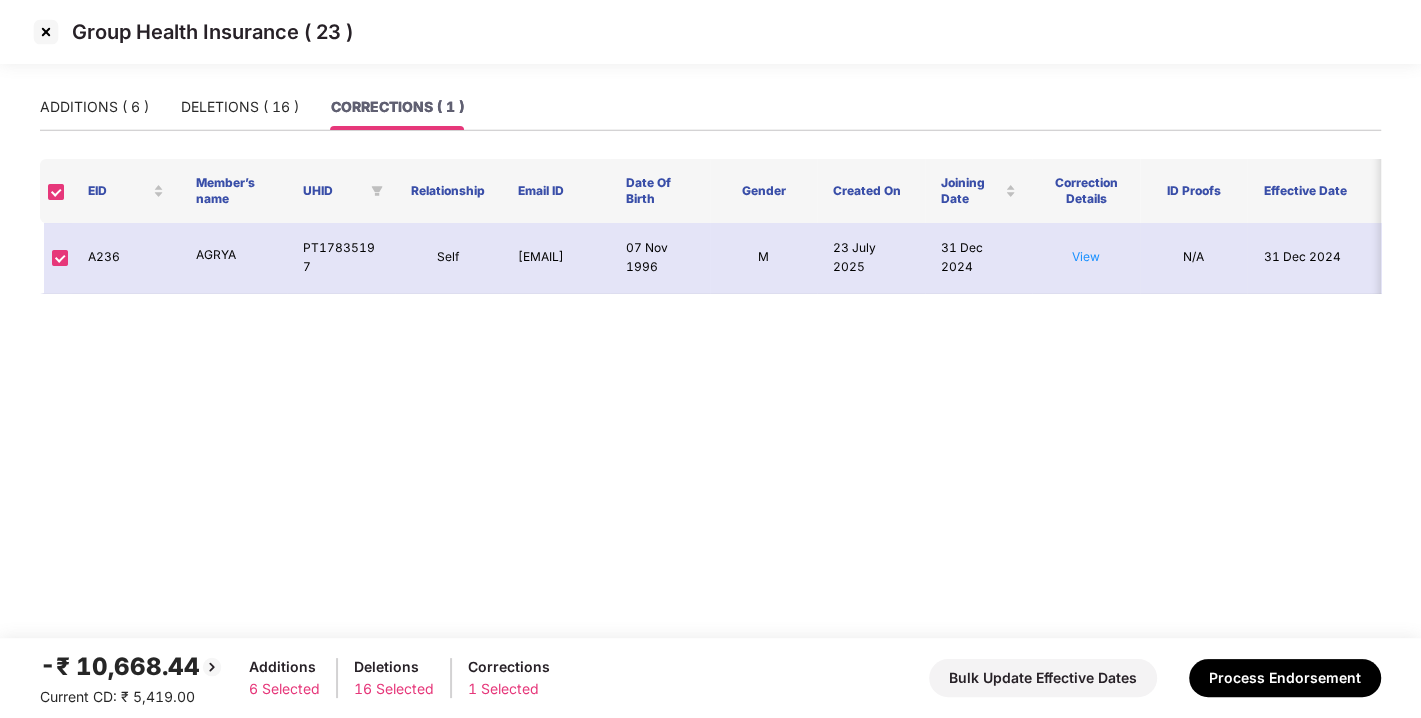 click at bounding box center [56, 191] 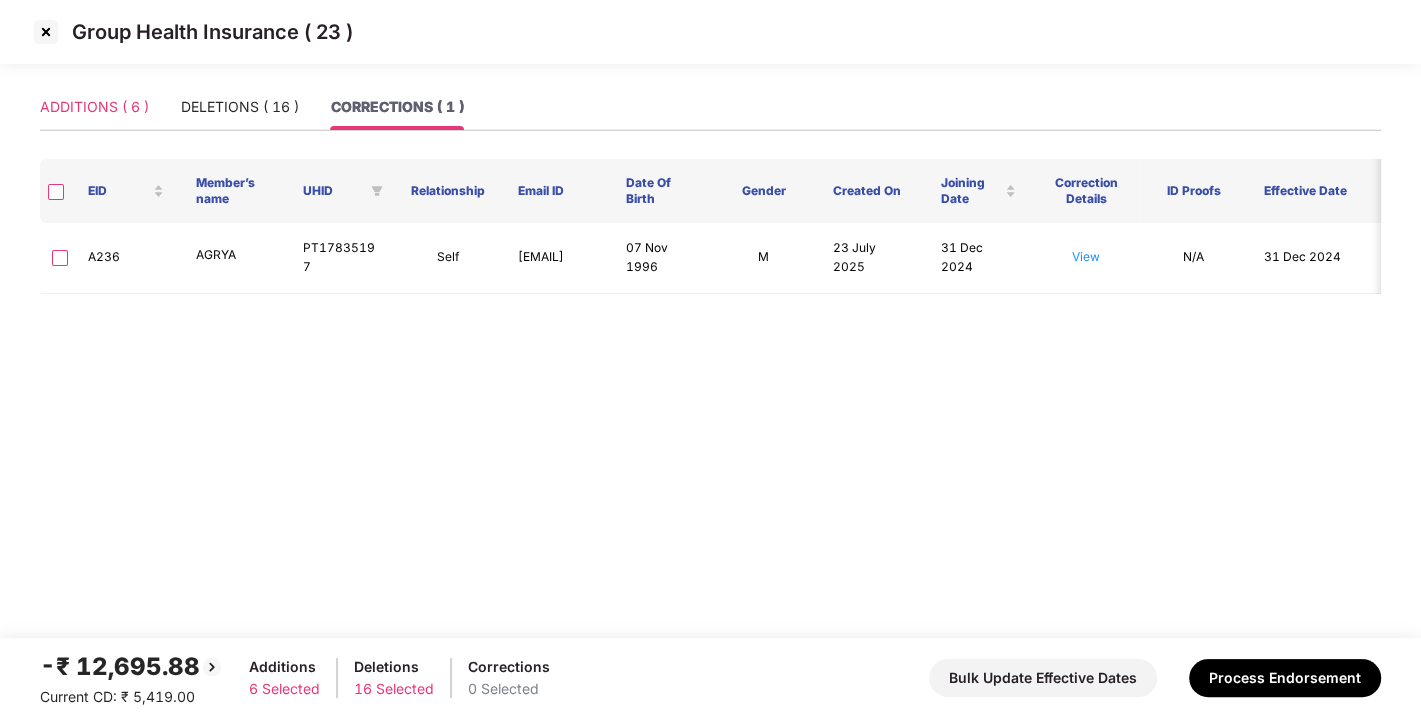 click on "ADDITIONS ( 6 )" at bounding box center [94, 107] 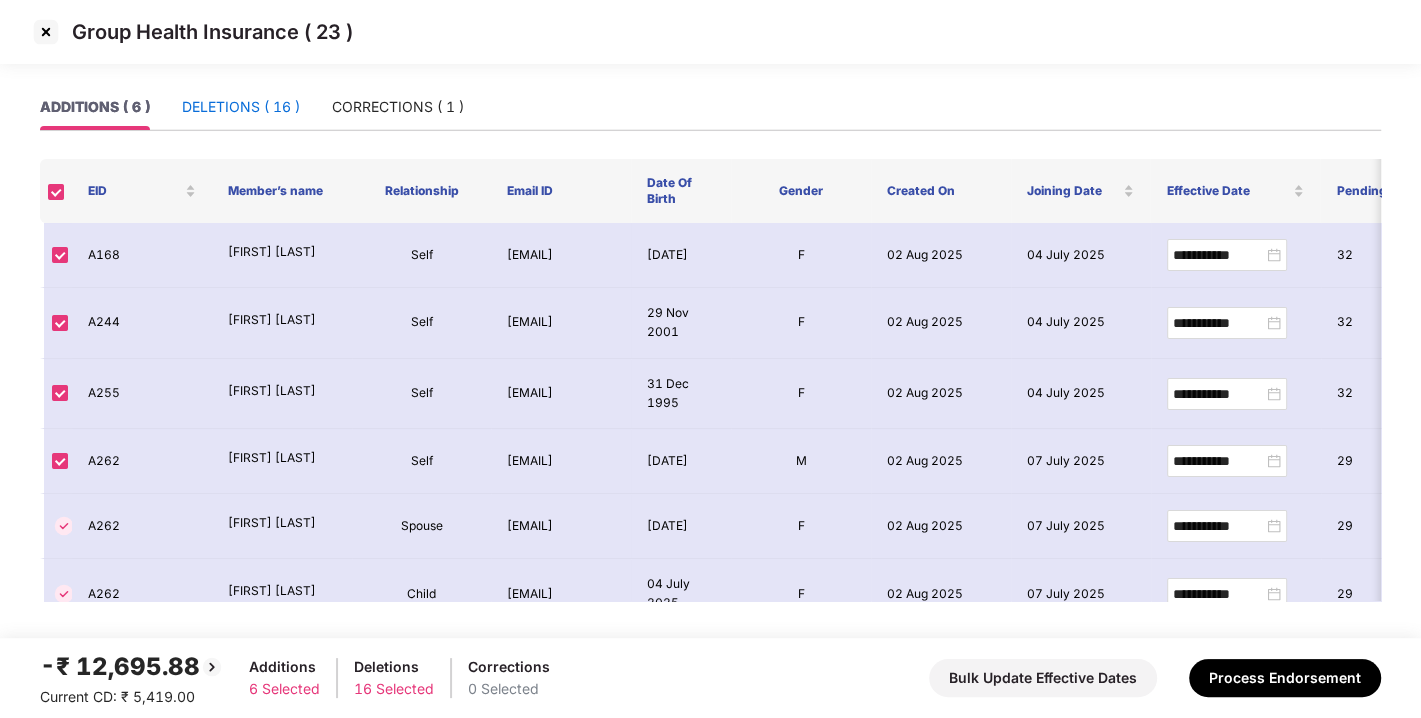 click on "DELETIONS ( 16 )" at bounding box center [241, 107] 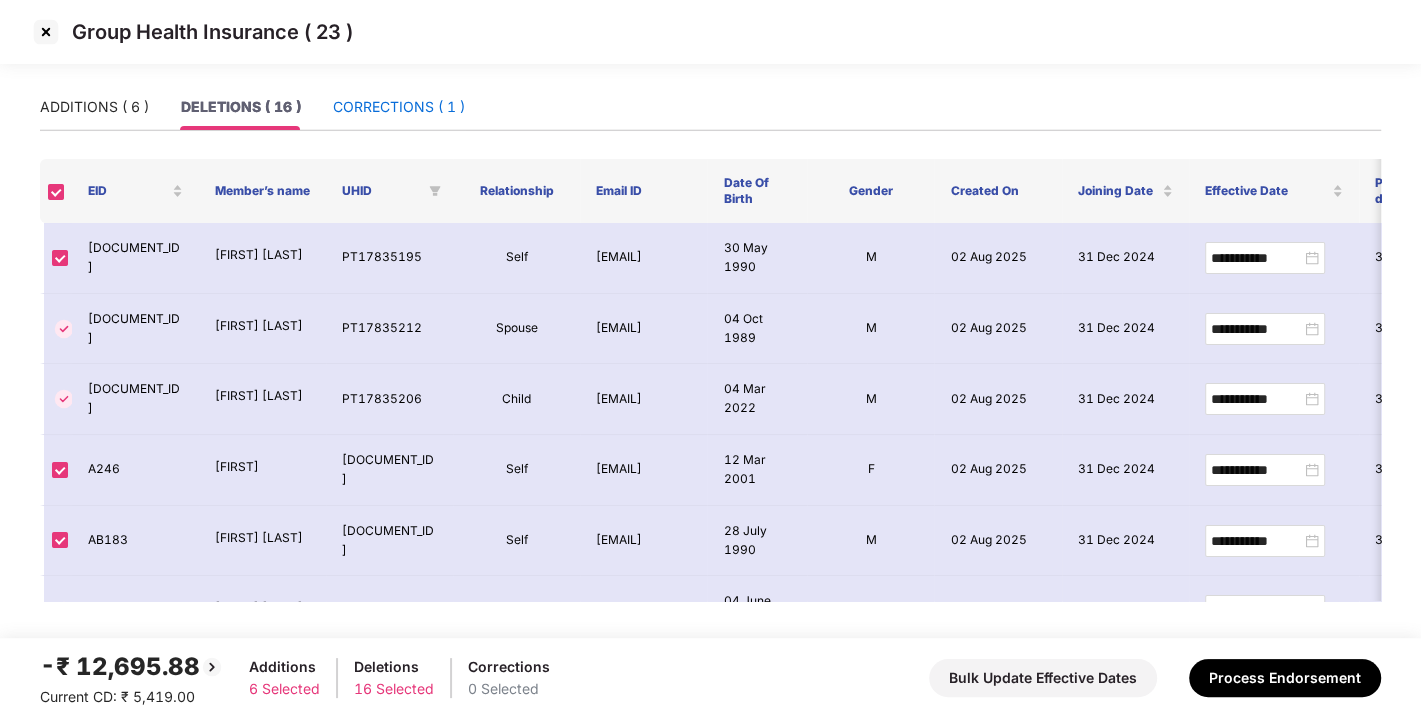 click on "CORRECTIONS ( 1 )" at bounding box center [399, 107] 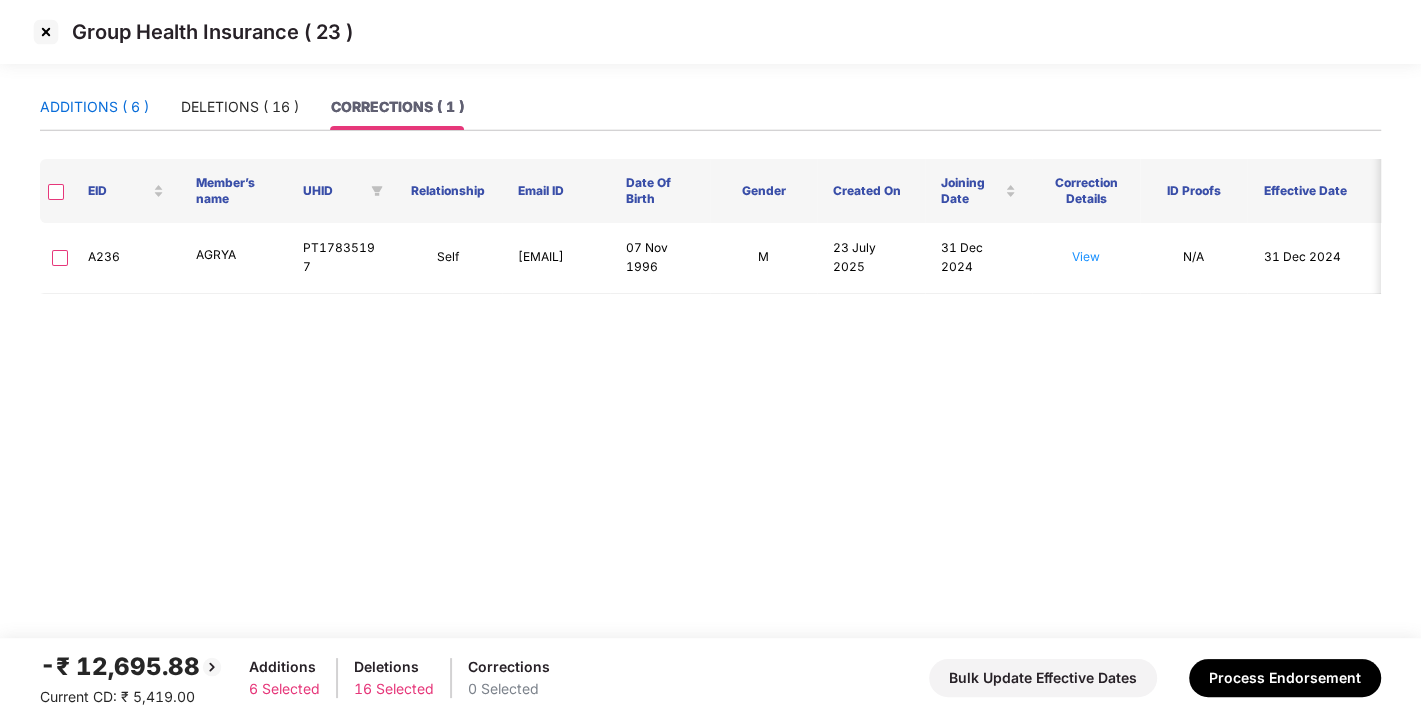 click on "ADDITIONS ( 6 )" at bounding box center [94, 107] 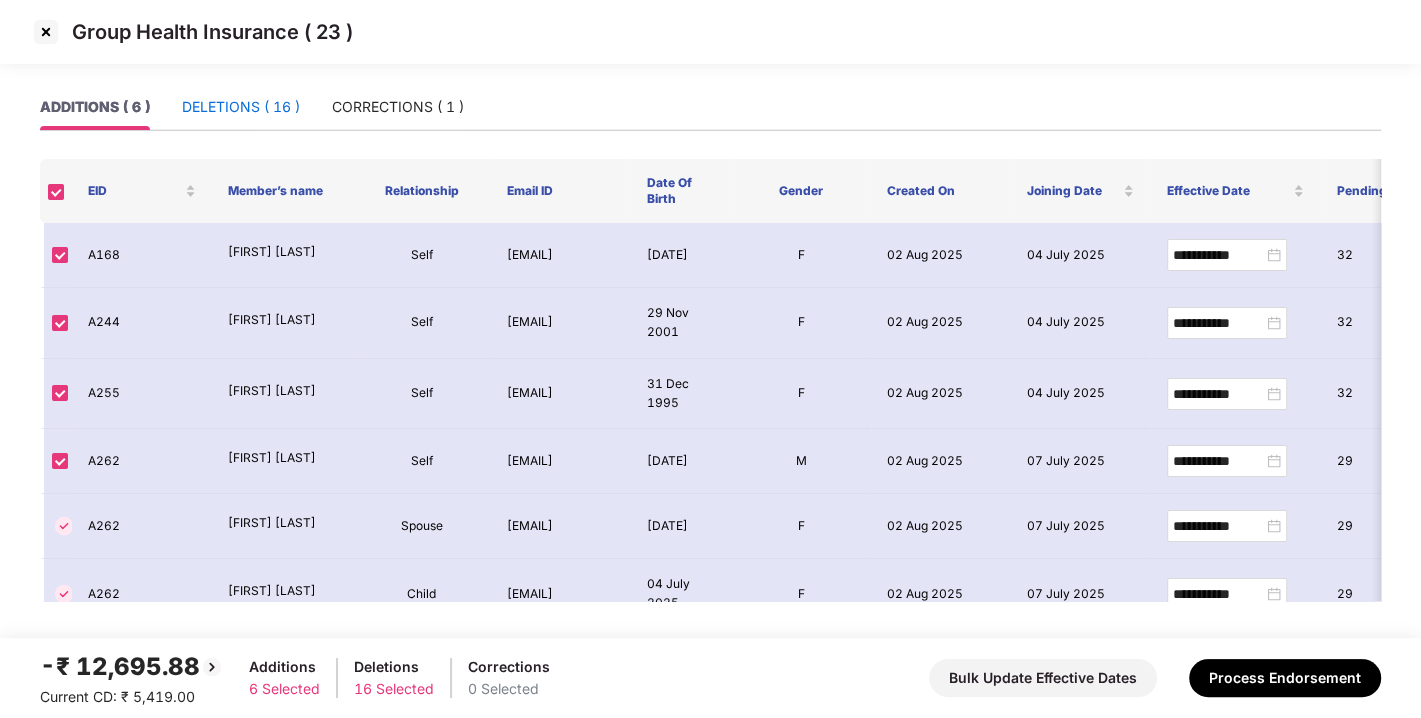 click on "DELETIONS ( 16 )" at bounding box center [241, 107] 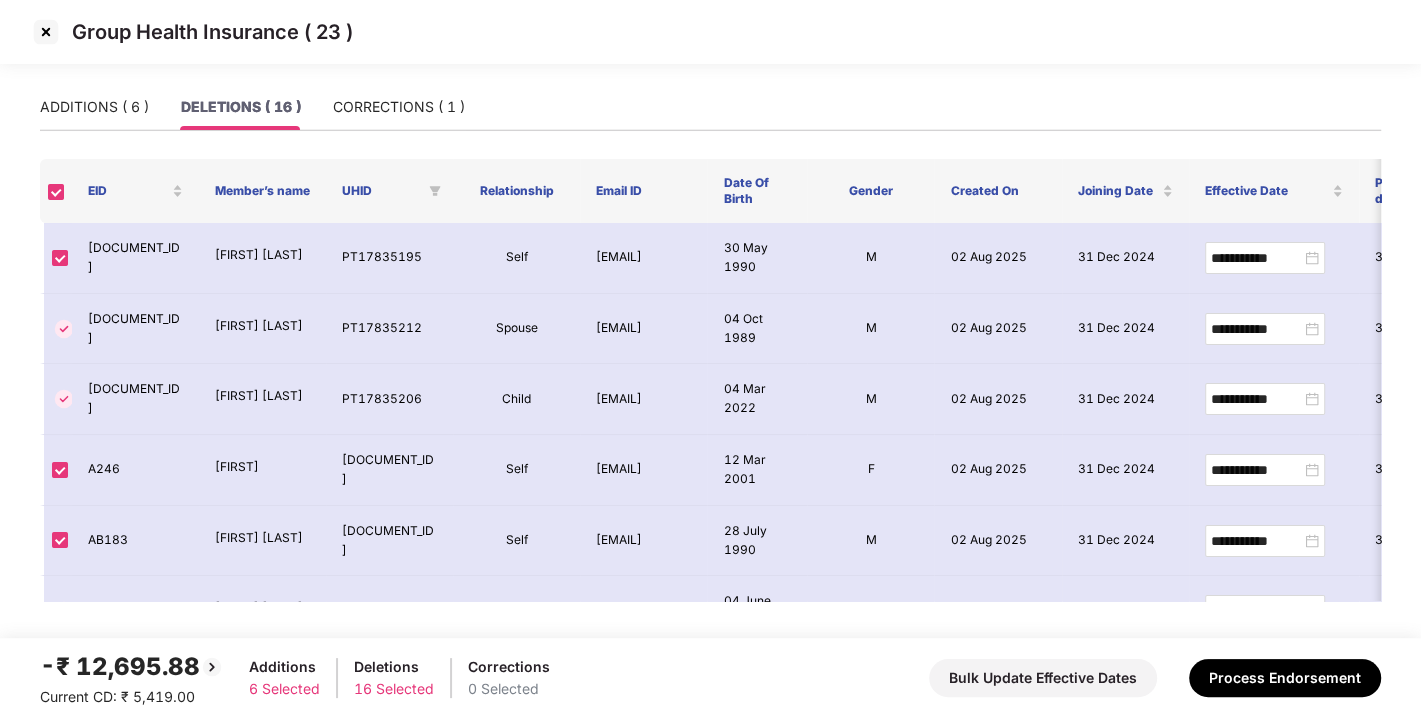 click on "Group Health Insurance ( 23 )" at bounding box center [710, 42] 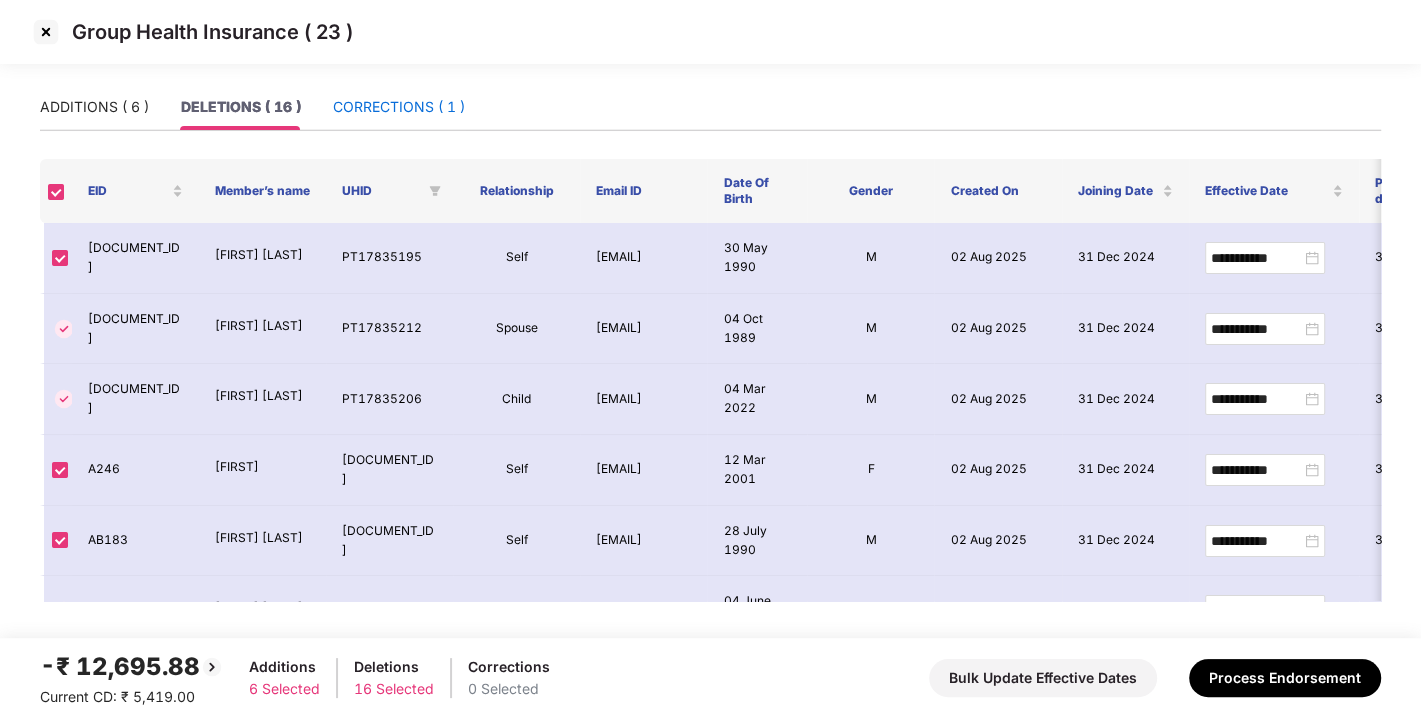 click on "CORRECTIONS ( 1 )" at bounding box center (399, 107) 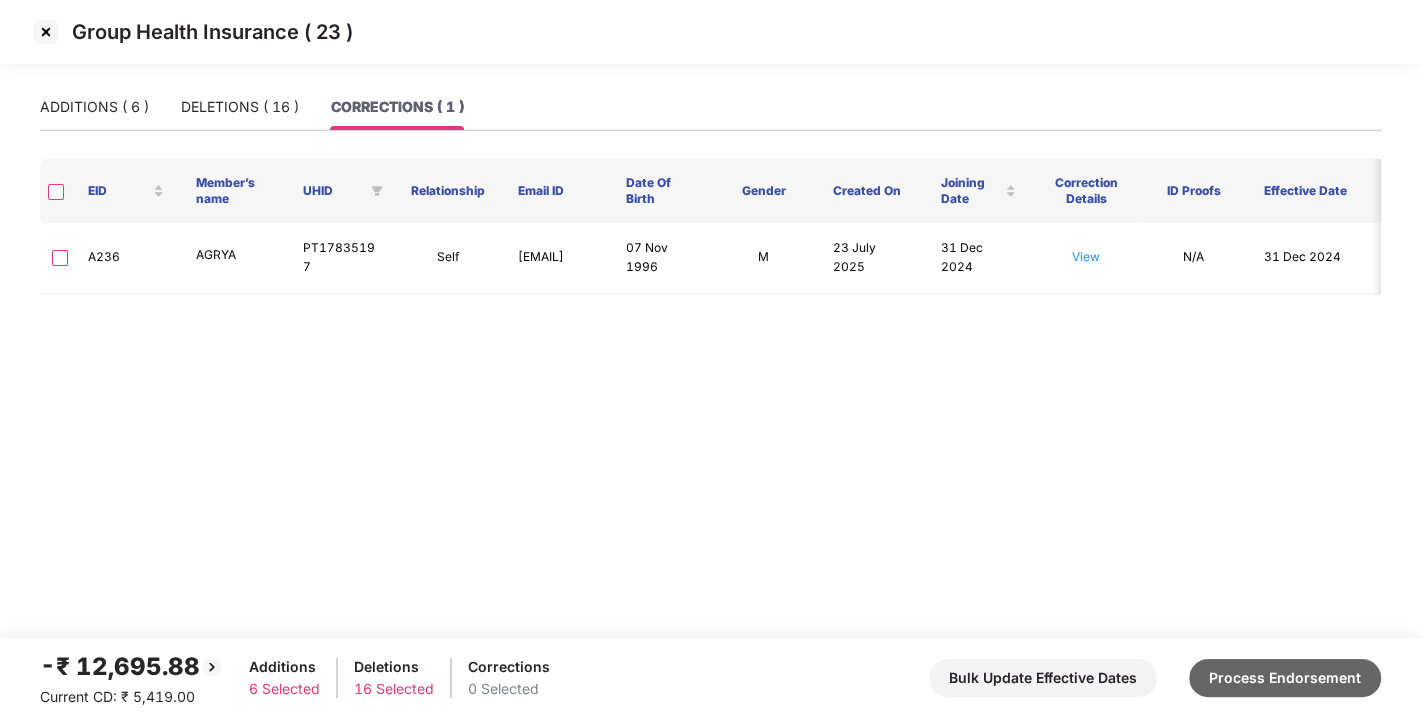 click on "Process Endorsement" at bounding box center [1285, 678] 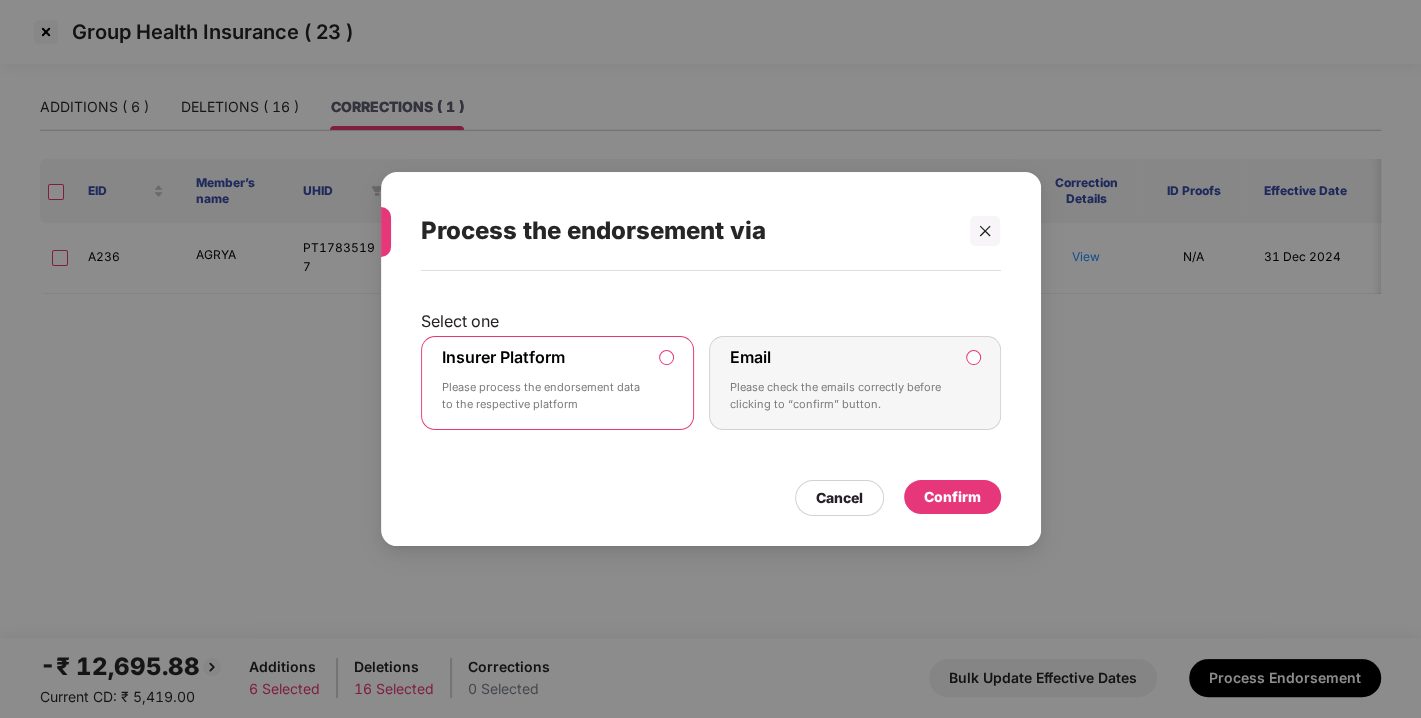 click on "Confirm" at bounding box center [952, 497] 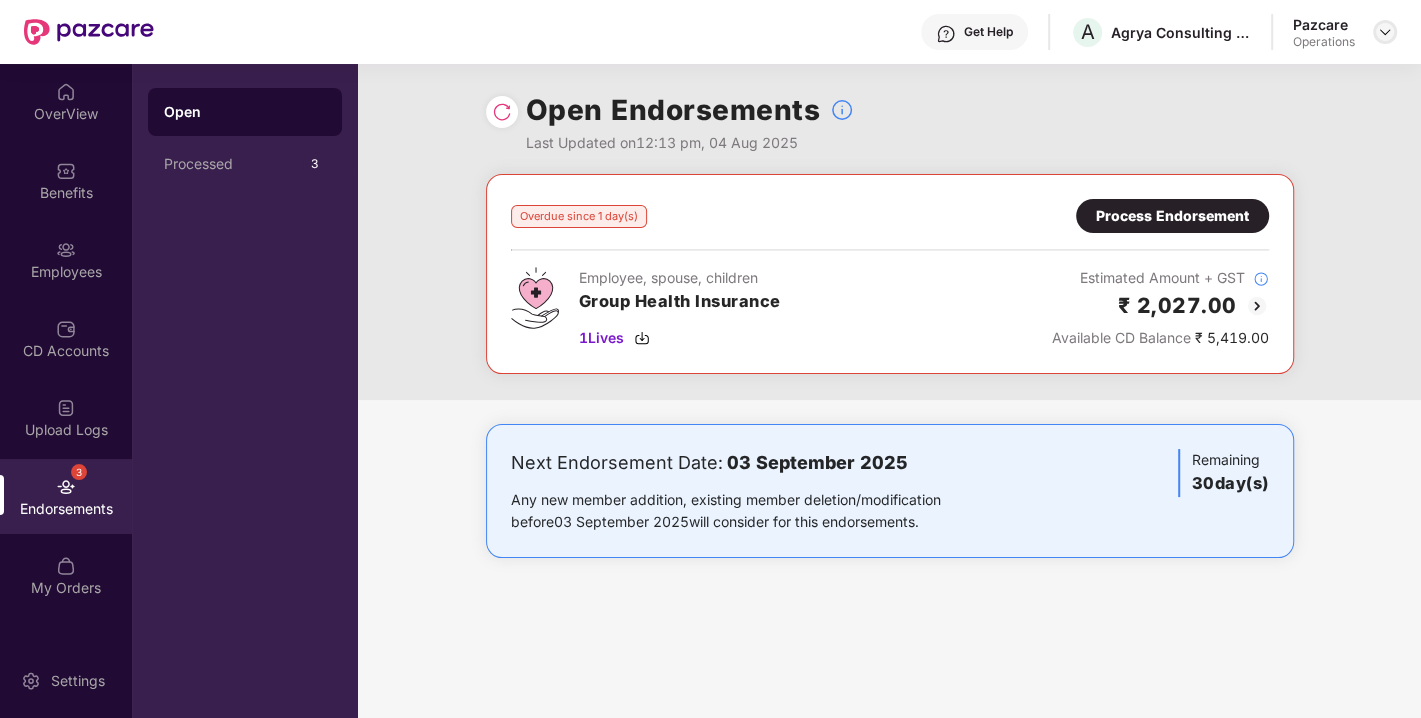 click at bounding box center (1385, 32) 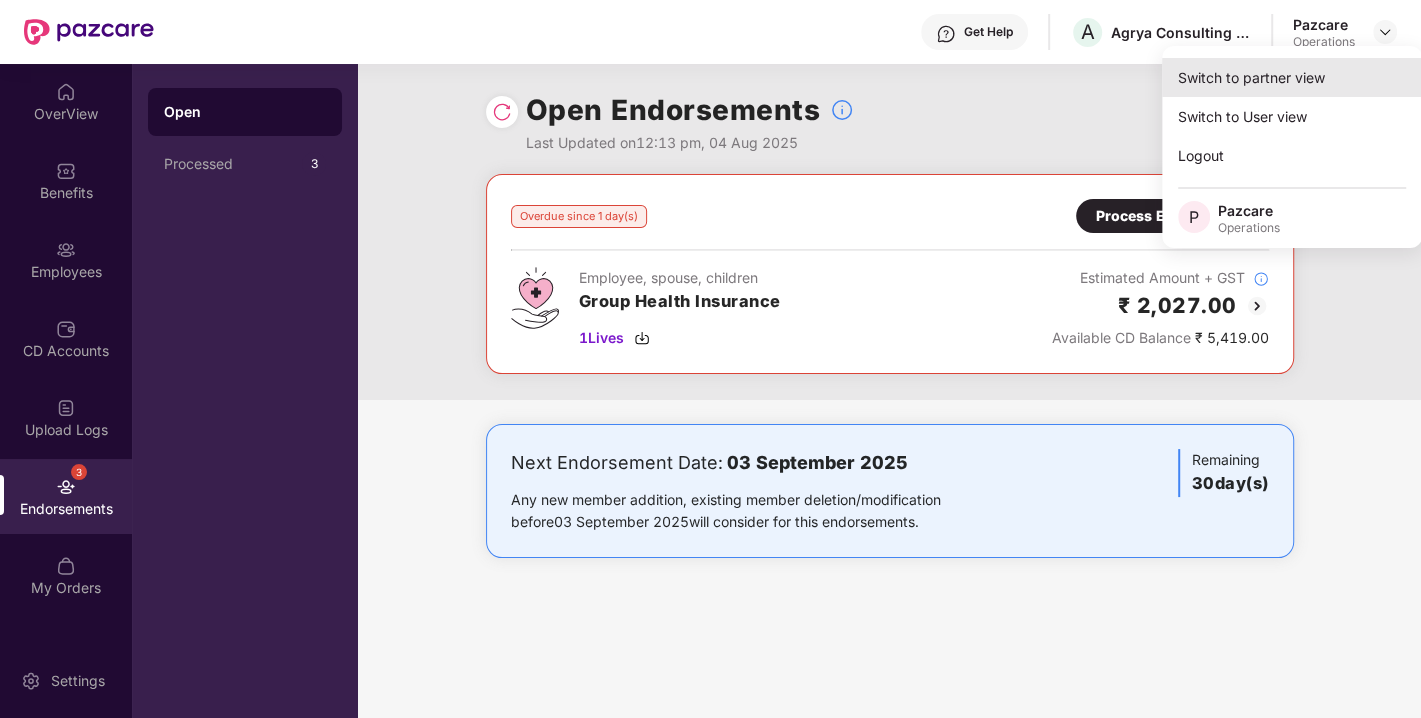 click on "Switch to partner view" at bounding box center (1292, 77) 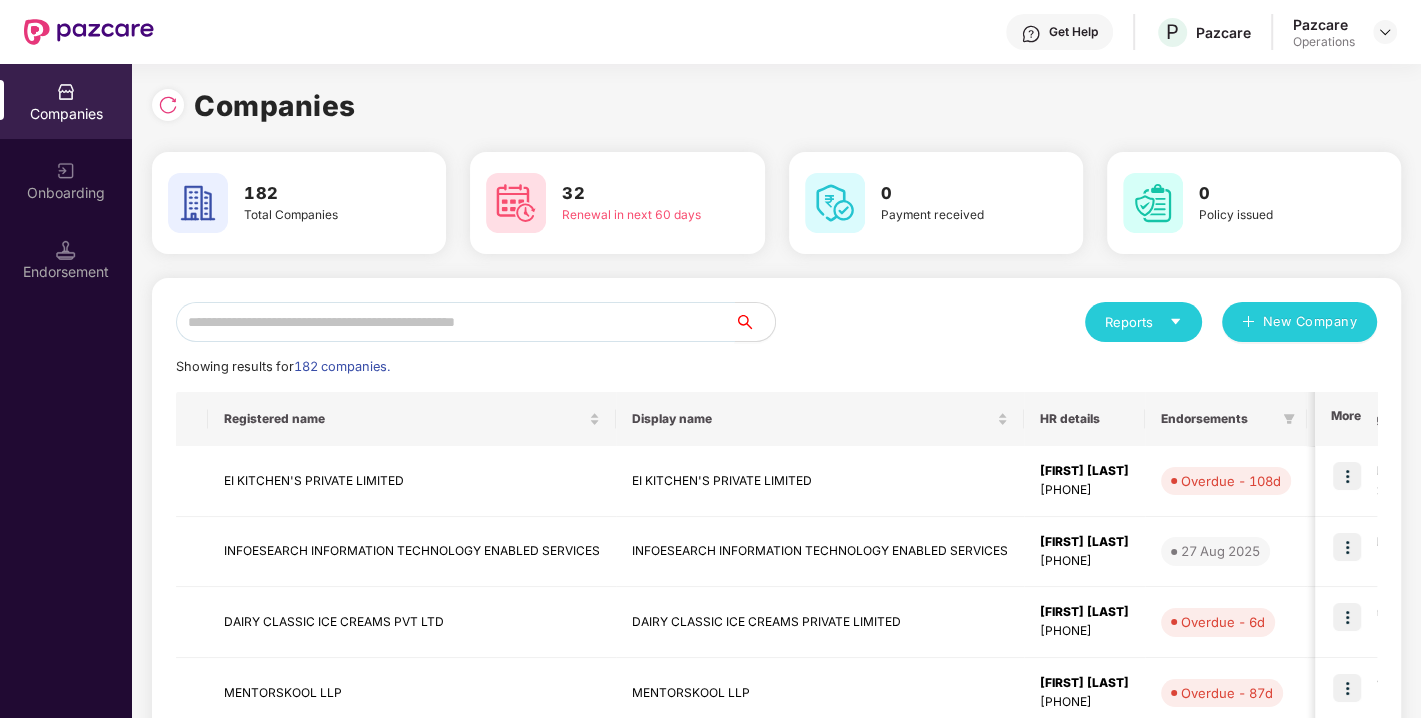 click at bounding box center [455, 322] 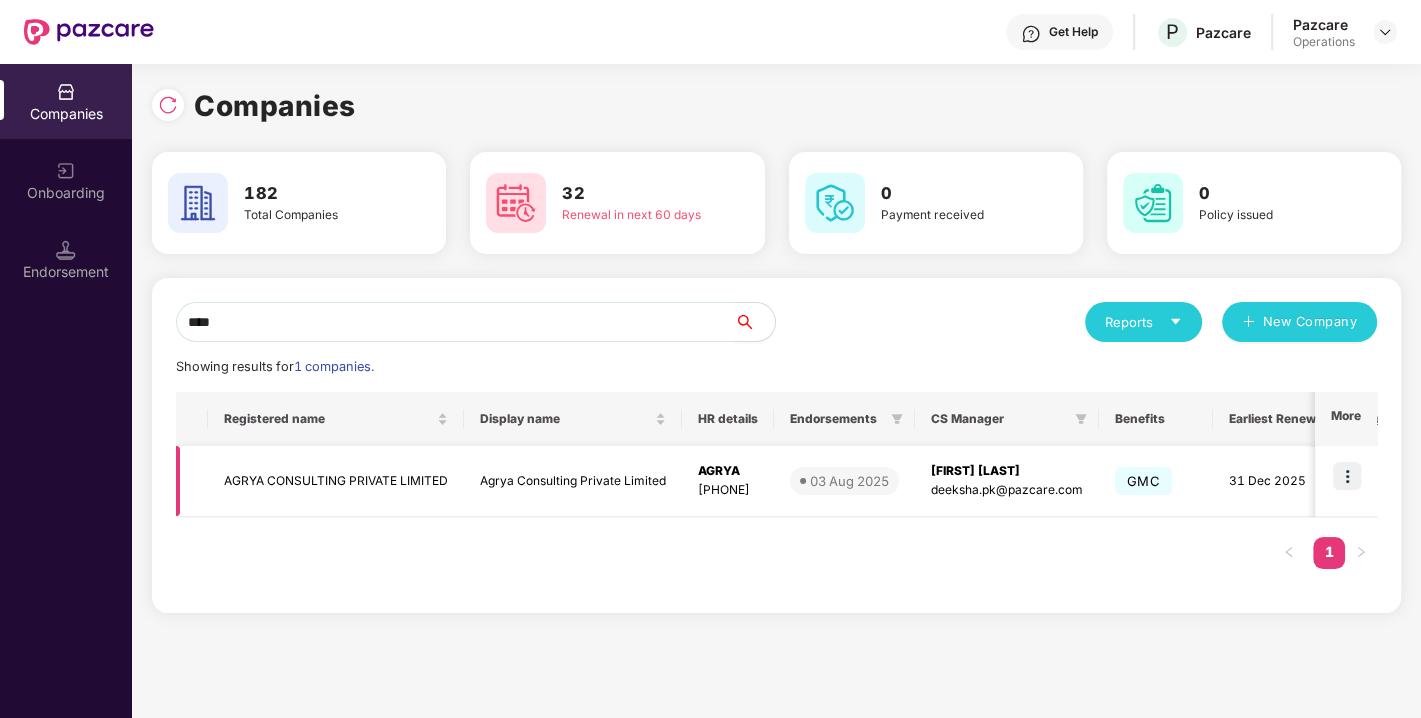 type on "****" 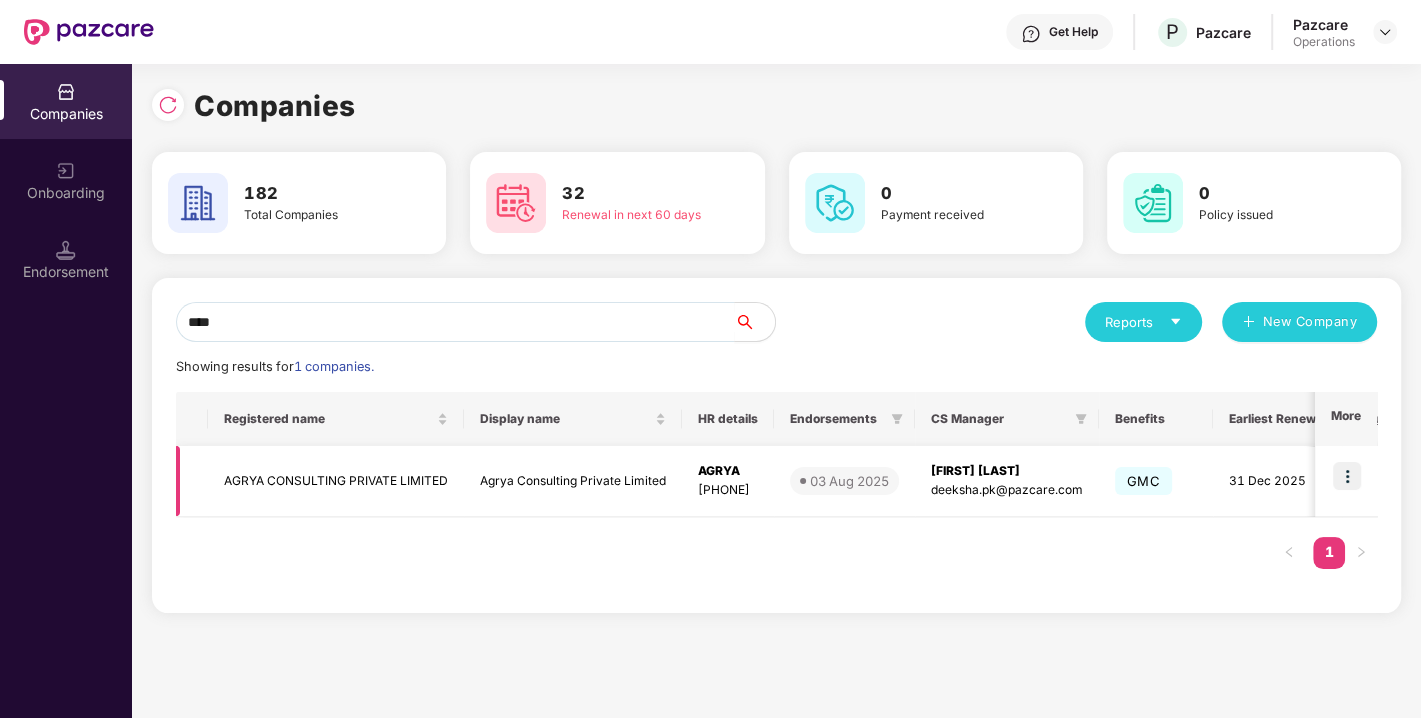 click at bounding box center [1347, 476] 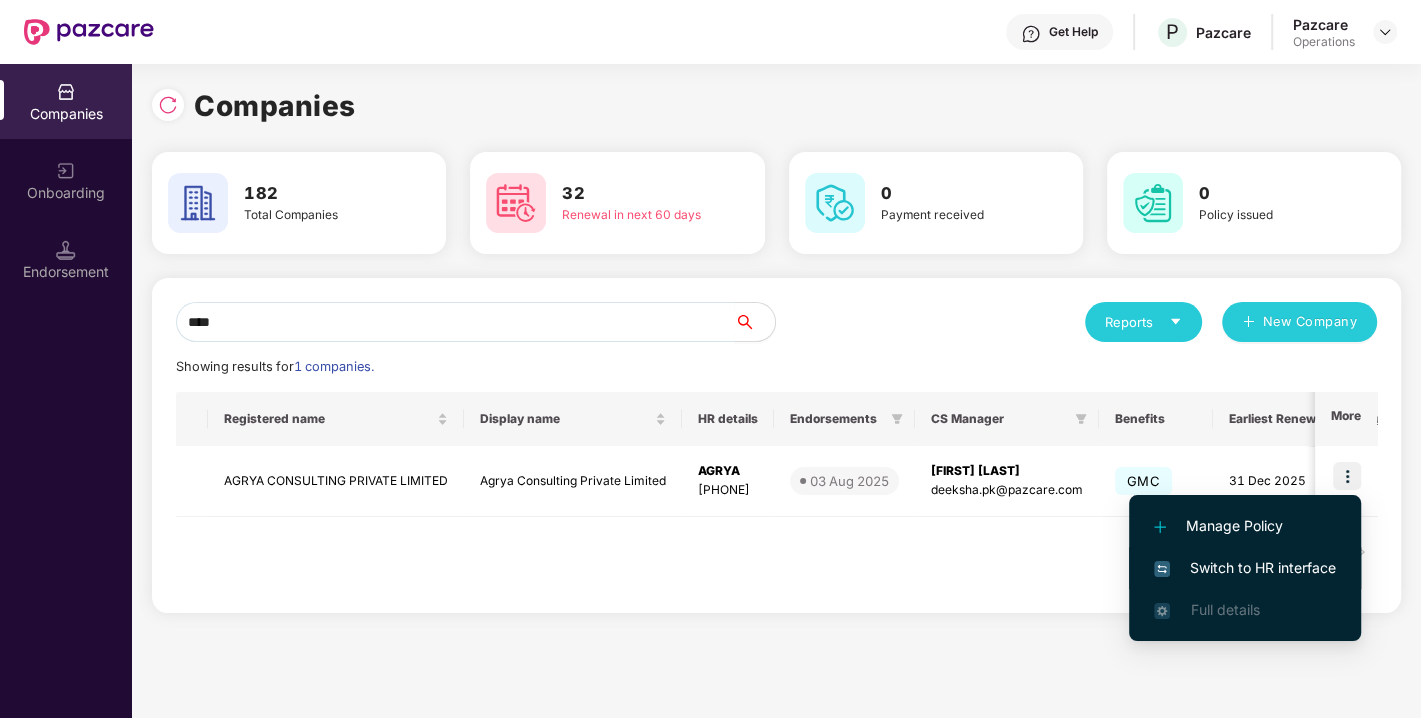 click on "Switch to HR interface" at bounding box center [1245, 568] 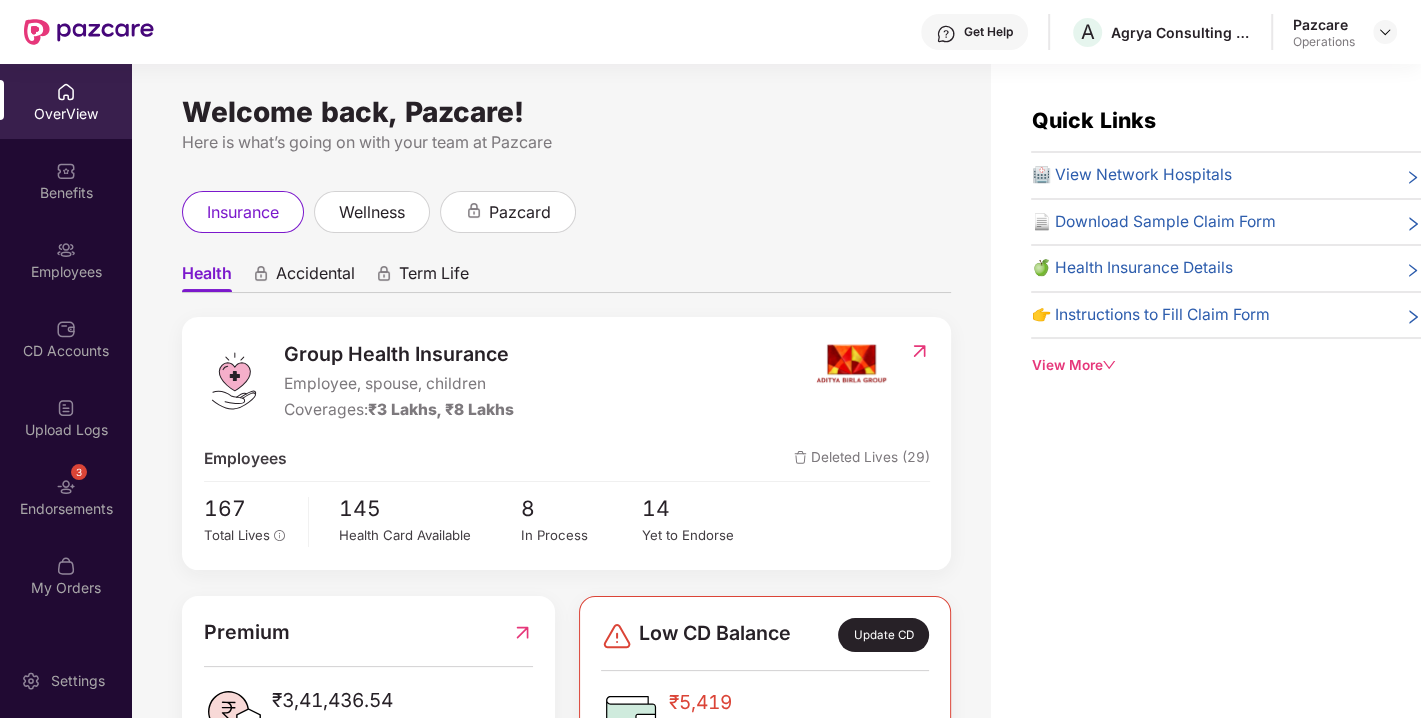 click on "Endorsements" at bounding box center [66, 509] 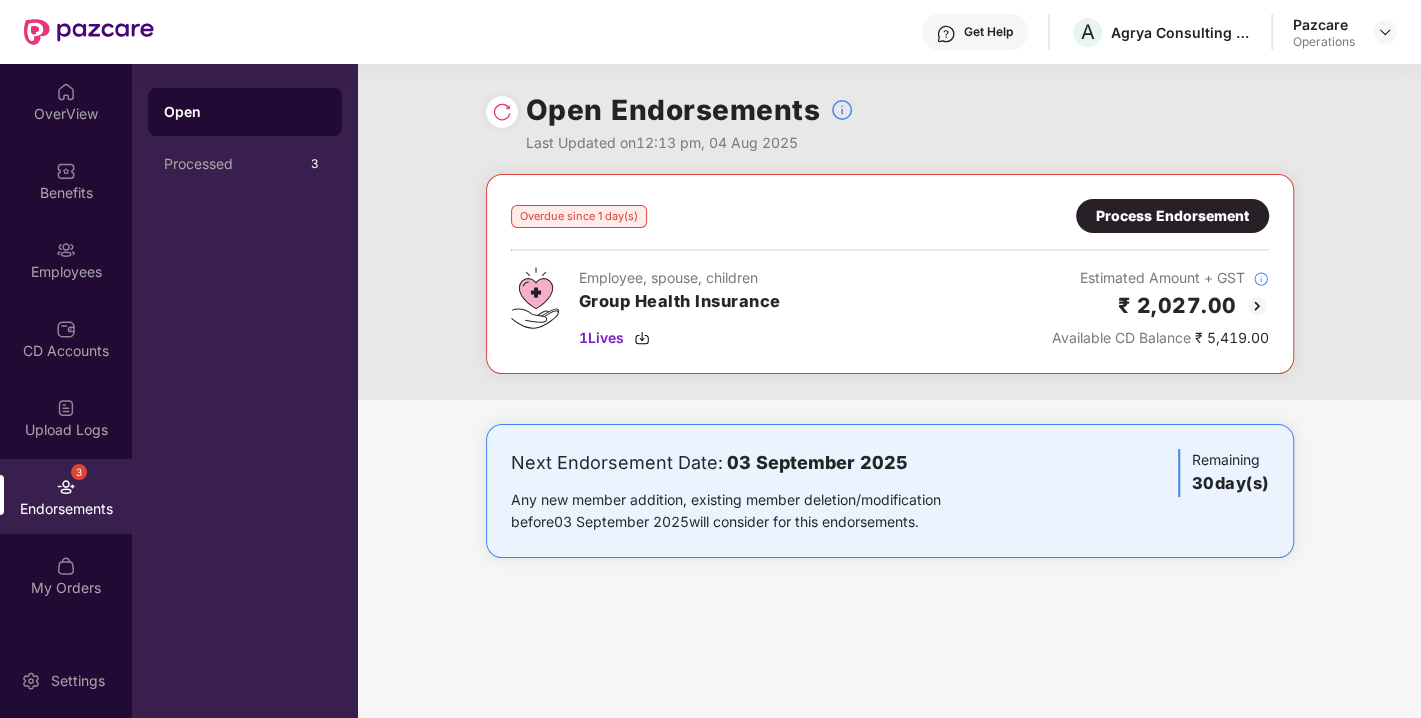 click on "Process Endorsement" at bounding box center [1172, 216] 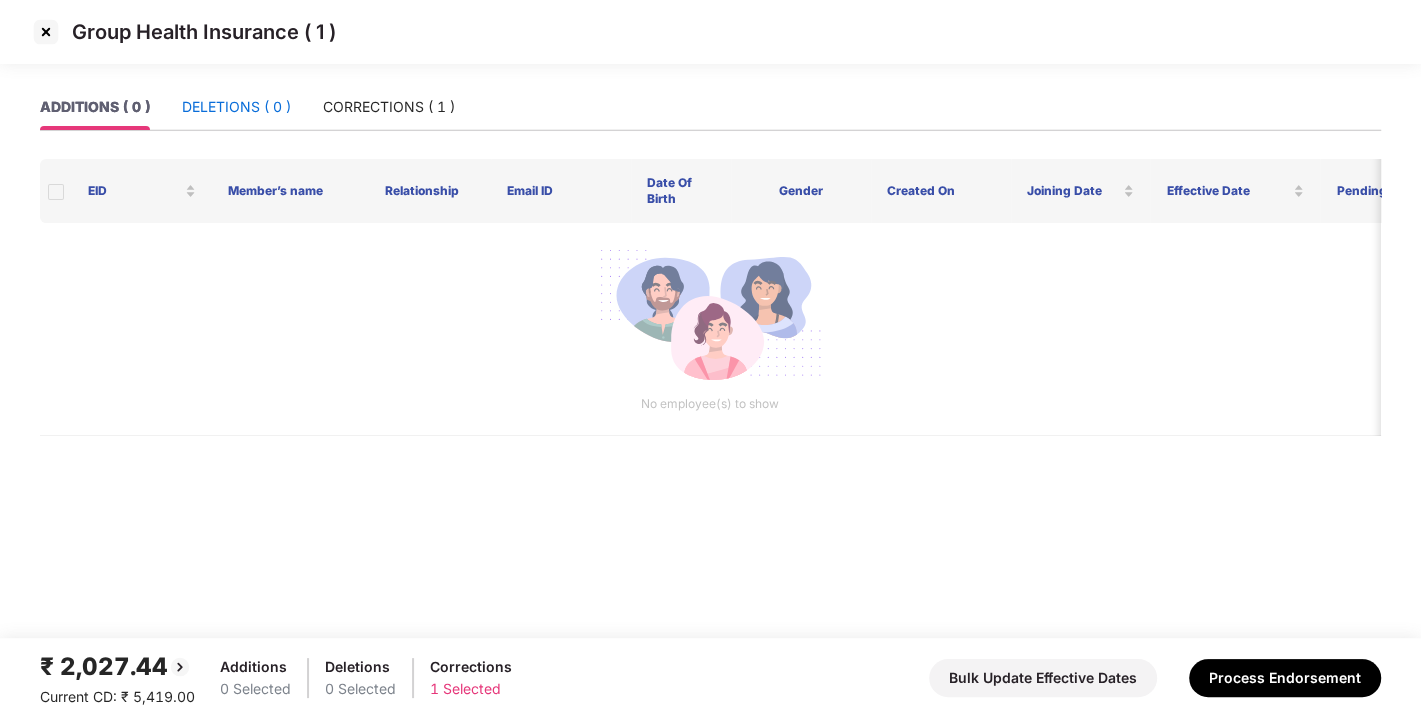 click on "DELETIONS ( 0 )" at bounding box center [236, 107] 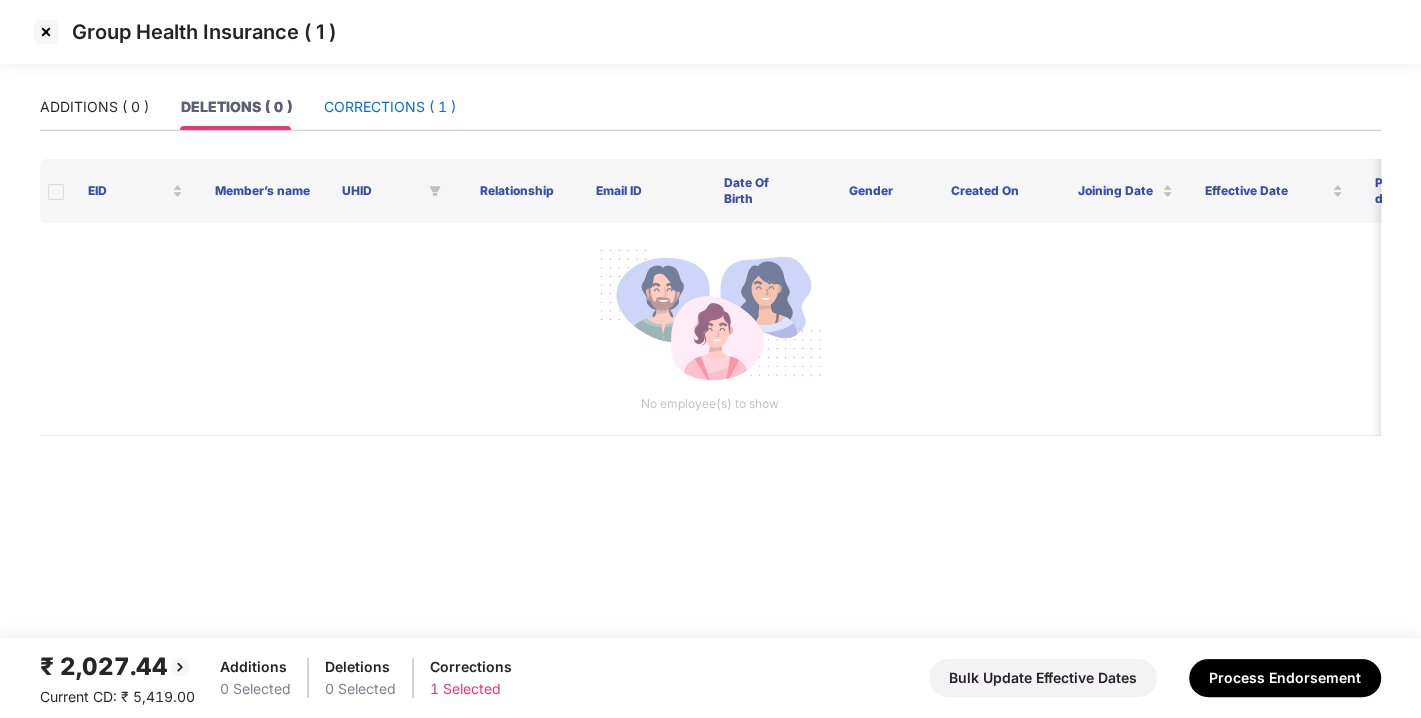 click on "CORRECTIONS ( 1 )" at bounding box center [390, 107] 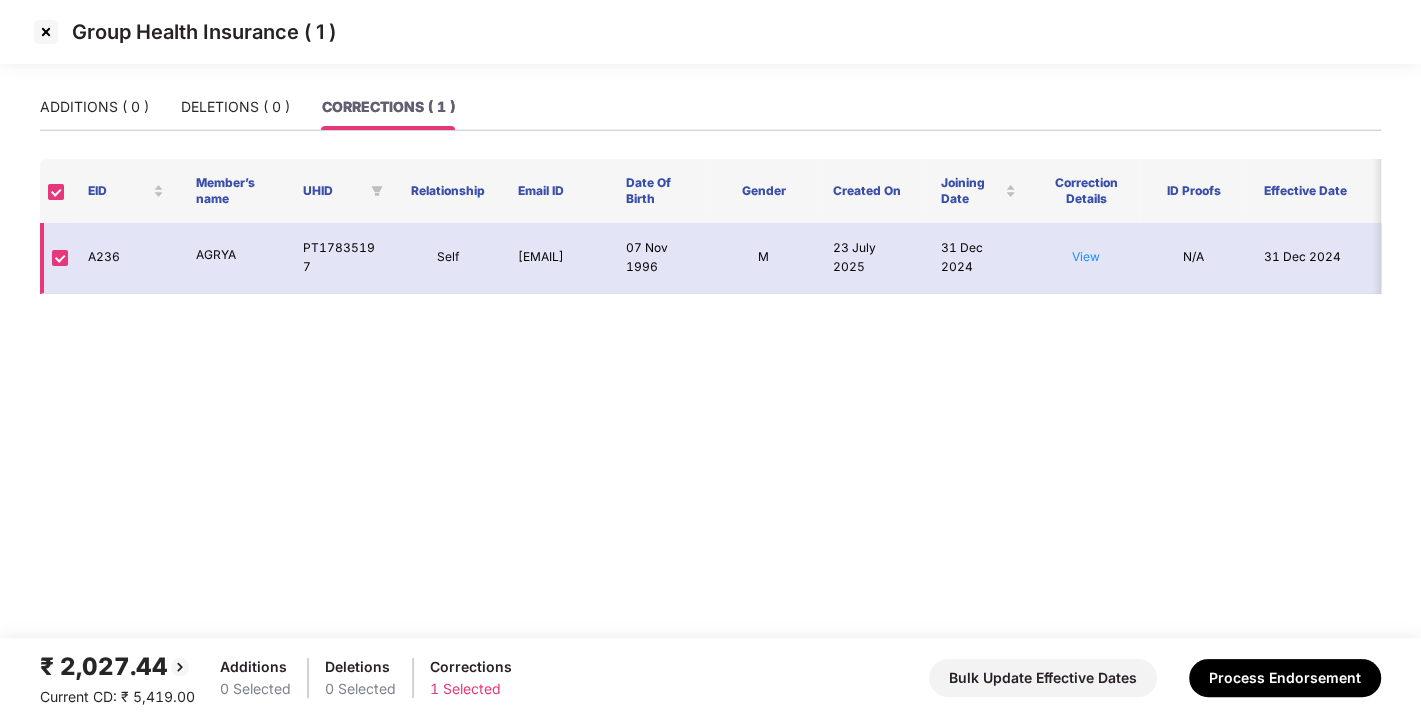 click on "A236" at bounding box center (126, 258) 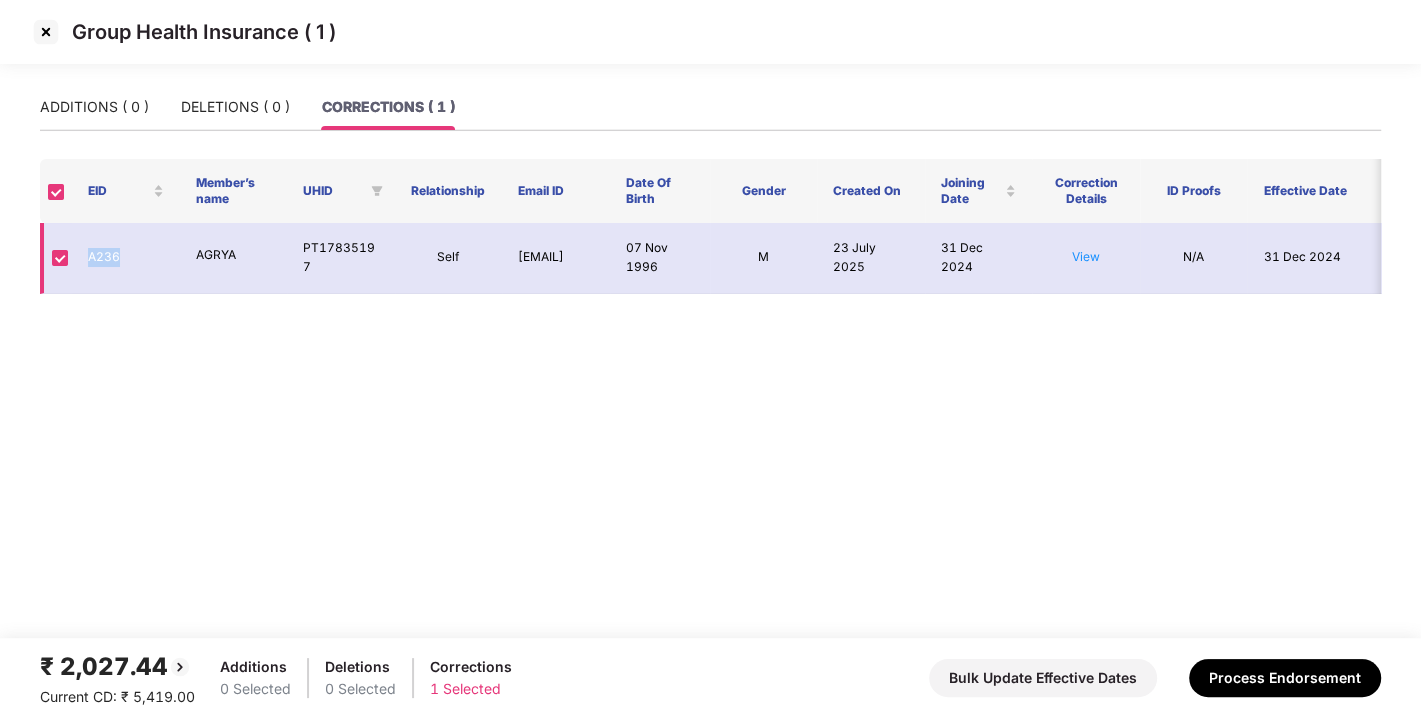 click on "A236" at bounding box center (126, 258) 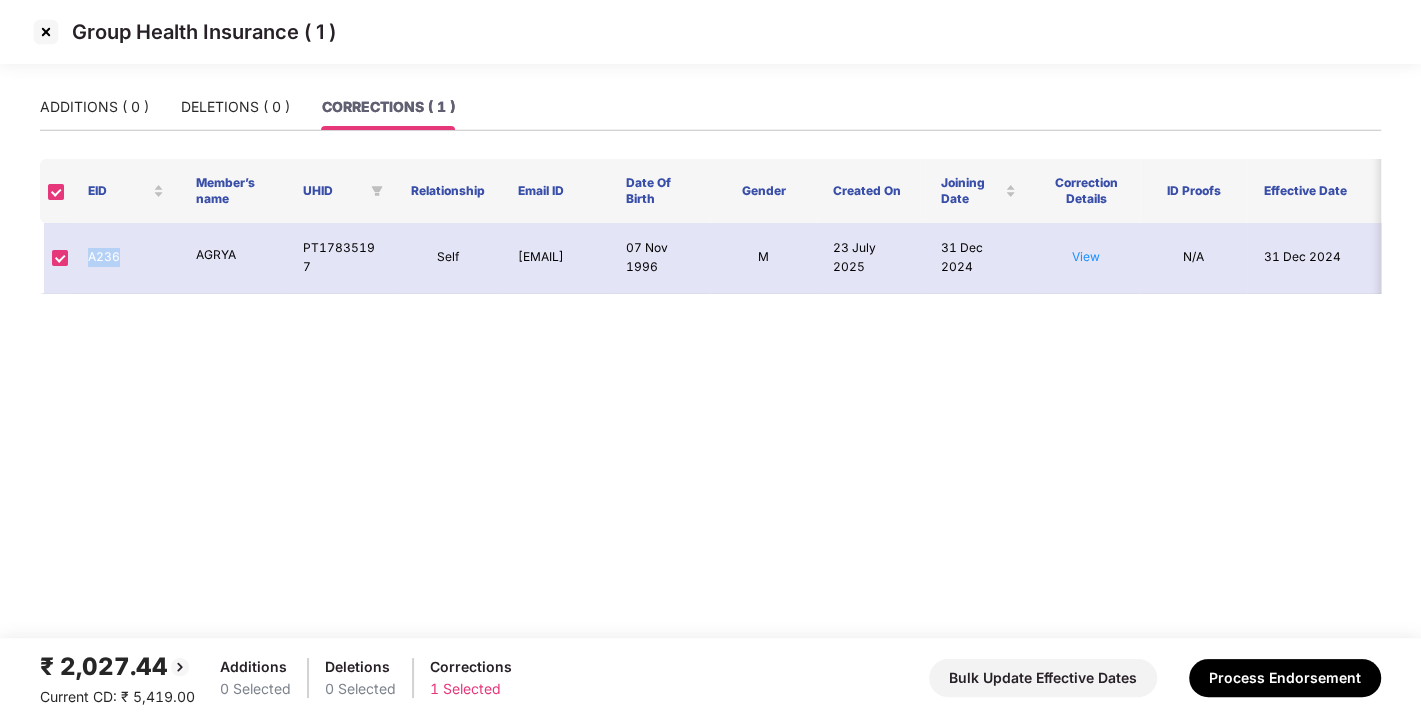 click at bounding box center (46, 32) 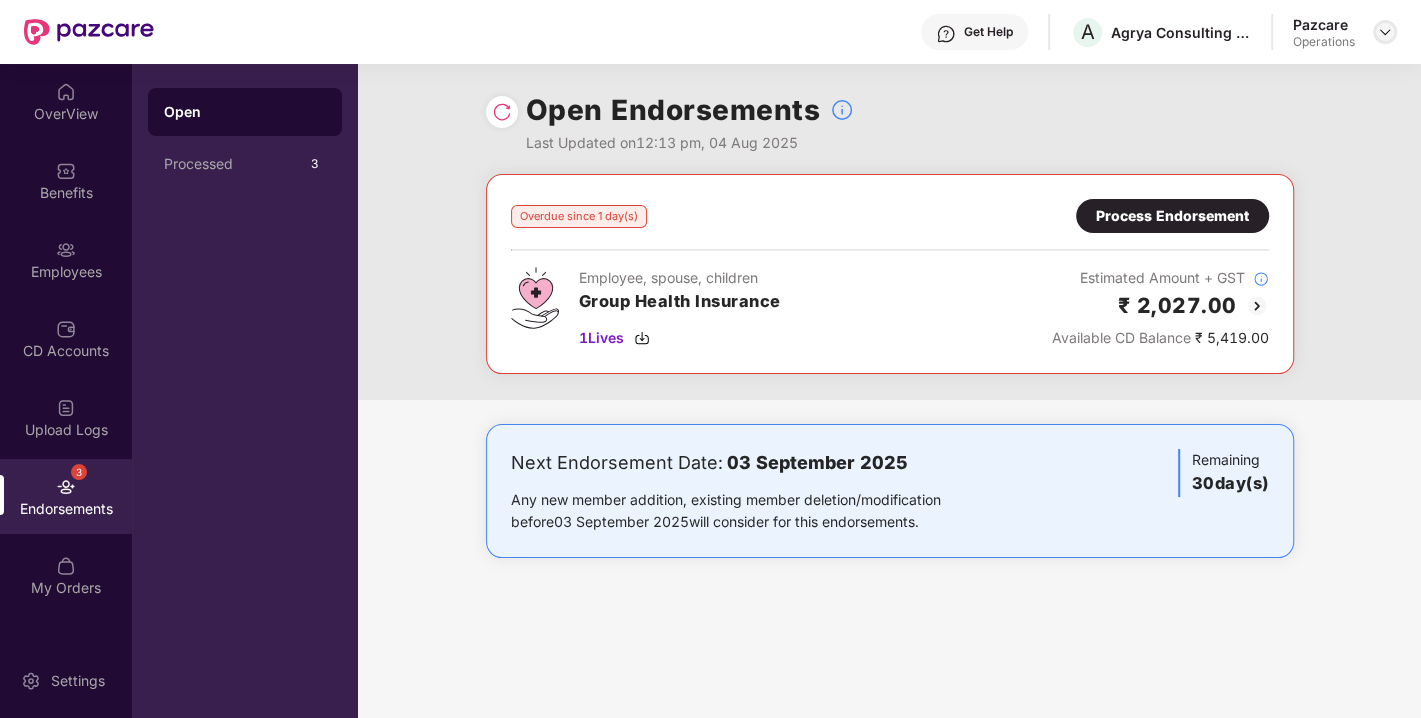 click at bounding box center [1385, 32] 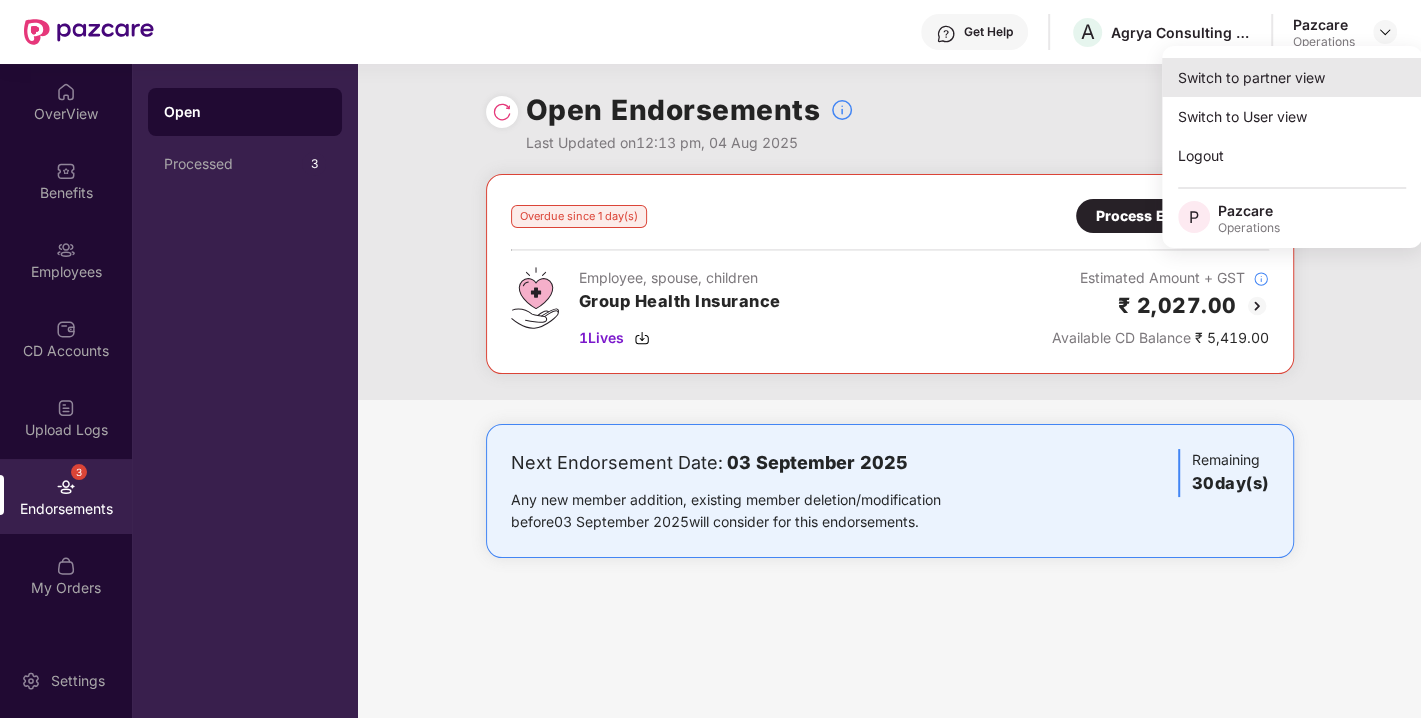 click on "Switch to partner view" at bounding box center (1292, 77) 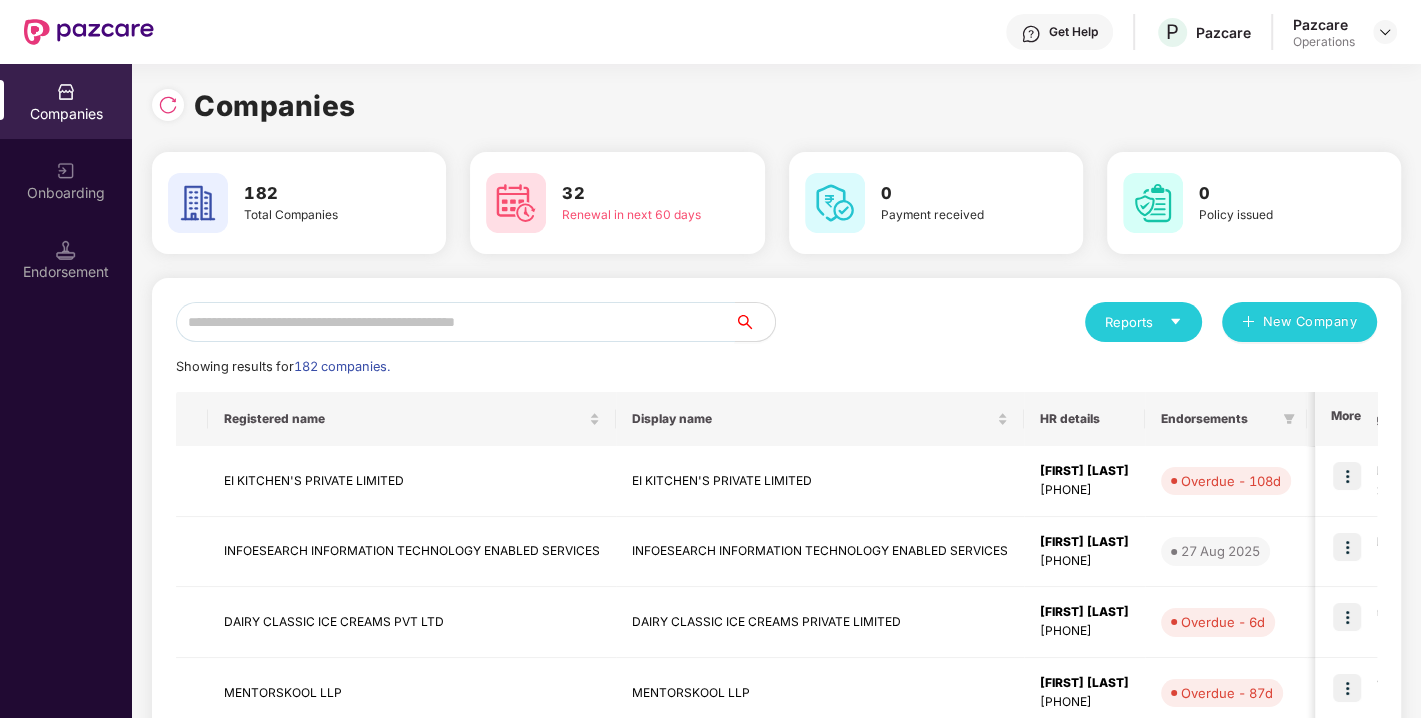 click at bounding box center (455, 322) 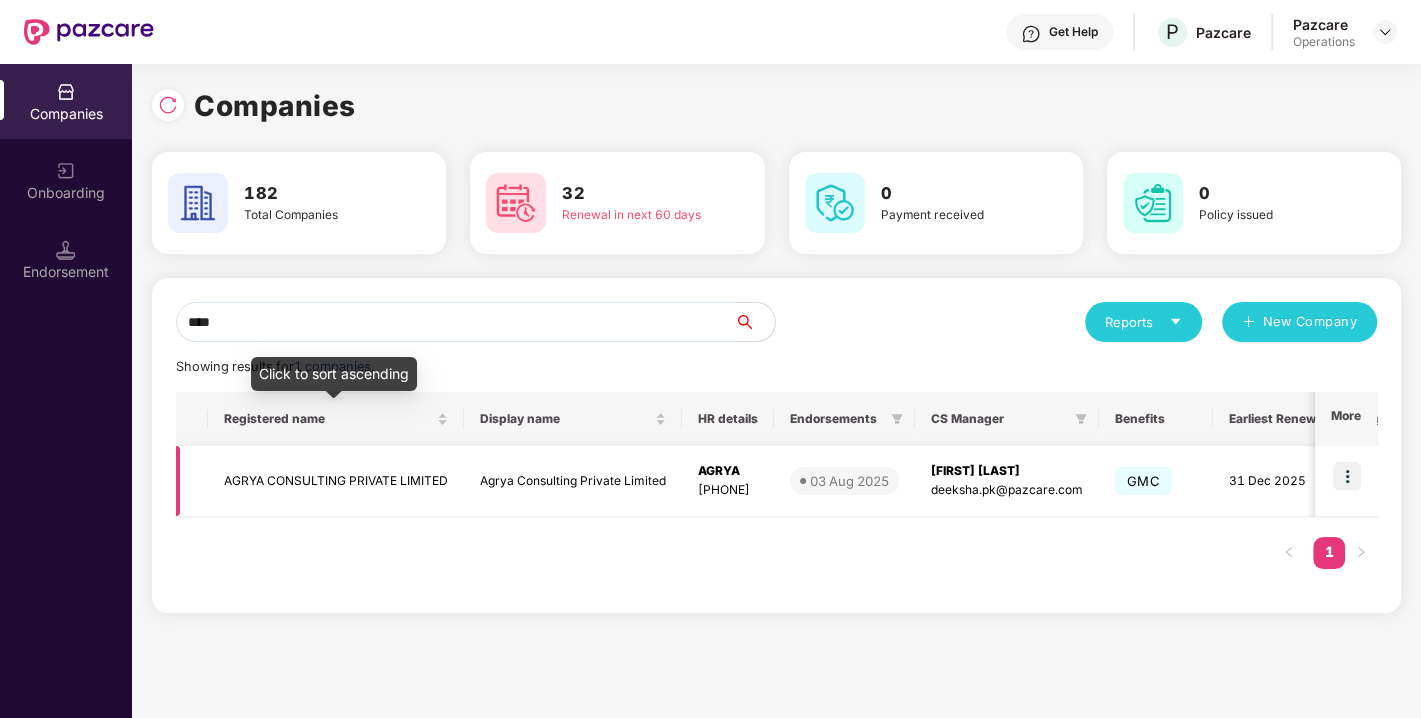 type on "****" 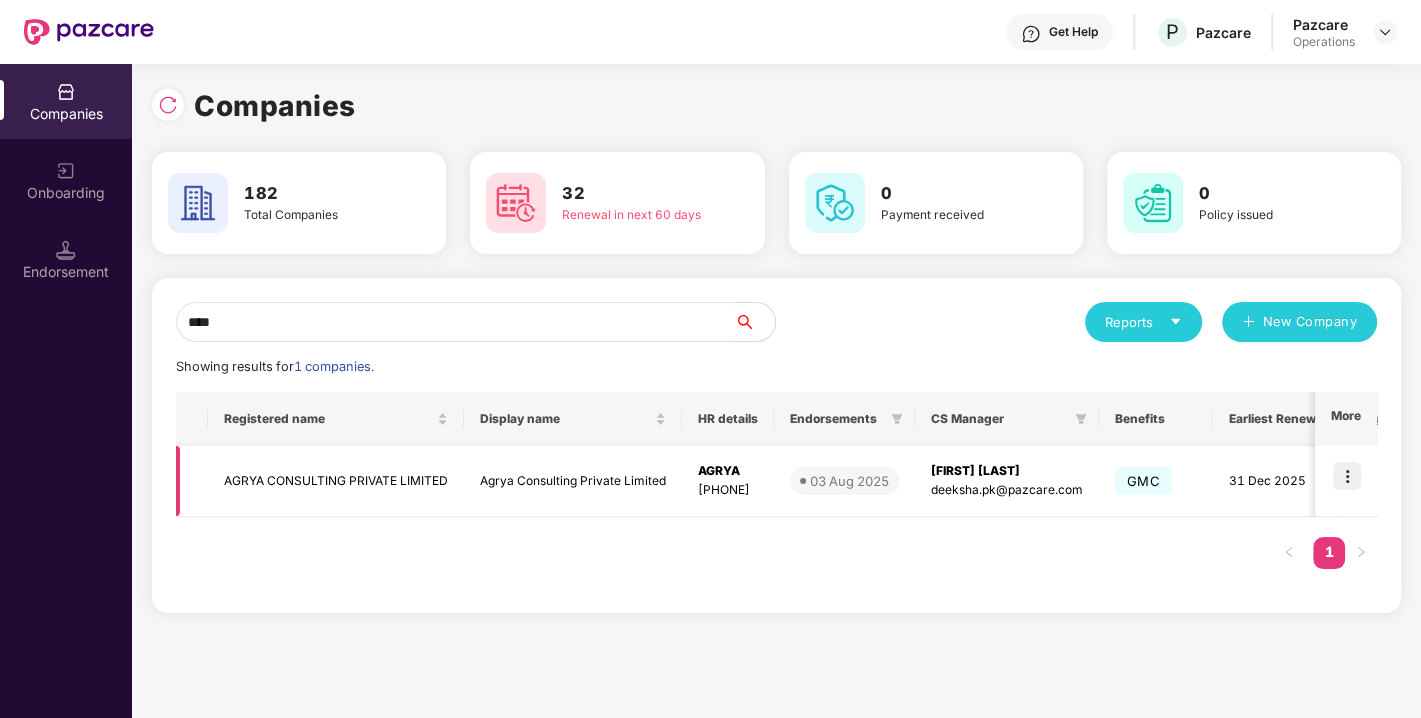 click on "AGRYA CONSULTING PRIVATE LIMITED" at bounding box center (336, 481) 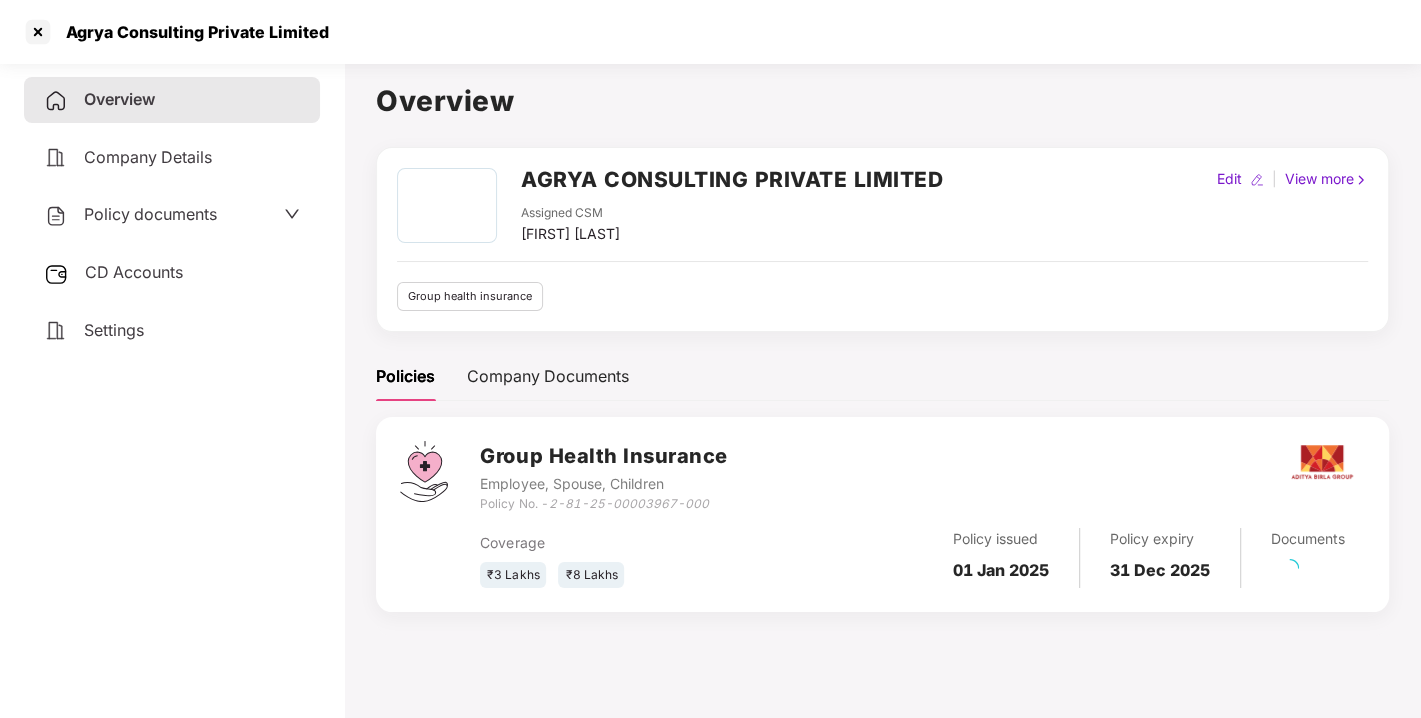 click on "AGRYA CONSULTING PRIVATE LIMITED" at bounding box center (732, 179) 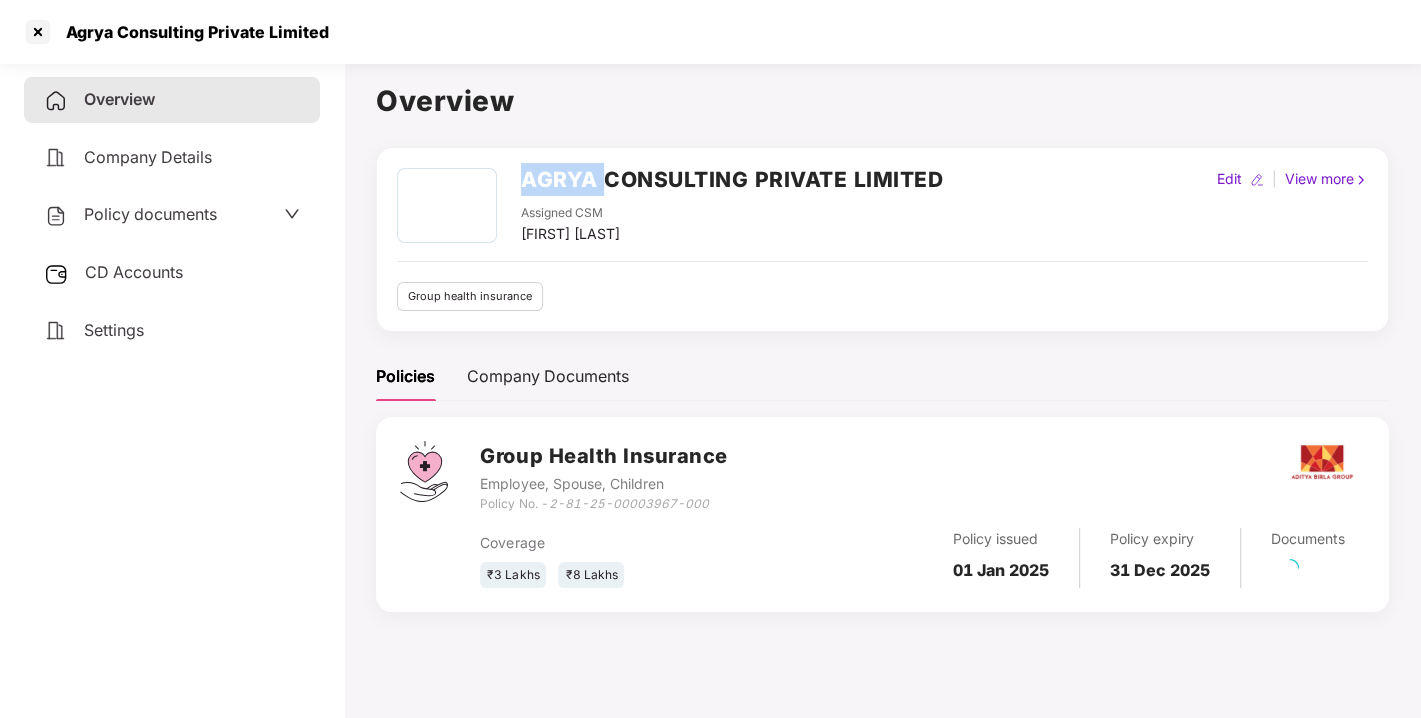 click on "AGRYA CONSULTING PRIVATE LIMITED" at bounding box center (732, 179) 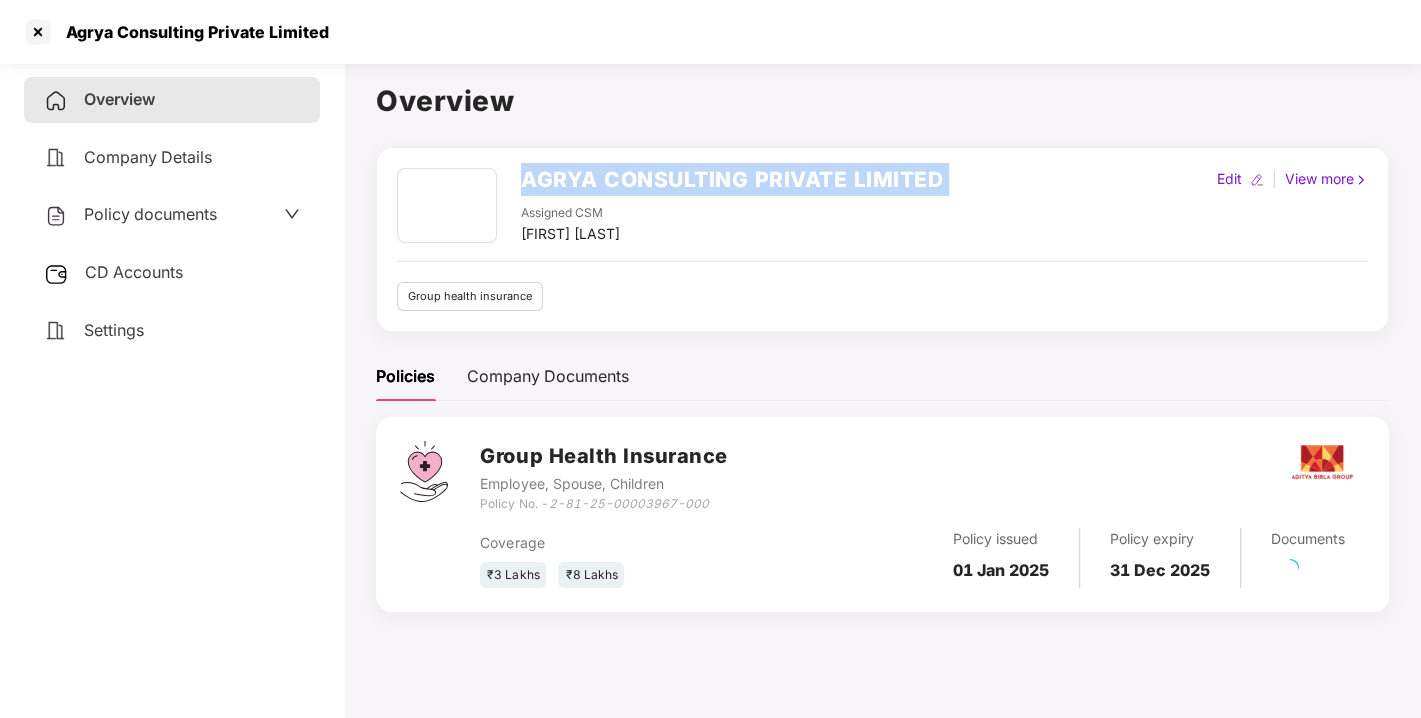 copy on "AGRYA CONSULTING PRIVATE LIMITED" 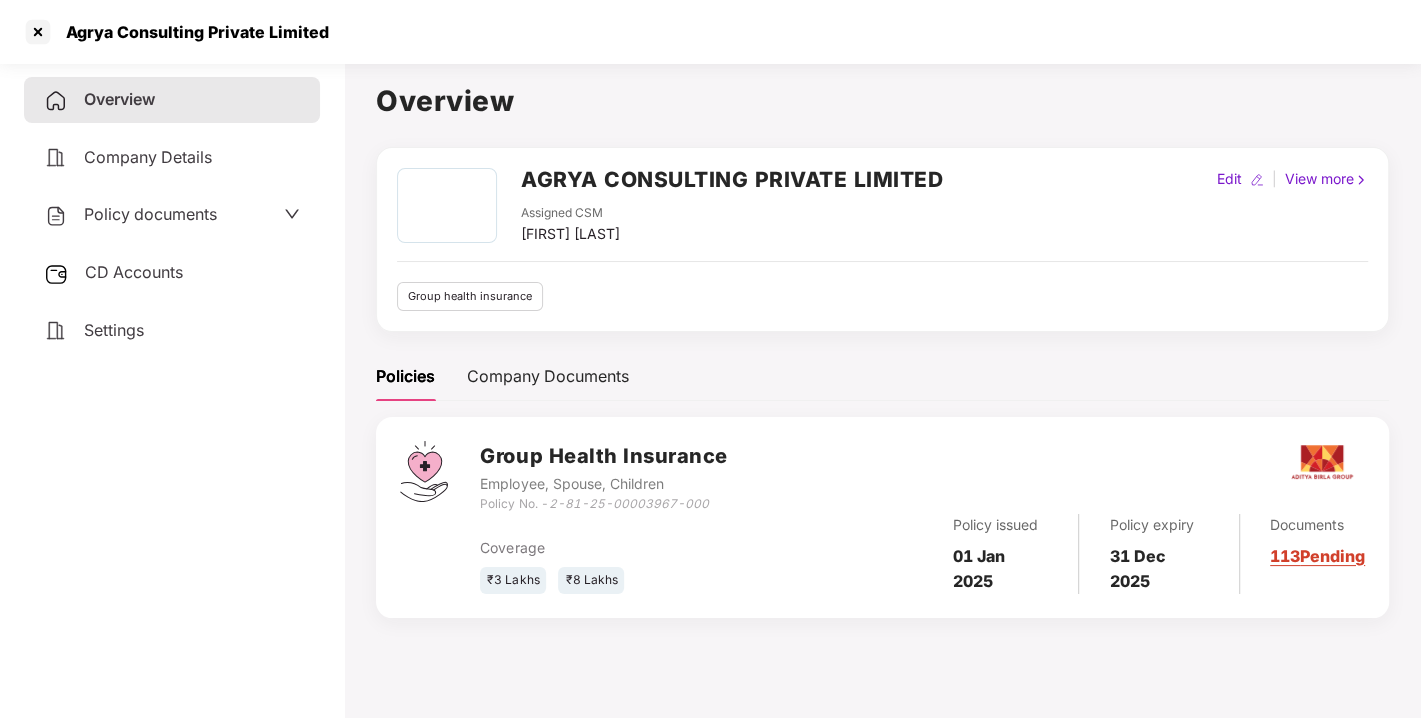 click on "Group health insurance" at bounding box center [882, 296] 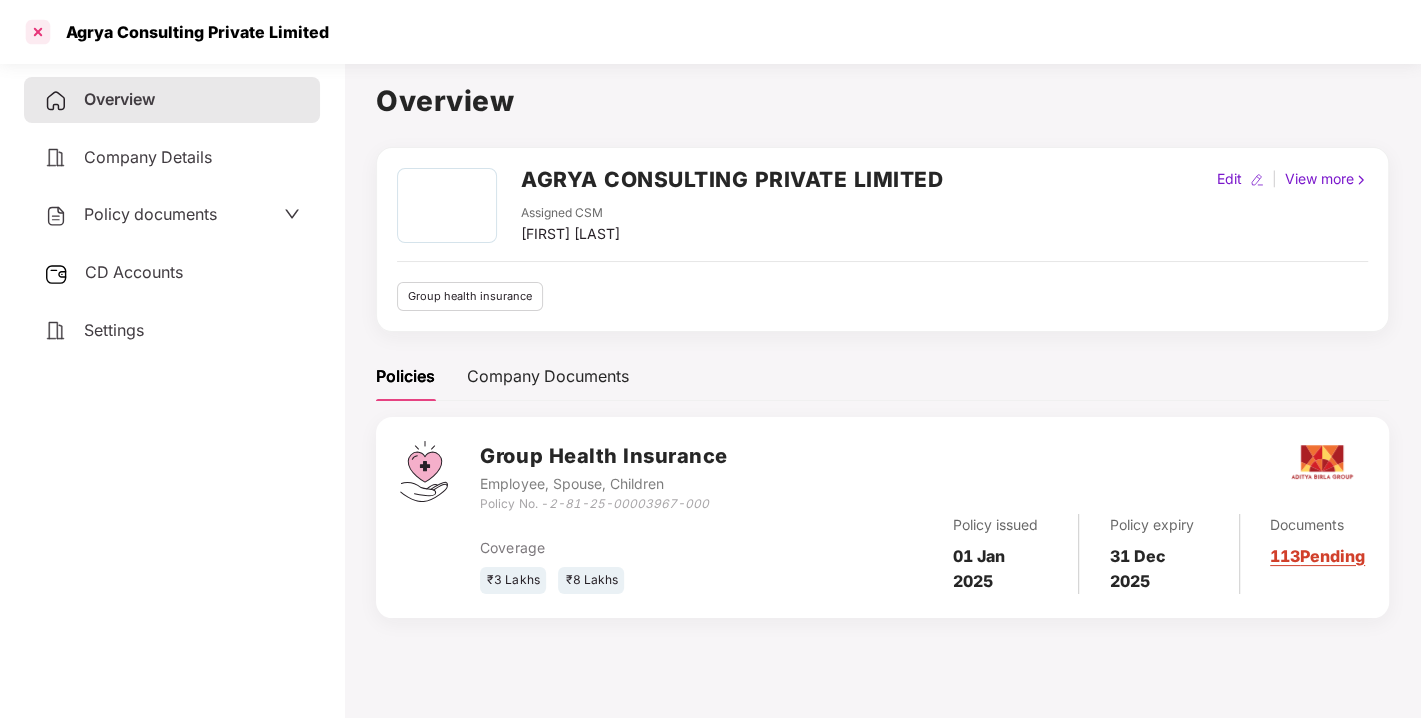 click at bounding box center (38, 32) 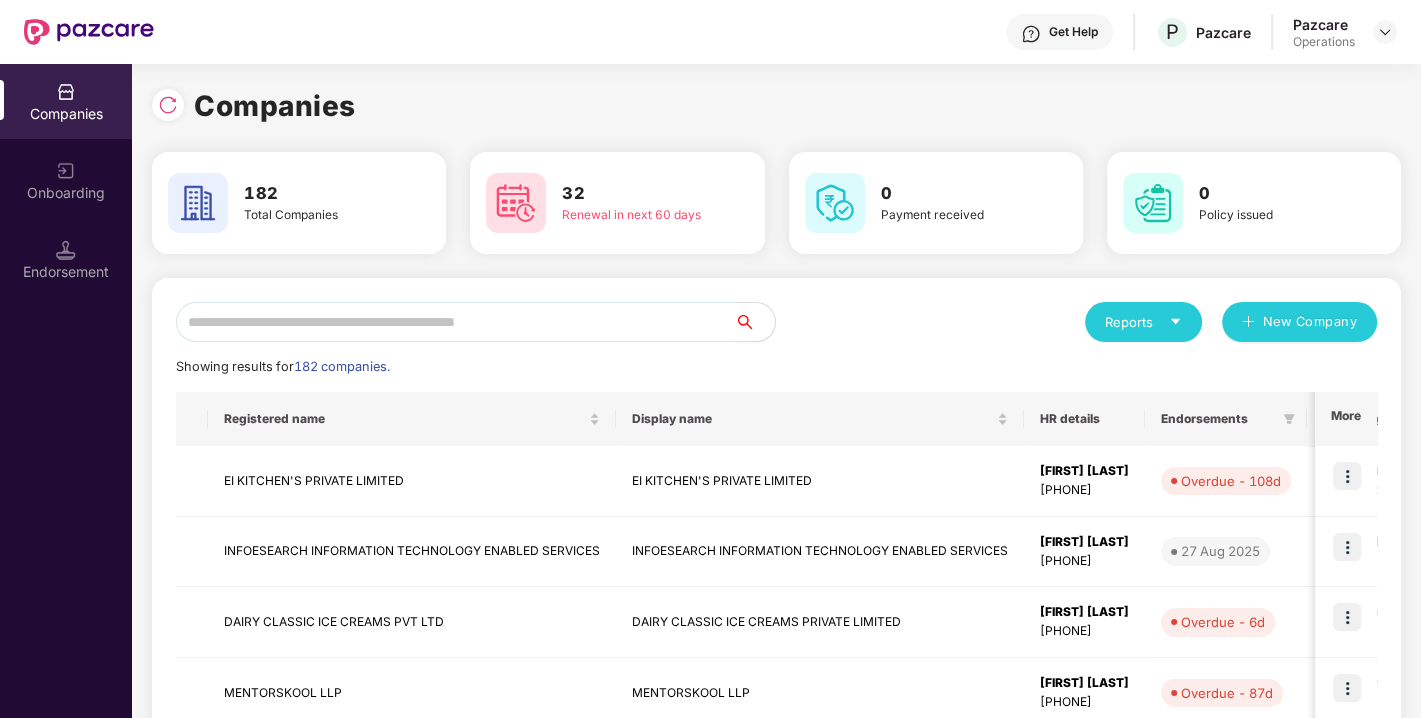 drag, startPoint x: 366, startPoint y: 300, endPoint x: 325, endPoint y: 305, distance: 41.303753 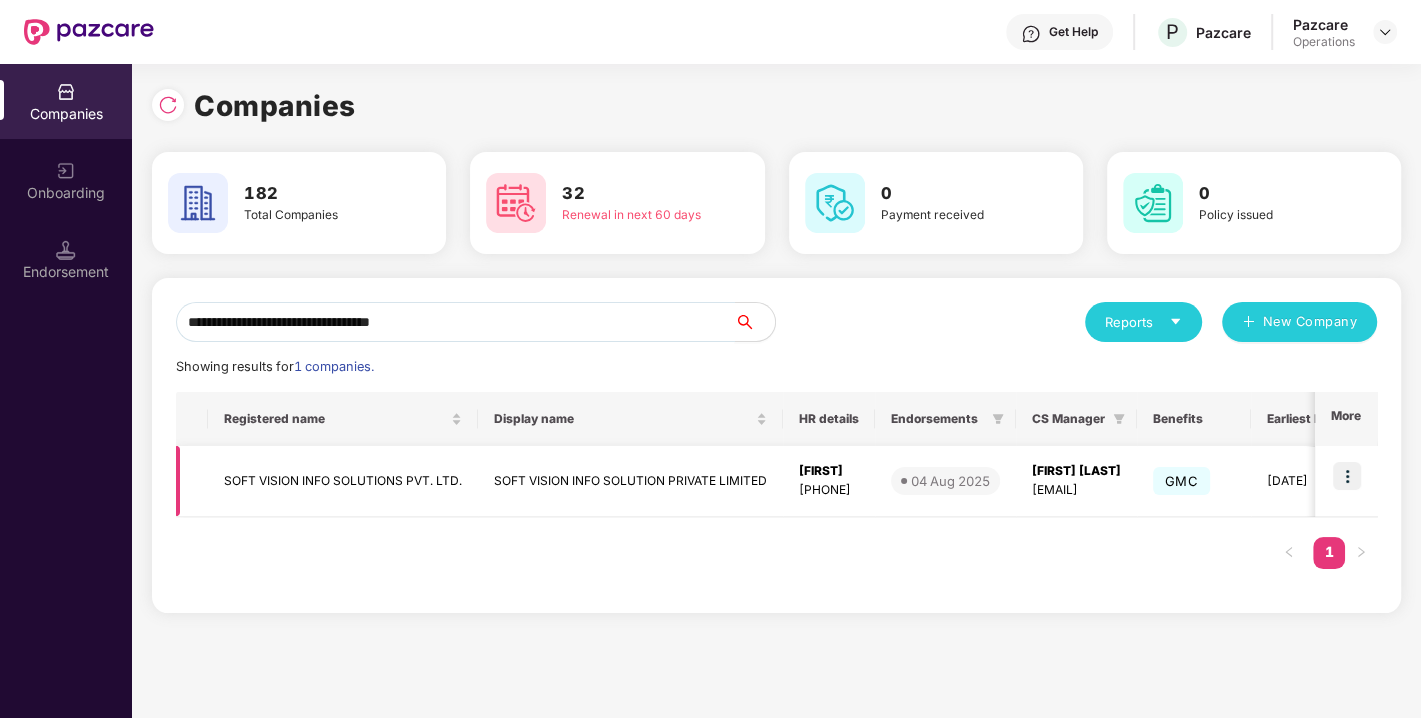 type on "**********" 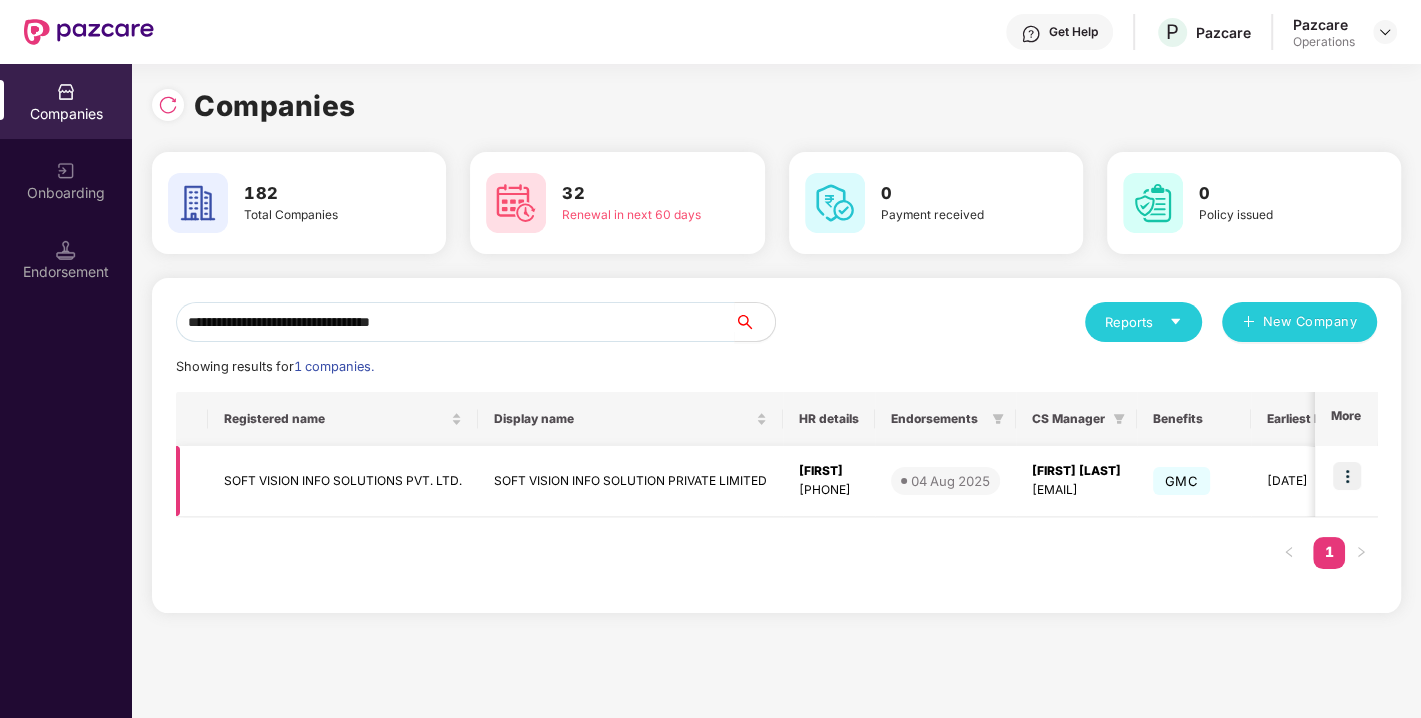 click at bounding box center (1347, 476) 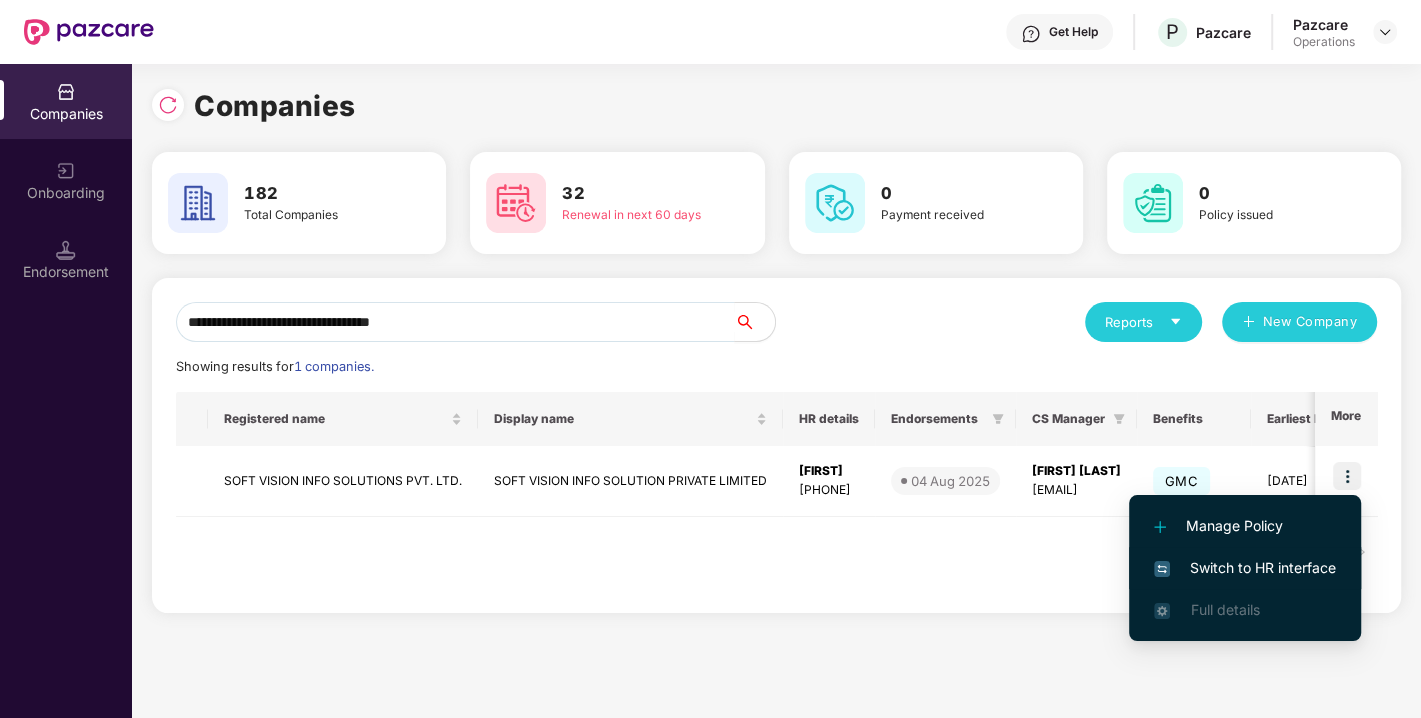 click on "Switch to HR interface" at bounding box center (1245, 568) 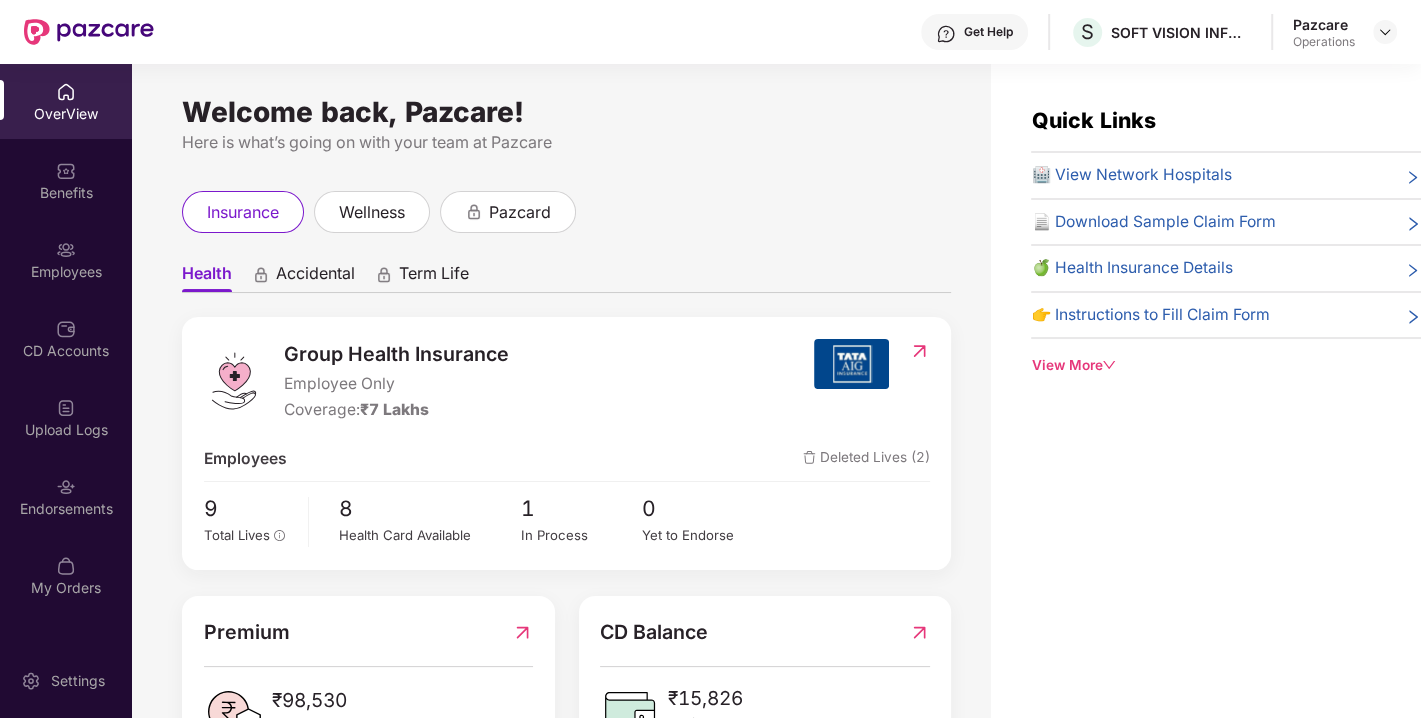 click on "Endorsements" at bounding box center (66, 496) 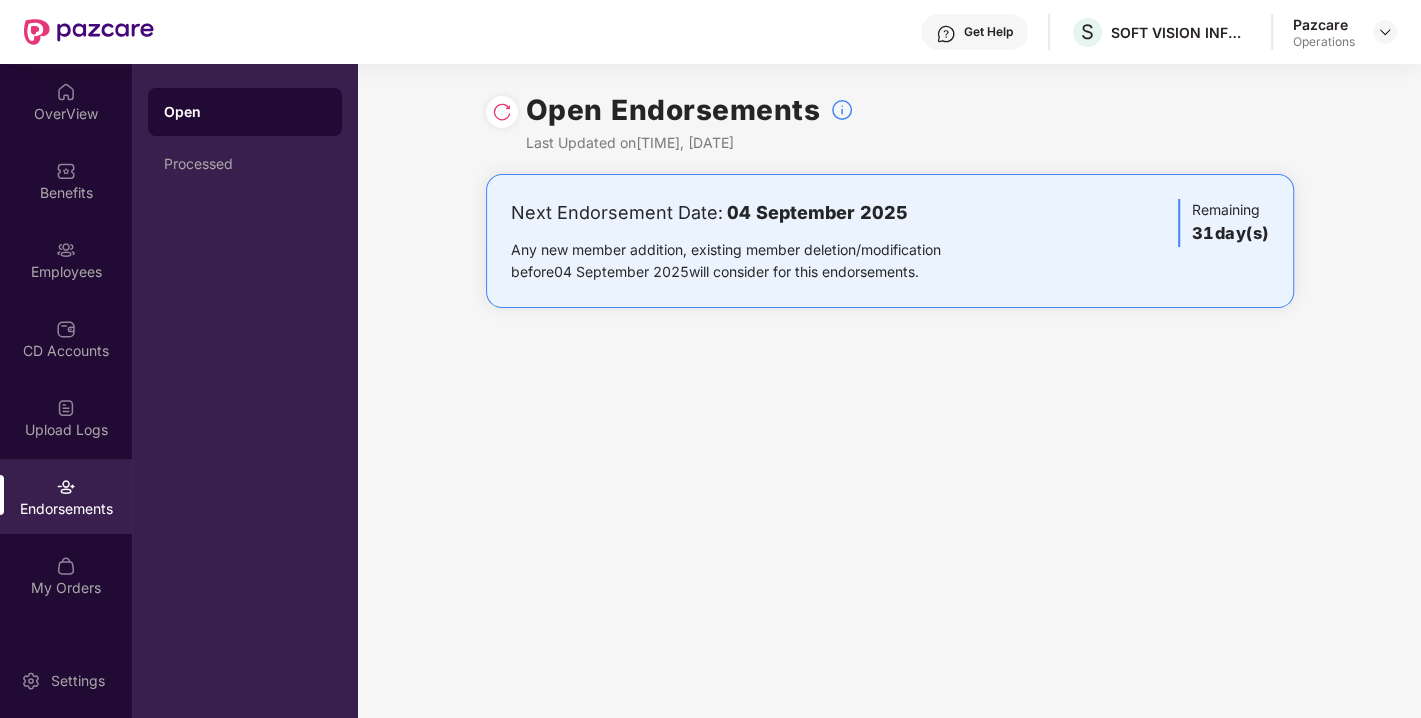 click at bounding box center [502, 112] 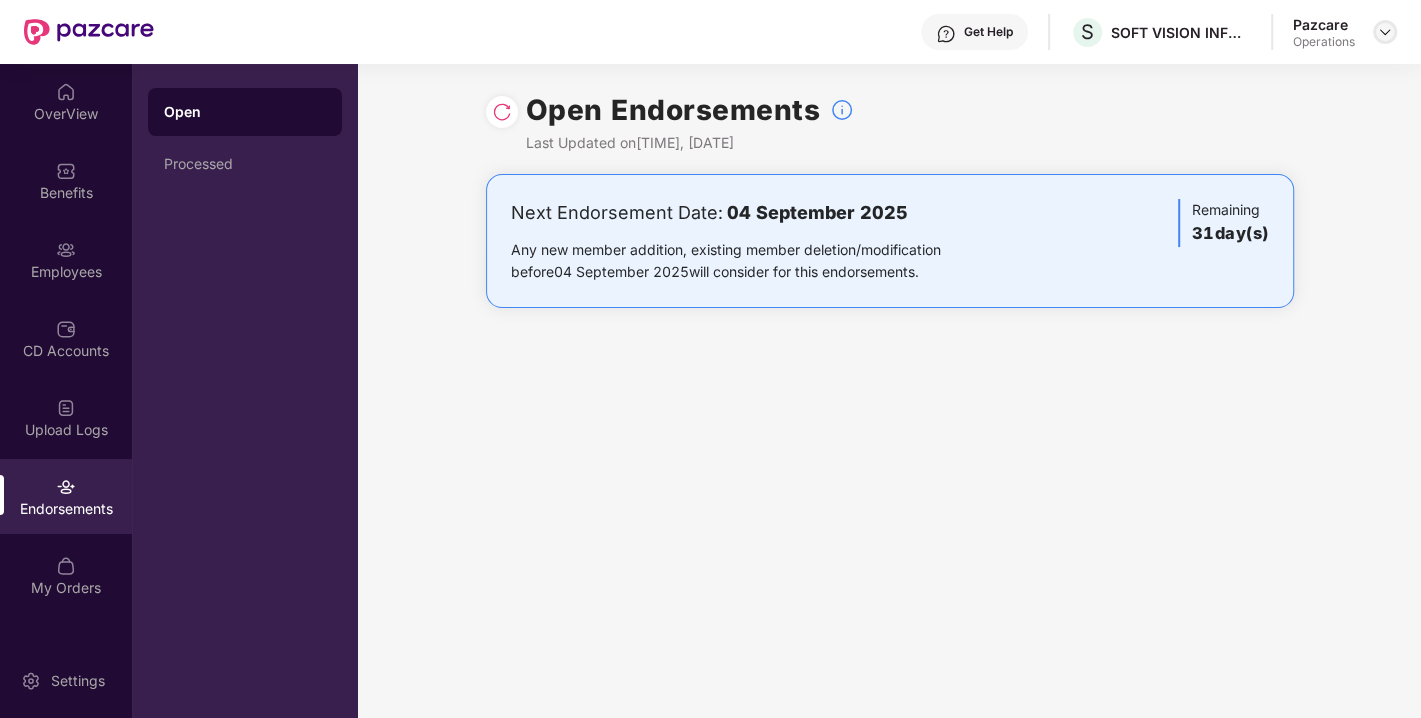 click at bounding box center [1385, 32] 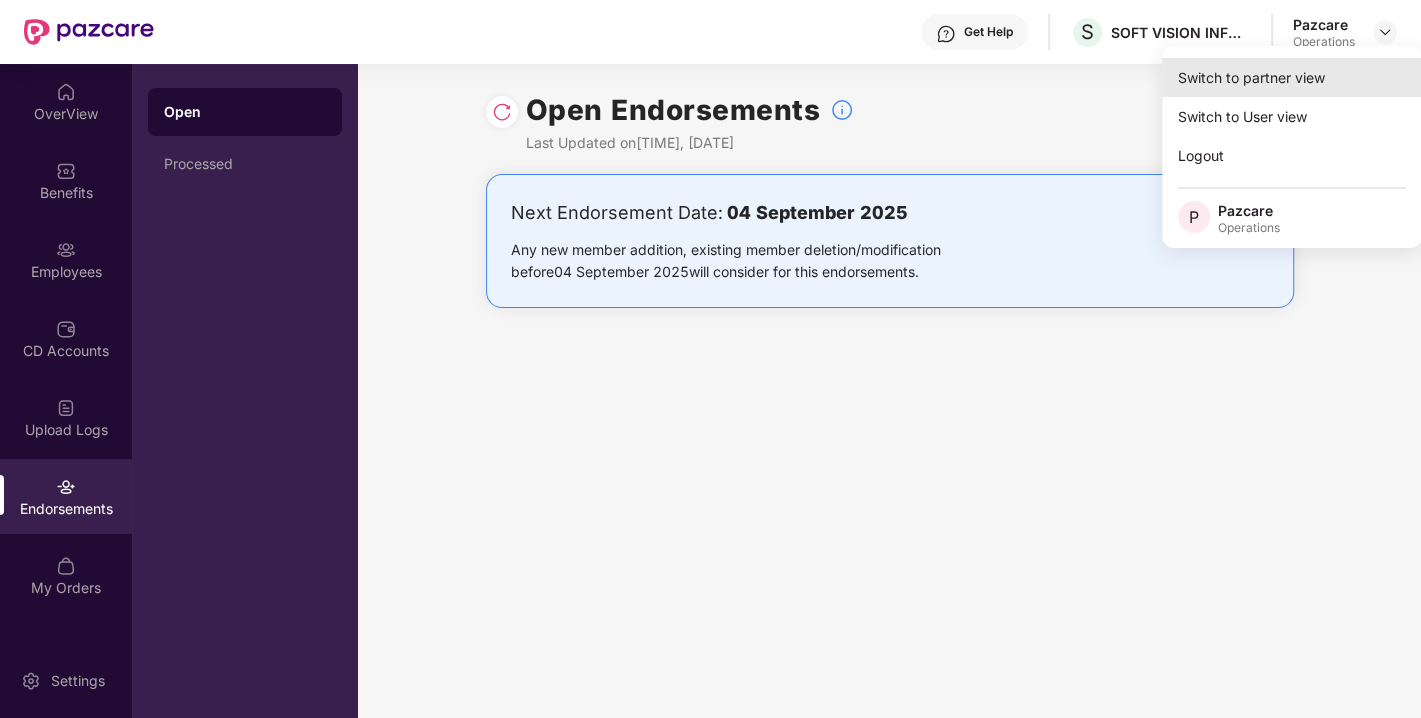 click on "Switch to partner view" at bounding box center (1292, 77) 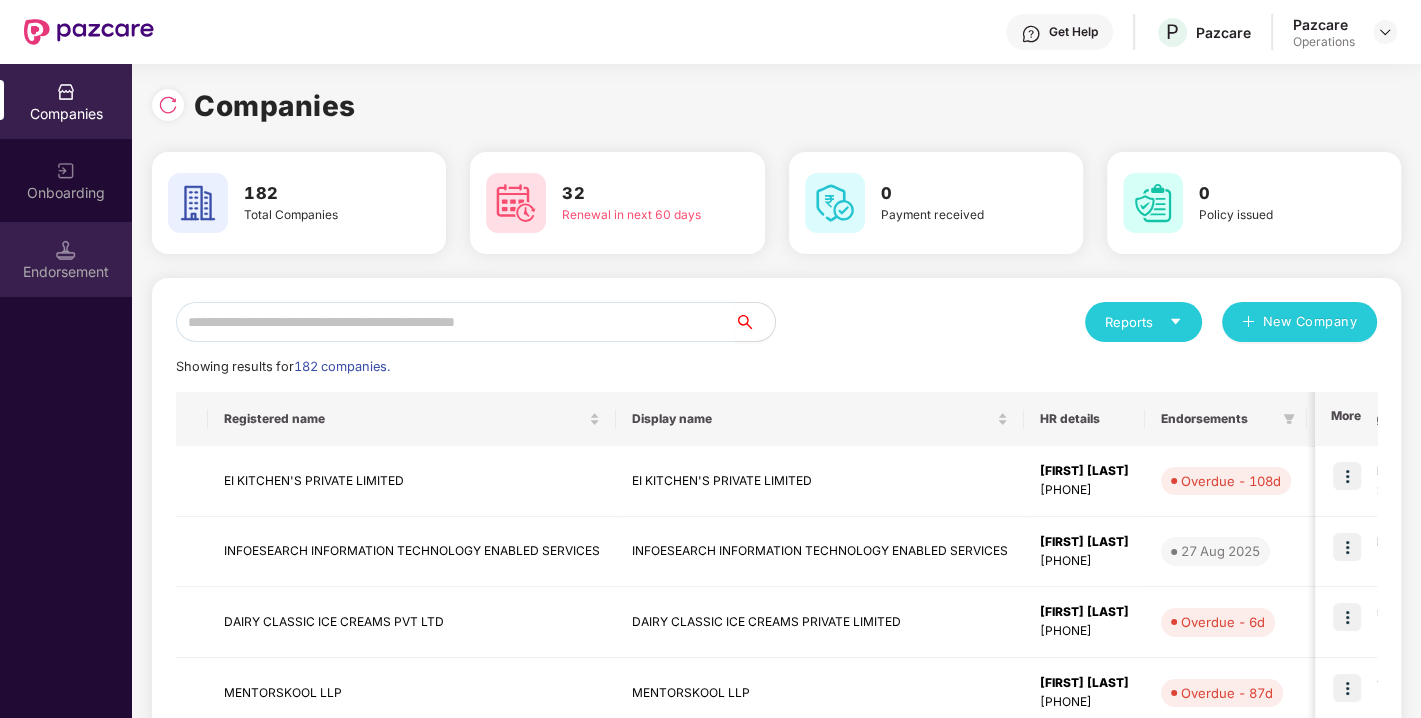 click on "Endorsement" at bounding box center [66, 259] 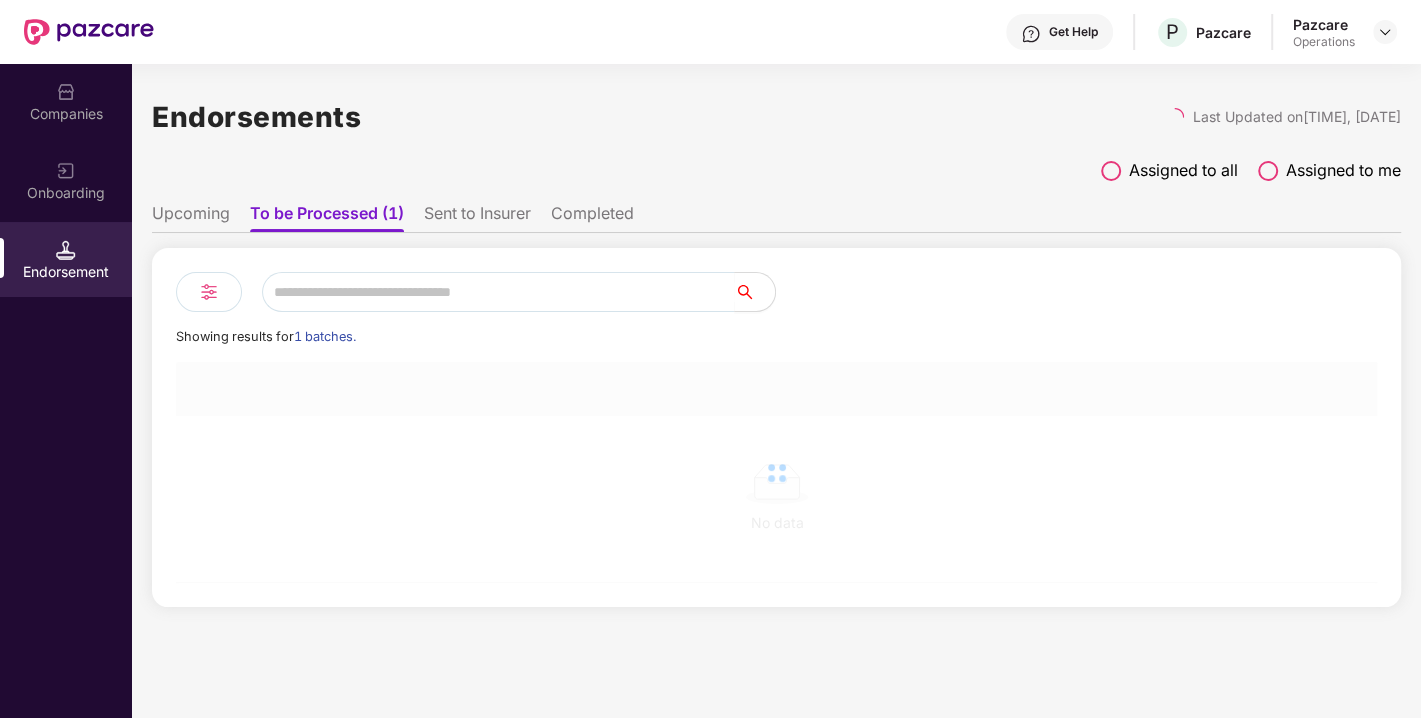 click on "Endorsement" at bounding box center (66, 259) 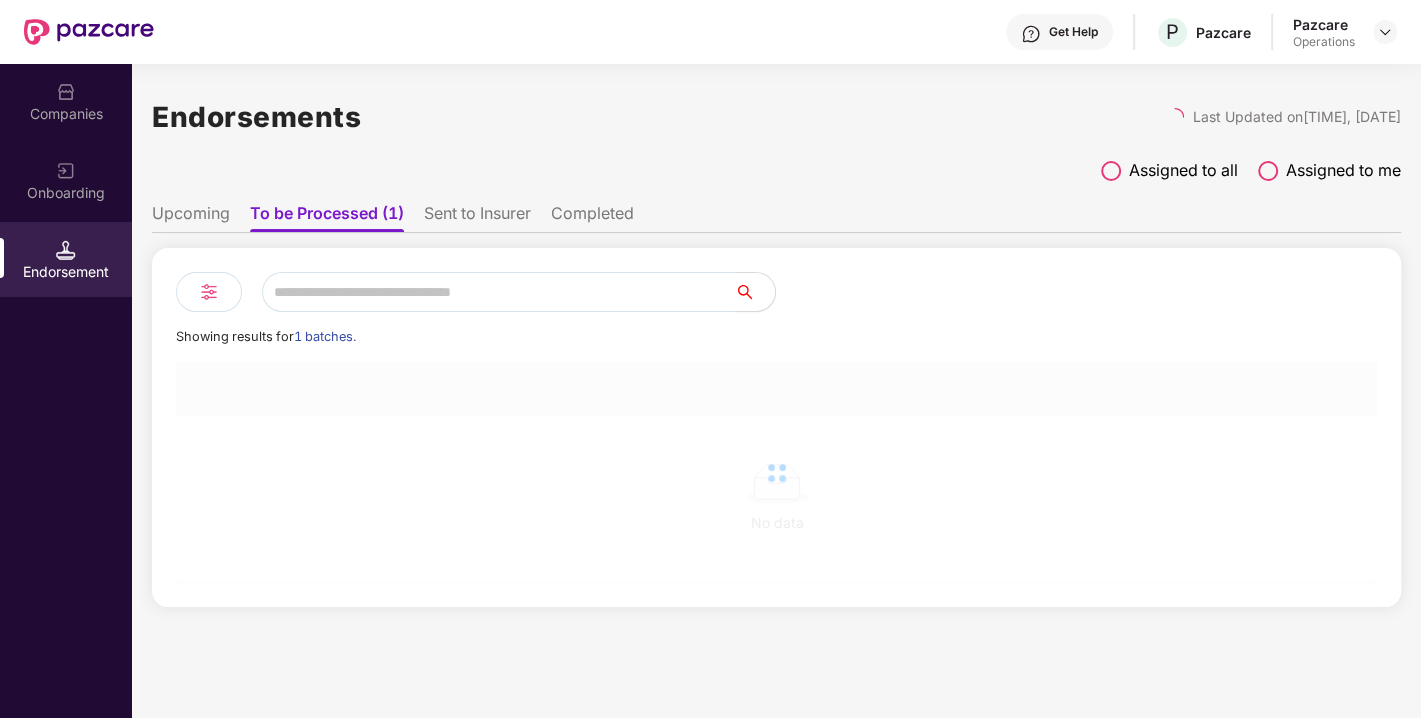 click at bounding box center (498, 292) 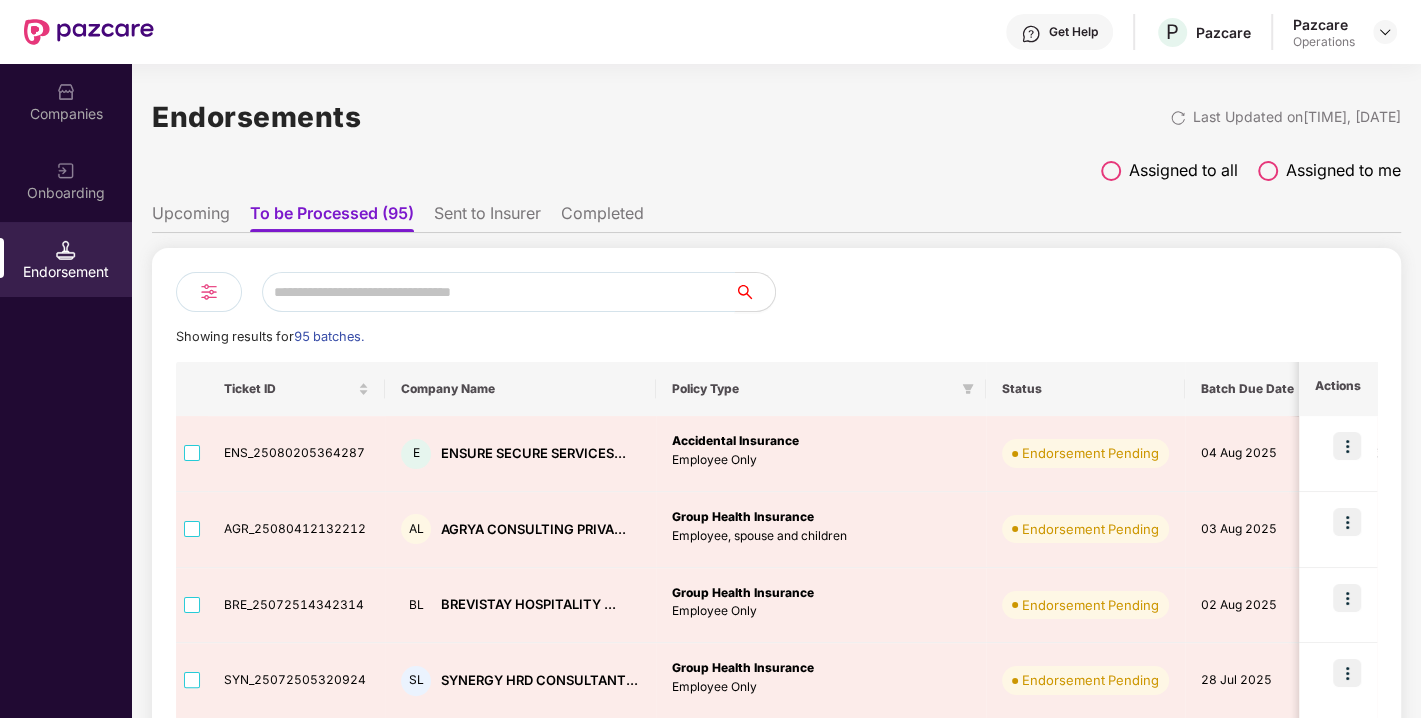 click at bounding box center (498, 292) 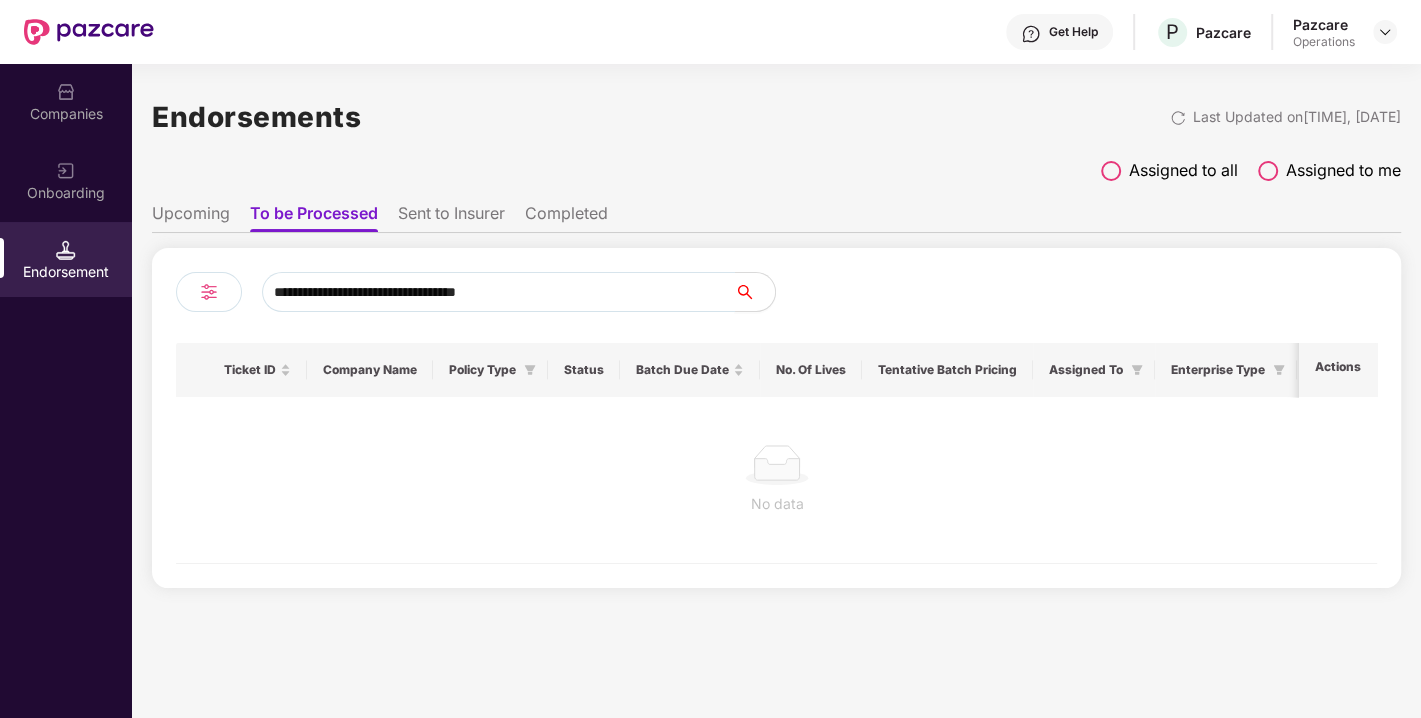 type on "**********" 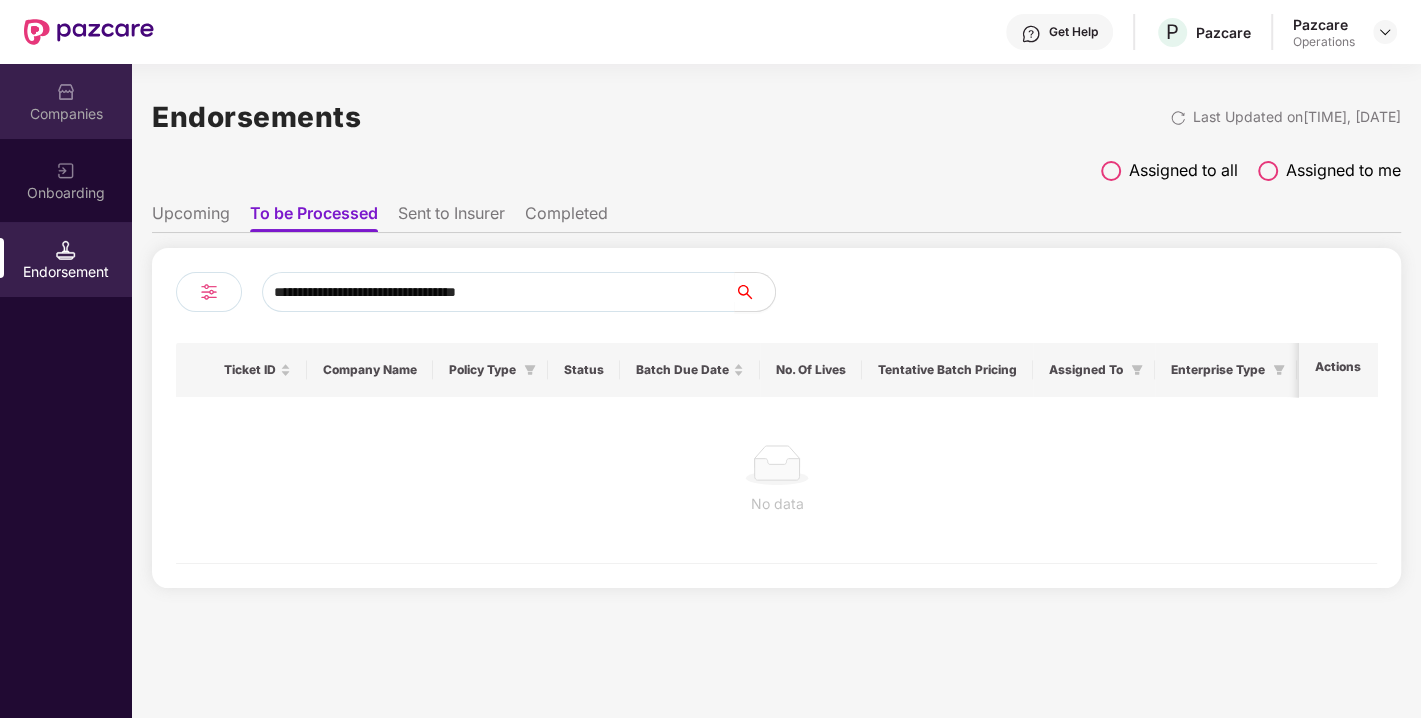 click on "Companies" at bounding box center [66, 114] 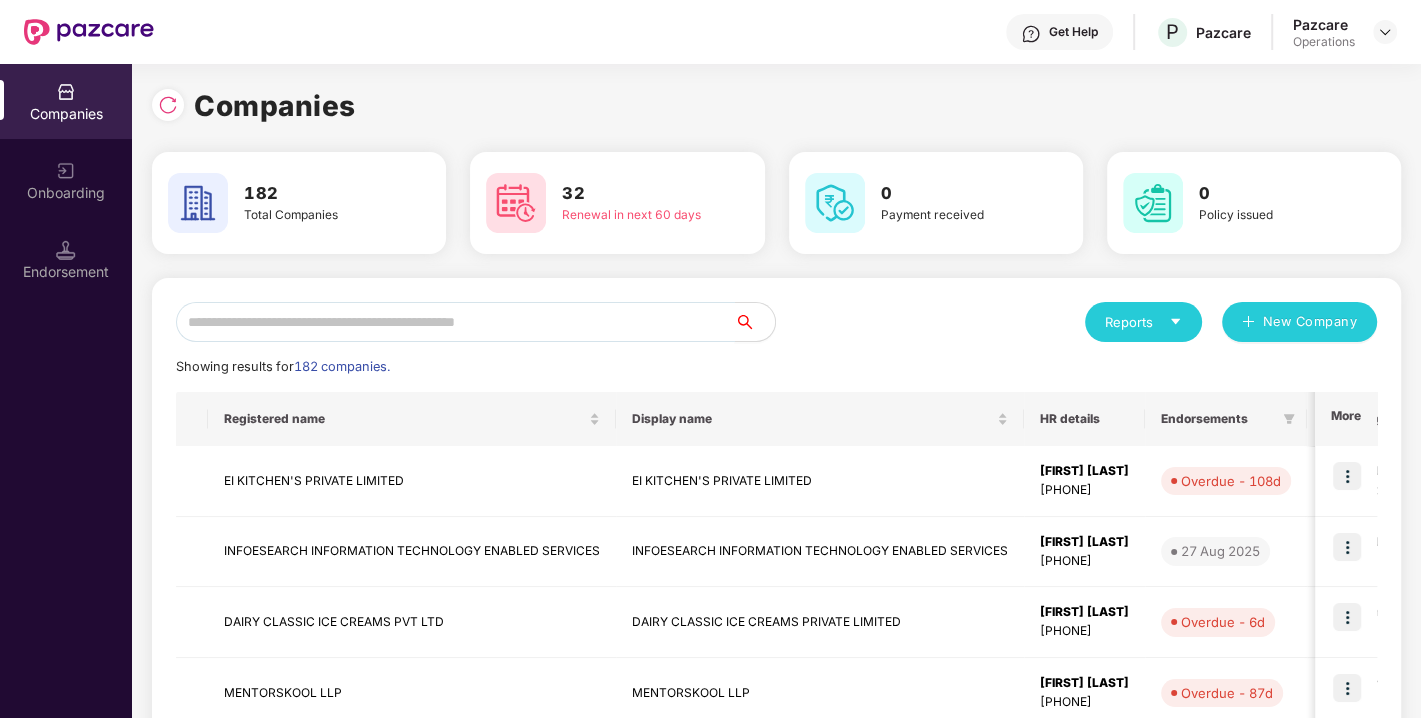 click at bounding box center (455, 322) 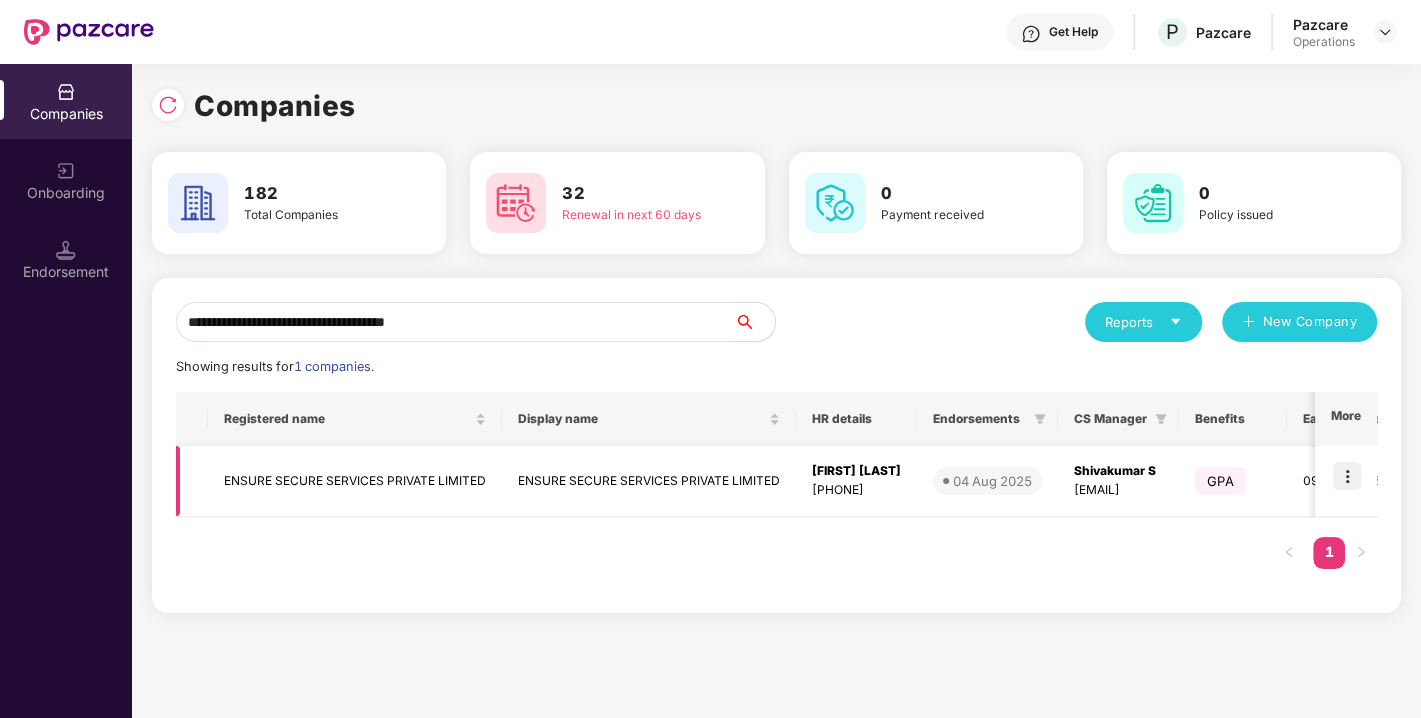 type on "**********" 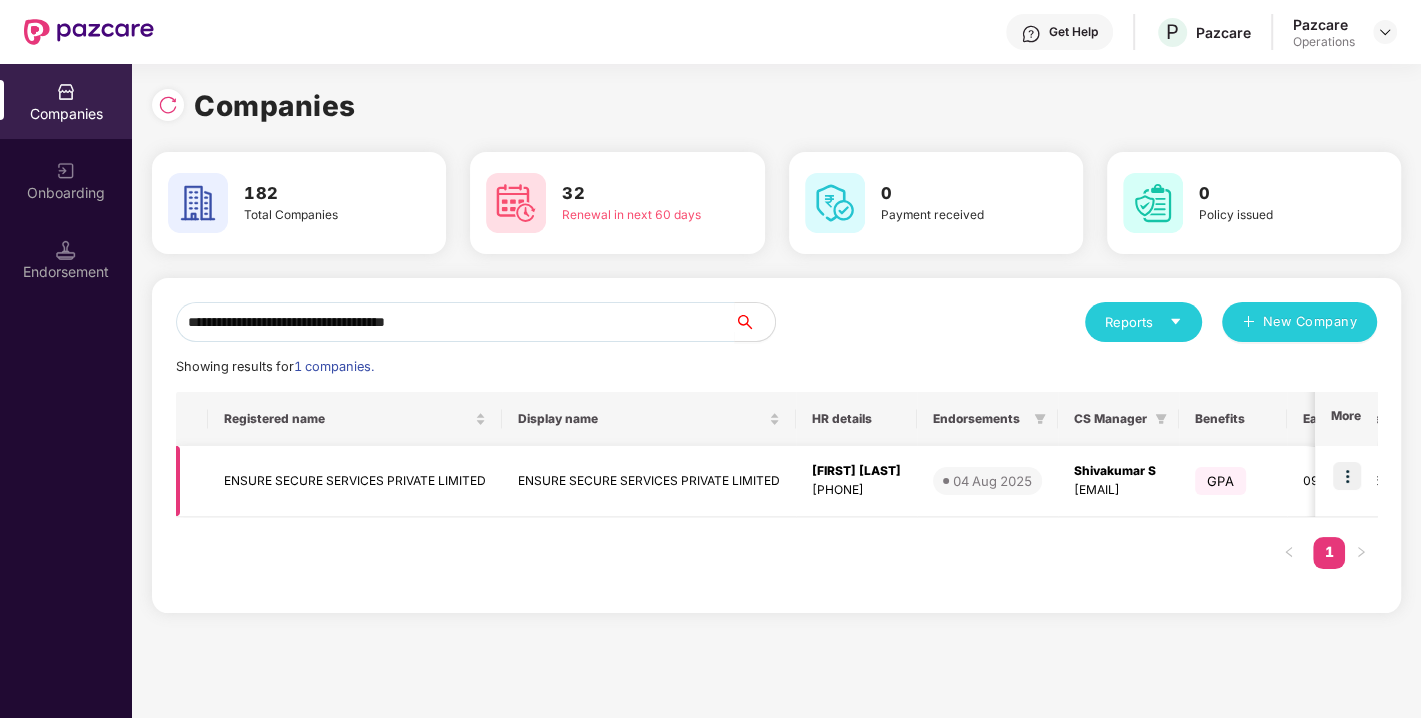 click at bounding box center [1347, 476] 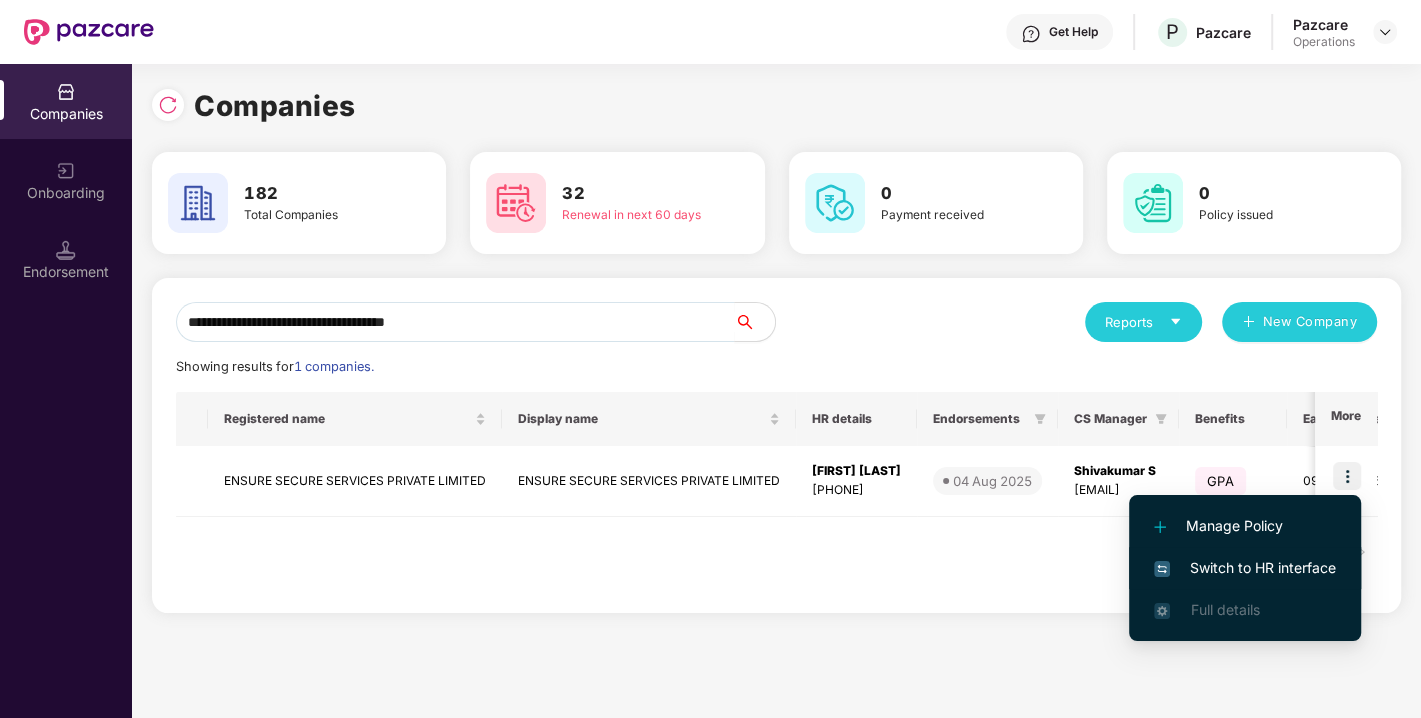 click on "Switch to HR interface" at bounding box center (1245, 568) 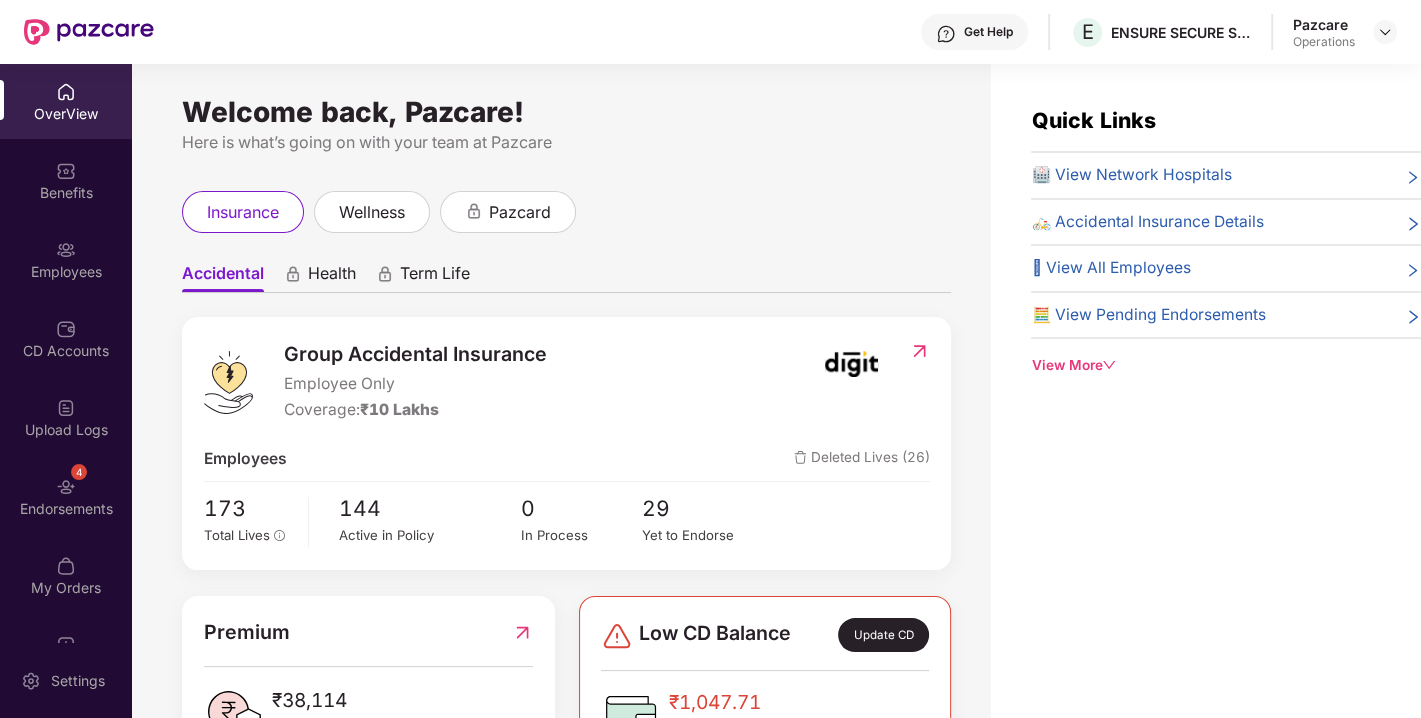 click on "Endorsements" at bounding box center (66, 509) 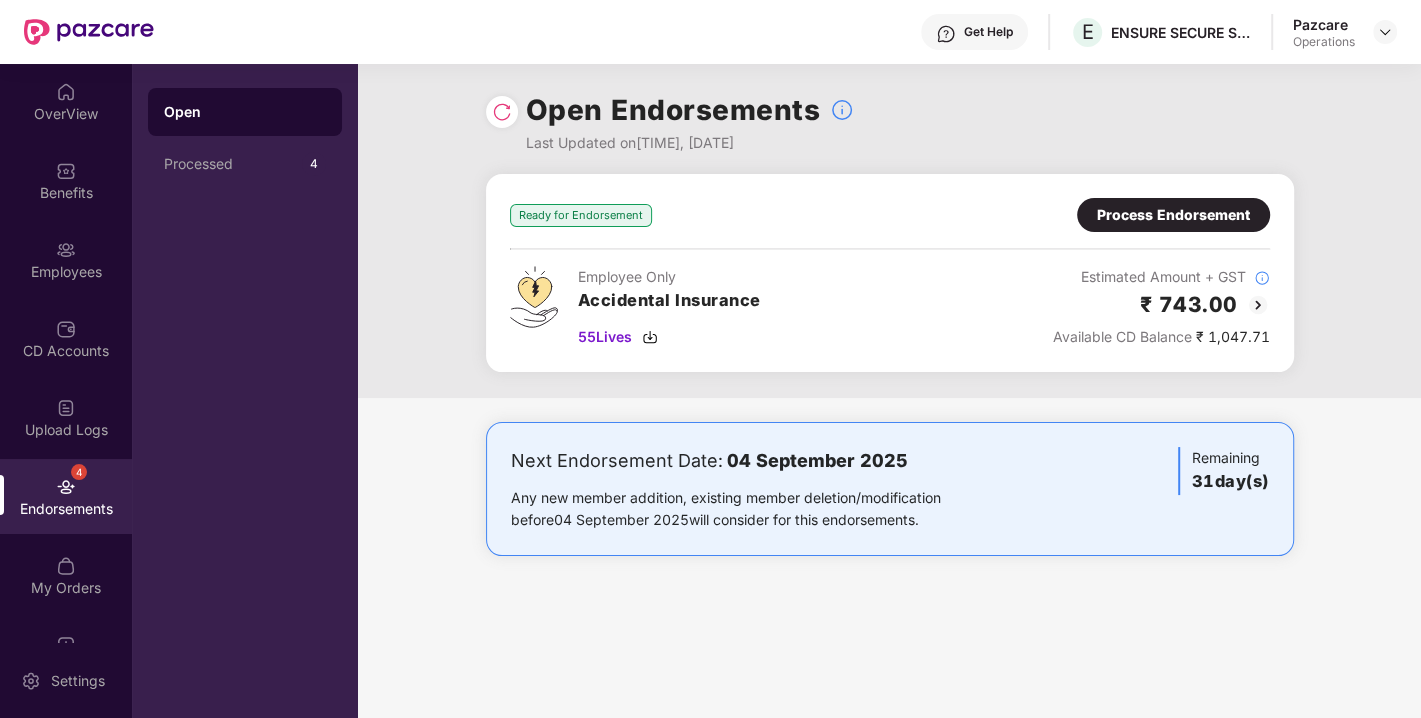click at bounding box center [502, 112] 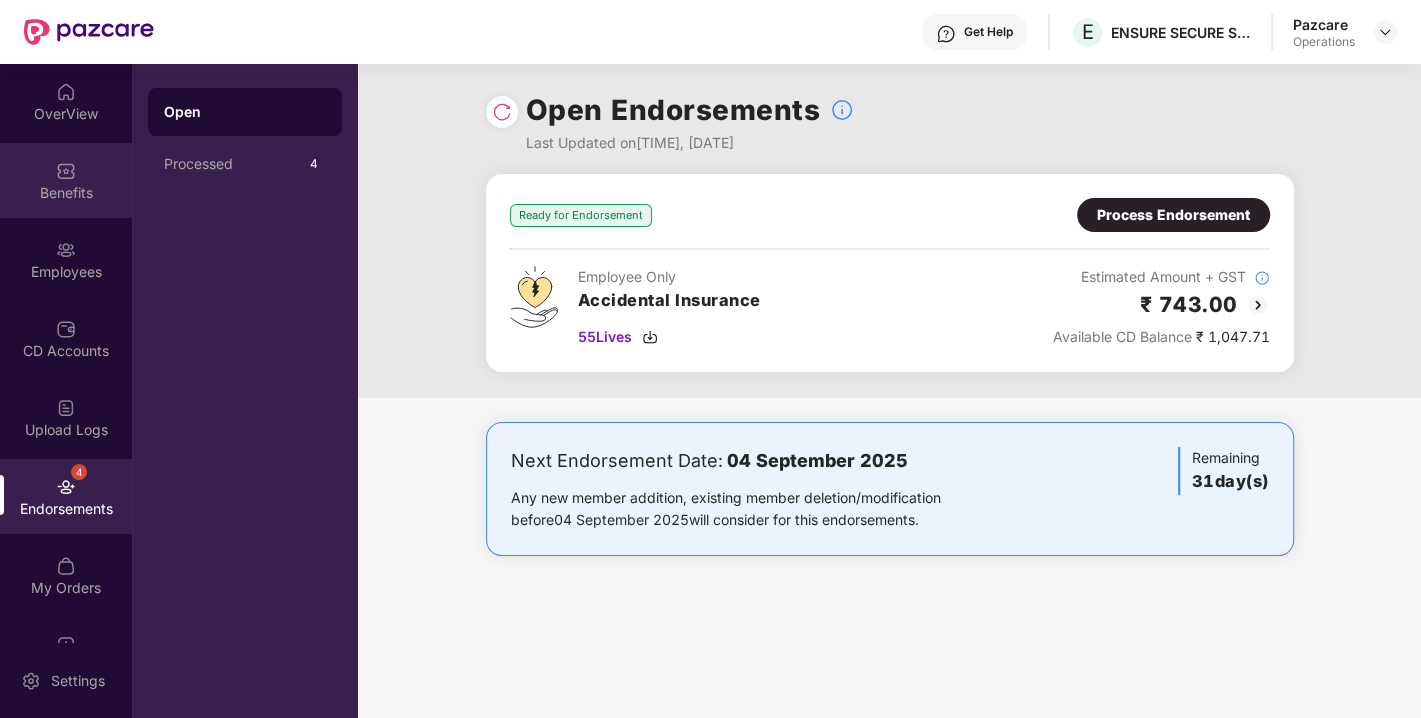 click at bounding box center [66, 171] 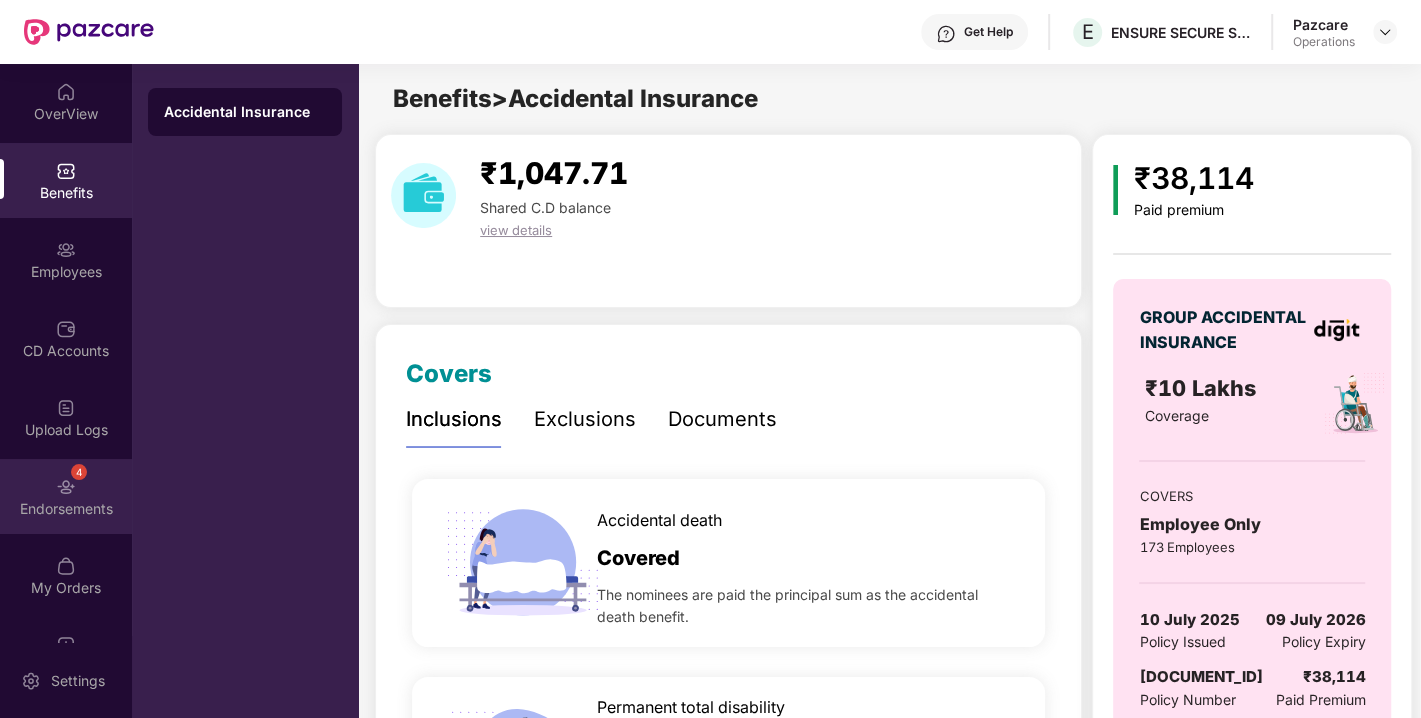 scroll, scrollTop: 52, scrollLeft: 0, axis: vertical 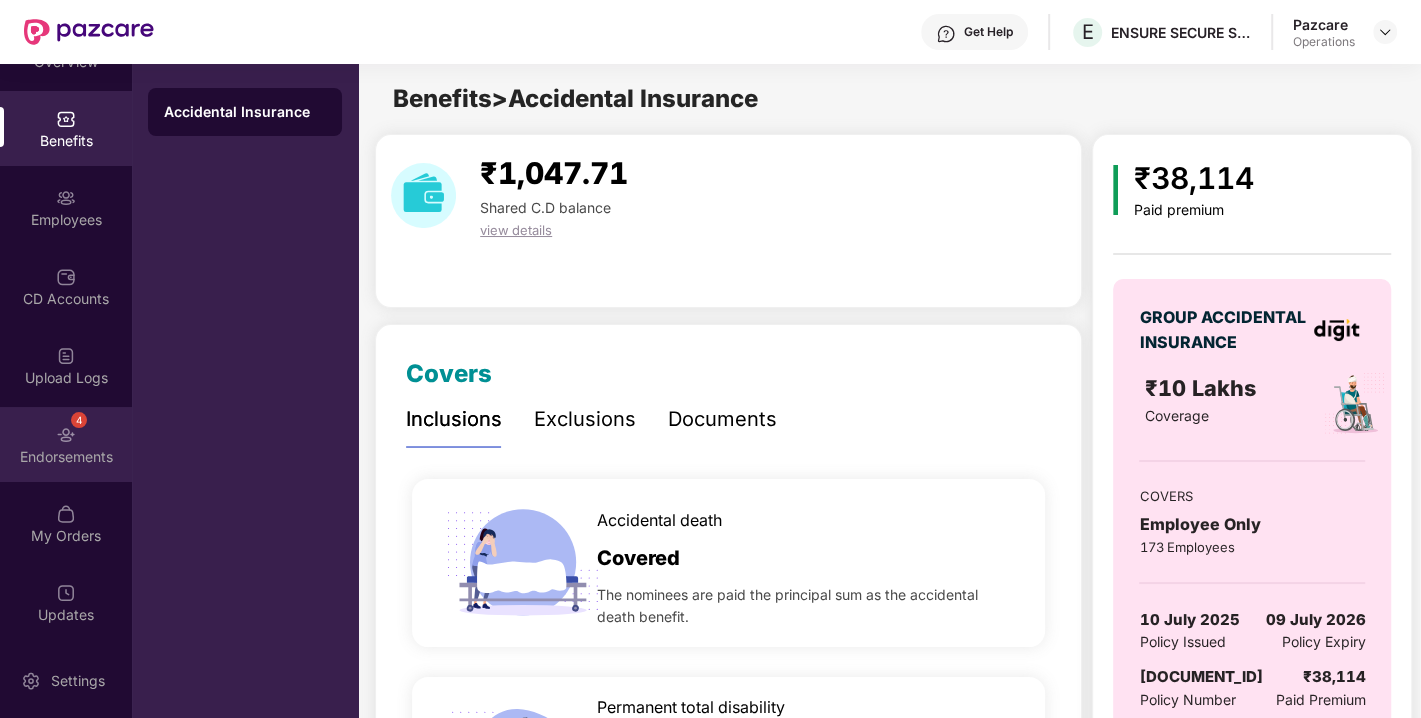 click on "Endorsements" at bounding box center (66, 457) 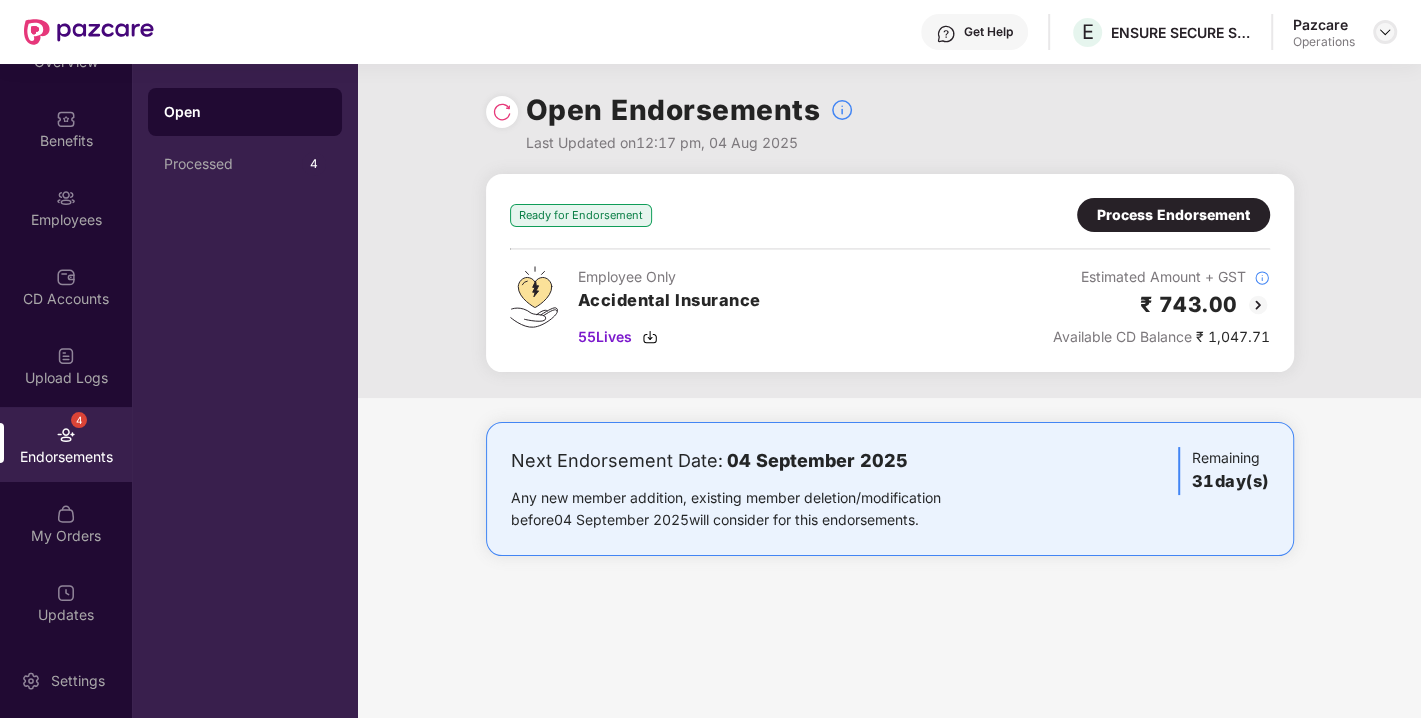 click at bounding box center [1385, 32] 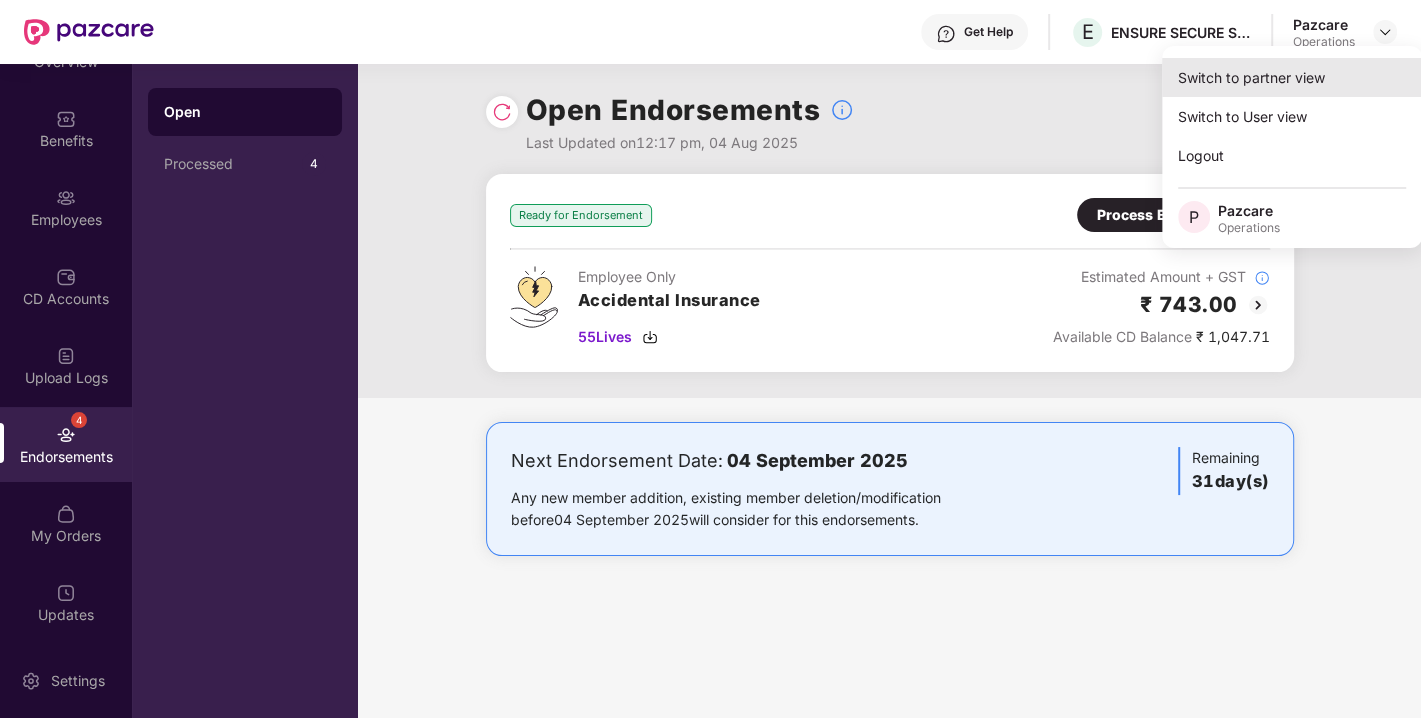 click on "Switch to partner view" at bounding box center (1292, 77) 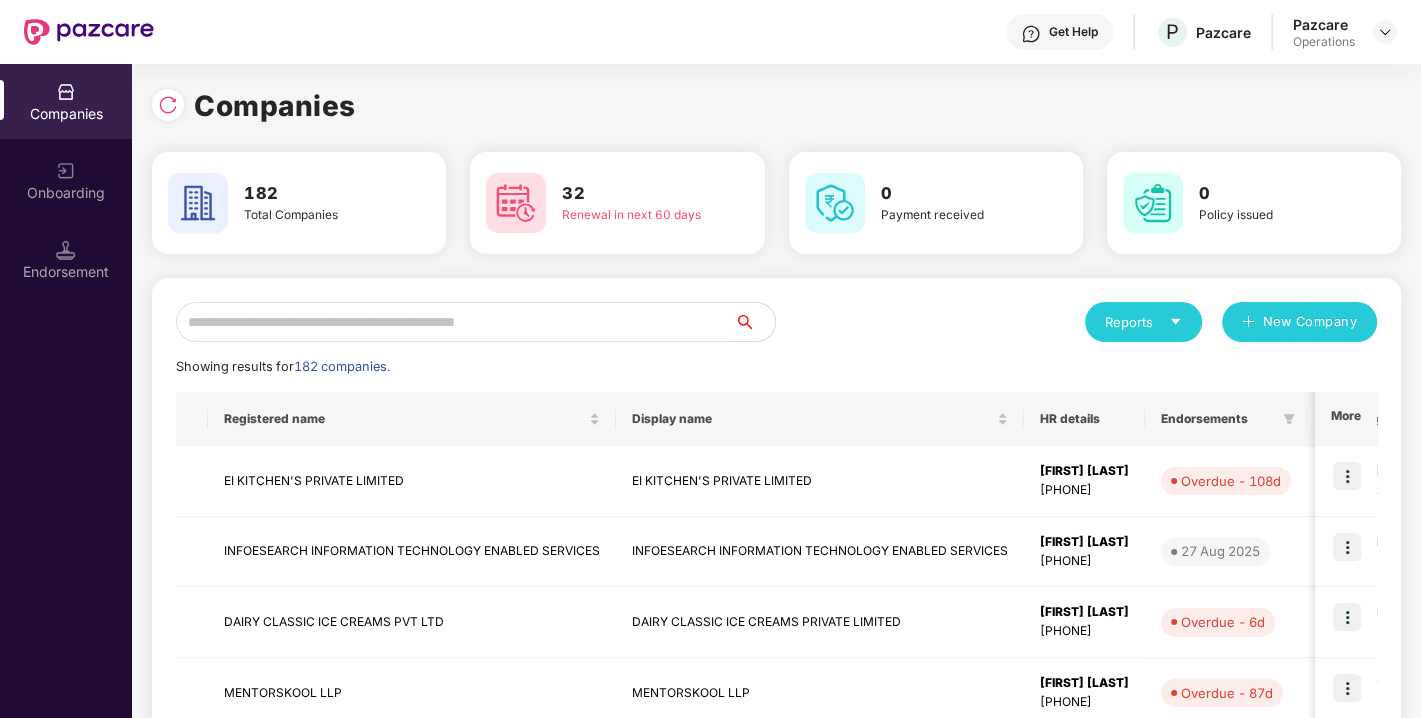 click at bounding box center (455, 322) 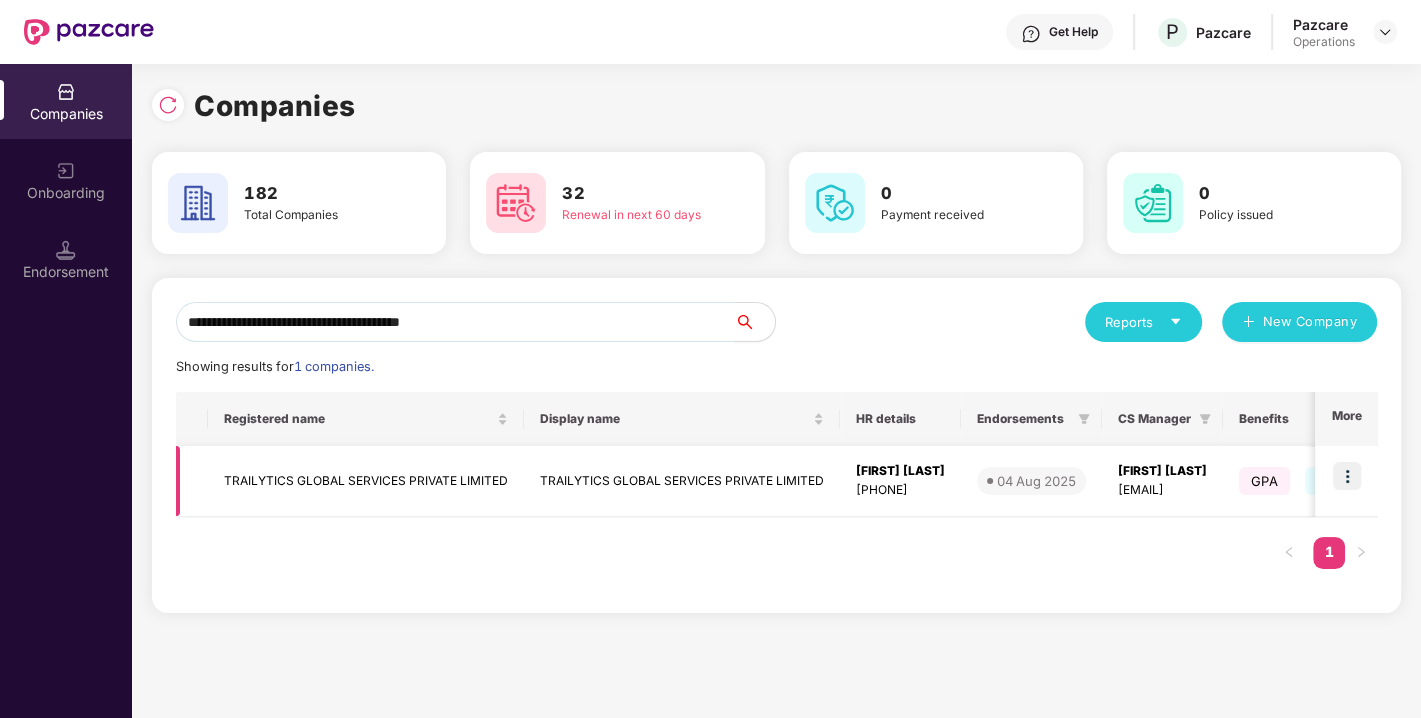 type on "**********" 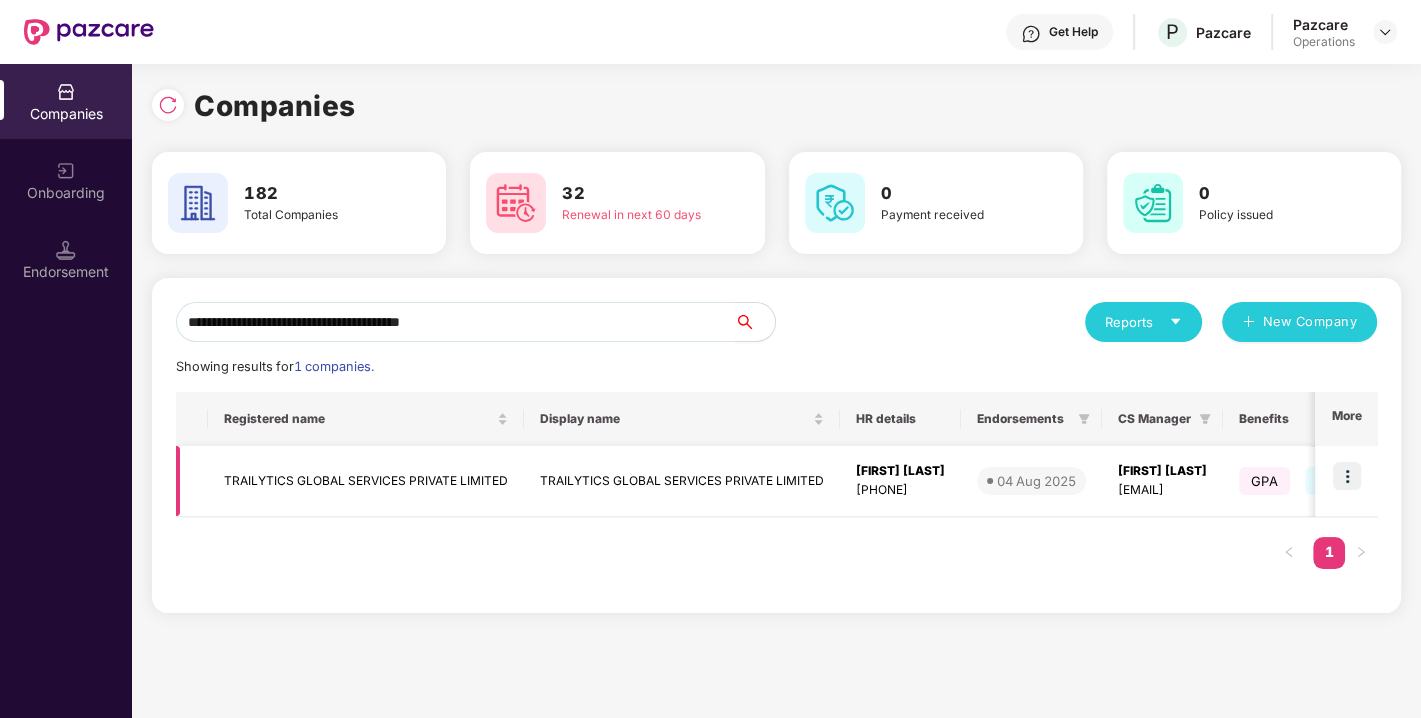 click at bounding box center (1347, 476) 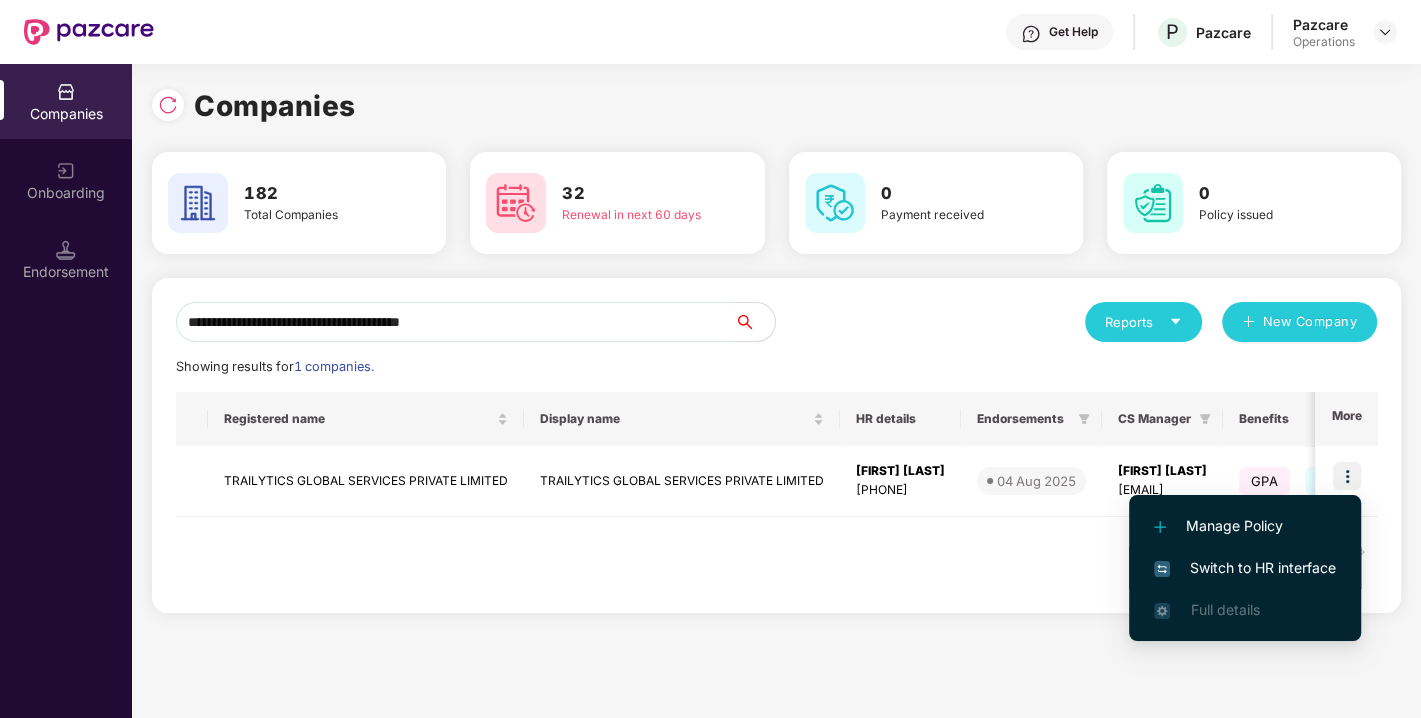 click on "Switch to HR interface" at bounding box center [1245, 568] 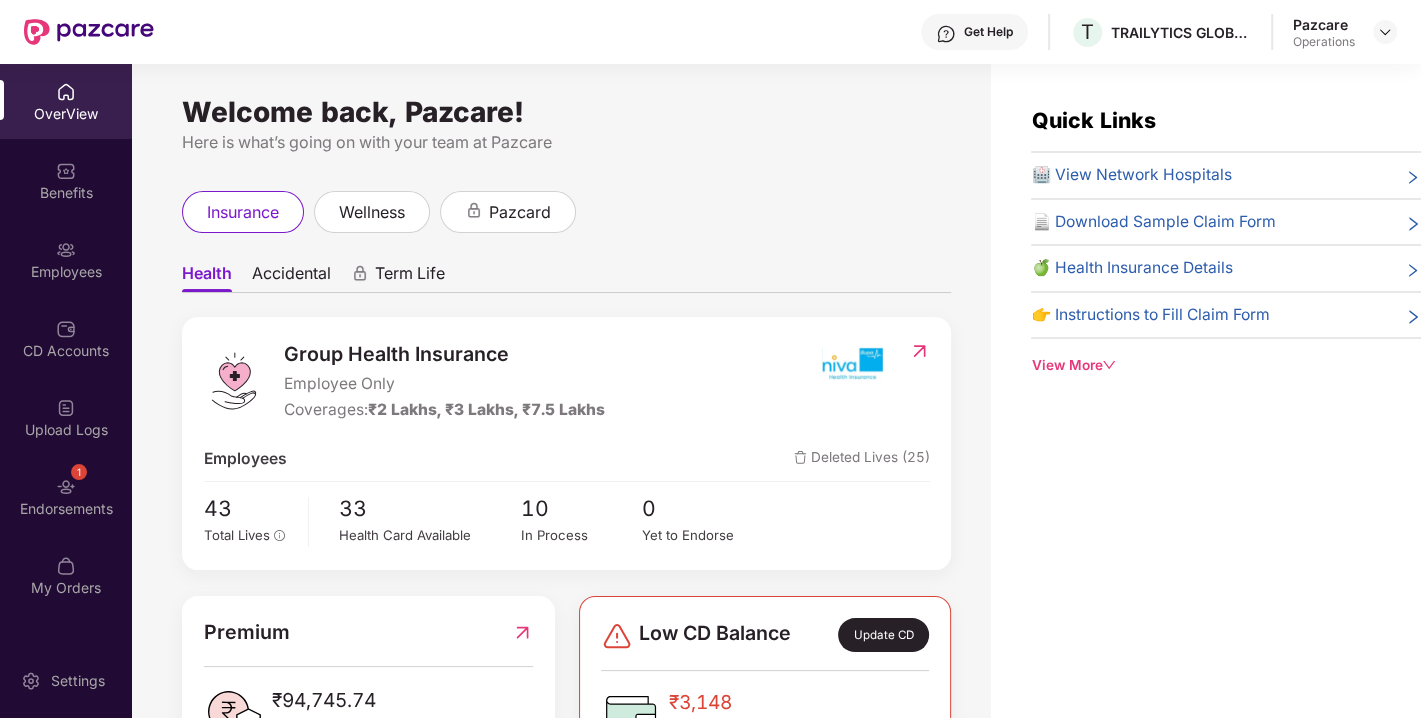 click on "1 Endorsements" at bounding box center (66, 496) 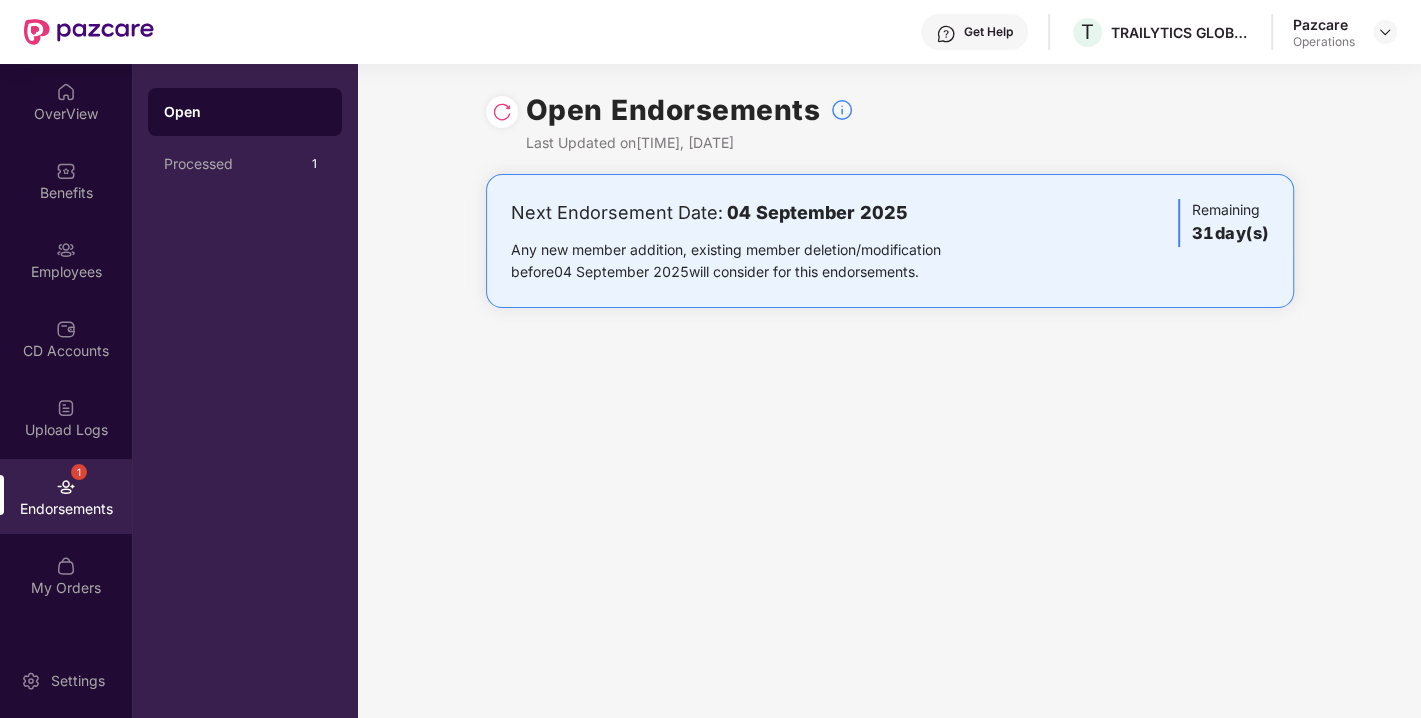 click at bounding box center [502, 112] 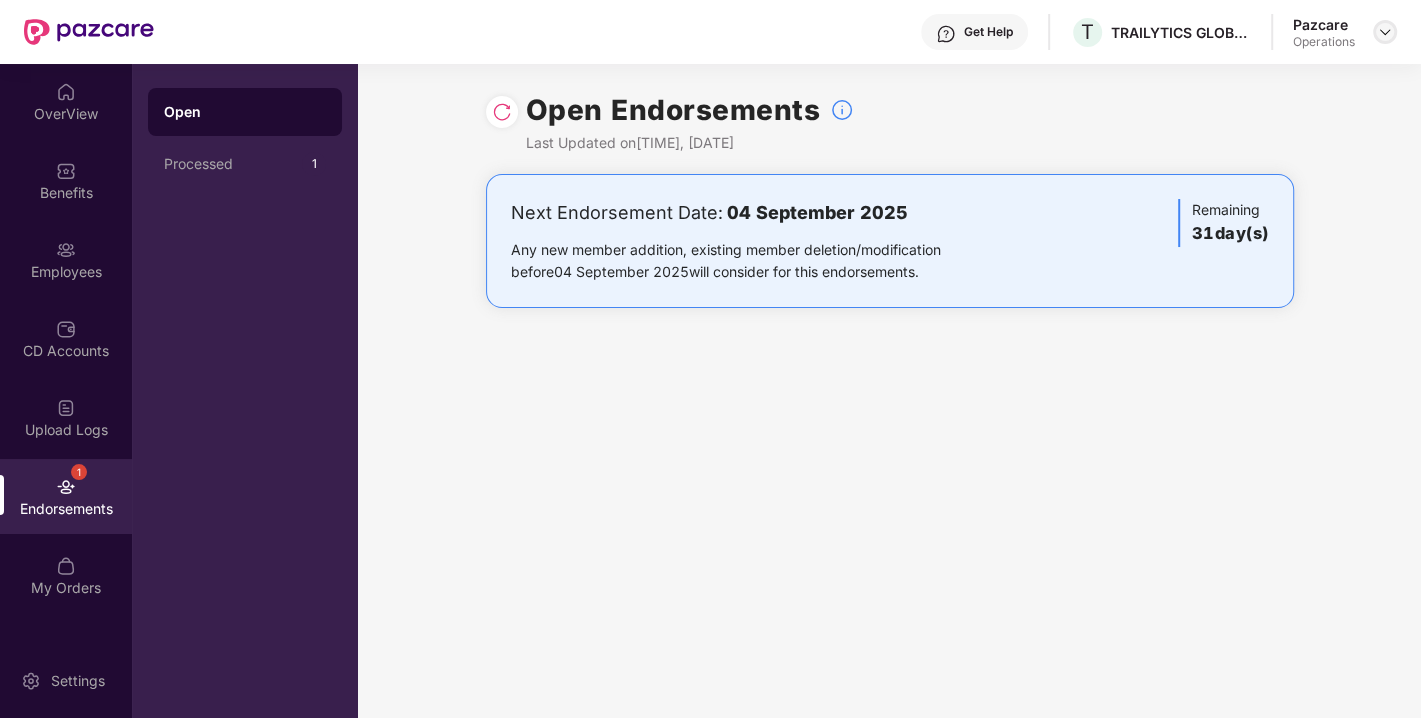 click at bounding box center [1385, 32] 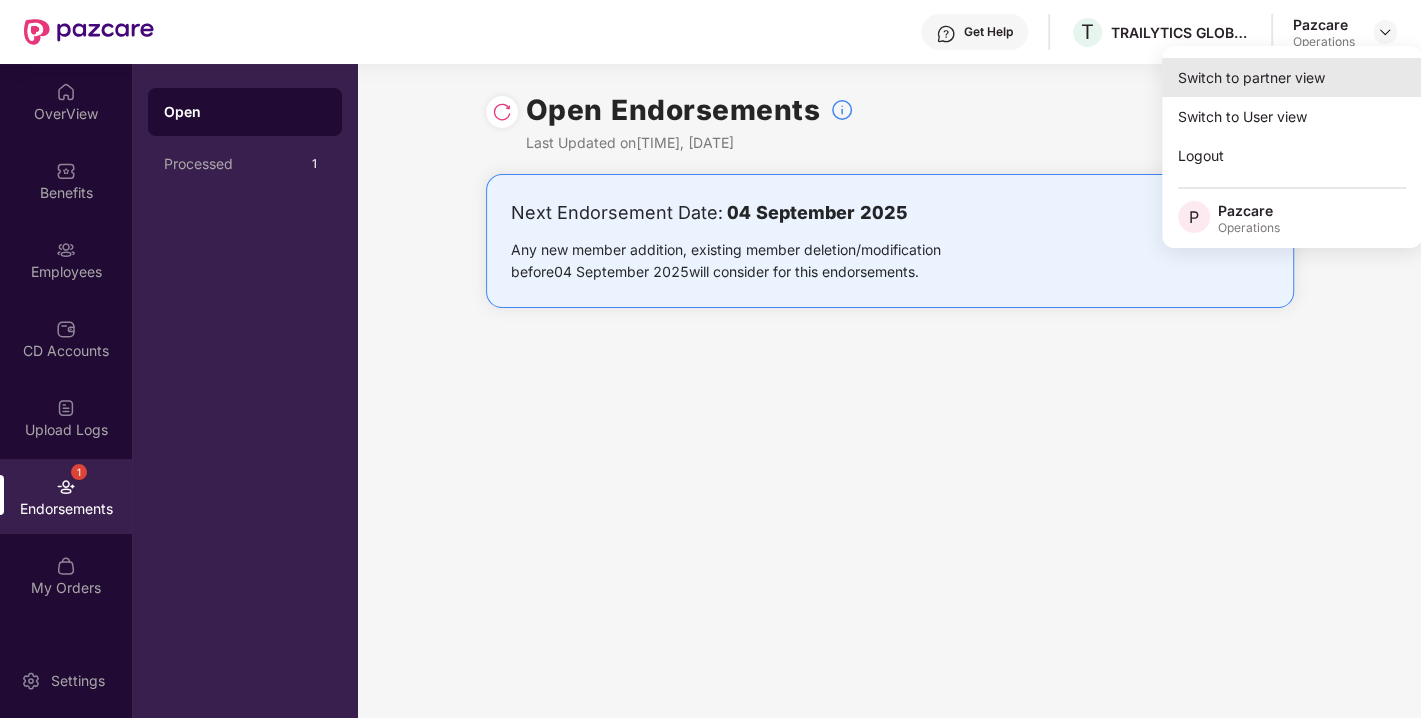 click on "Switch to partner view" at bounding box center [1292, 77] 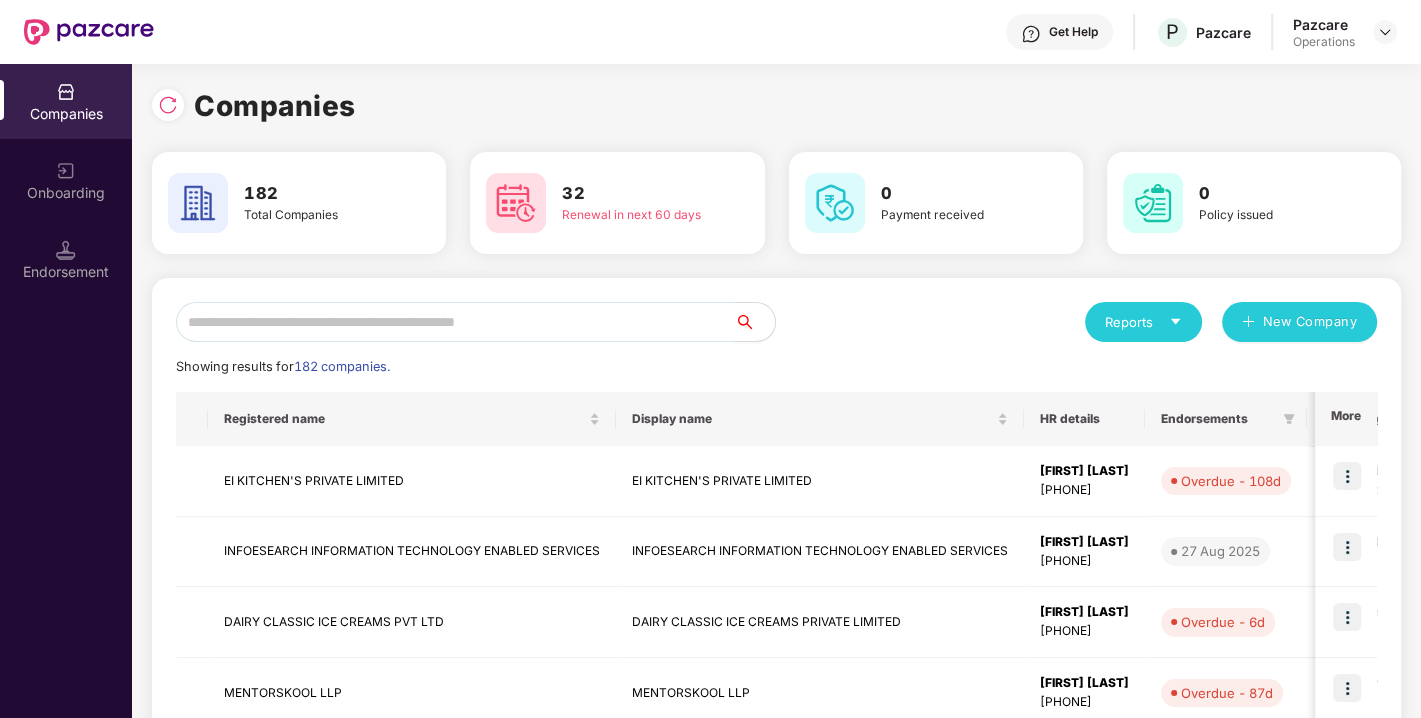 click at bounding box center [455, 322] 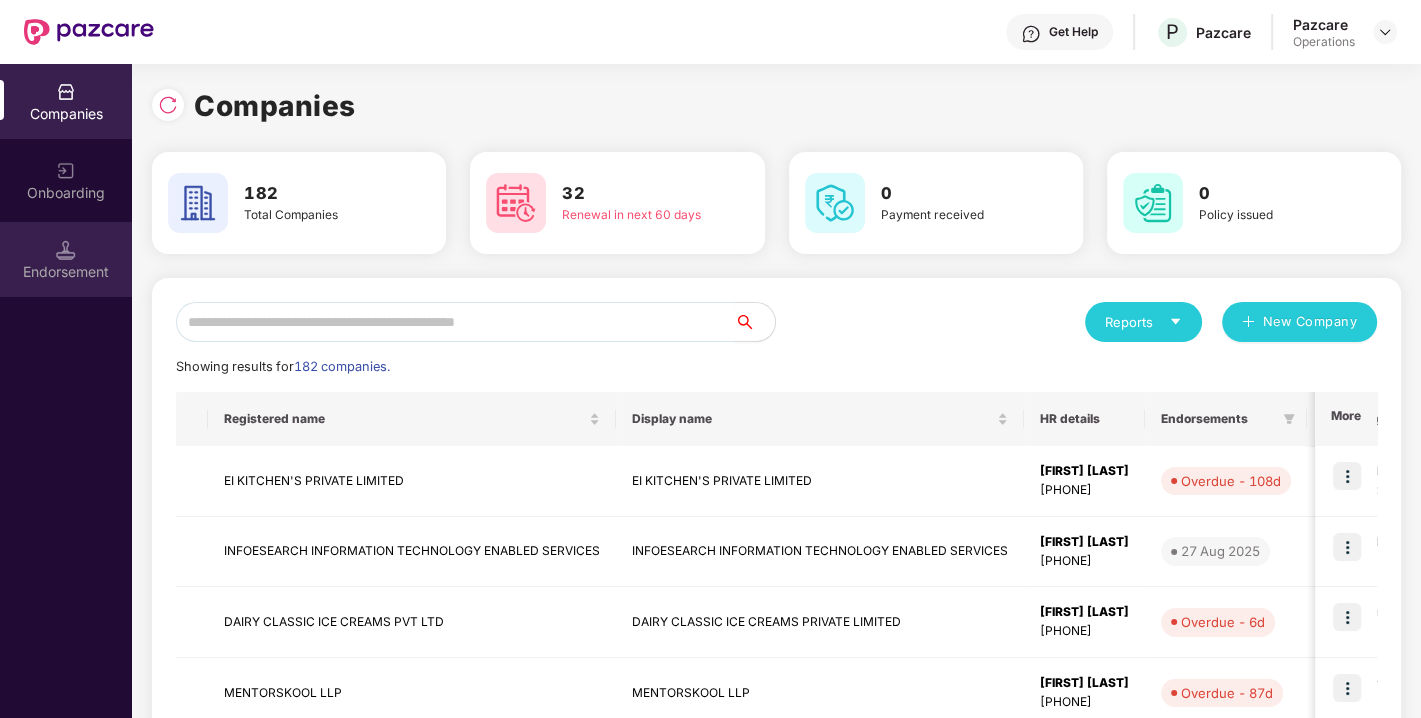 click on "Endorsement" at bounding box center (66, 272) 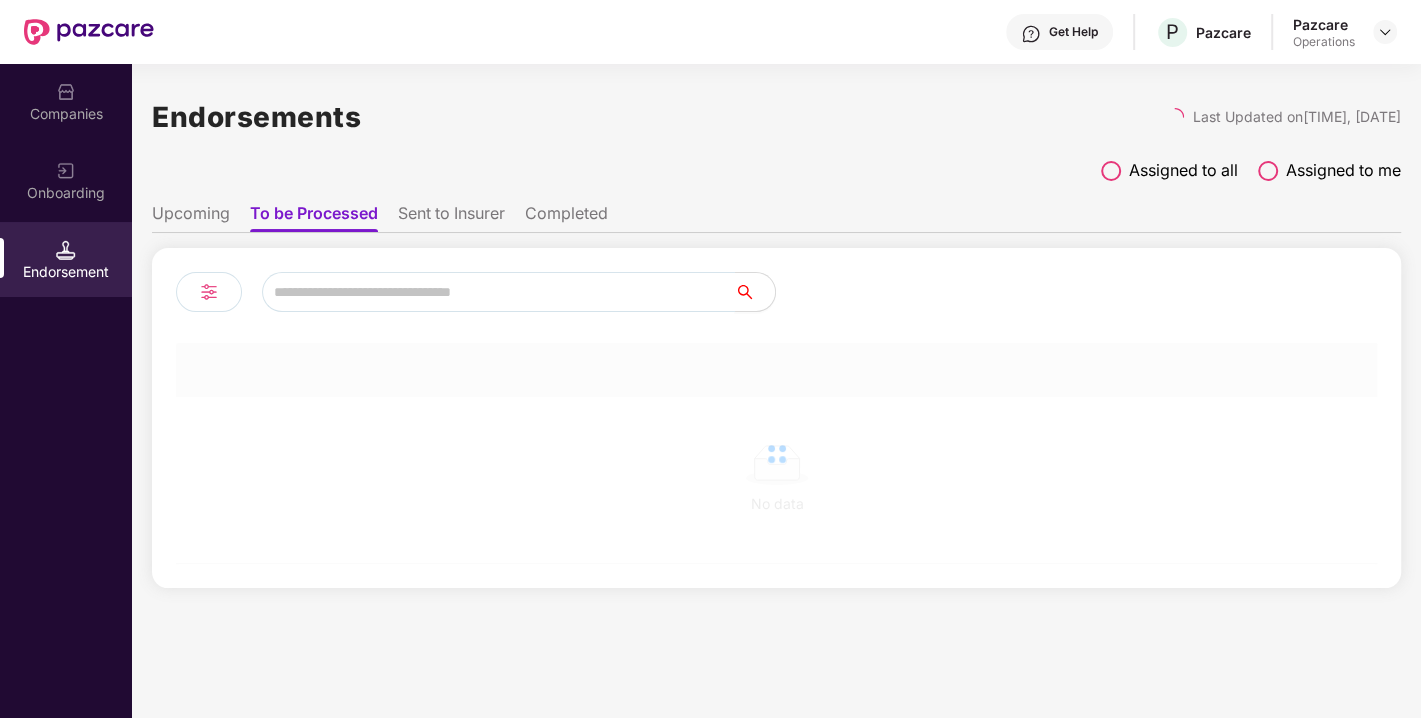 click at bounding box center [498, 292] 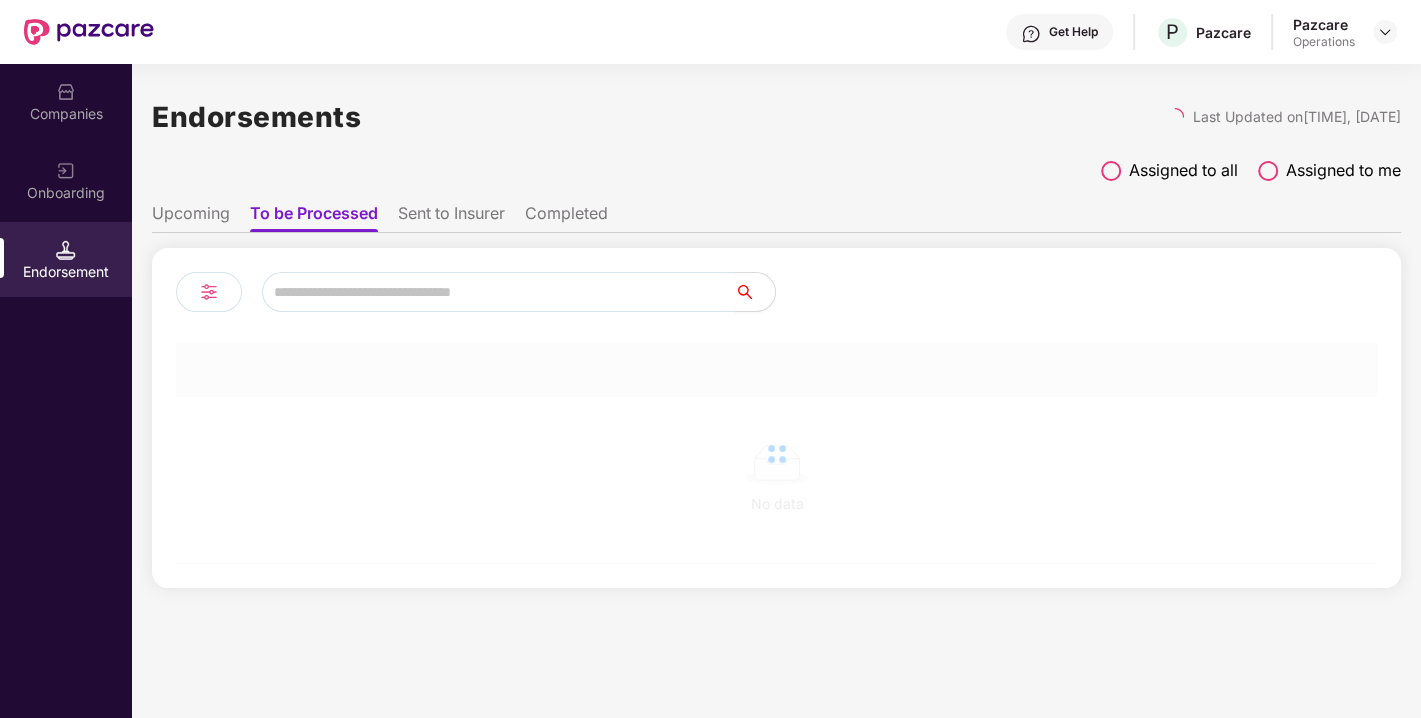 click at bounding box center (776, 453) 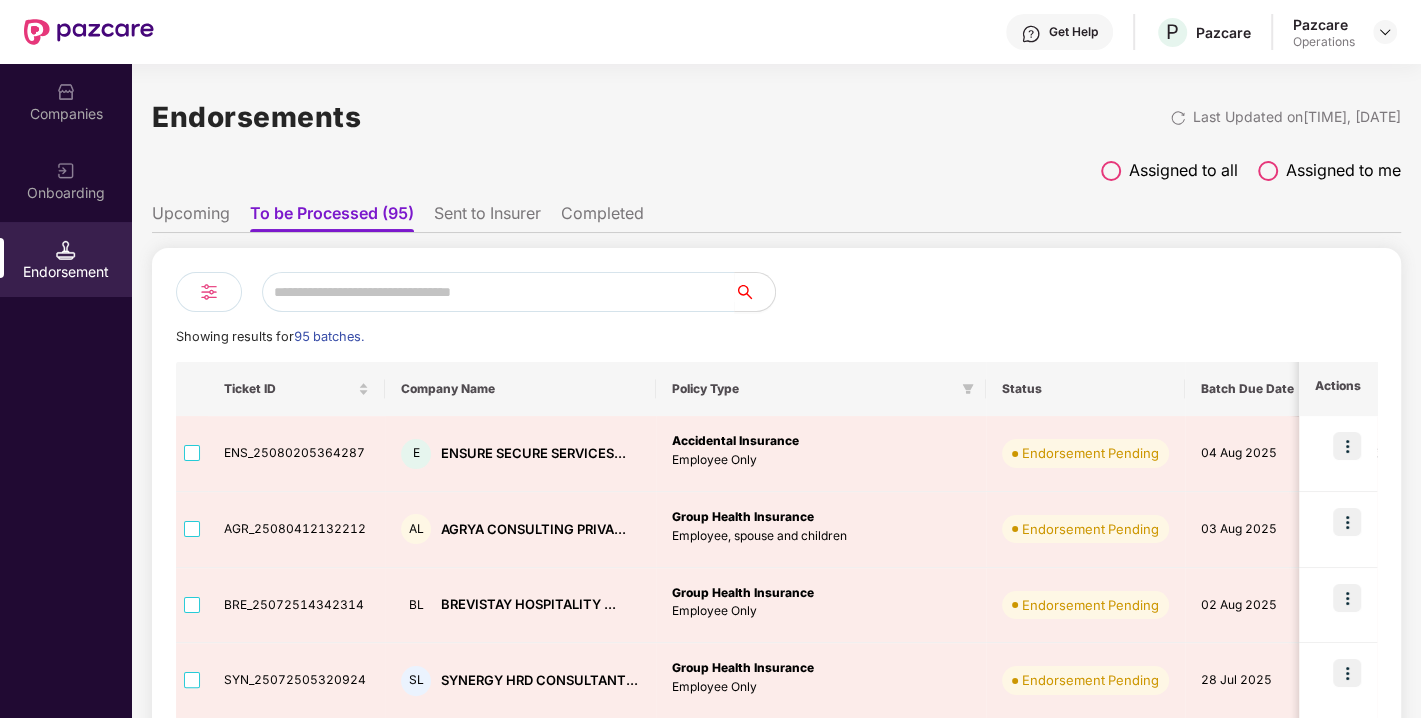 click on "Showing results for  95 batches." 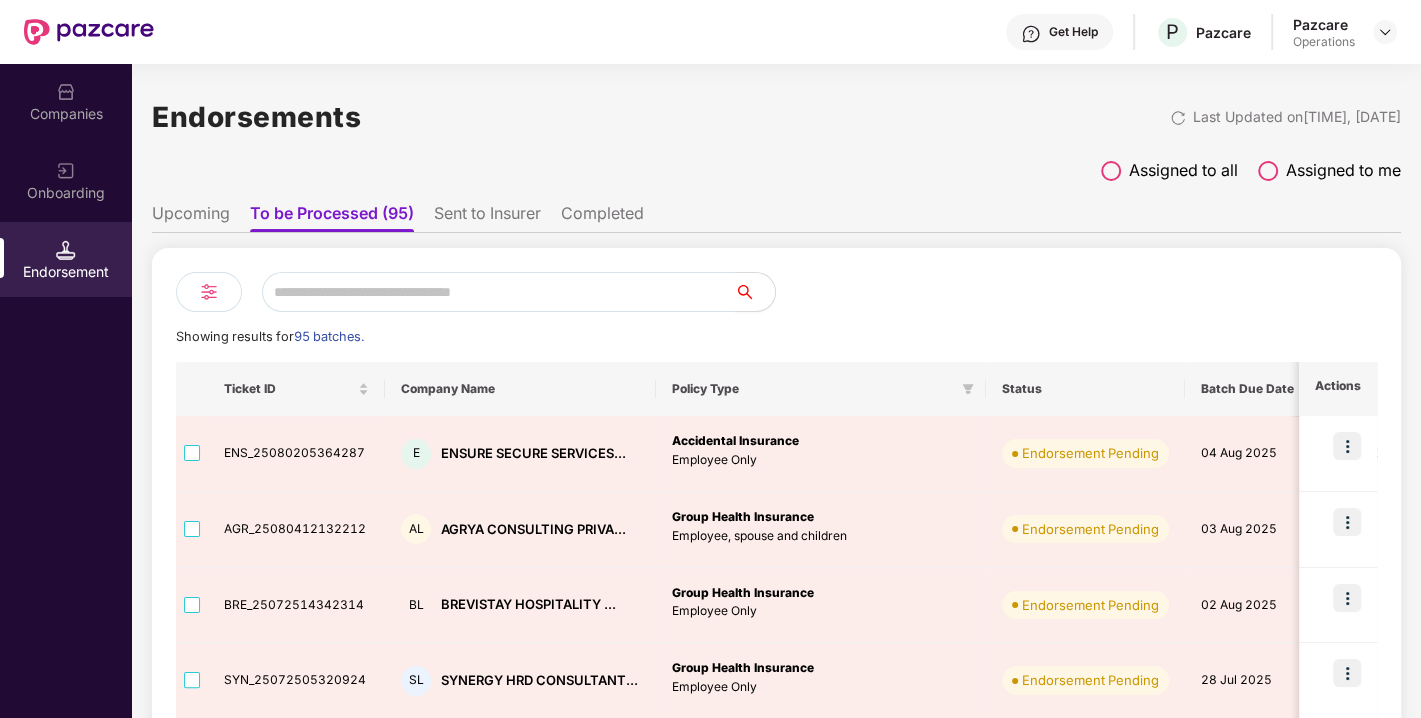 click at bounding box center [498, 292] 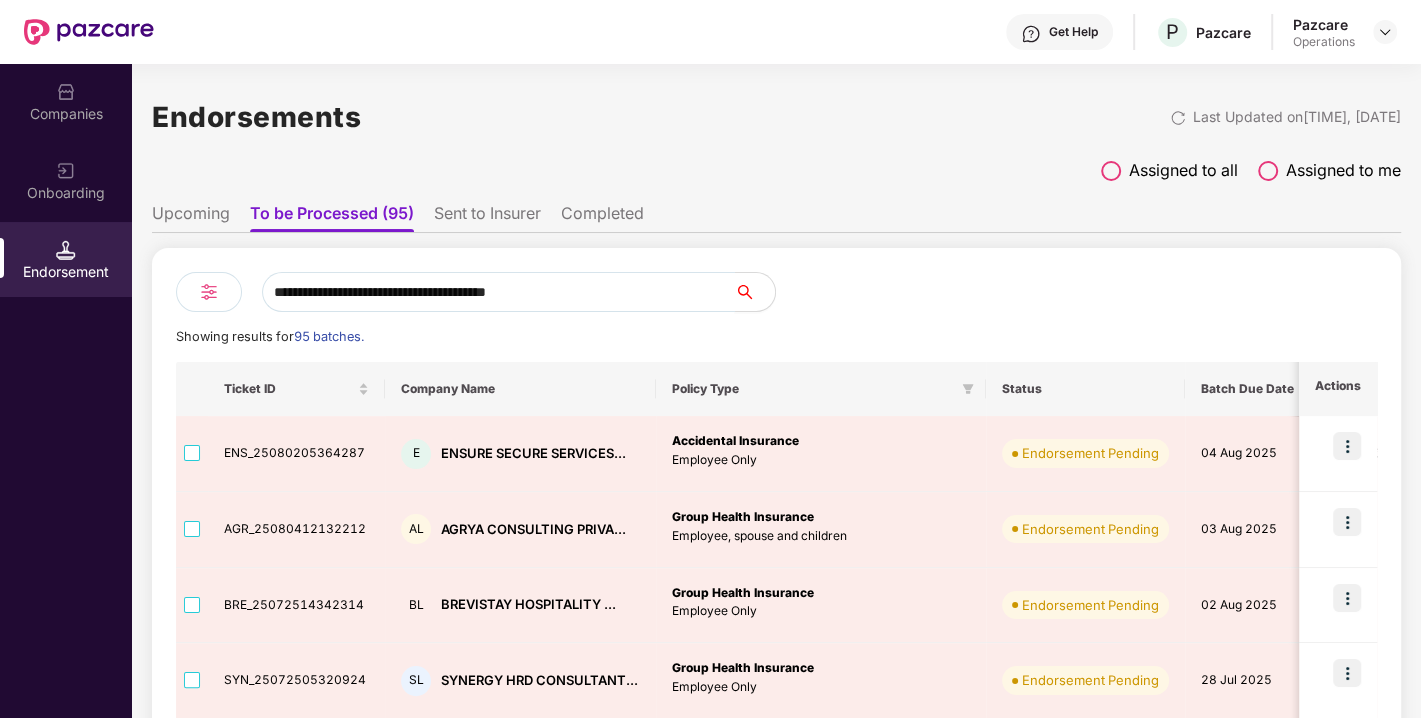 click on "**********" at bounding box center (498, 292) 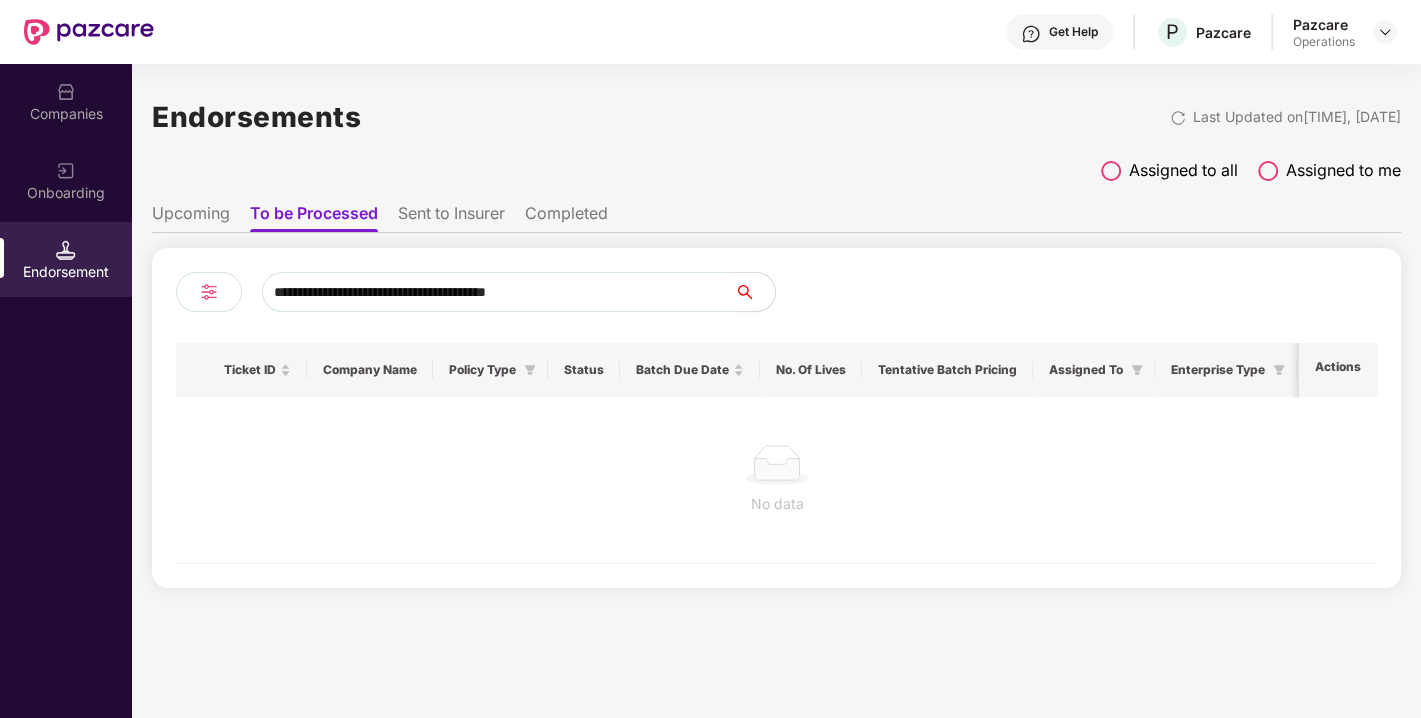 type on "**********" 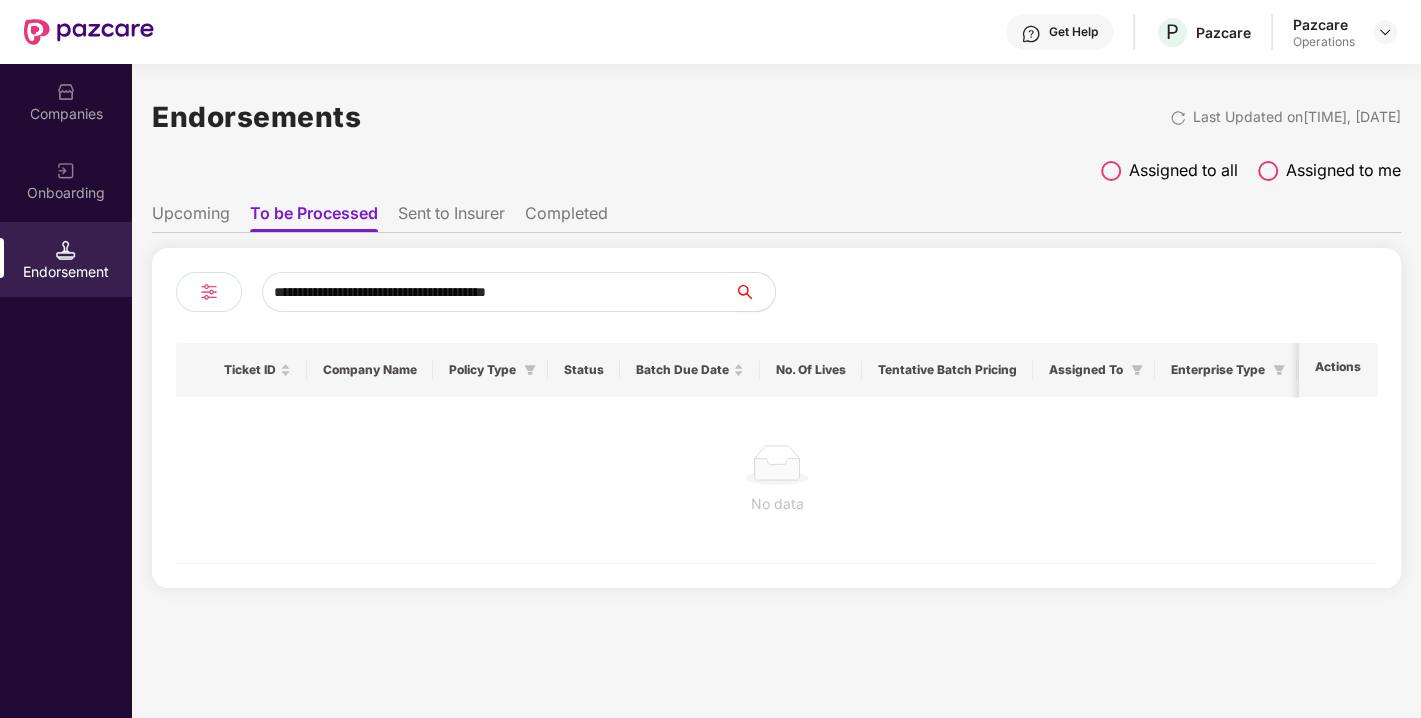 click on "**********" at bounding box center (498, 292) 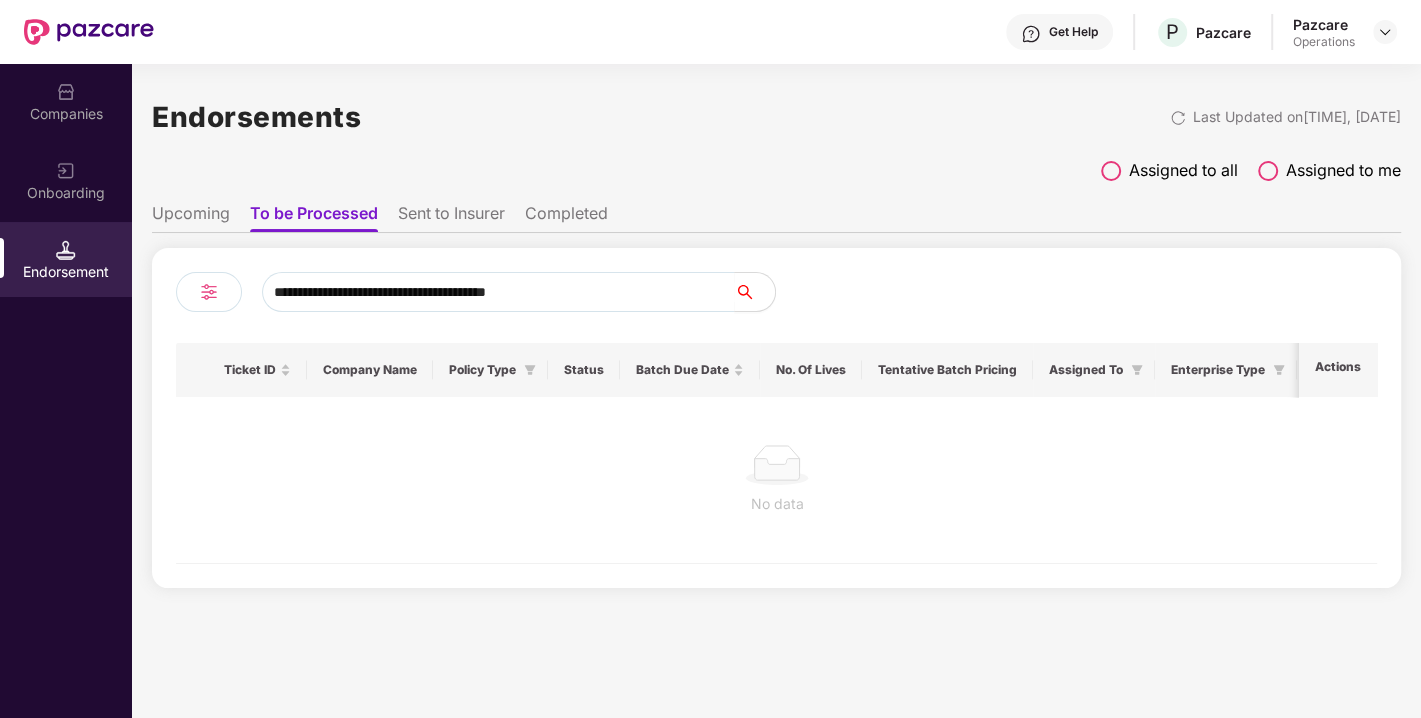 click on "**********" at bounding box center (776, 418) 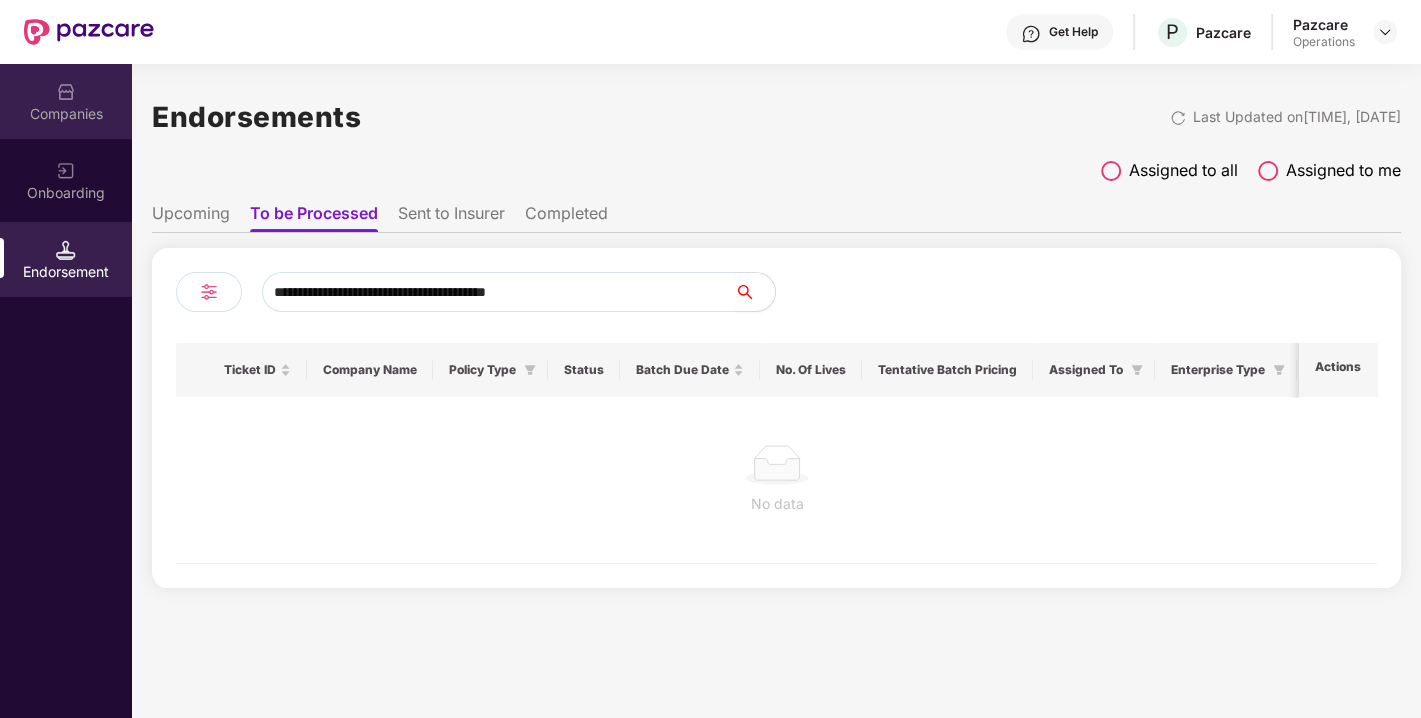 click on "Companies" at bounding box center [66, 101] 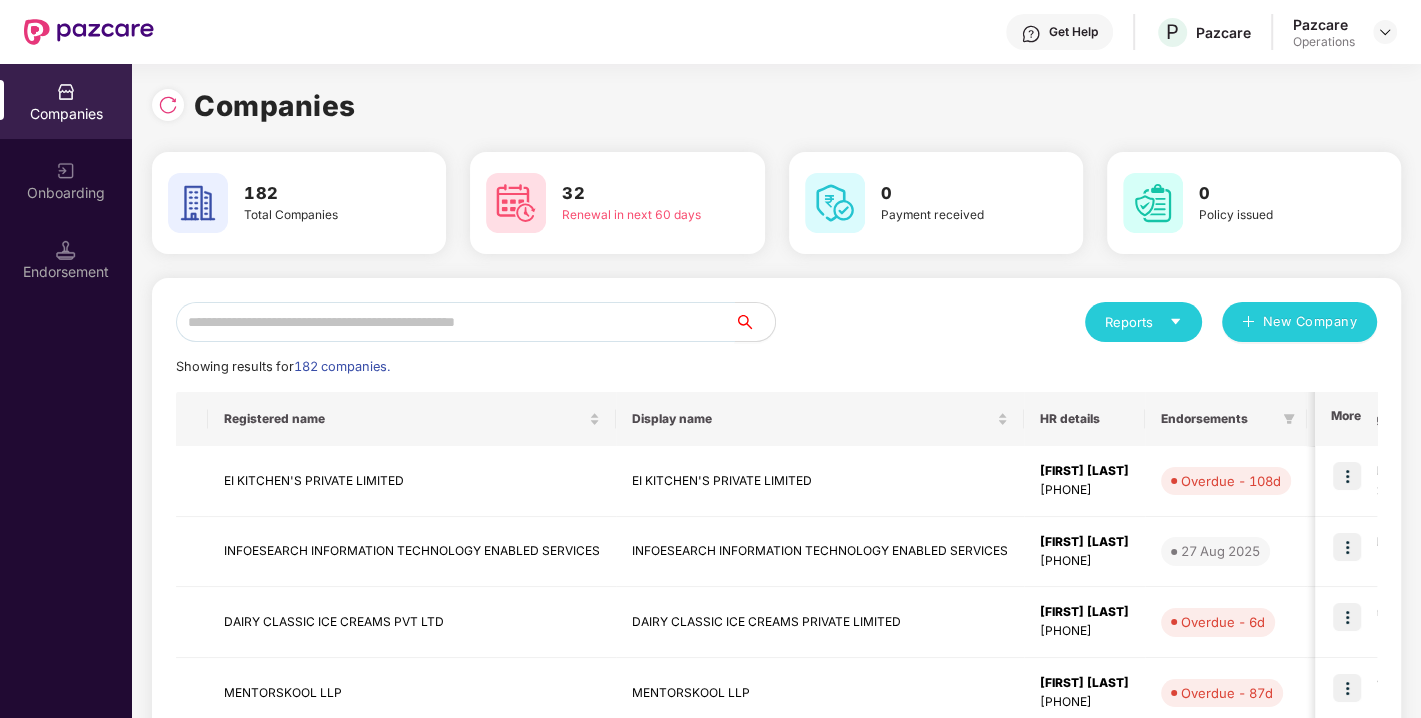 click at bounding box center [455, 322] 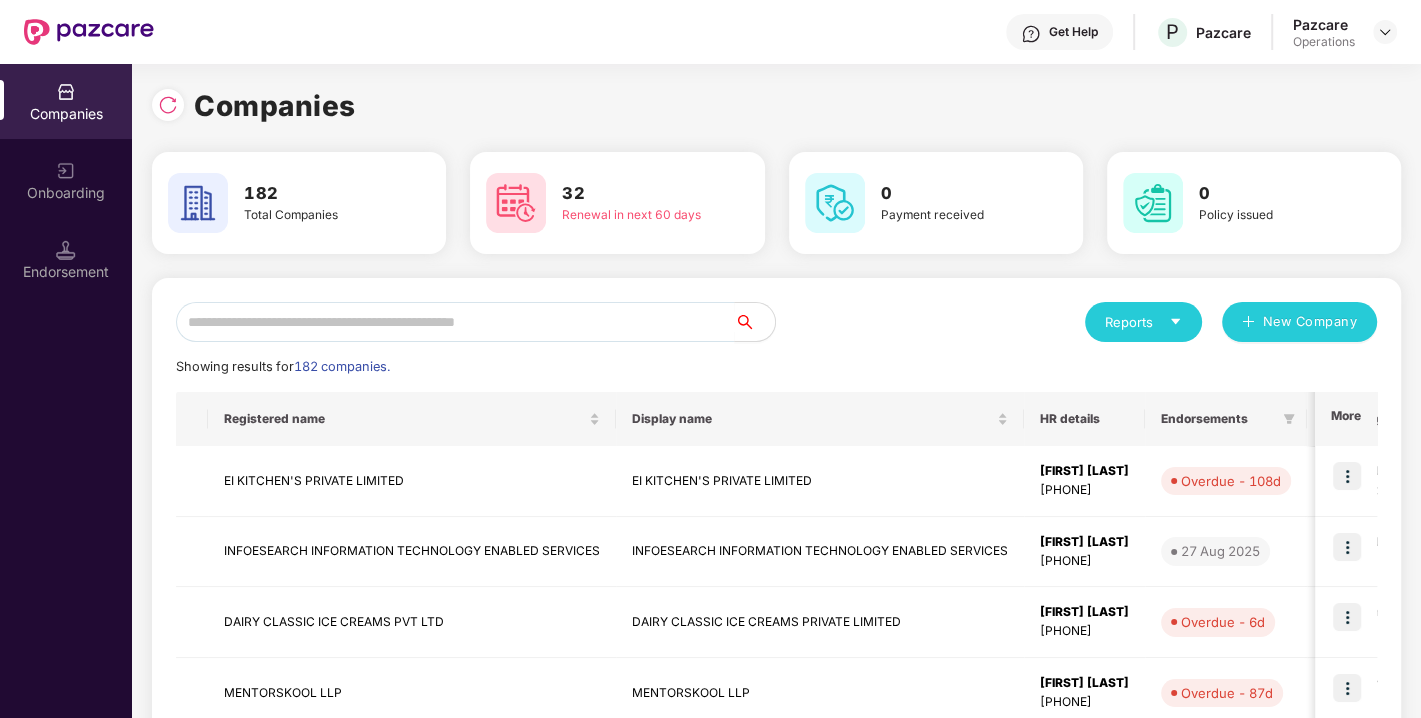 click on "Showing results for  182 companies." 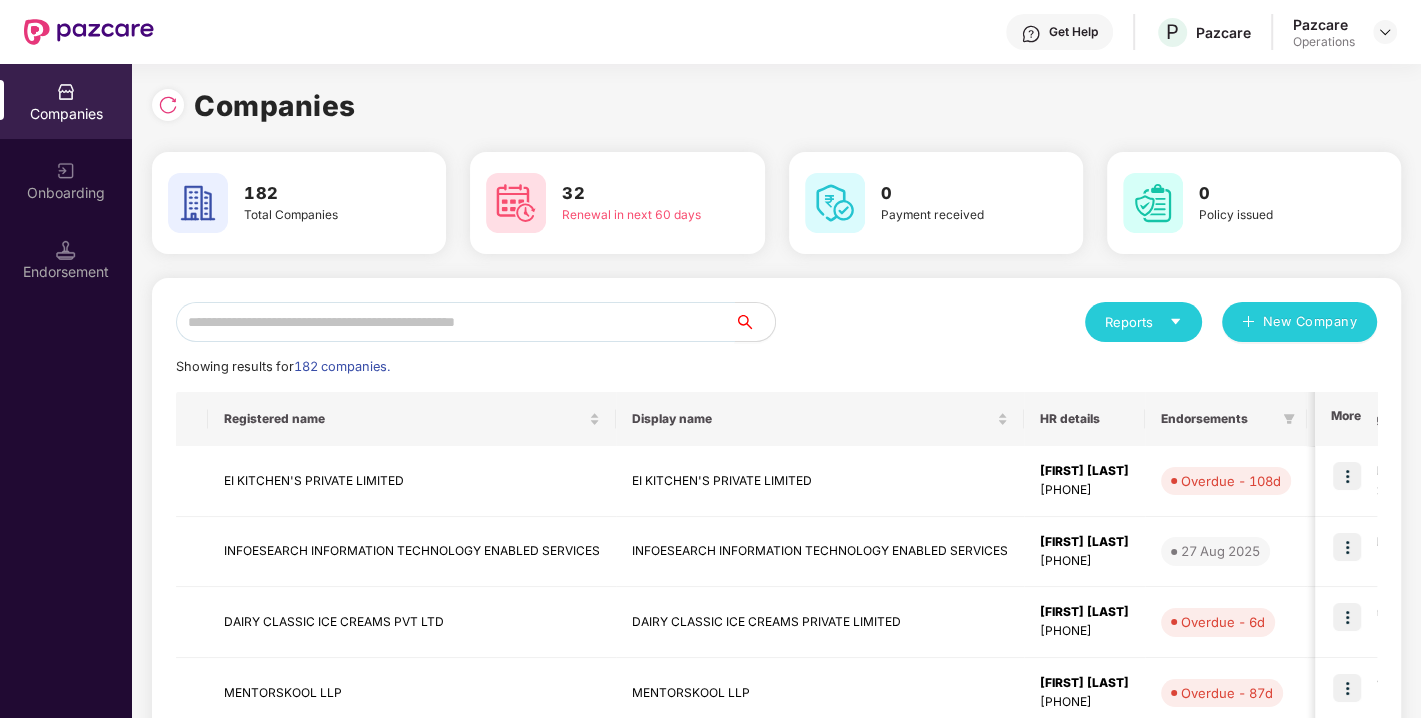 click at bounding box center (455, 322) 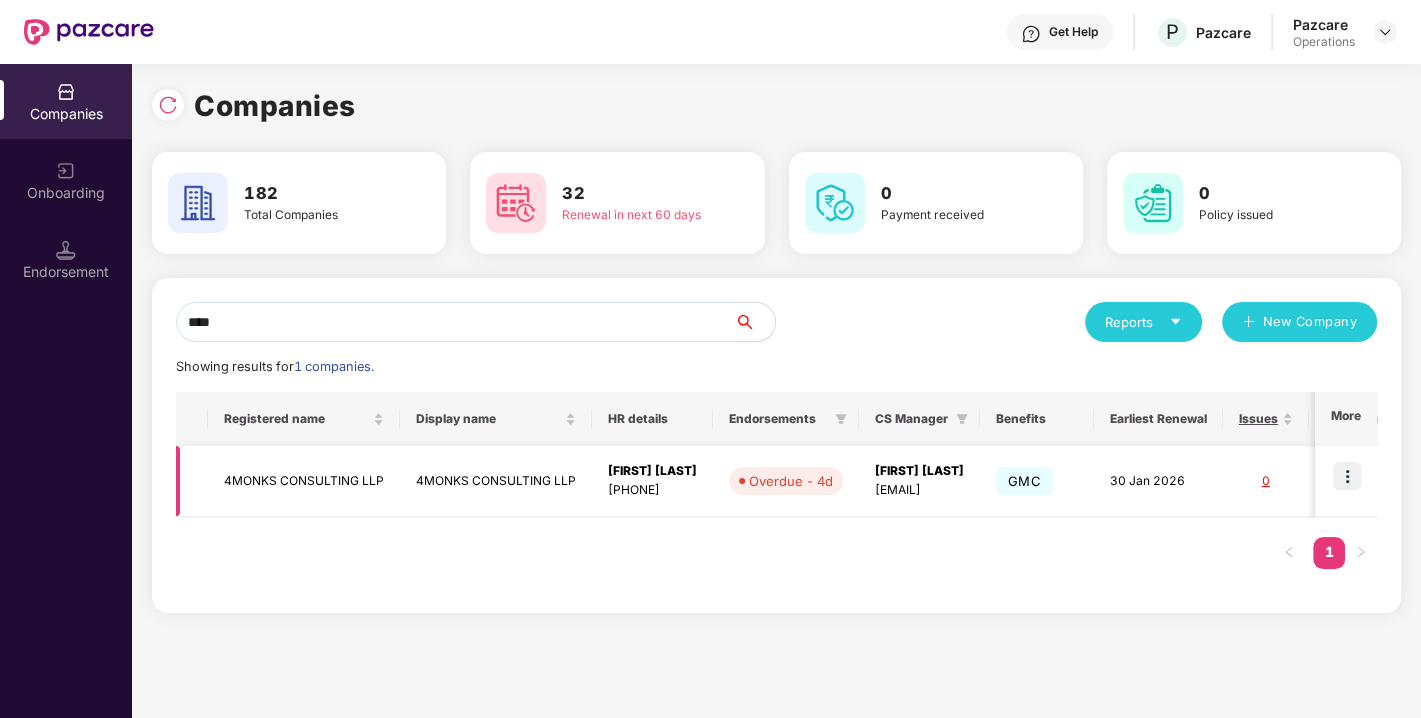 type on "****" 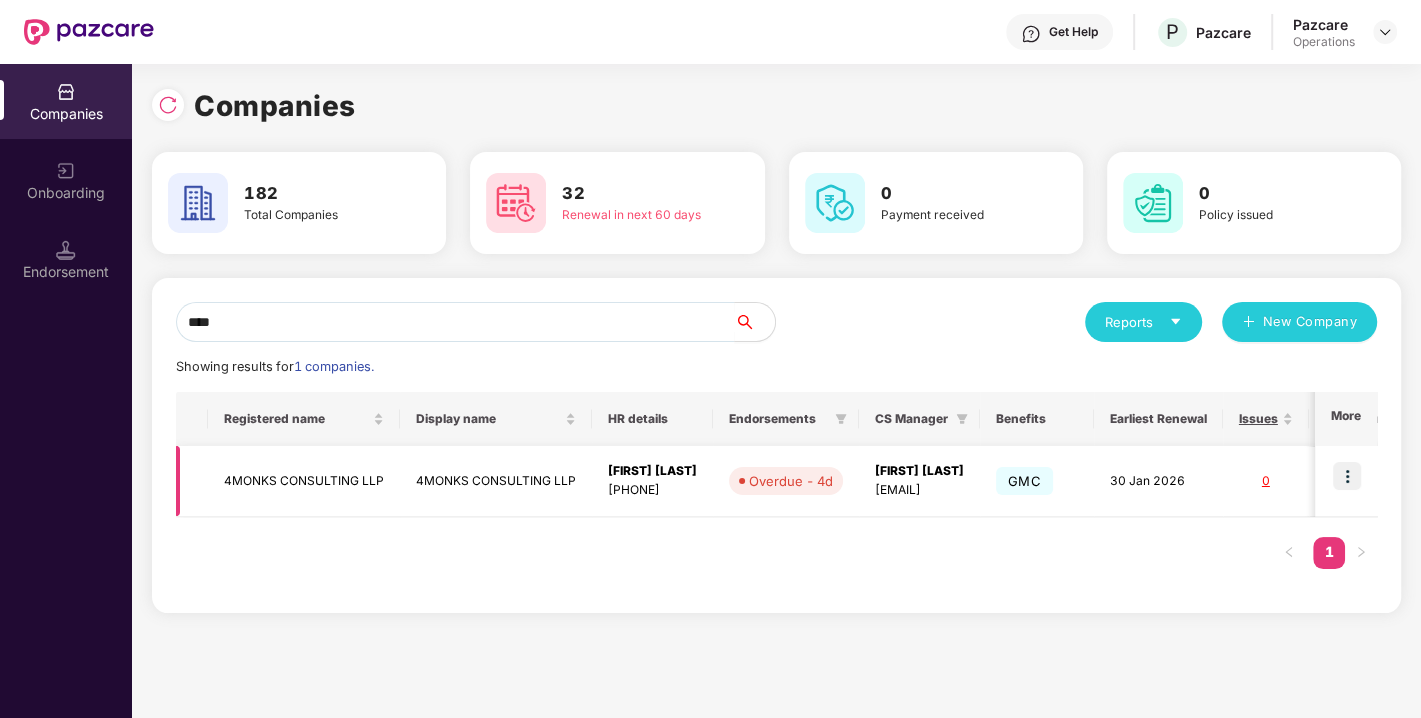 click at bounding box center (1347, 476) 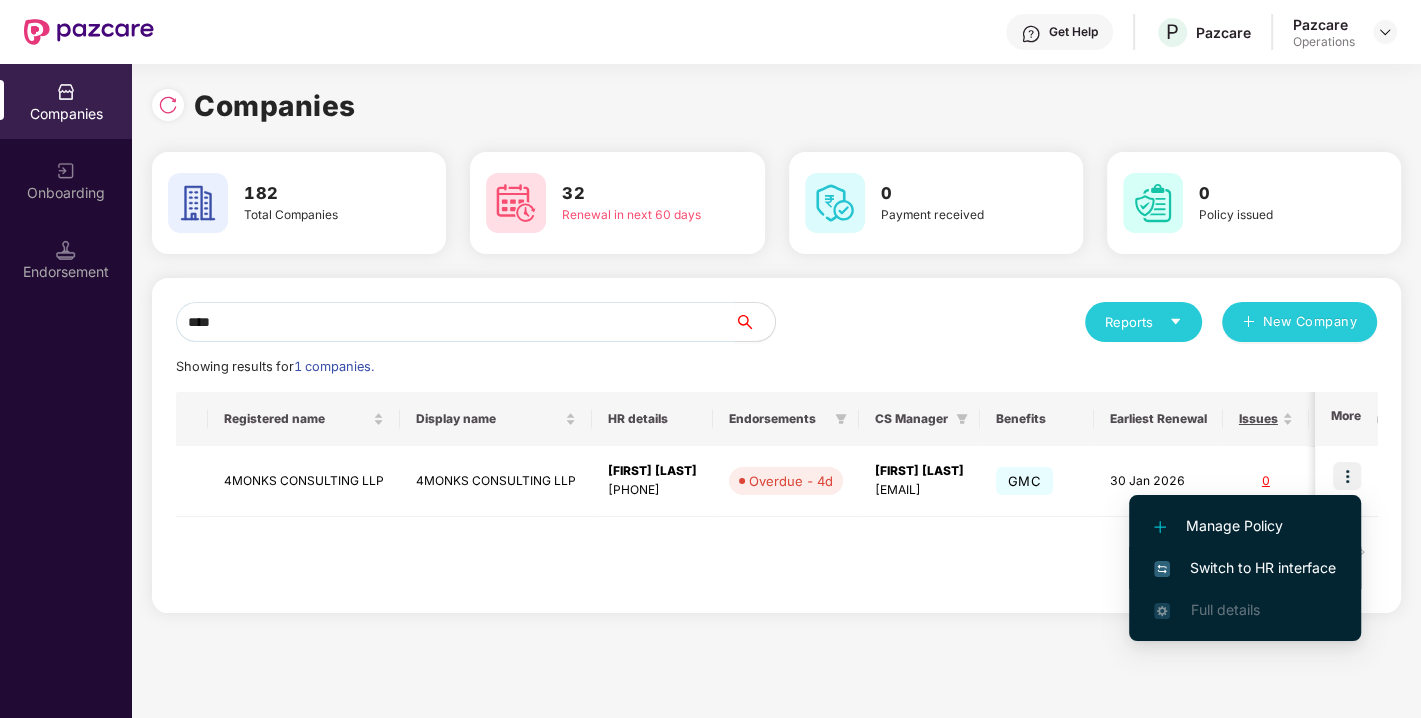 click on "Switch to HR interface" at bounding box center [1245, 568] 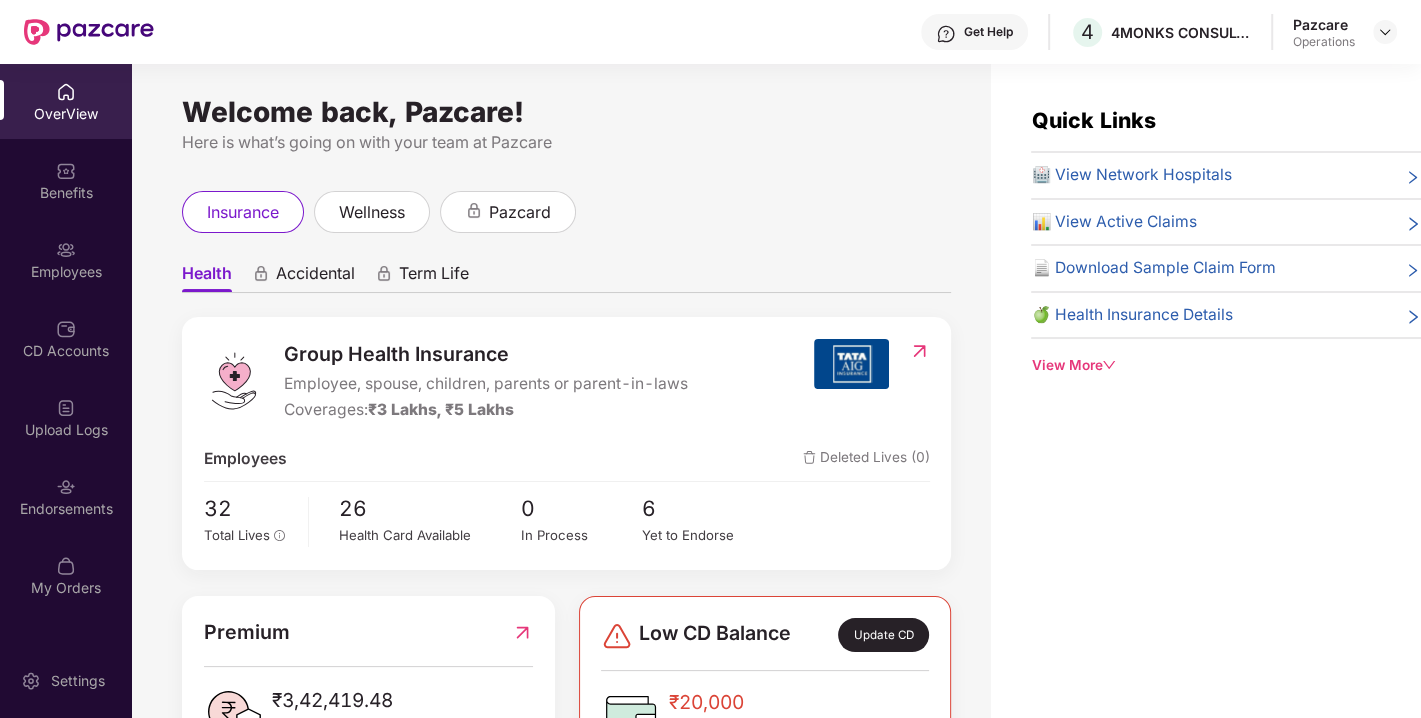 click on "Endorsements" at bounding box center [66, 509] 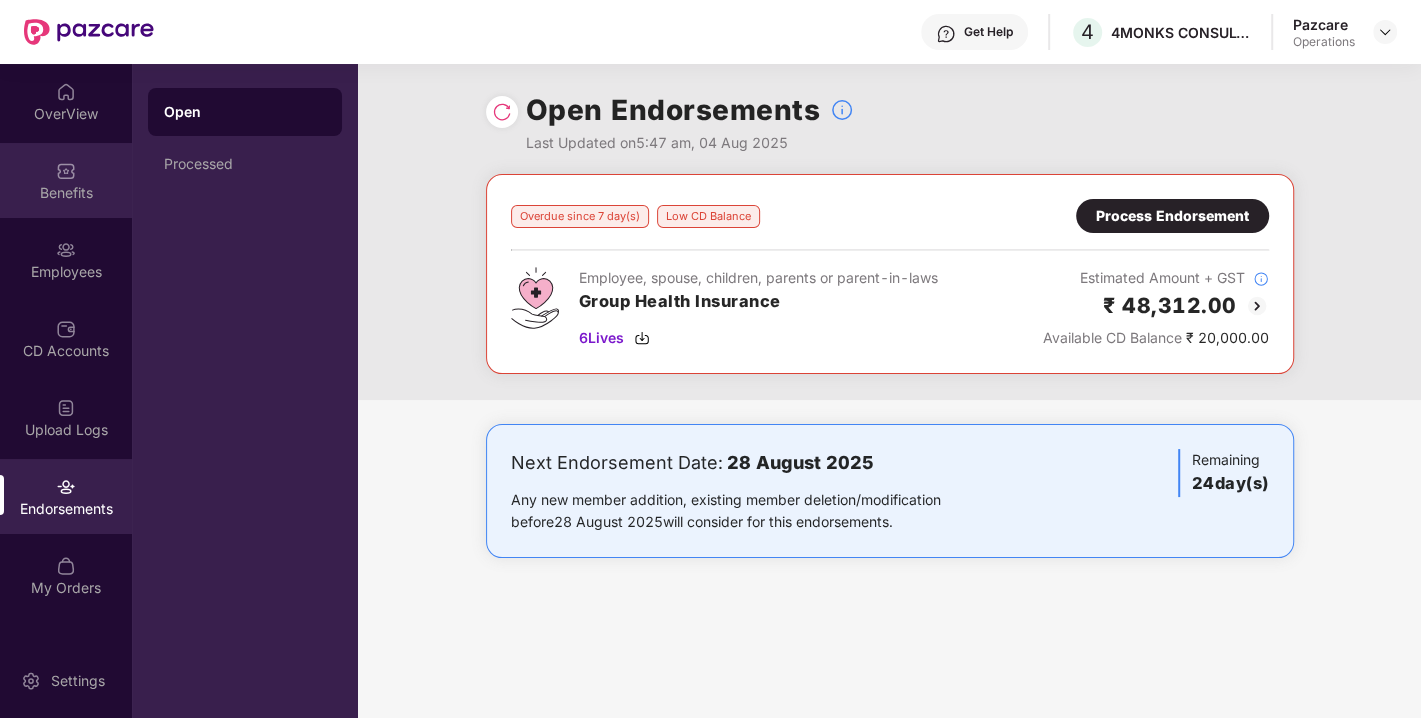 click on "Benefits" at bounding box center [66, 180] 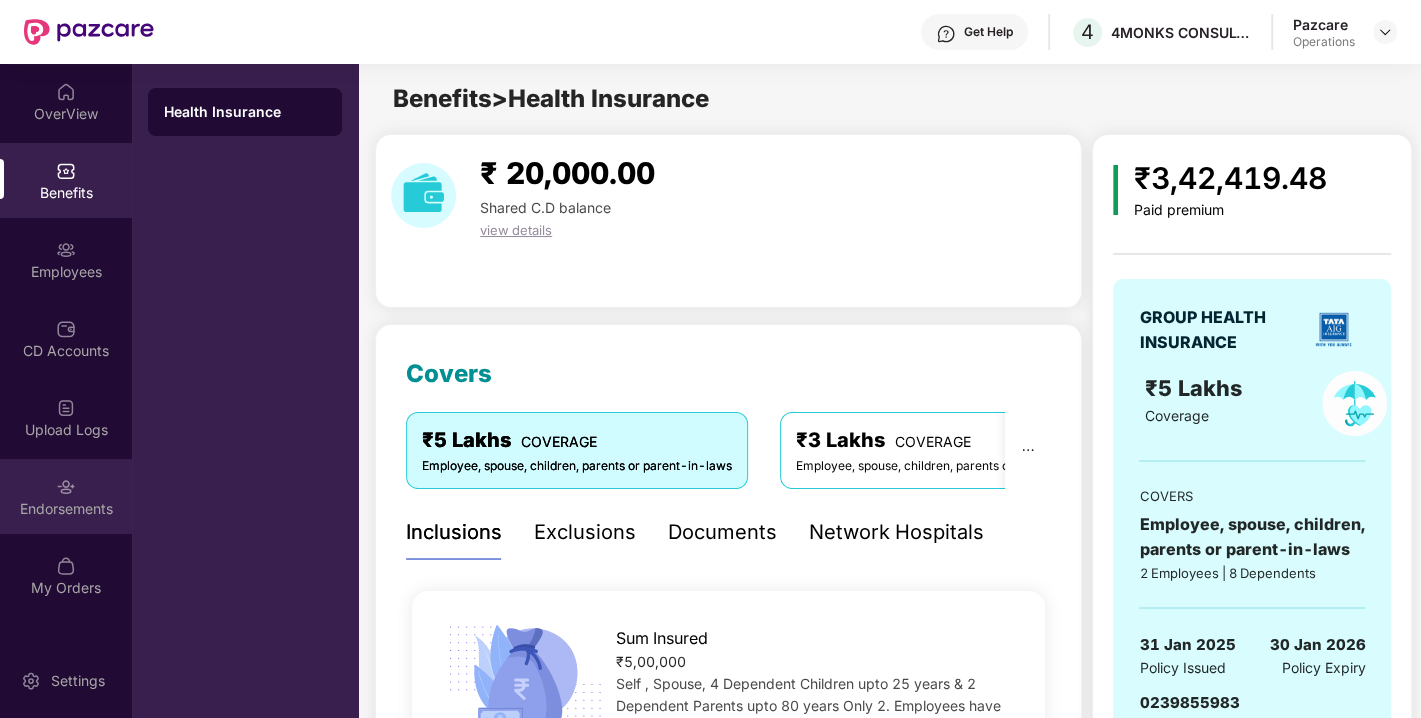 click on "Endorsements" at bounding box center [66, 509] 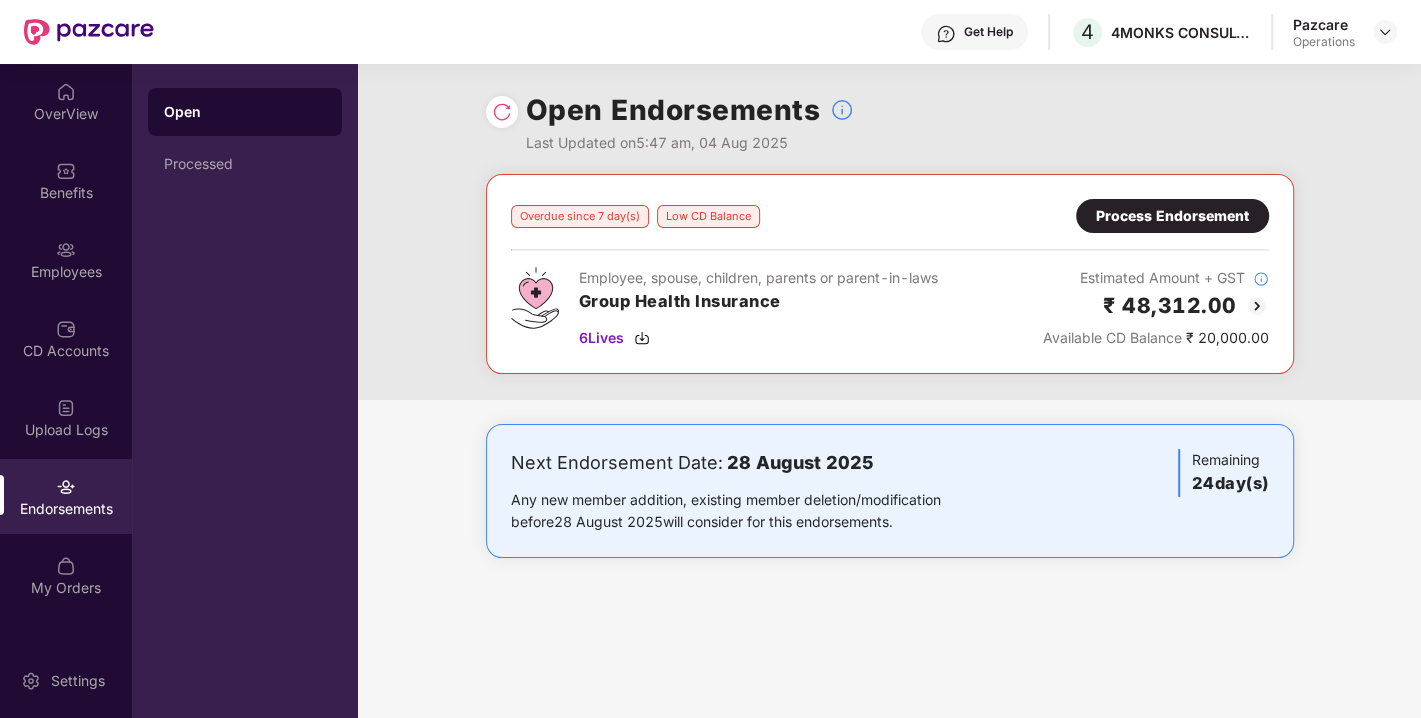 click at bounding box center [502, 112] 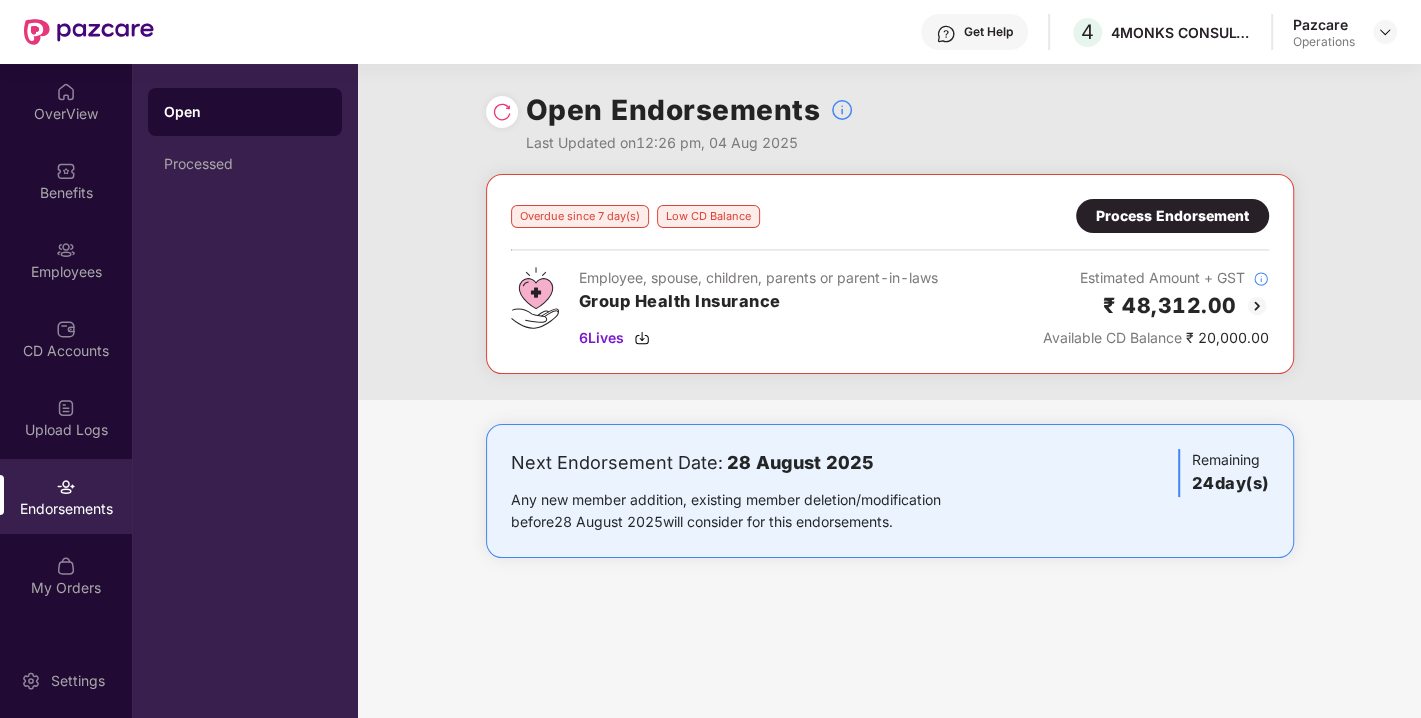 click on "Process Endorsement" at bounding box center [1172, 216] 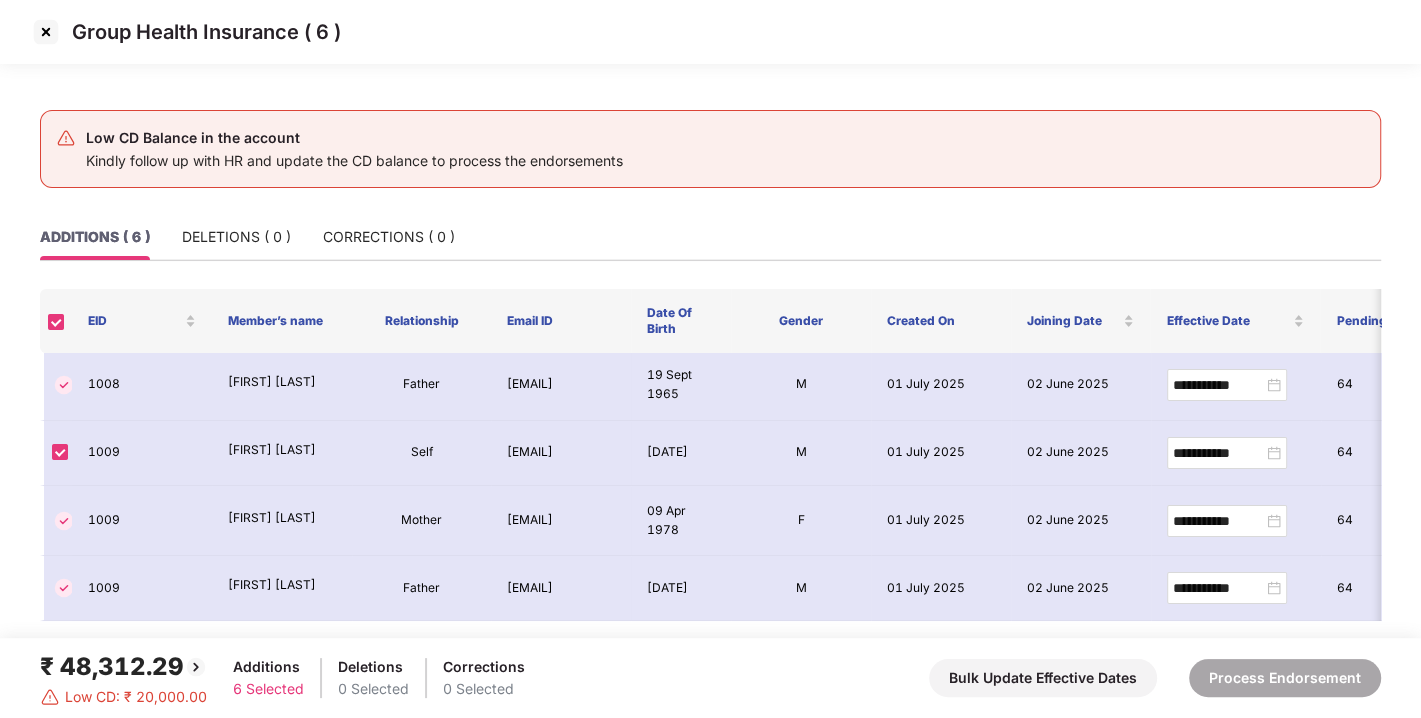 scroll, scrollTop: 0, scrollLeft: 0, axis: both 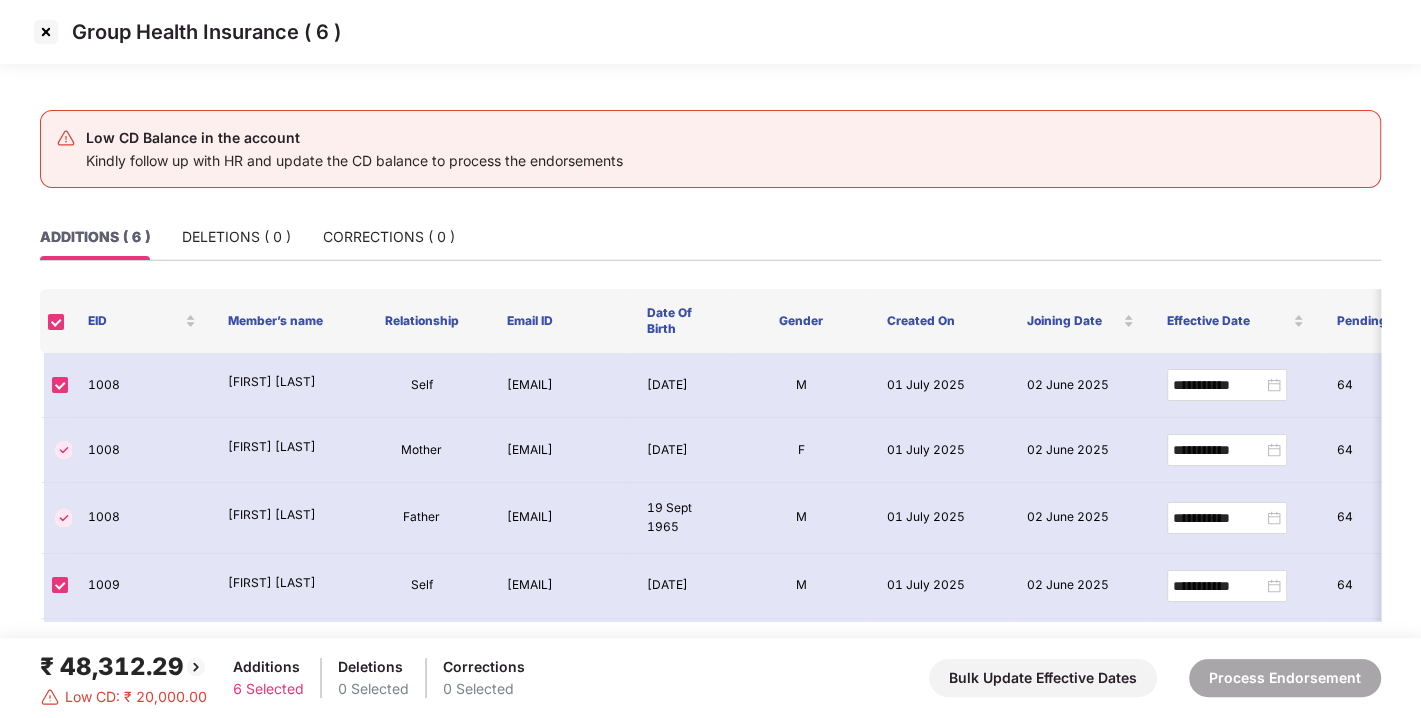 click on "Group Health Insurance ( 6 )" at bounding box center [710, 32] 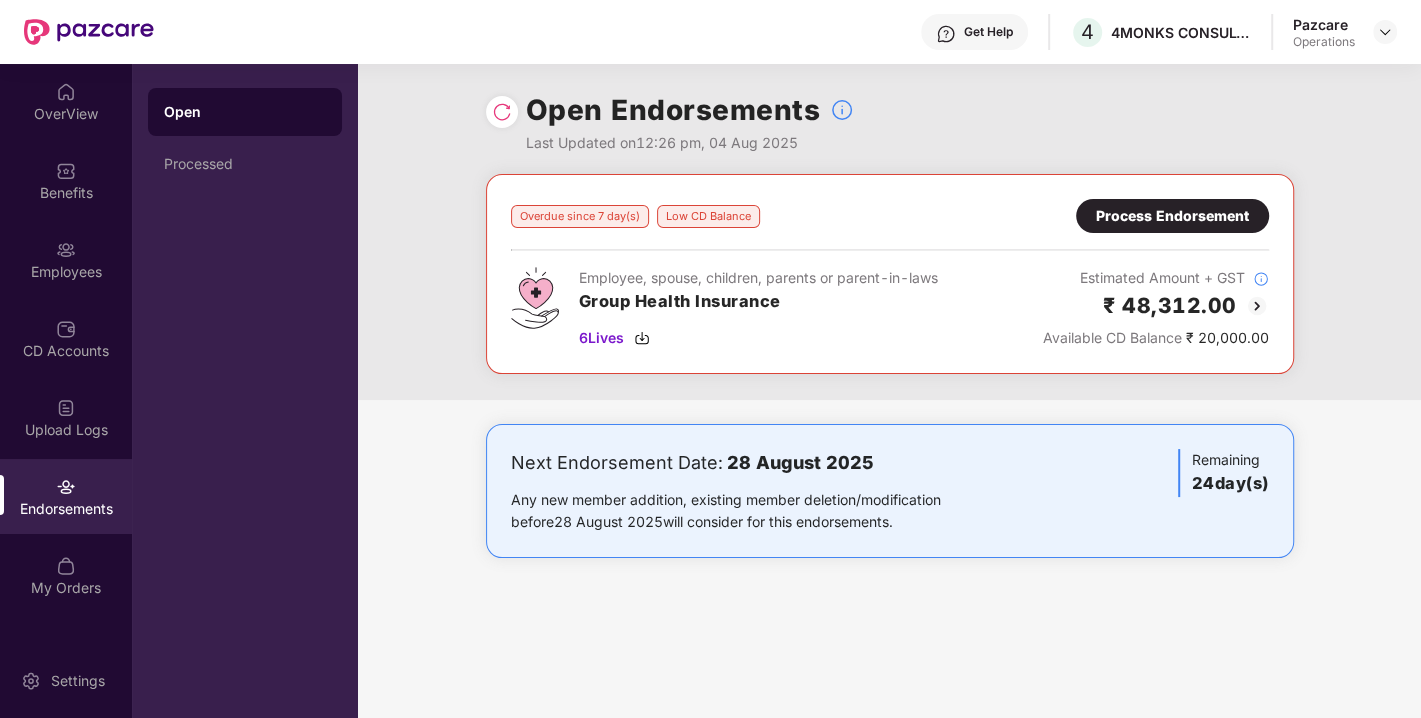 click at bounding box center [502, 112] 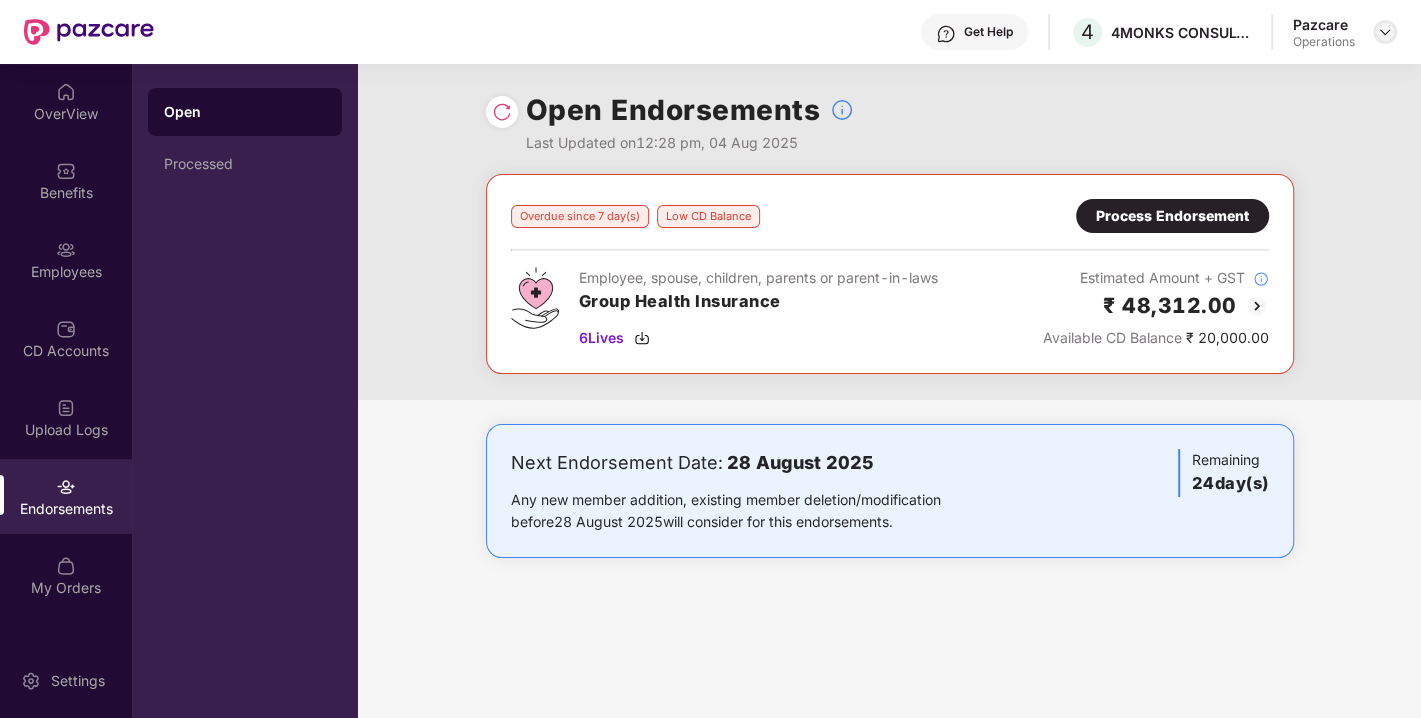 click at bounding box center [1385, 32] 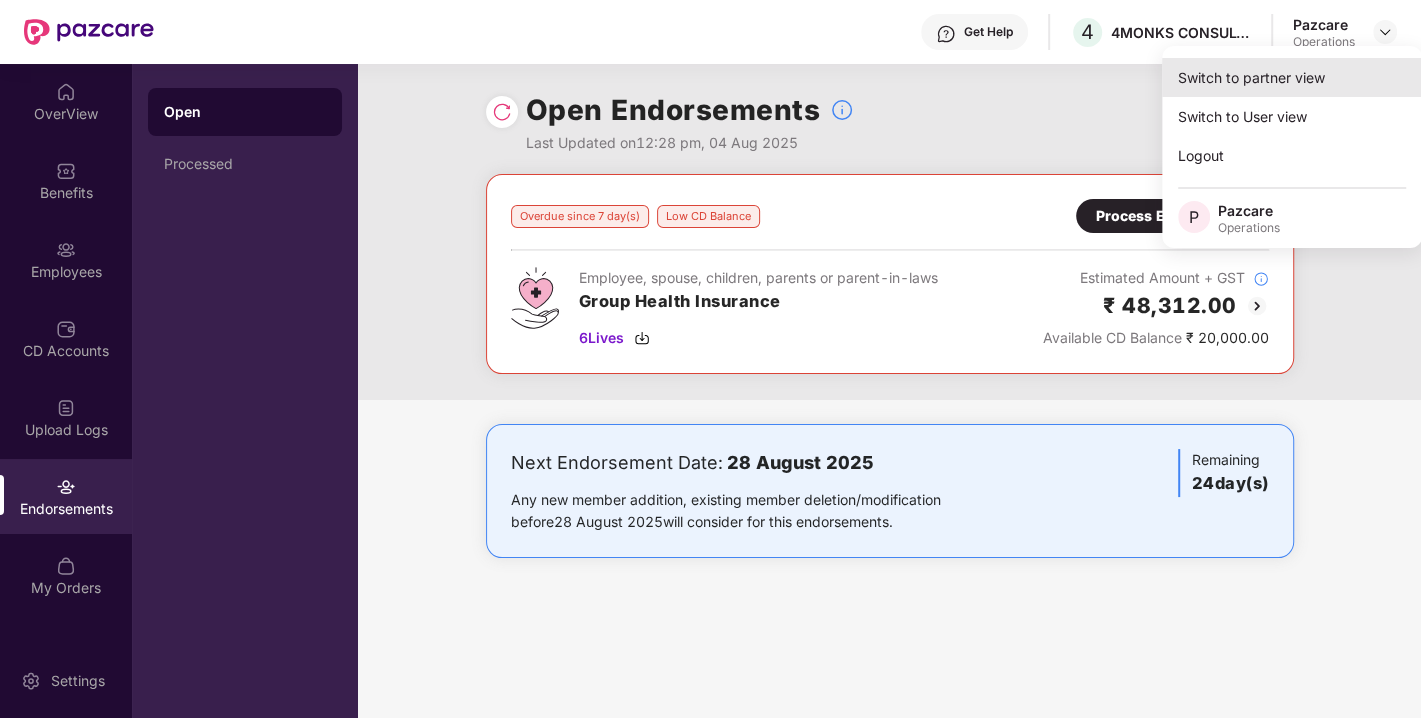 click on "Switch to partner view" at bounding box center (1292, 77) 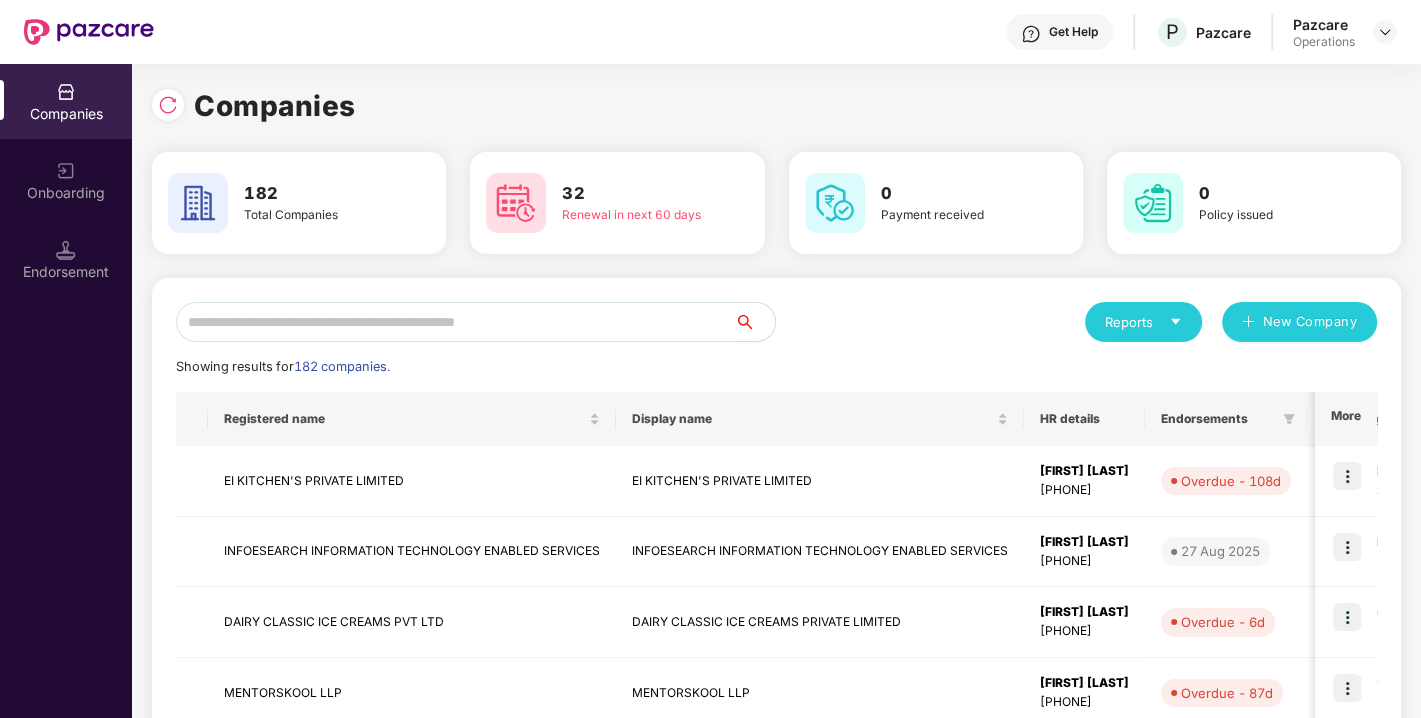 click at bounding box center [455, 322] 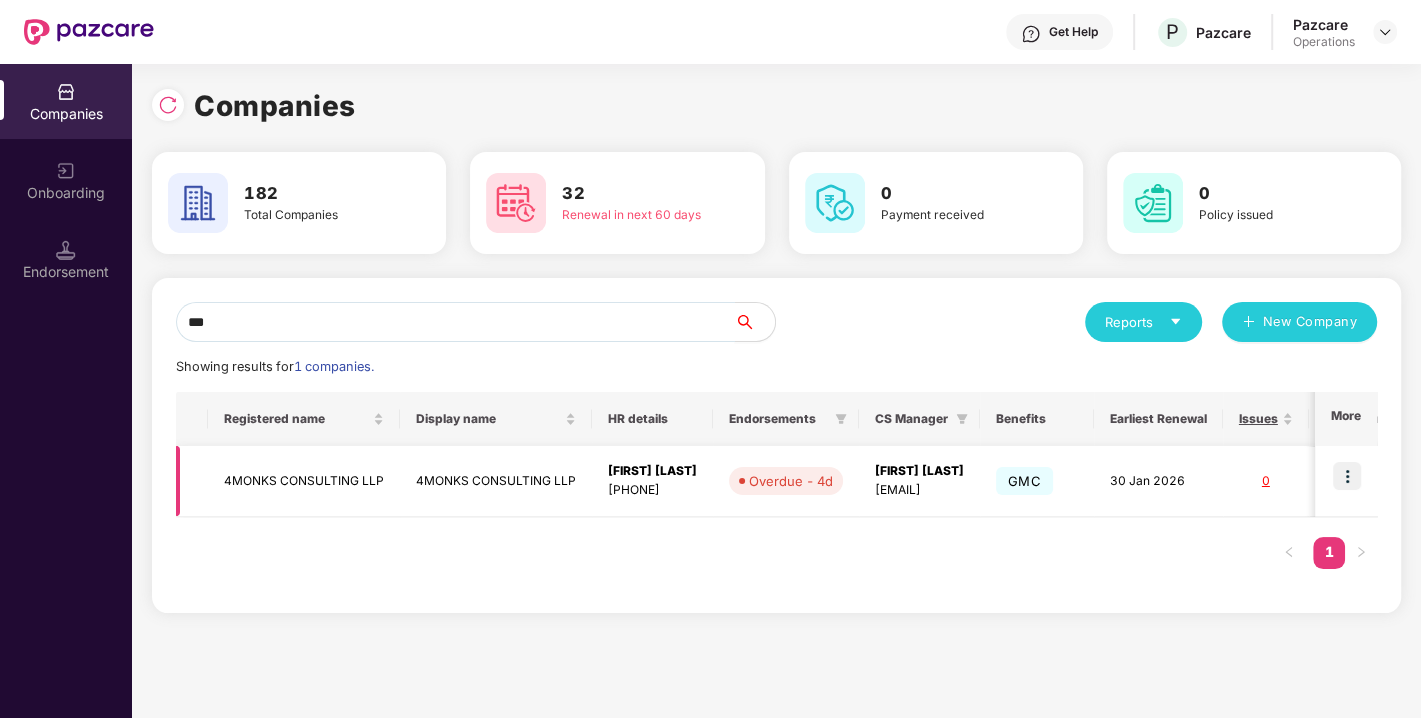 type on "***" 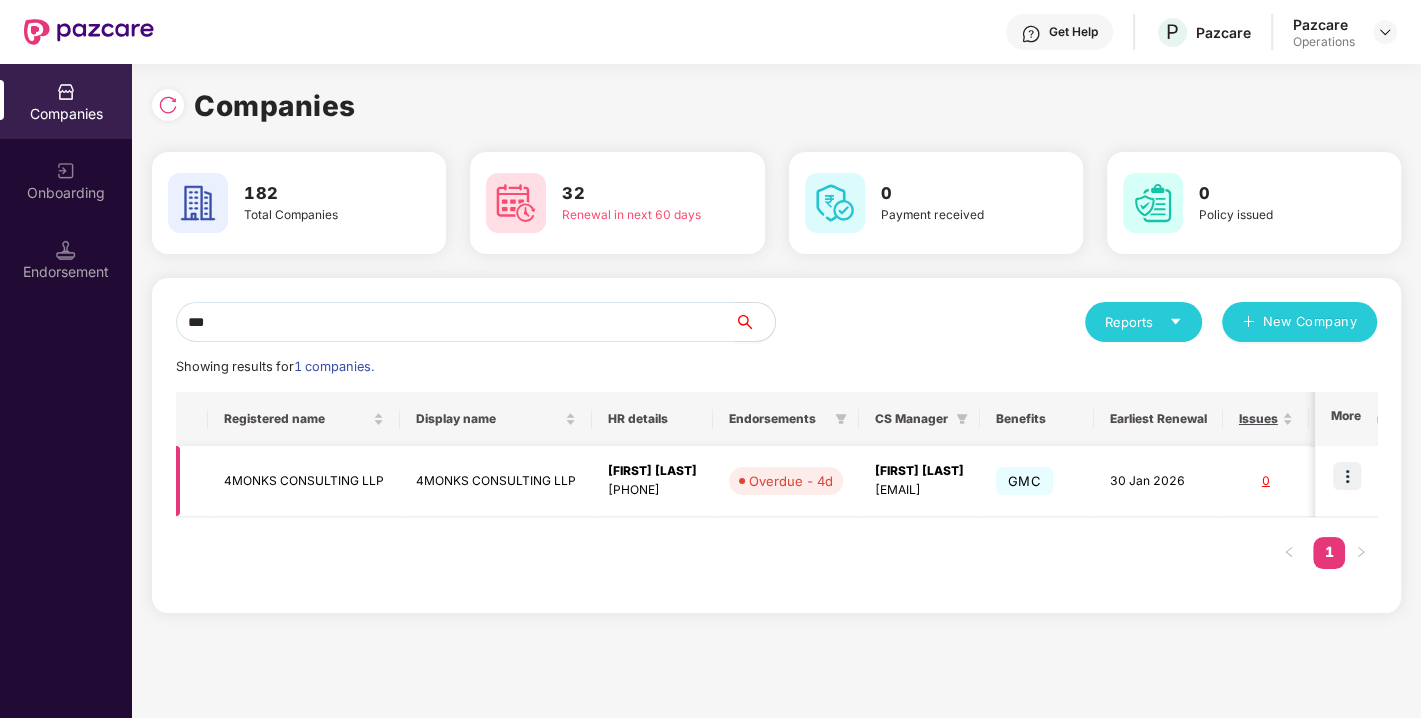click on "4MONKS CONSULTING LLP" at bounding box center (304, 481) 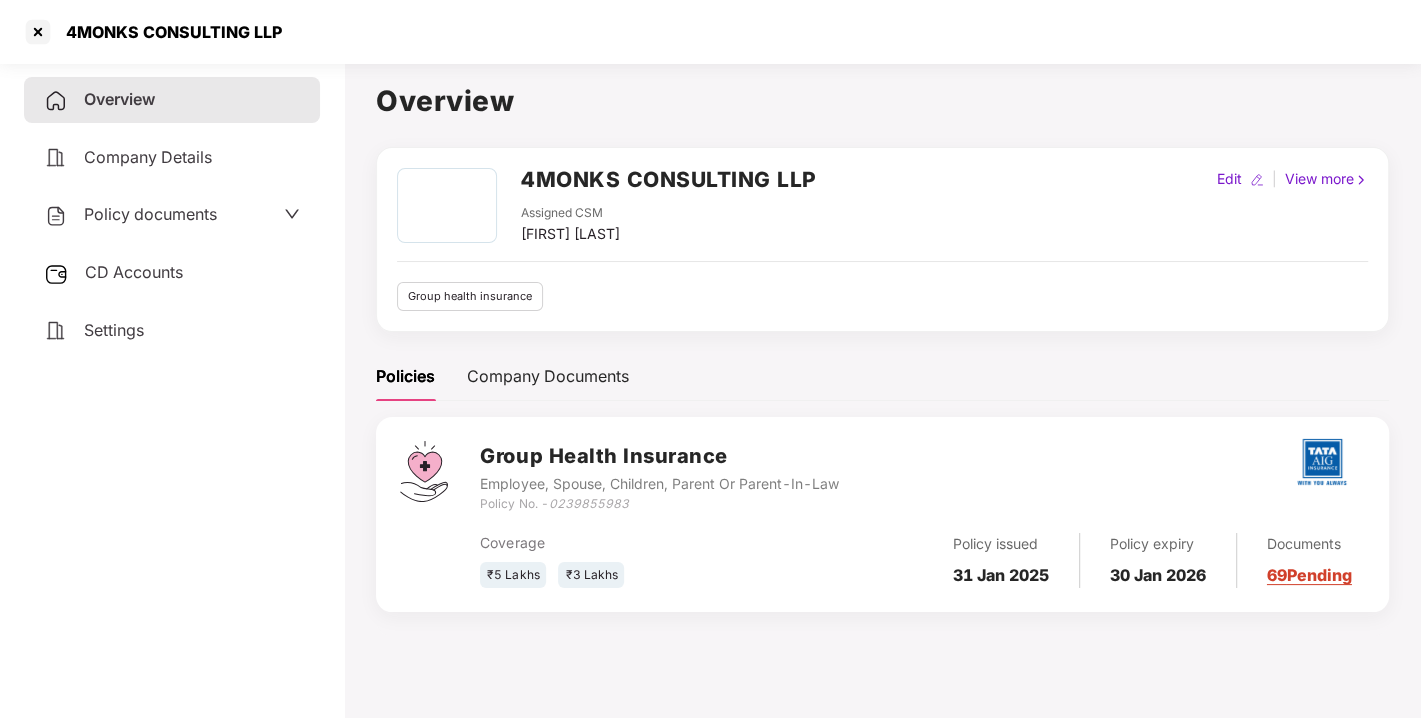 click on "CD Accounts" at bounding box center (134, 272) 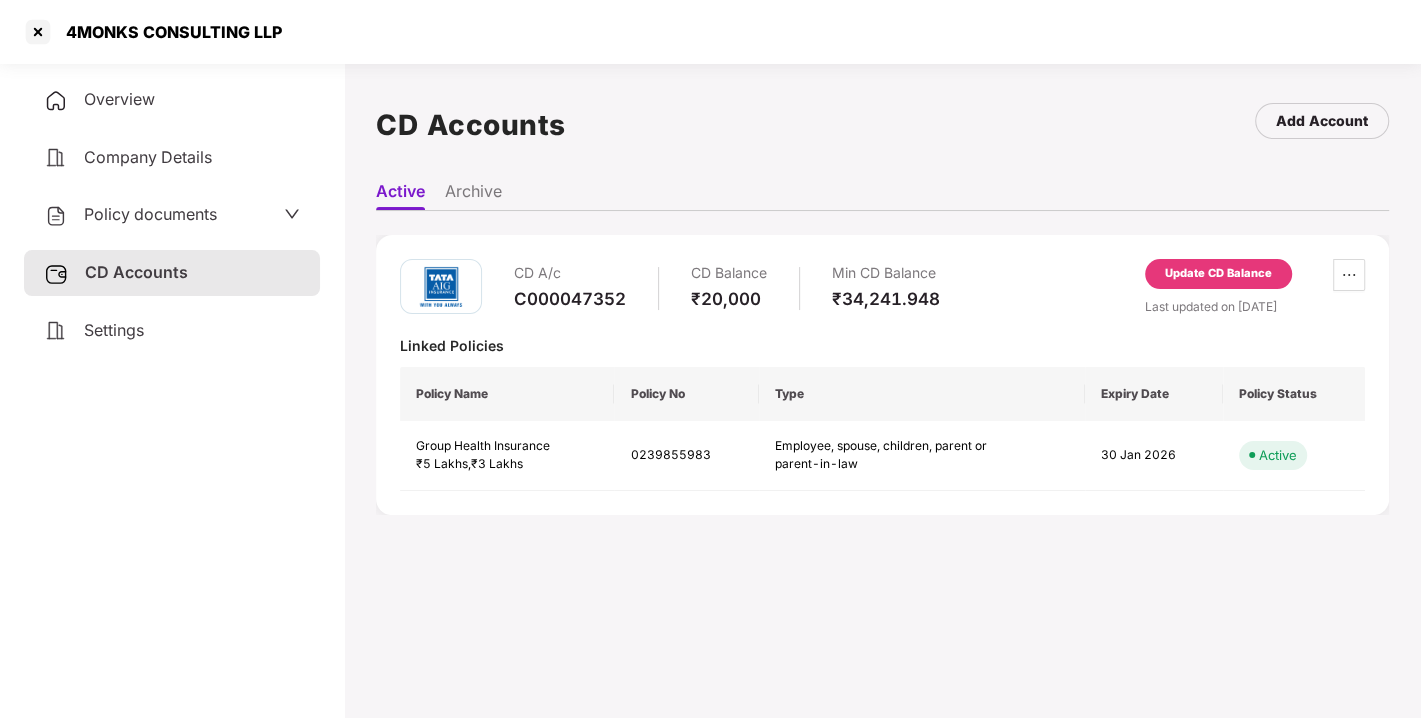 click on "Update CD Balance" at bounding box center [1218, 274] 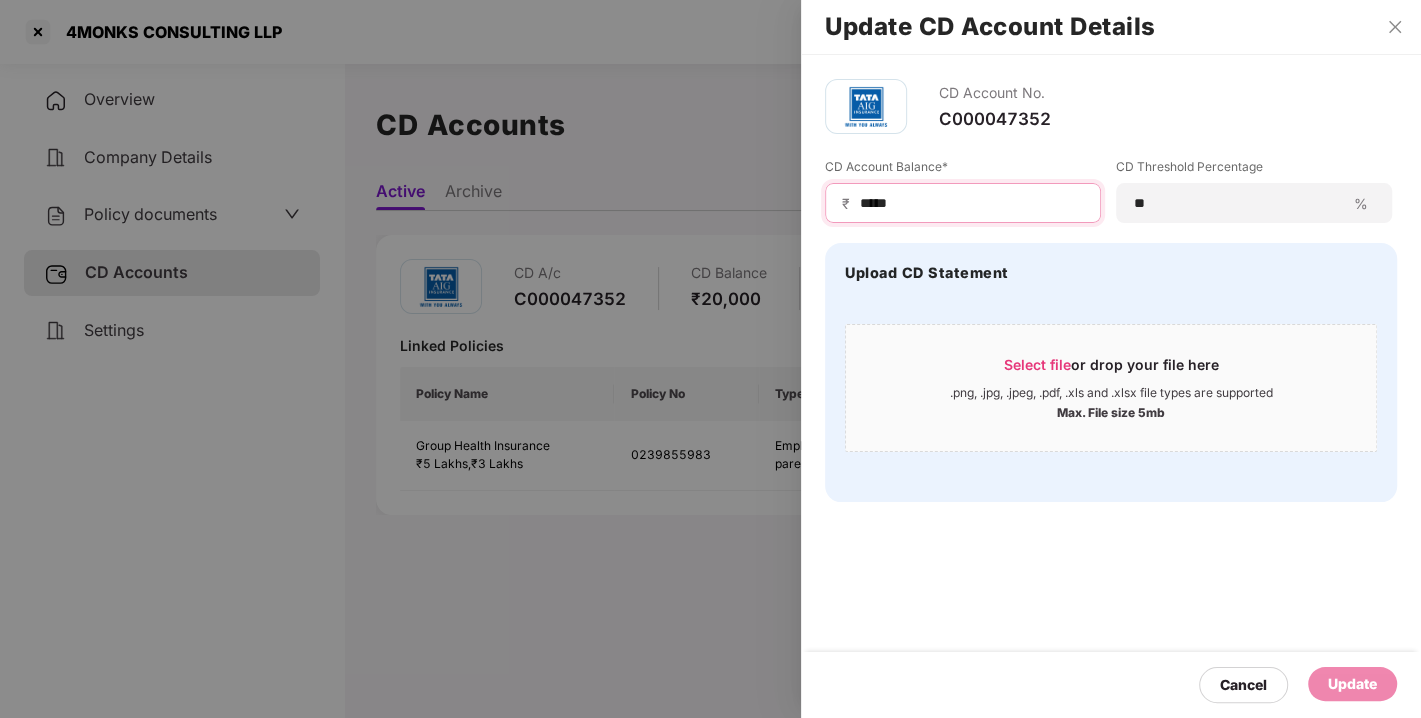 drag, startPoint x: 902, startPoint y: 208, endPoint x: 780, endPoint y: 215, distance: 122.20065 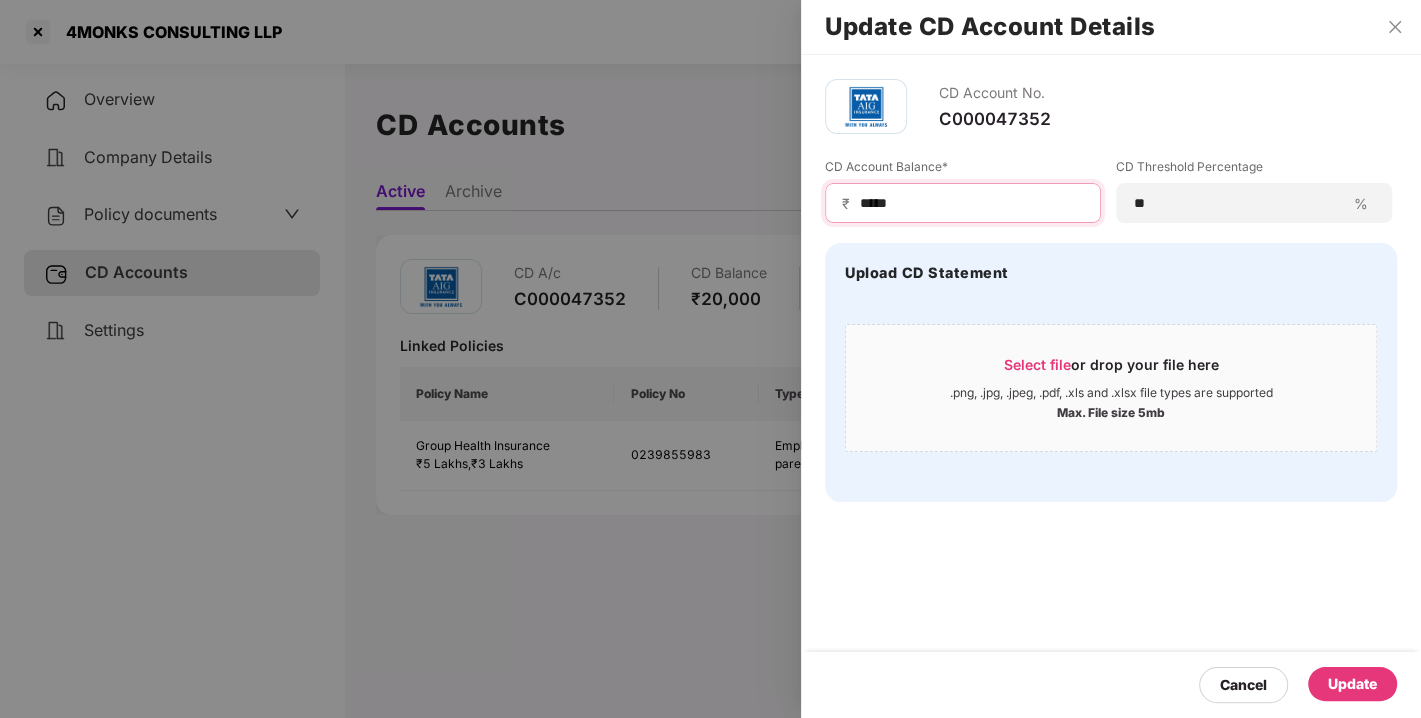 type on "*****" 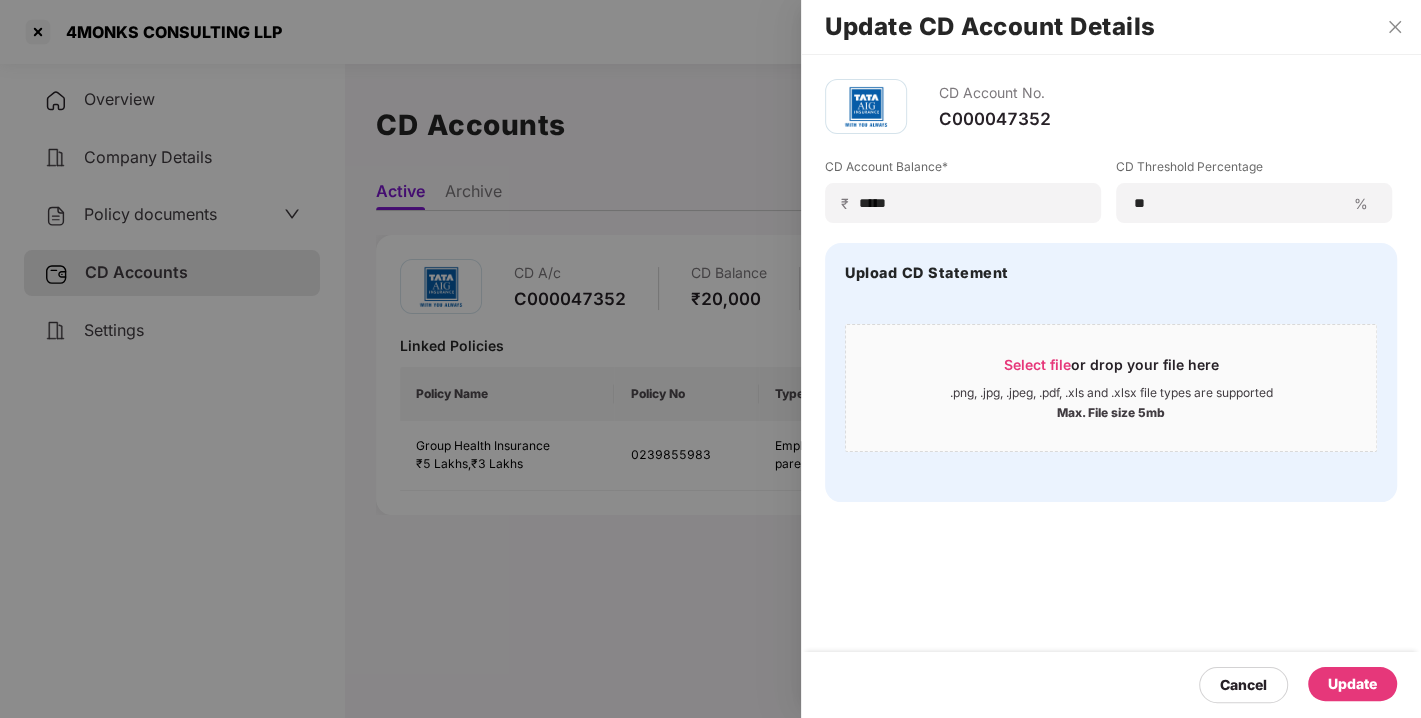 click on "Update" at bounding box center (1352, 684) 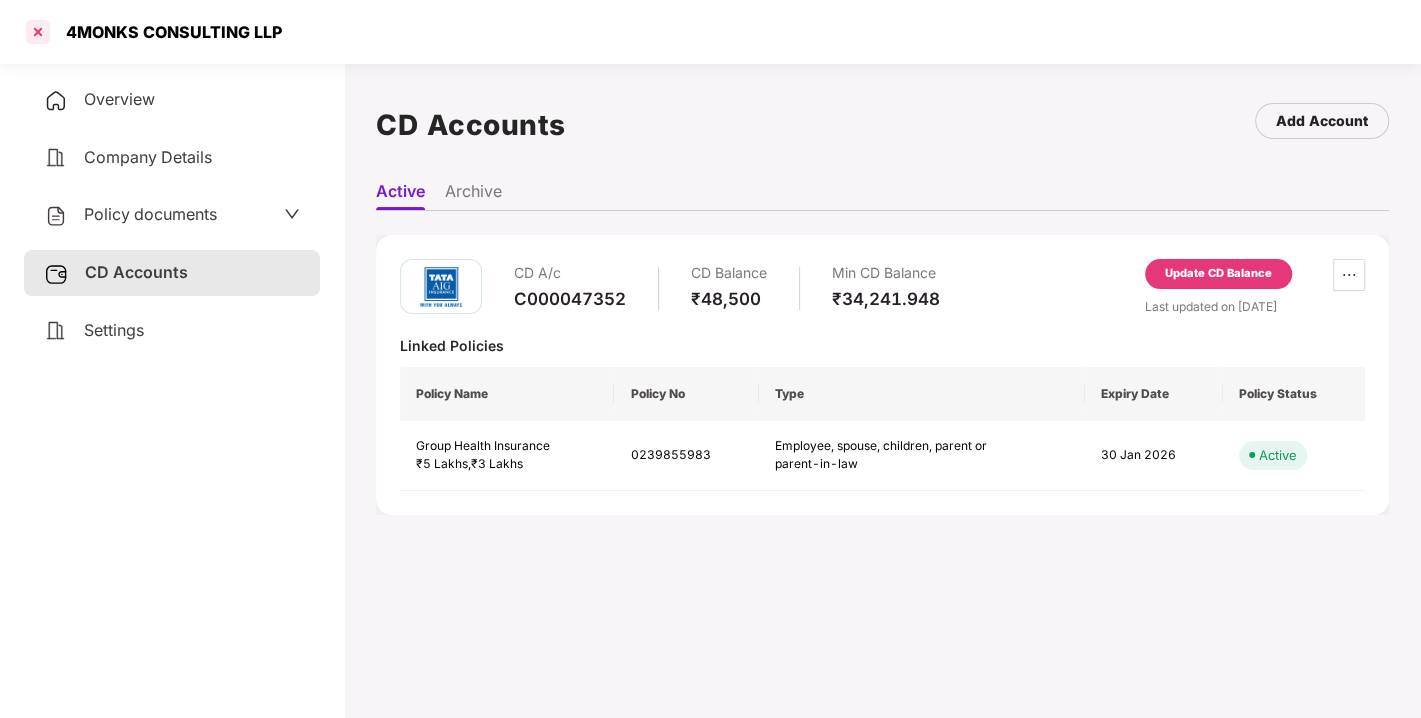 click at bounding box center [38, 32] 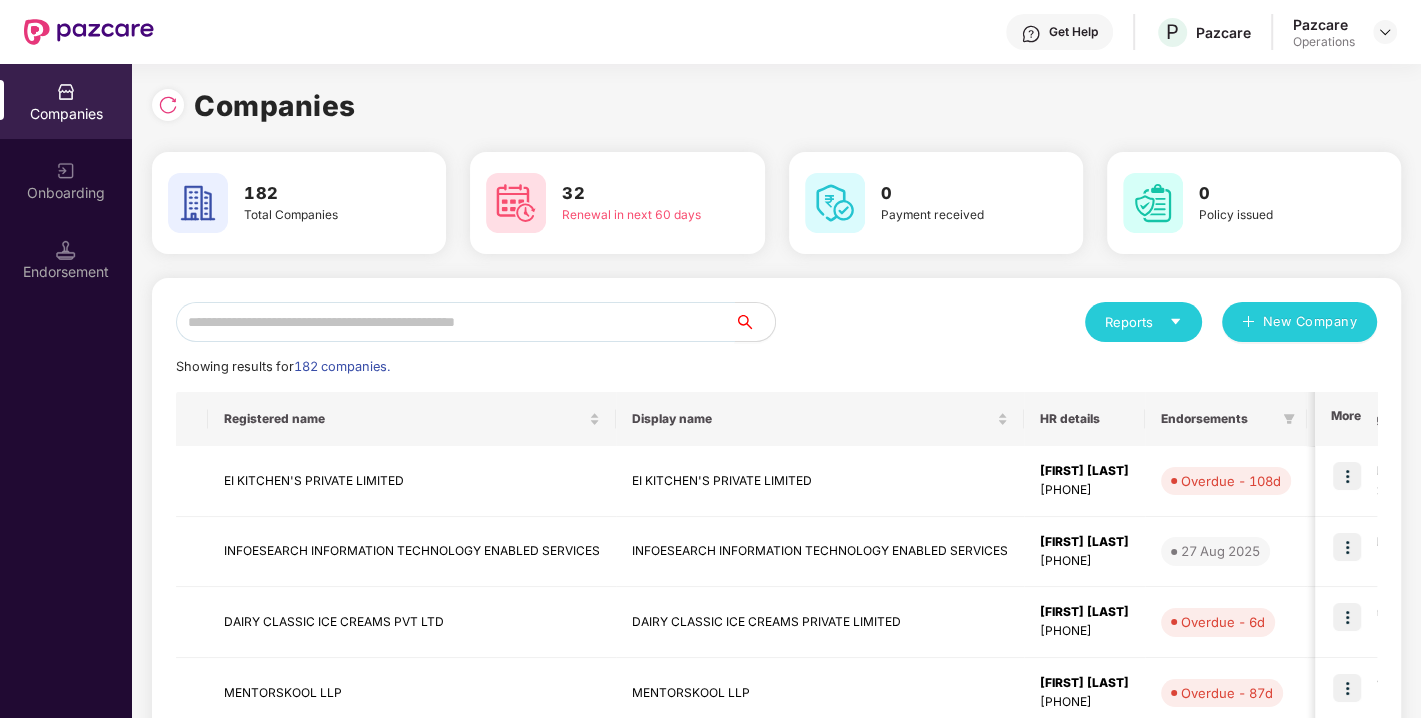 click at bounding box center (455, 322) 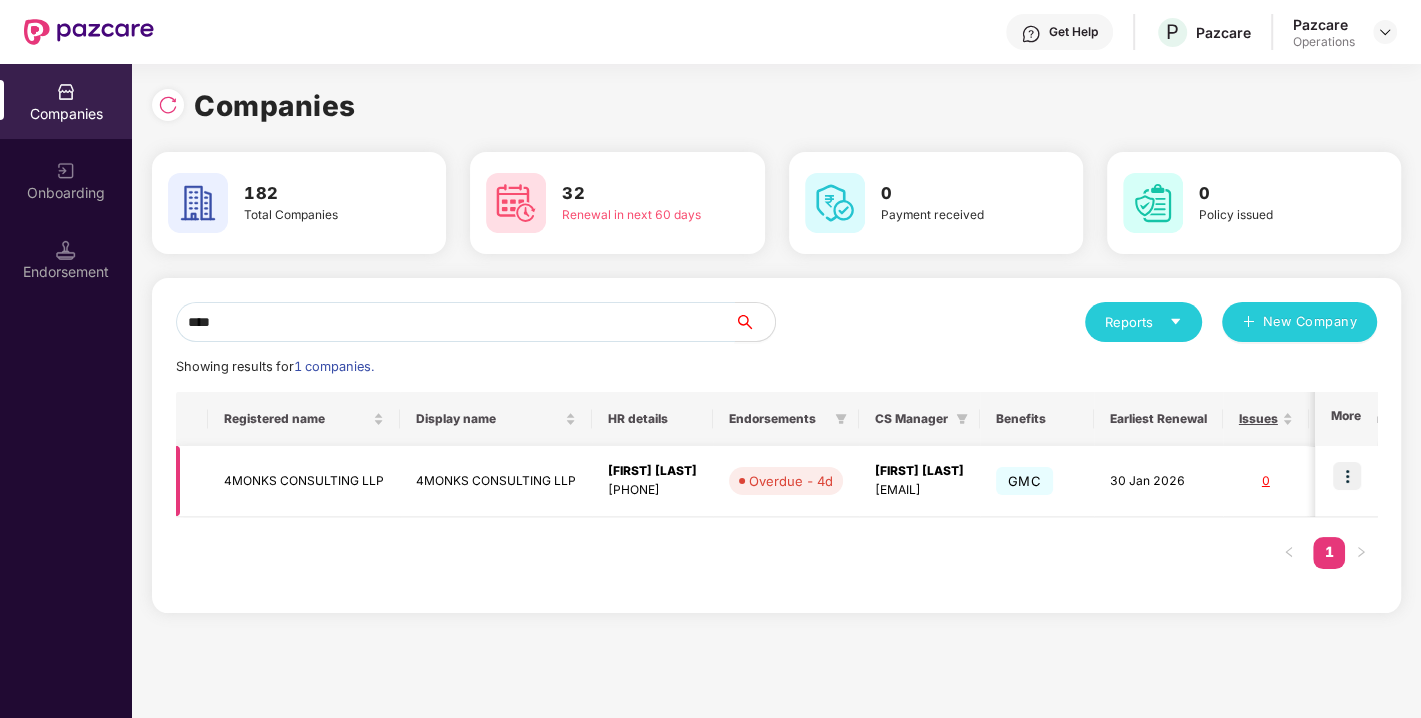 type on "****" 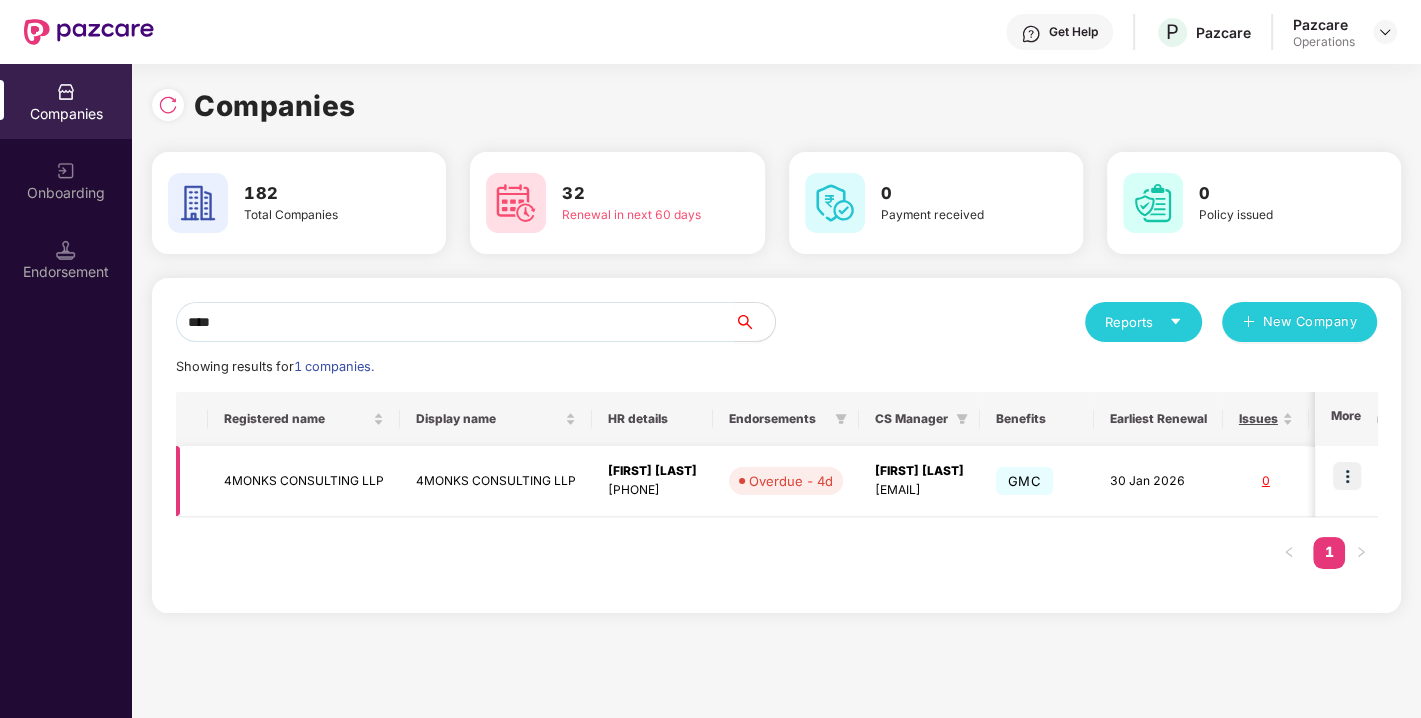 click at bounding box center [1347, 476] 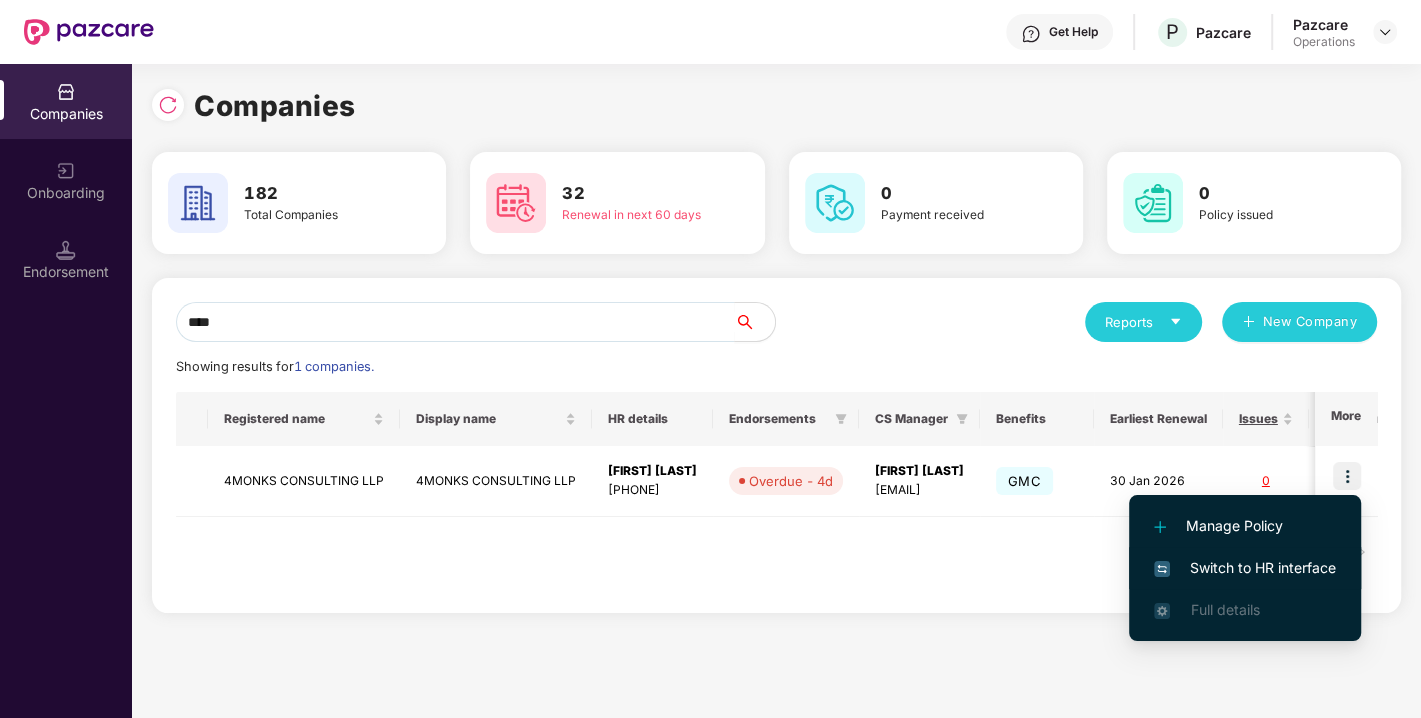 click on "Switch to HR interface" at bounding box center (1245, 568) 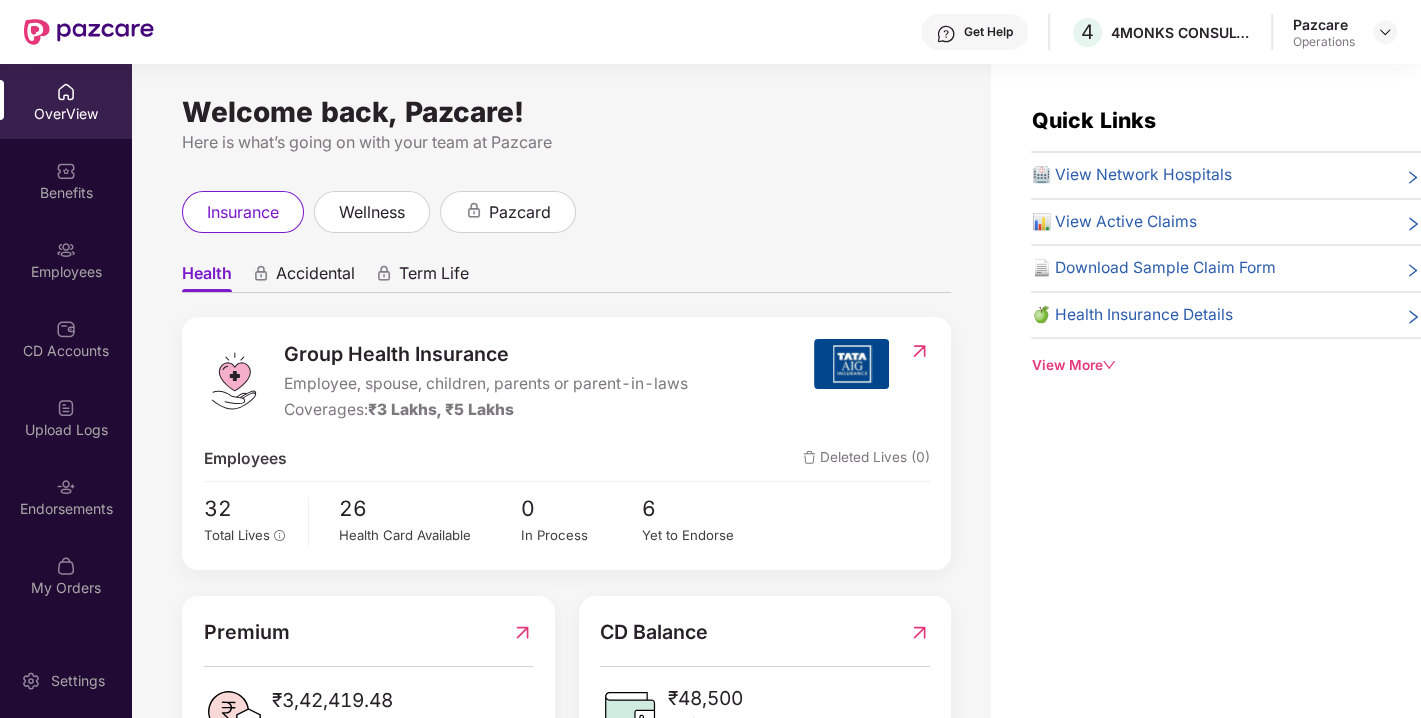 click on "Endorsements" at bounding box center (66, 496) 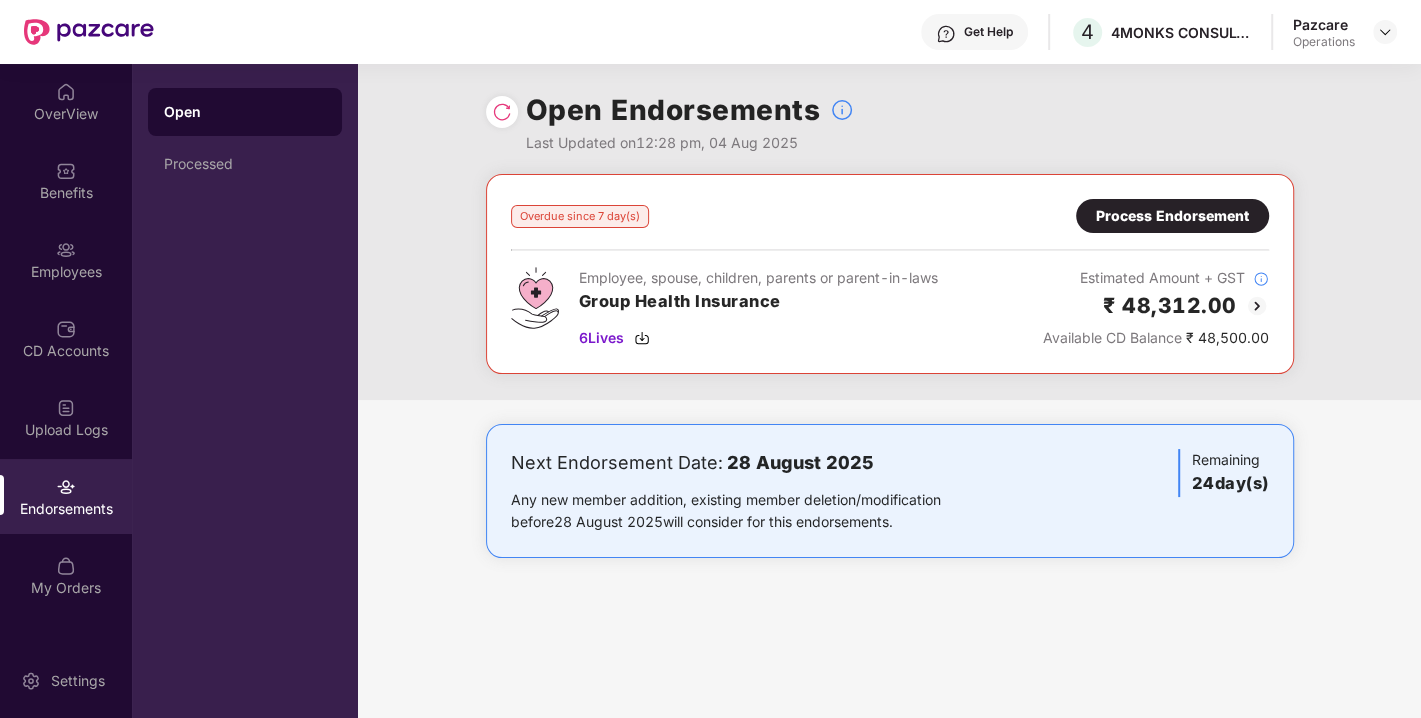 click at bounding box center [502, 112] 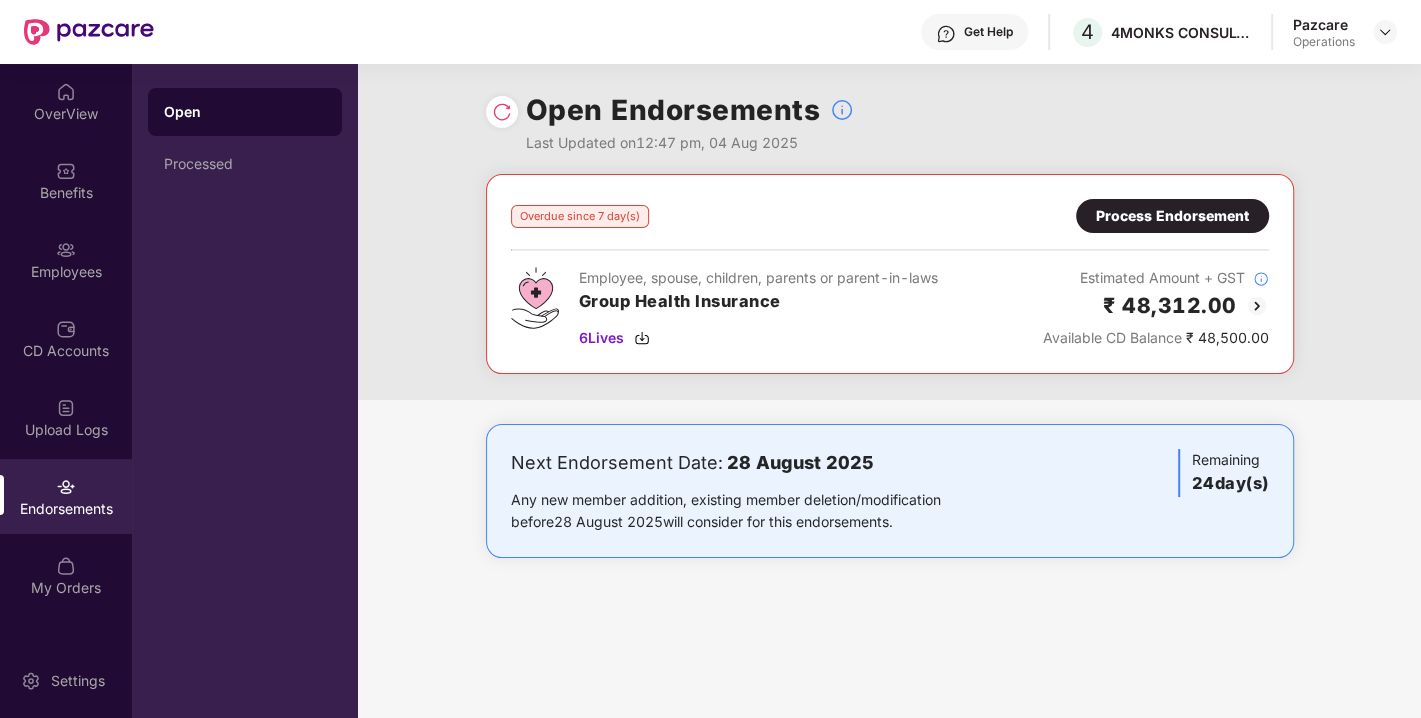 click at bounding box center [1257, 306] 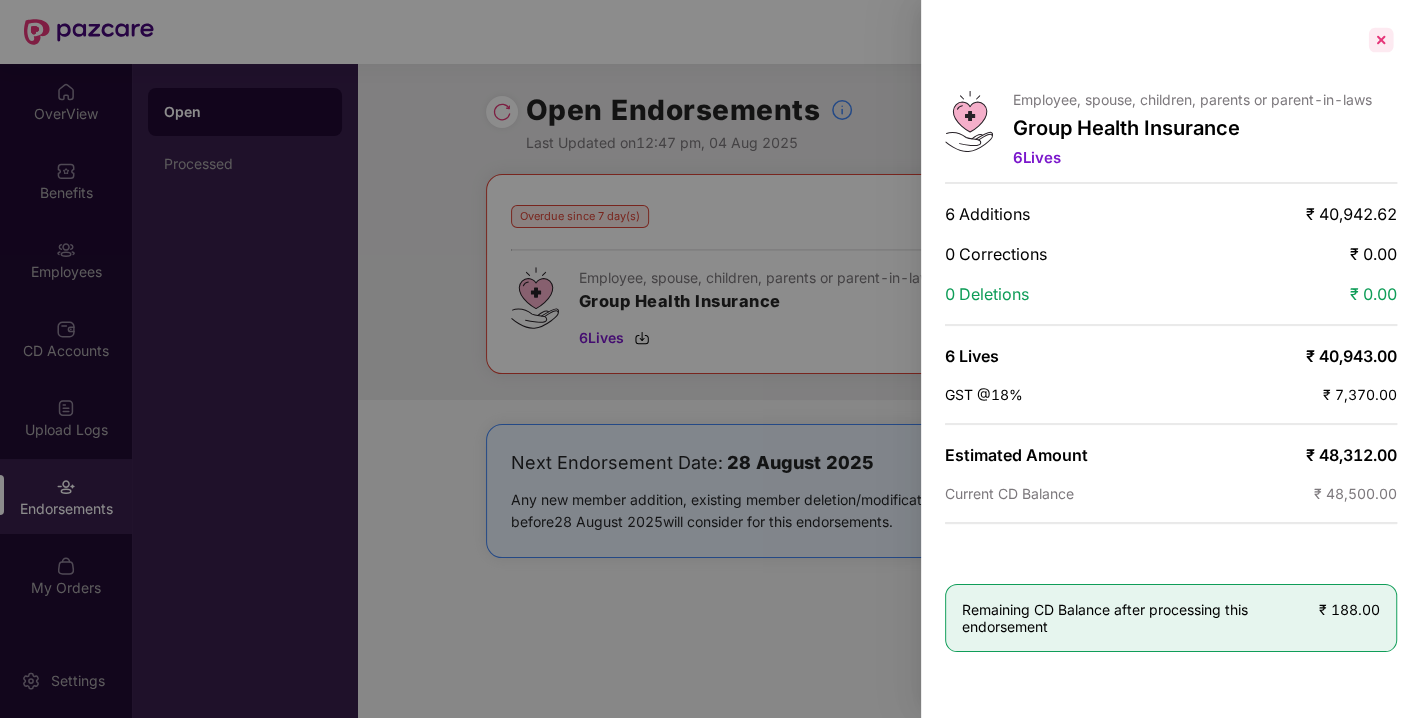 click at bounding box center [1381, 40] 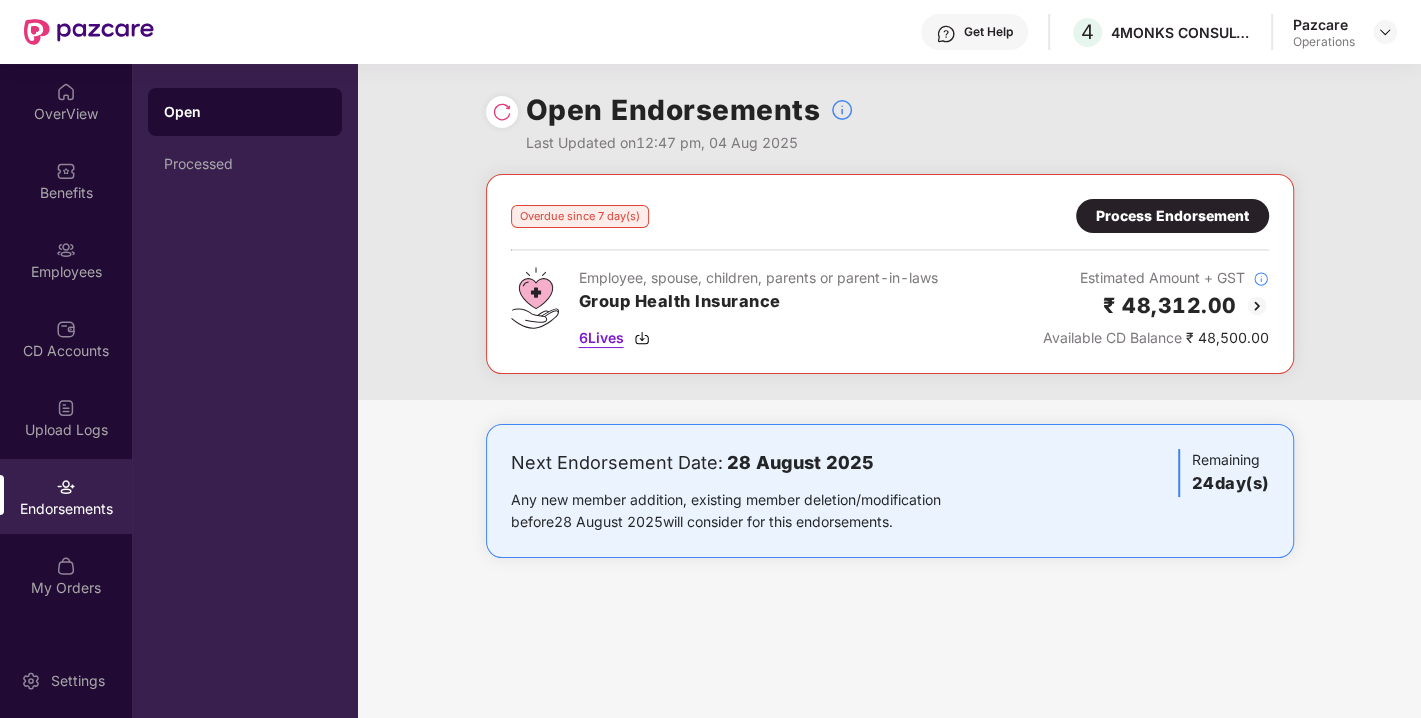 click at bounding box center (642, 338) 